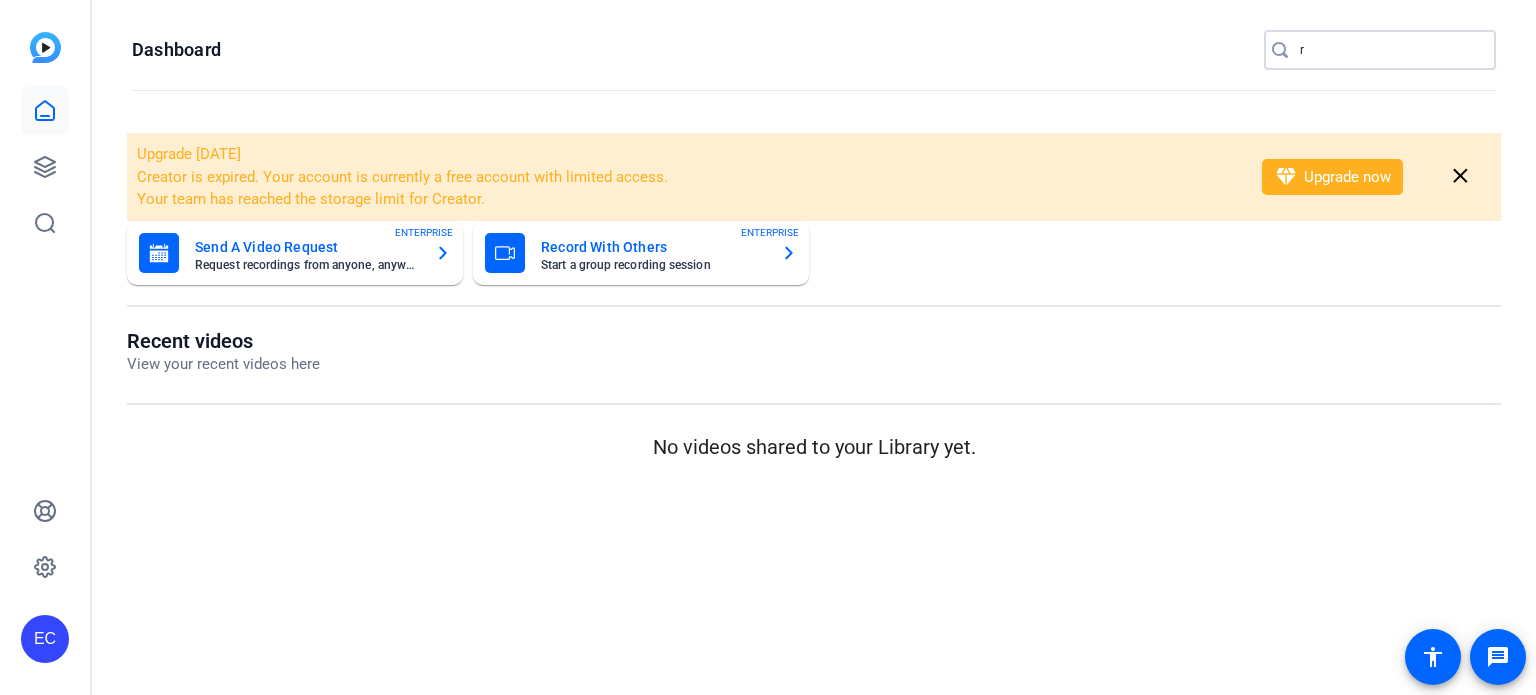 scroll, scrollTop: 0, scrollLeft: 0, axis: both 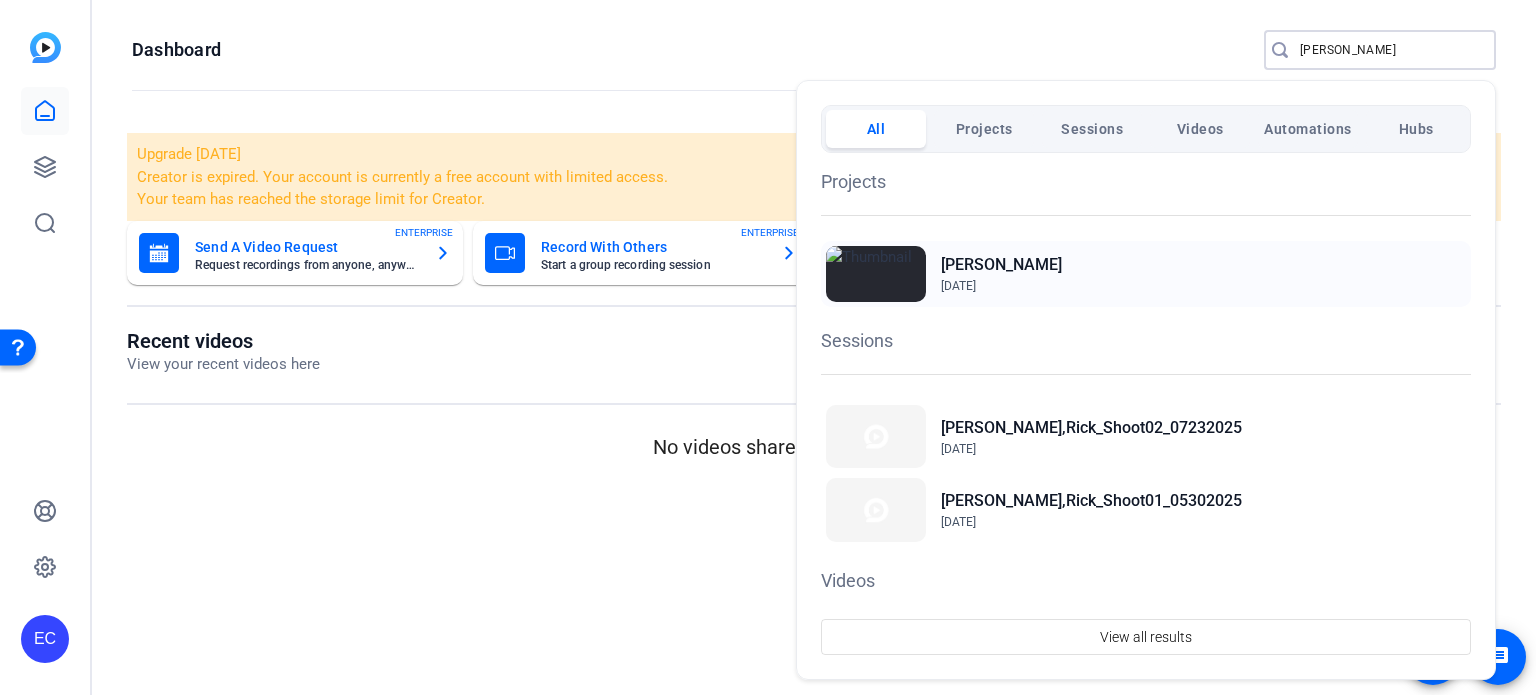 type on "[PERSON_NAME]" 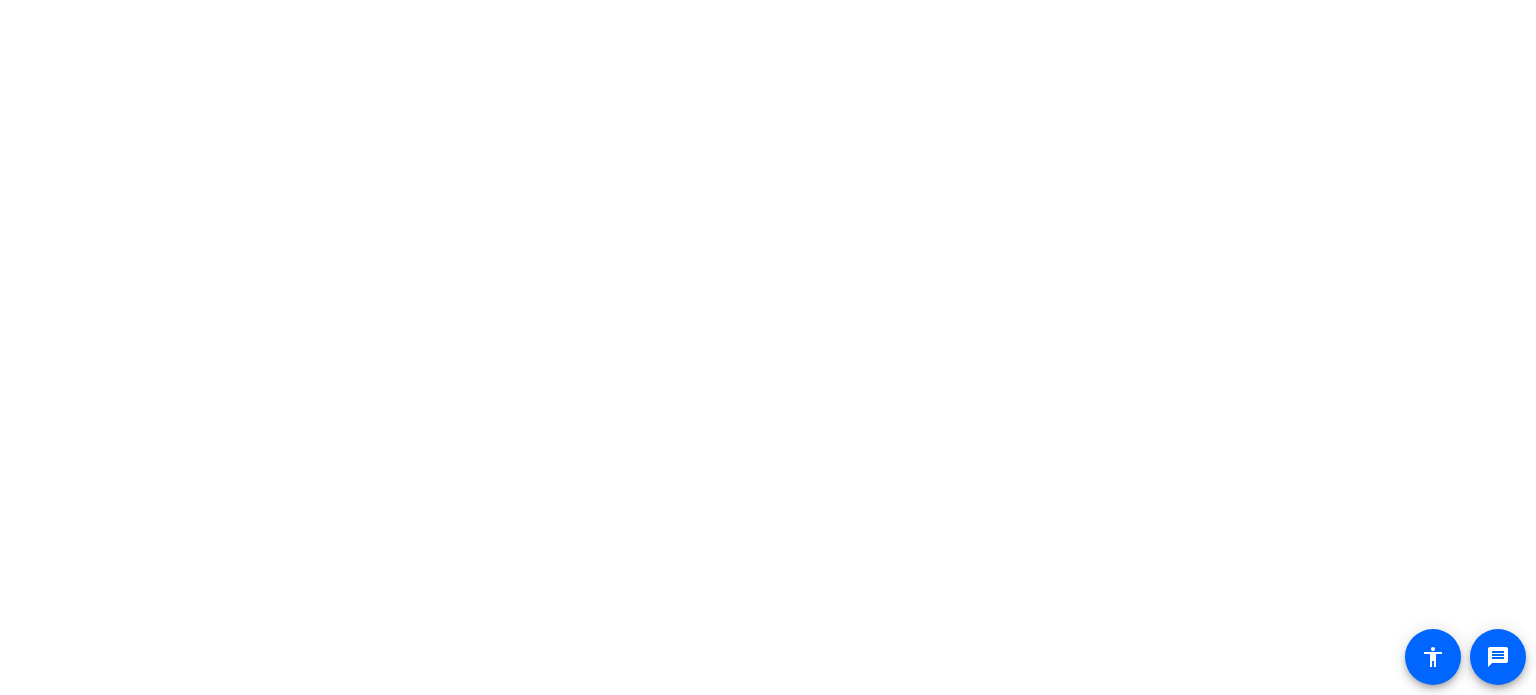 scroll, scrollTop: 0, scrollLeft: 0, axis: both 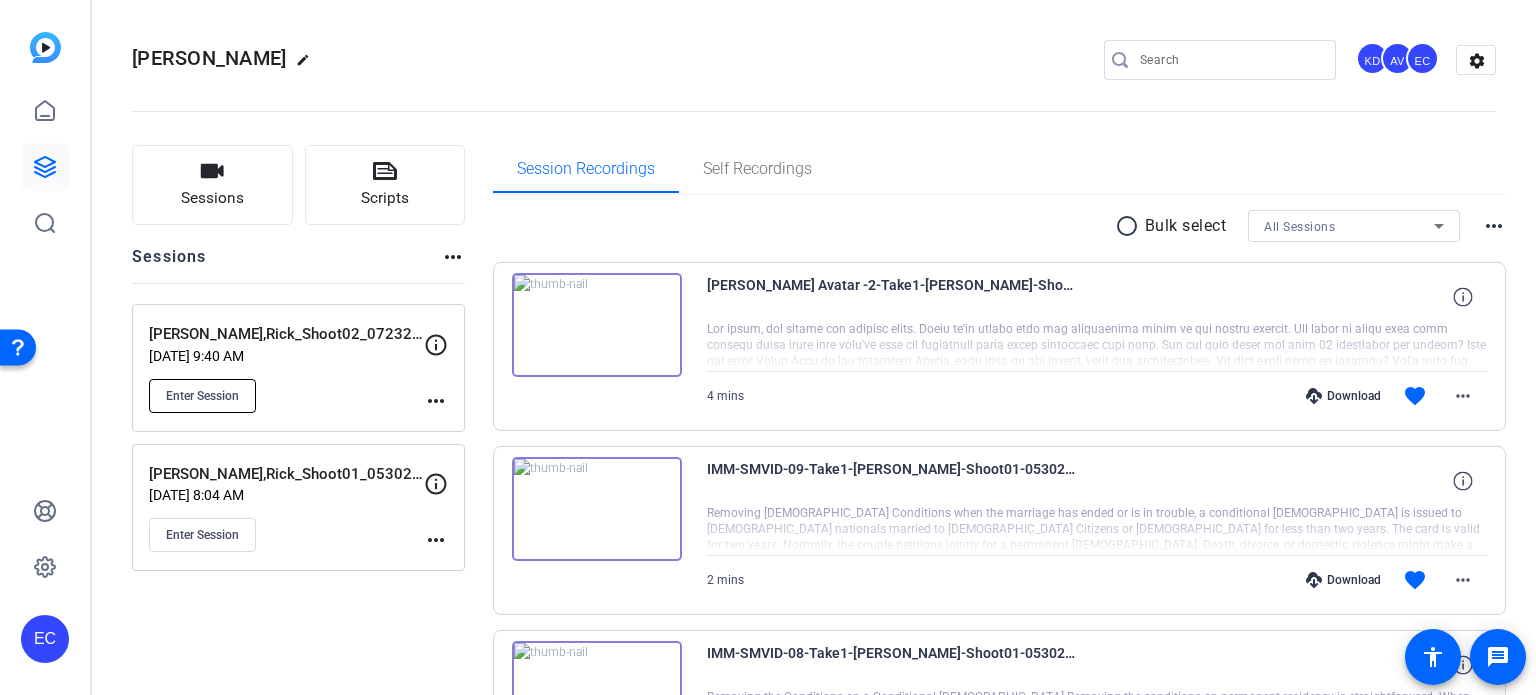 click on "Enter Session" 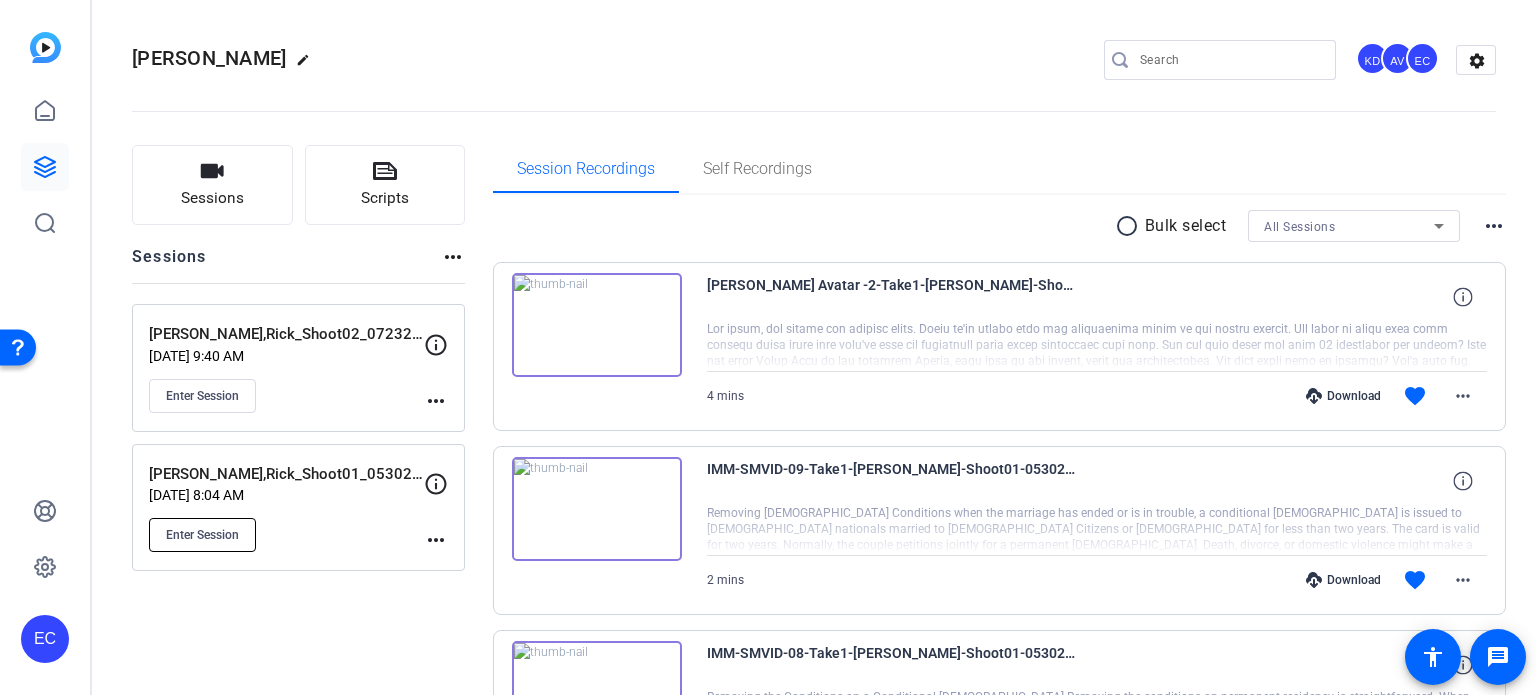 click on "Enter Session" 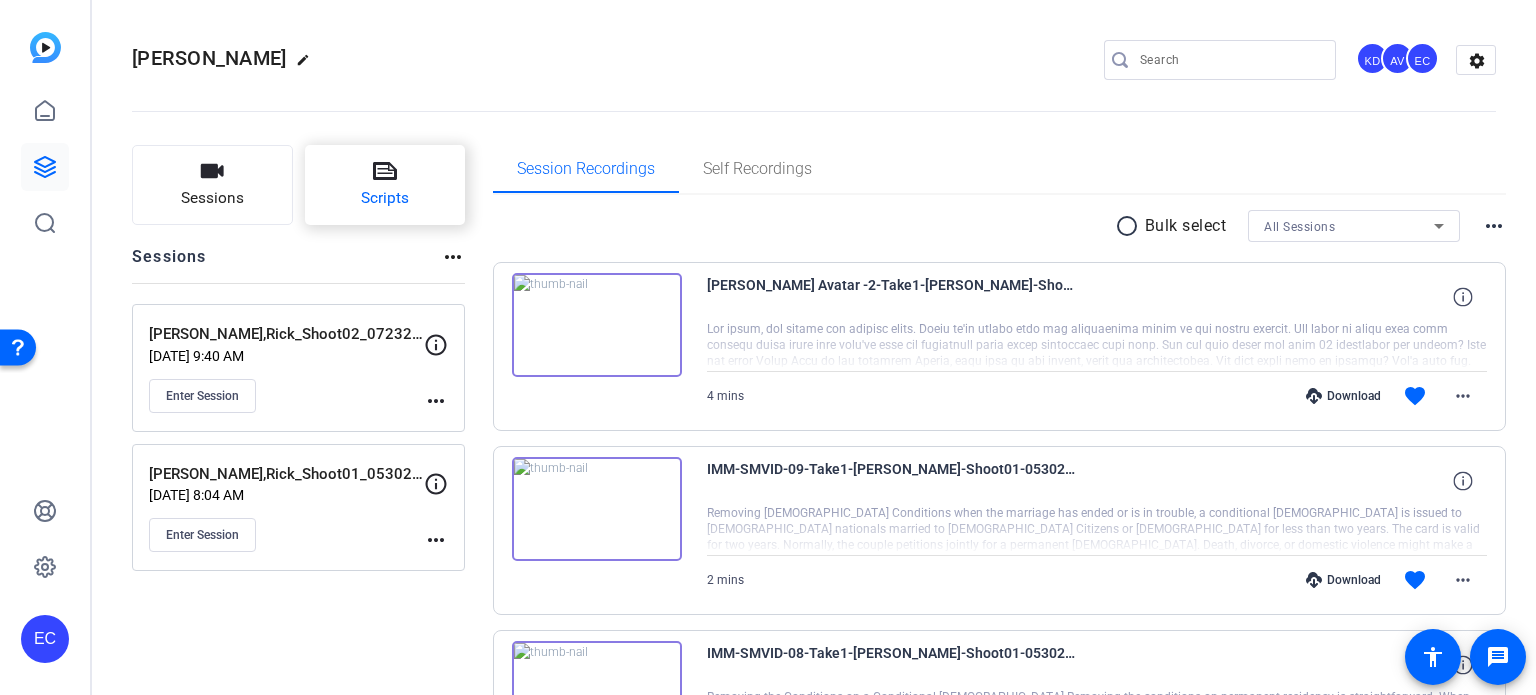 click 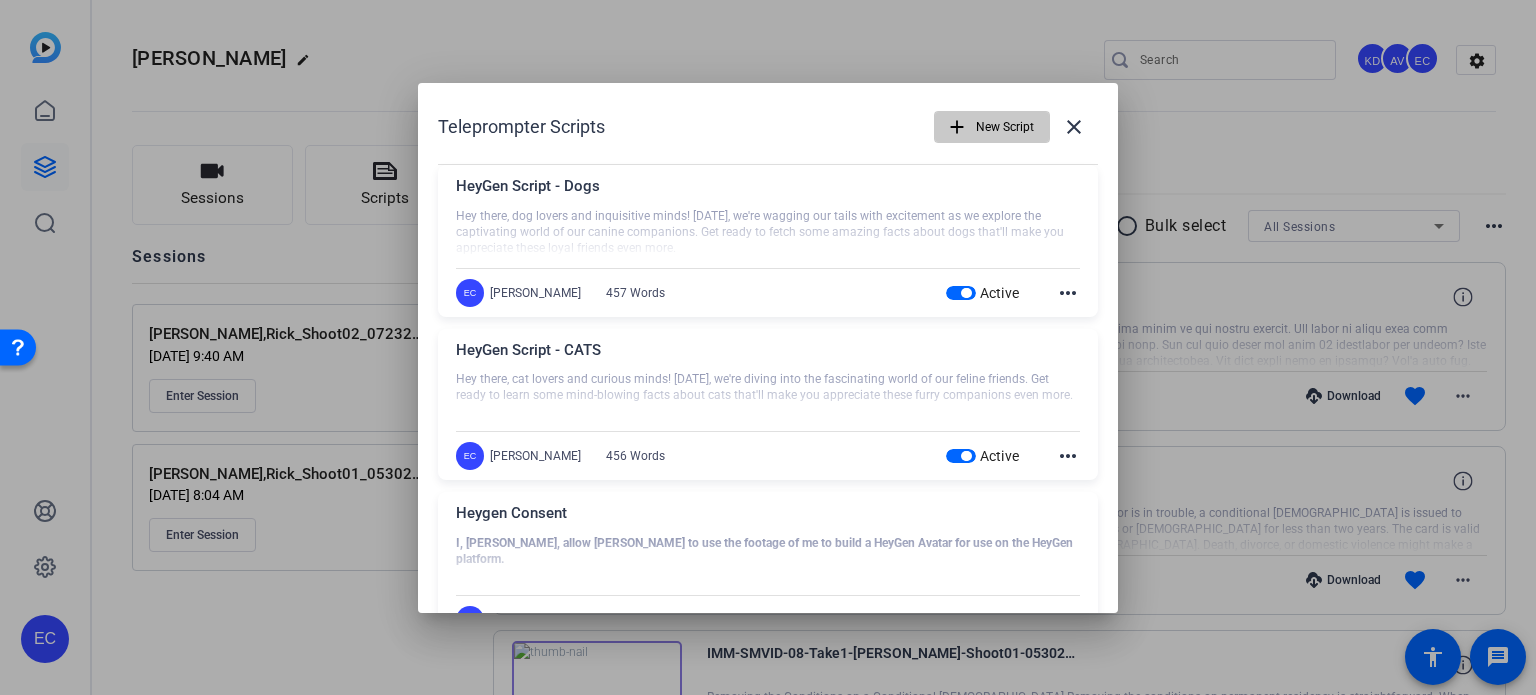click on "New Script" at bounding box center [1005, 127] 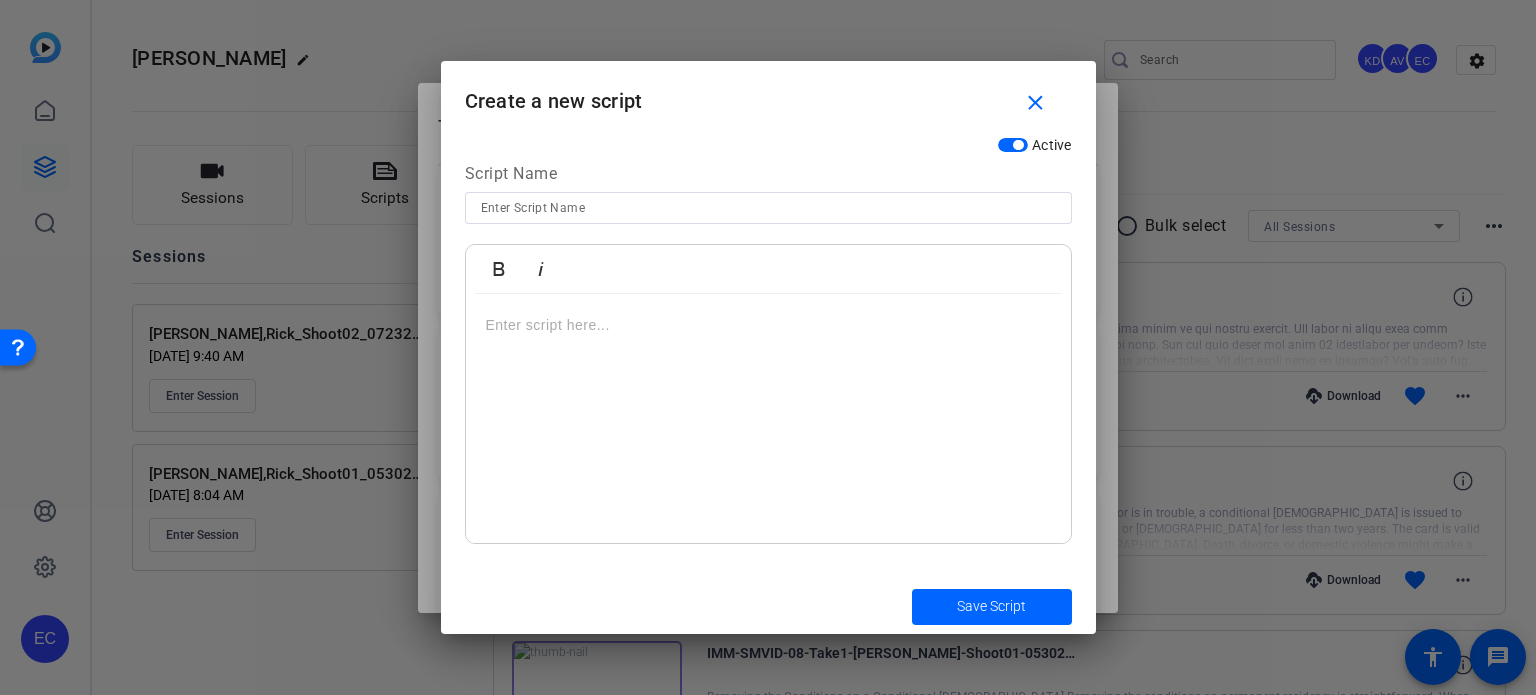 click at bounding box center (768, 208) 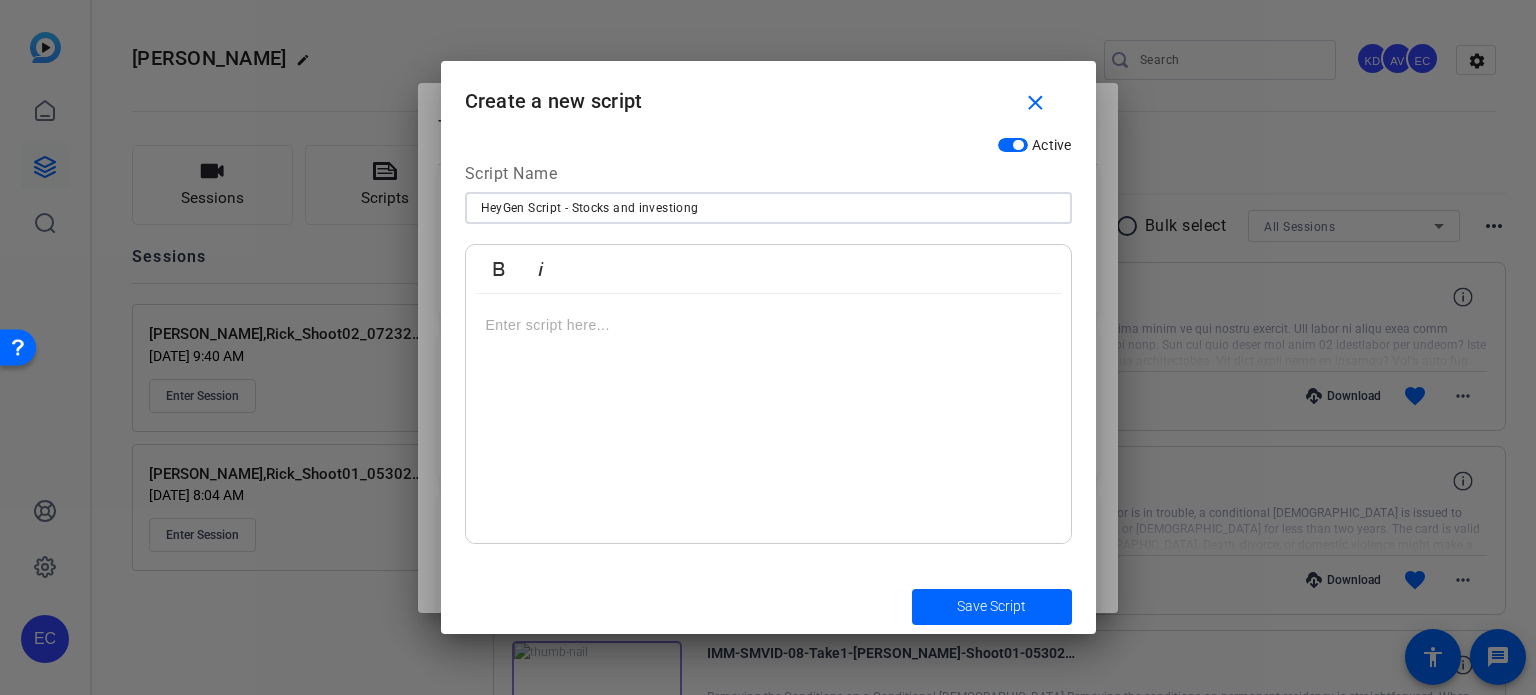 type on "HeyGen Script - Stocks and investiong" 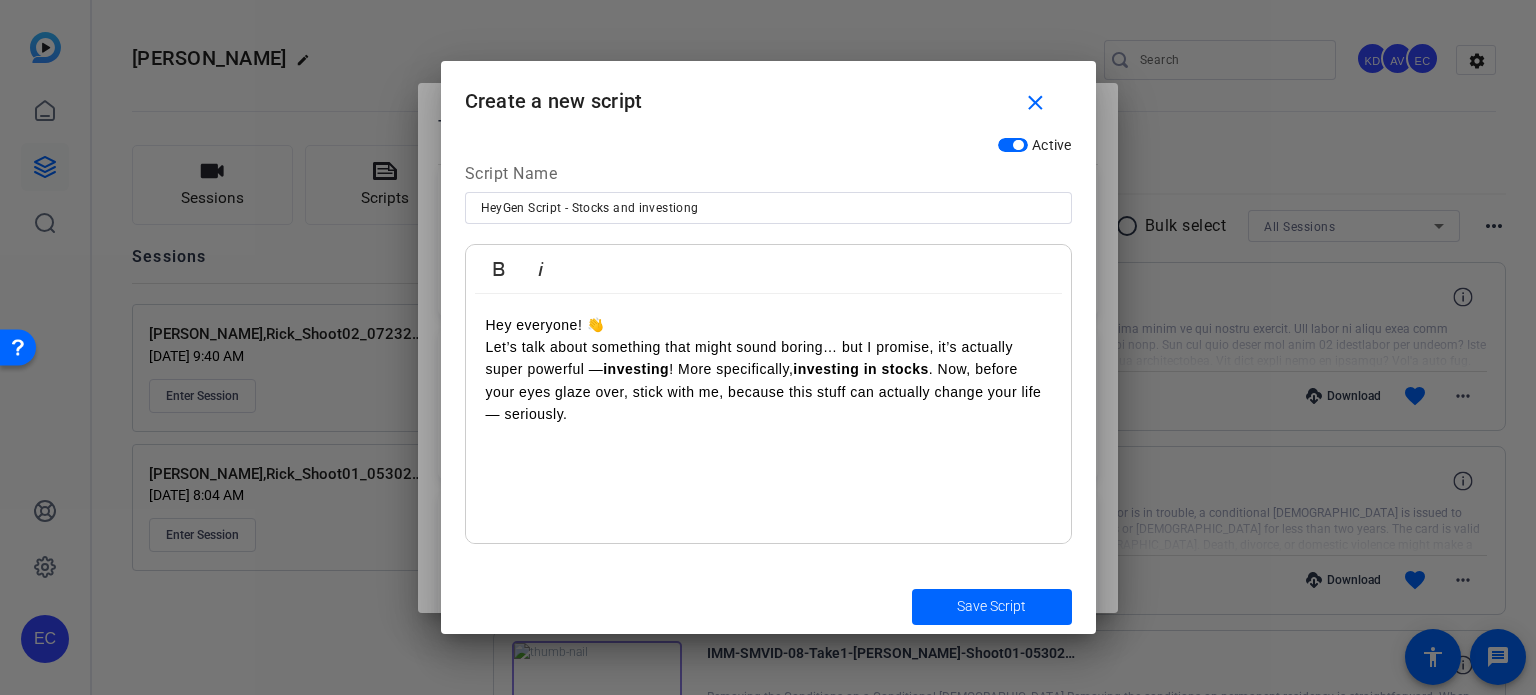 click on "Hey everyone! 👋" at bounding box center (768, 325) 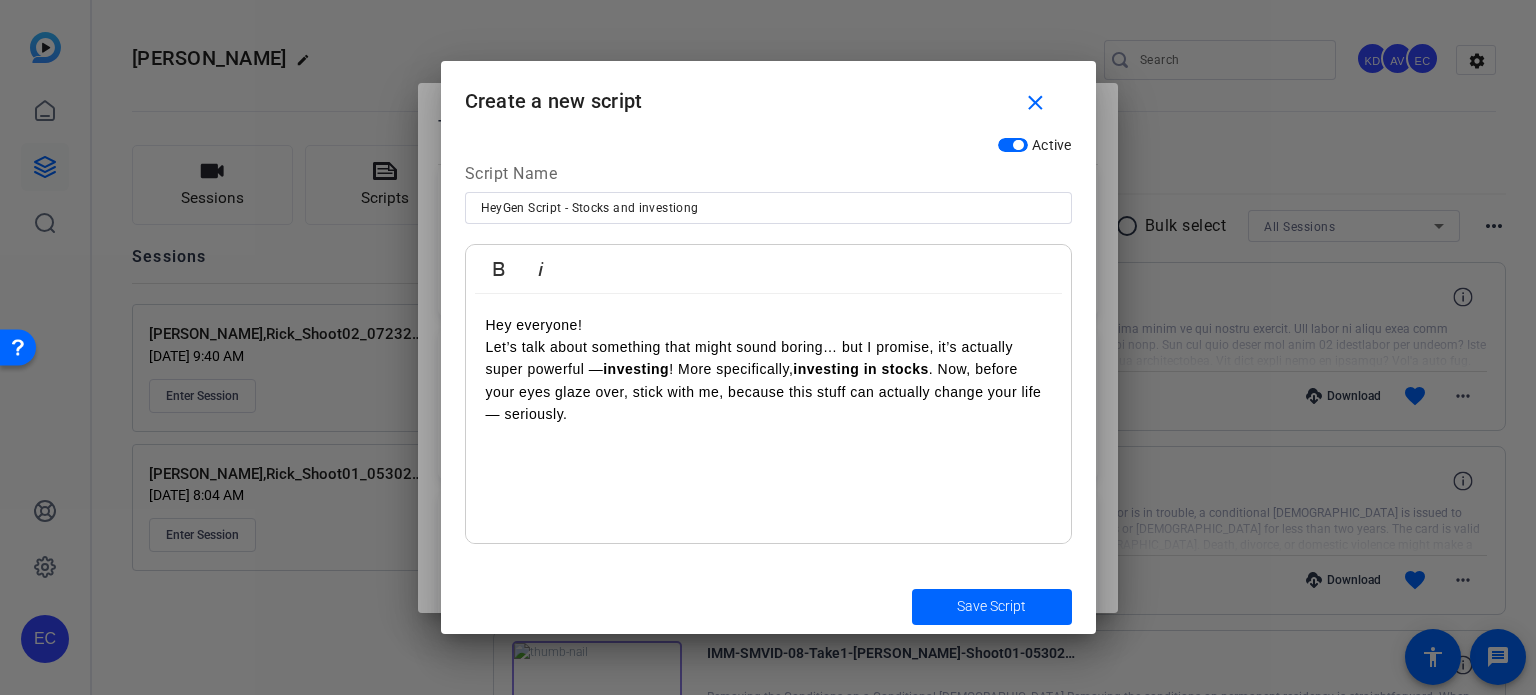 click on "Let’s talk about something that might sound boring… but I promise, it’s actually super powerful —  investing ! More specifically,  investing in stocks . Now, before your eyes glaze over, stick with me, because this stuff can actually change your life — seriously." at bounding box center [768, 381] 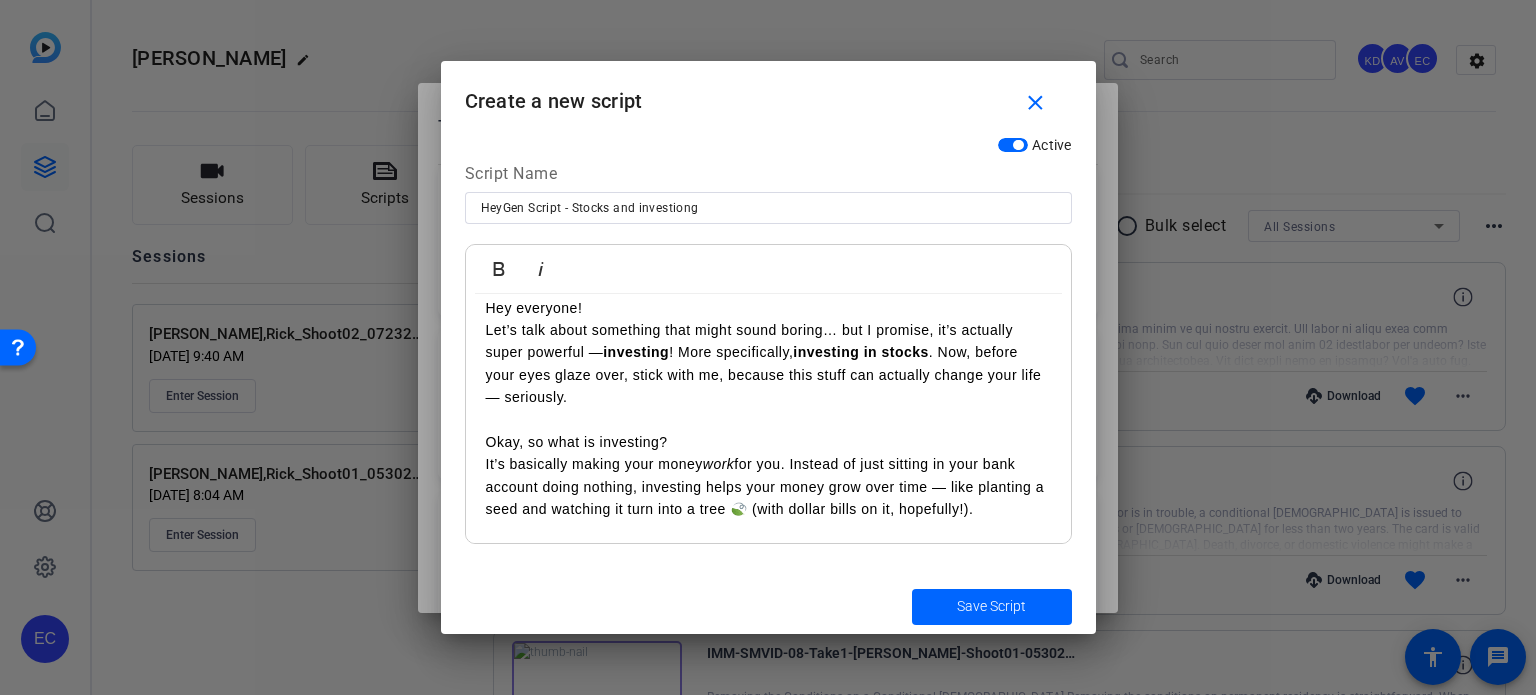 scroll, scrollTop: 40, scrollLeft: 0, axis: vertical 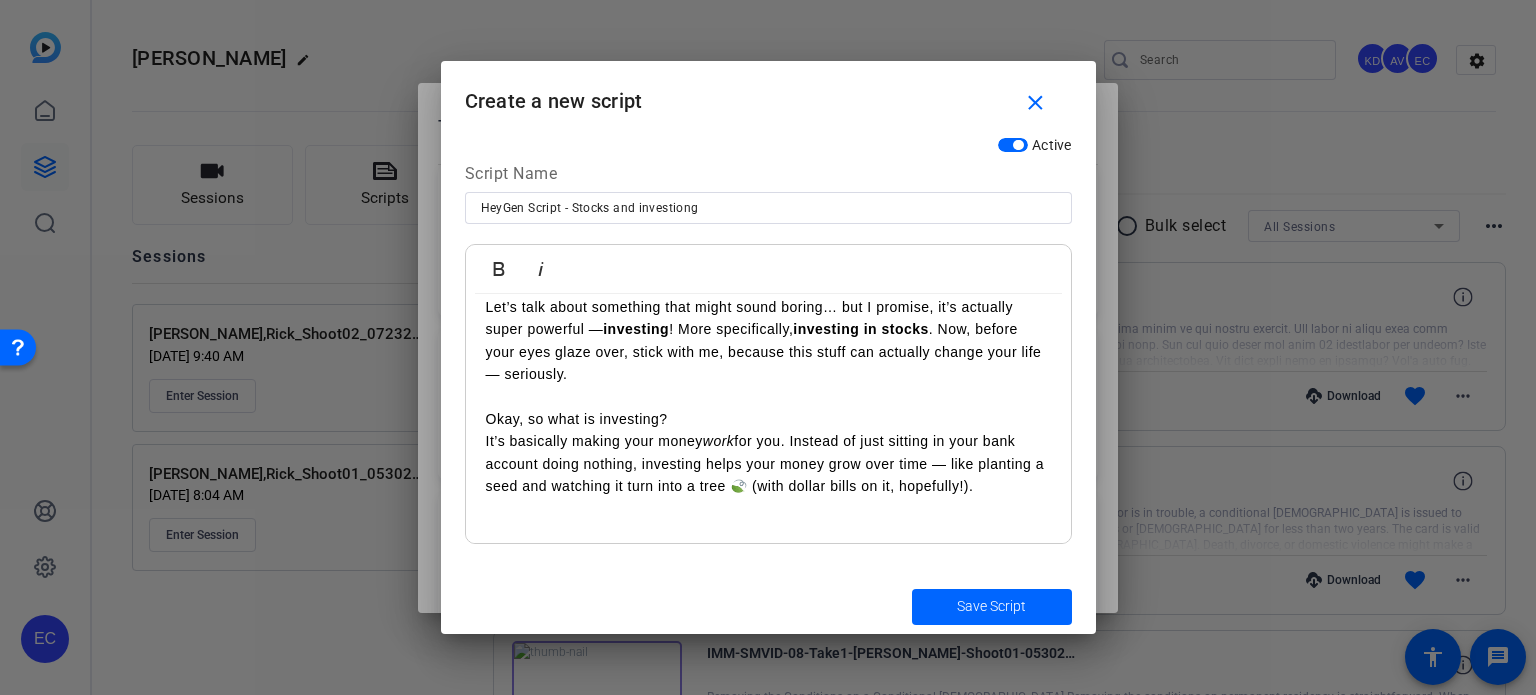 click on "It’s basically making your money  work  for you. Instead of just sitting in your bank account doing nothing, investing helps your money grow over time — like planting a seed and watching it turn into a tree 🍃 (with dollar bills on it, hopefully!)." at bounding box center [768, 463] 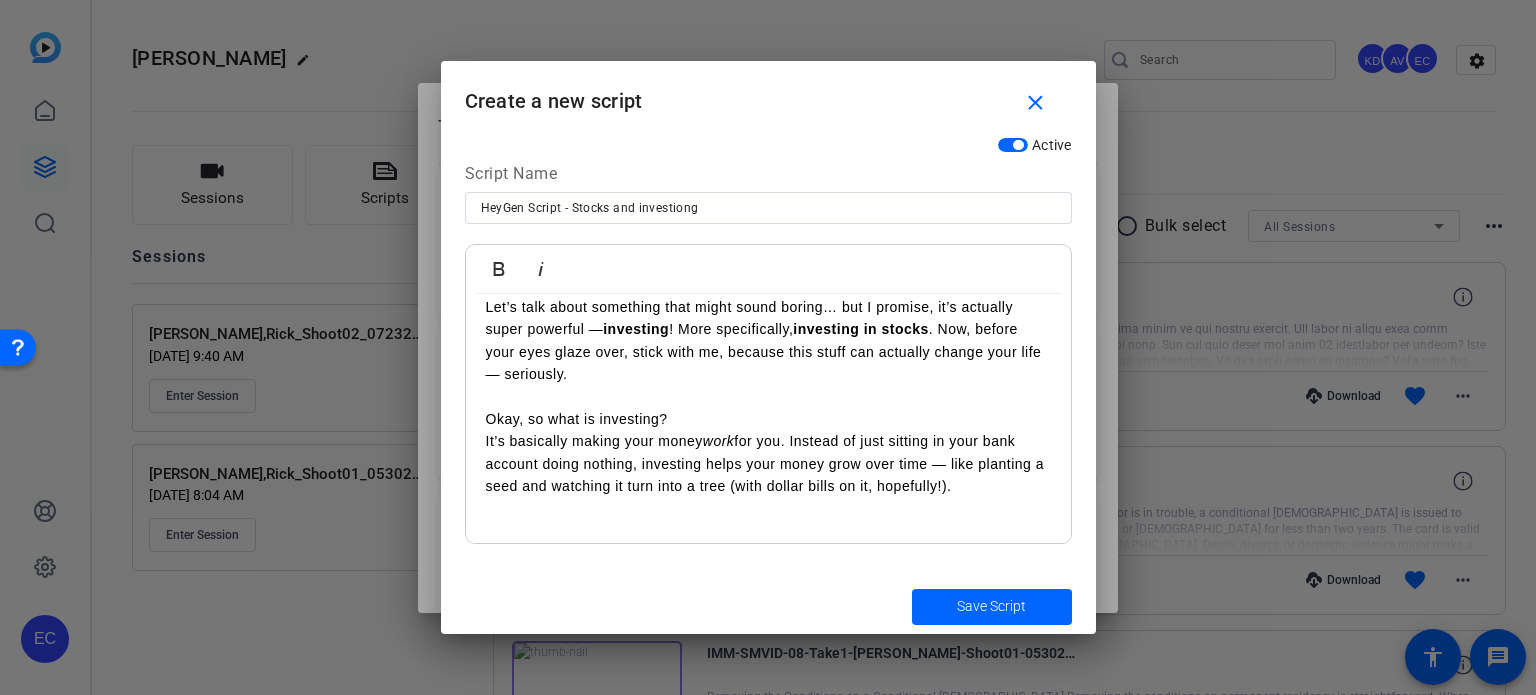 click on "It’s basically making your money  work  for you. Instead of just sitting in your bank account doing nothing, investing helps your money grow over time — like planting a seed and watching it turn into a tree (with dollar bills on it, hopefully!)." at bounding box center (768, 463) 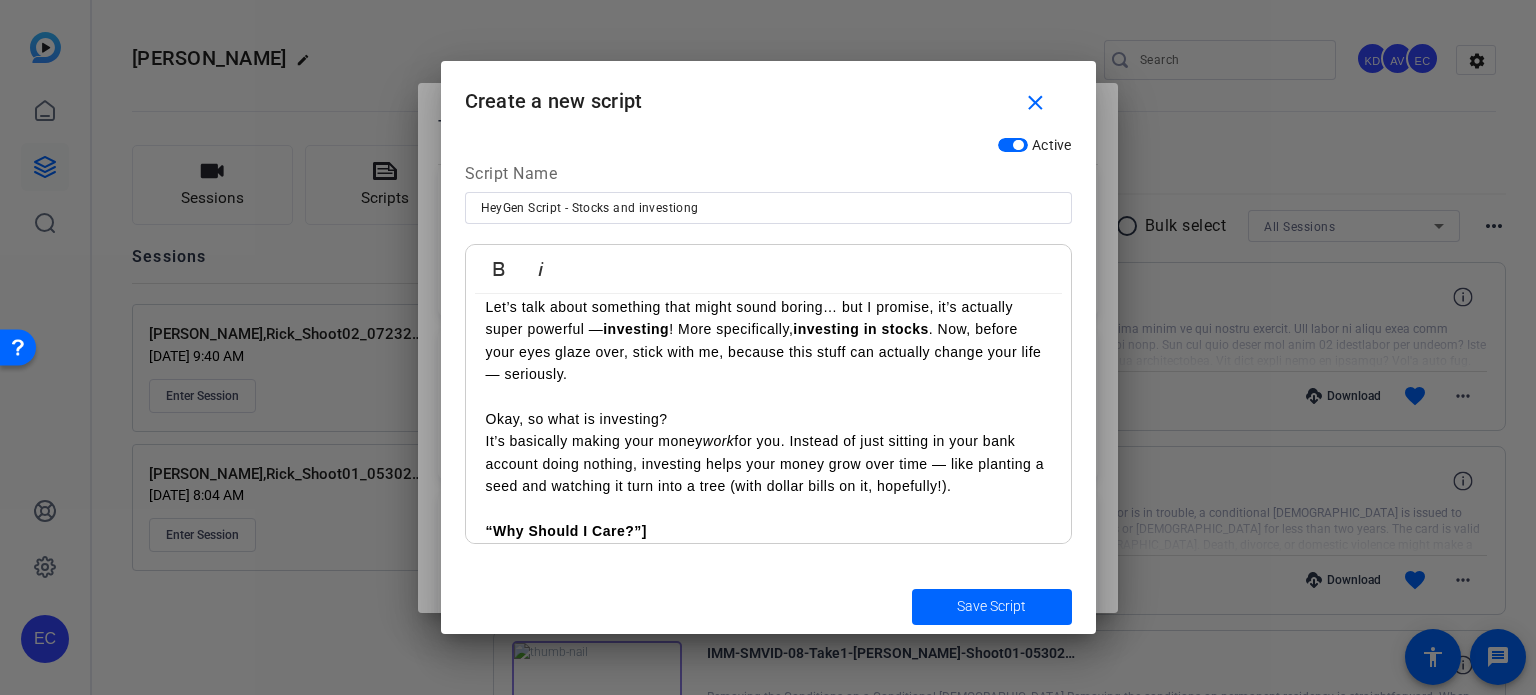 scroll, scrollTop: 174, scrollLeft: 0, axis: vertical 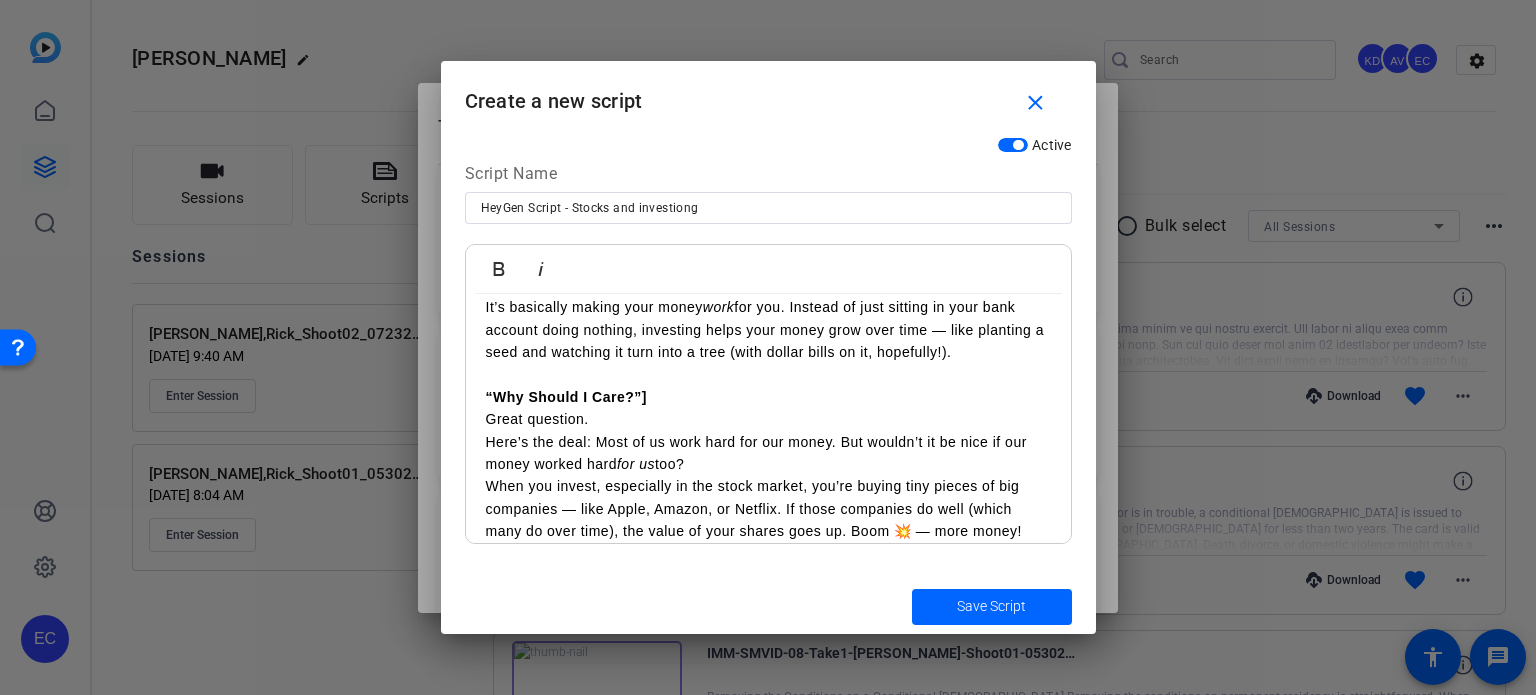 click on "“Why Should I Care?”]" at bounding box center (566, 397) 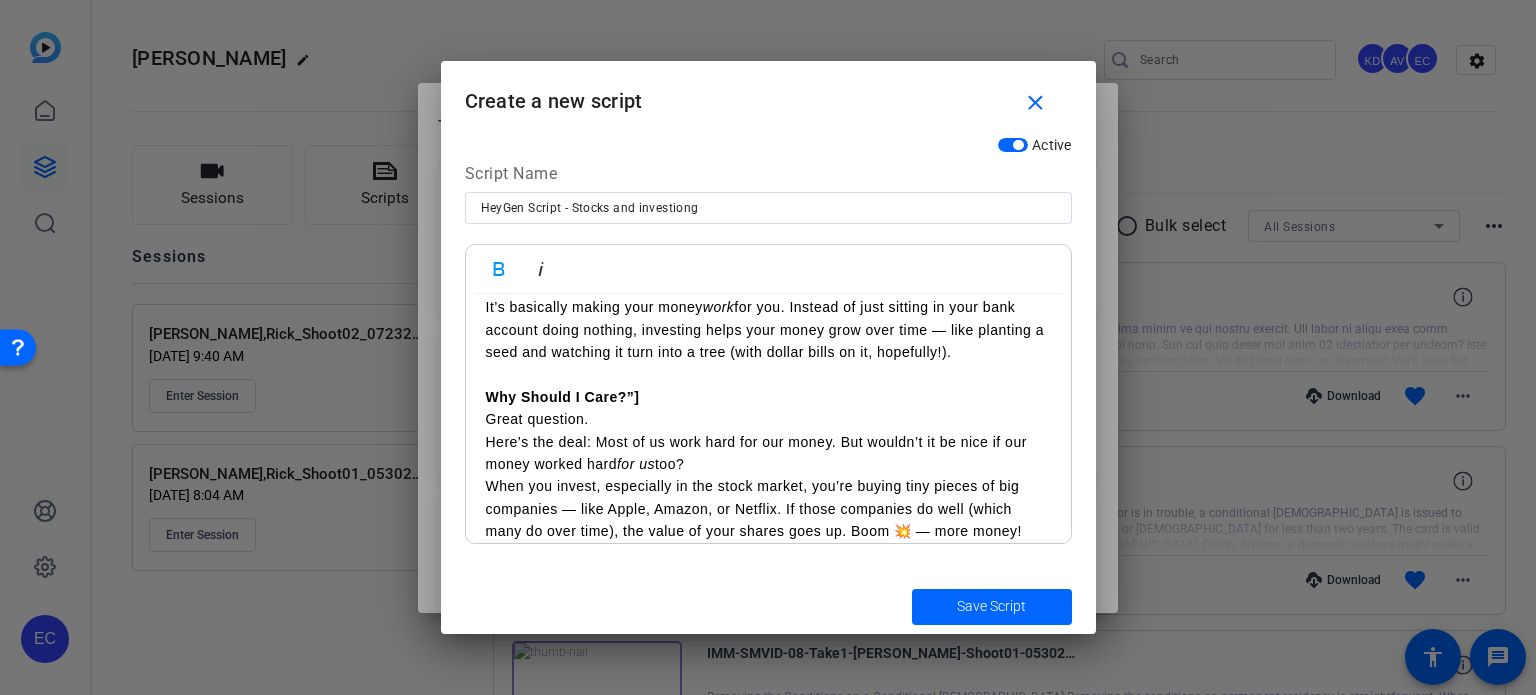 click on "Why Should I Care?”]" at bounding box center (768, 397) 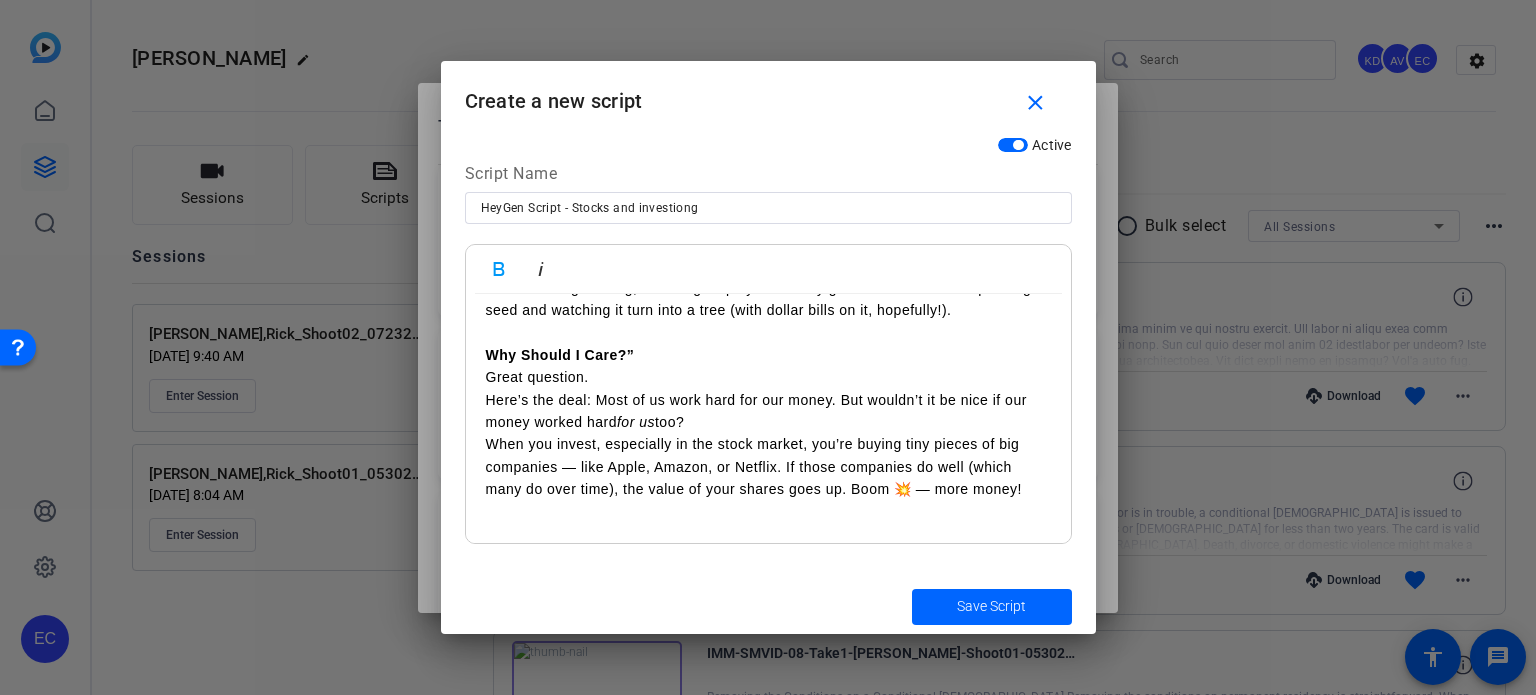 scroll, scrollTop: 237, scrollLeft: 0, axis: vertical 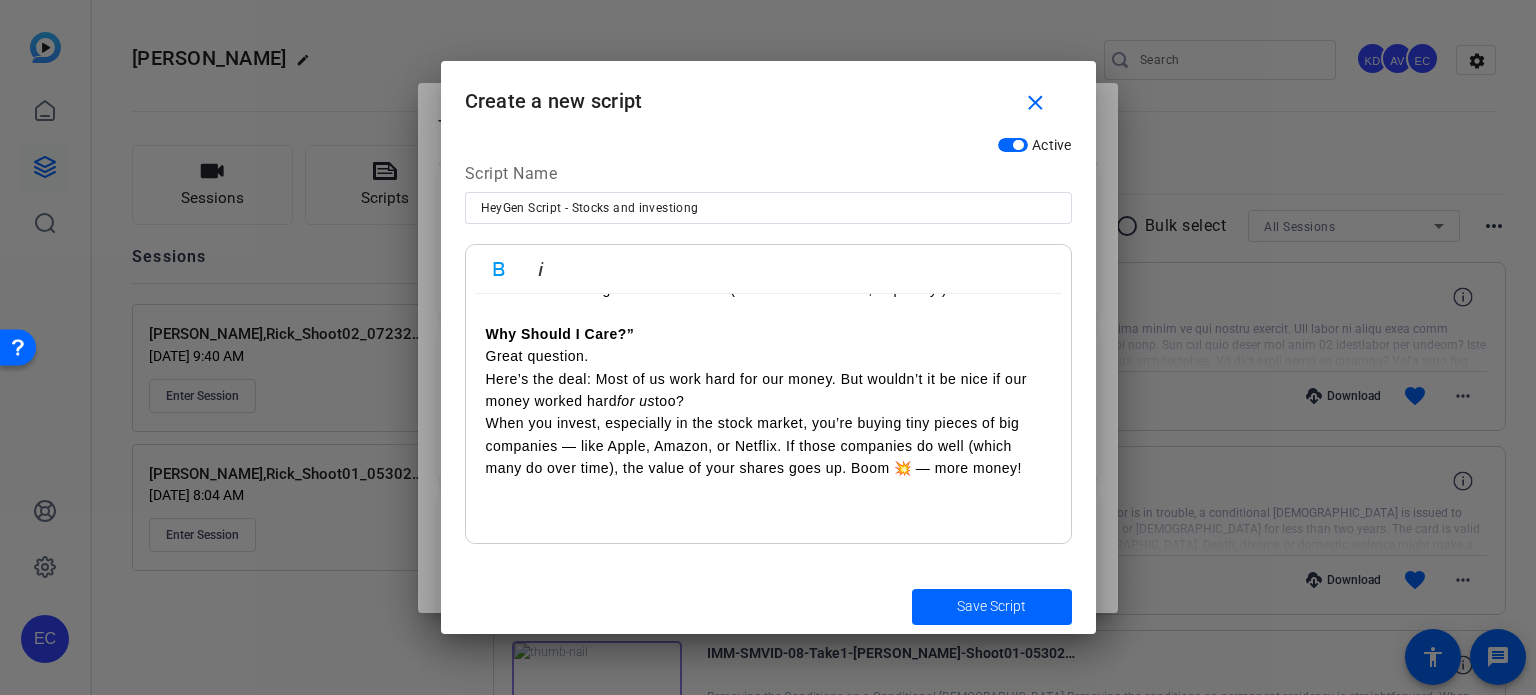 click on "When you invest, especially in the stock market, you’re buying tiny pieces of big companies — like Apple, Amazon, or Netflix. If those companies do well (which many do over time), the value of your shares goes up. Boom 💥 — more money!" at bounding box center [768, 445] 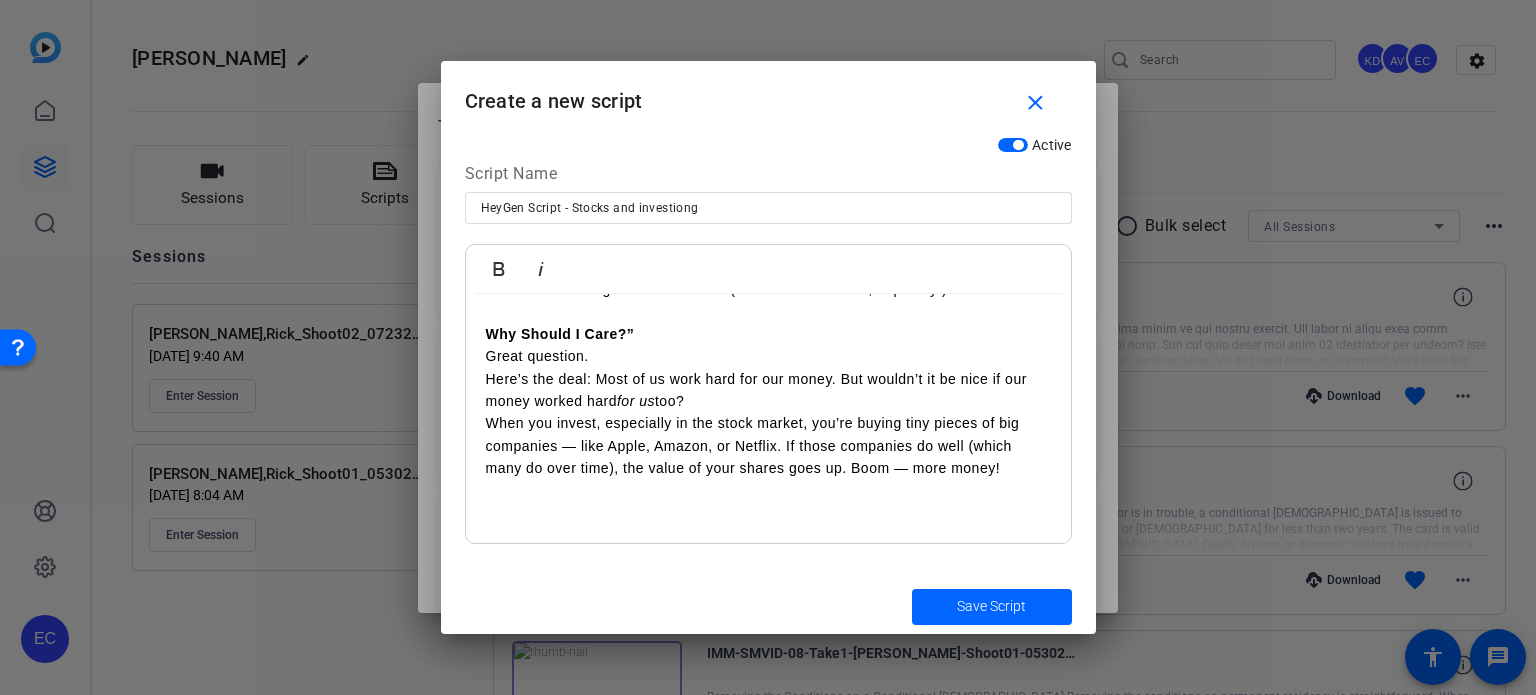 click on "When you invest, especially in the stock market, you’re buying tiny pieces of big companies — like Apple, Amazon, or Netflix. If those companies do well (which many do over time), the value of your shares goes up. Boom — more money!" at bounding box center (768, 445) 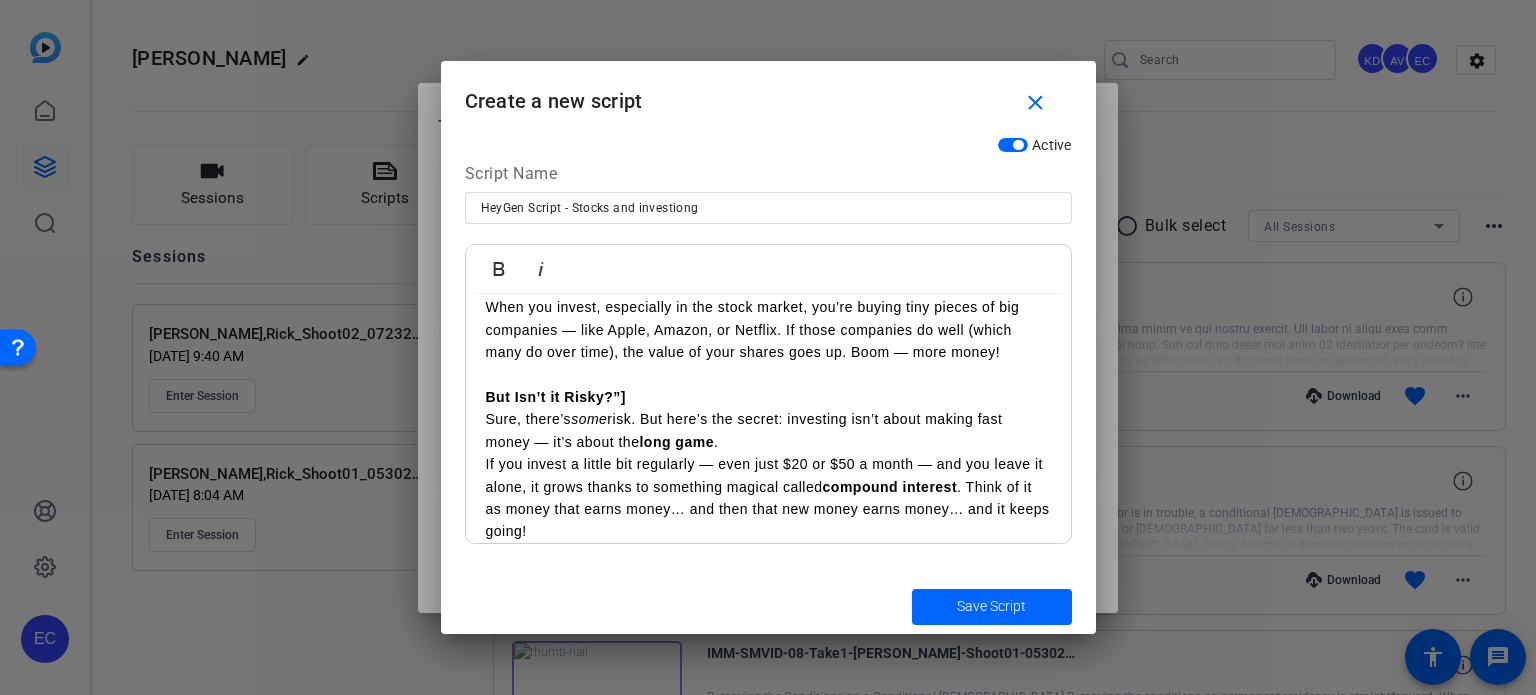 click on "But Isn’t it Risky?”]" at bounding box center [768, 397] 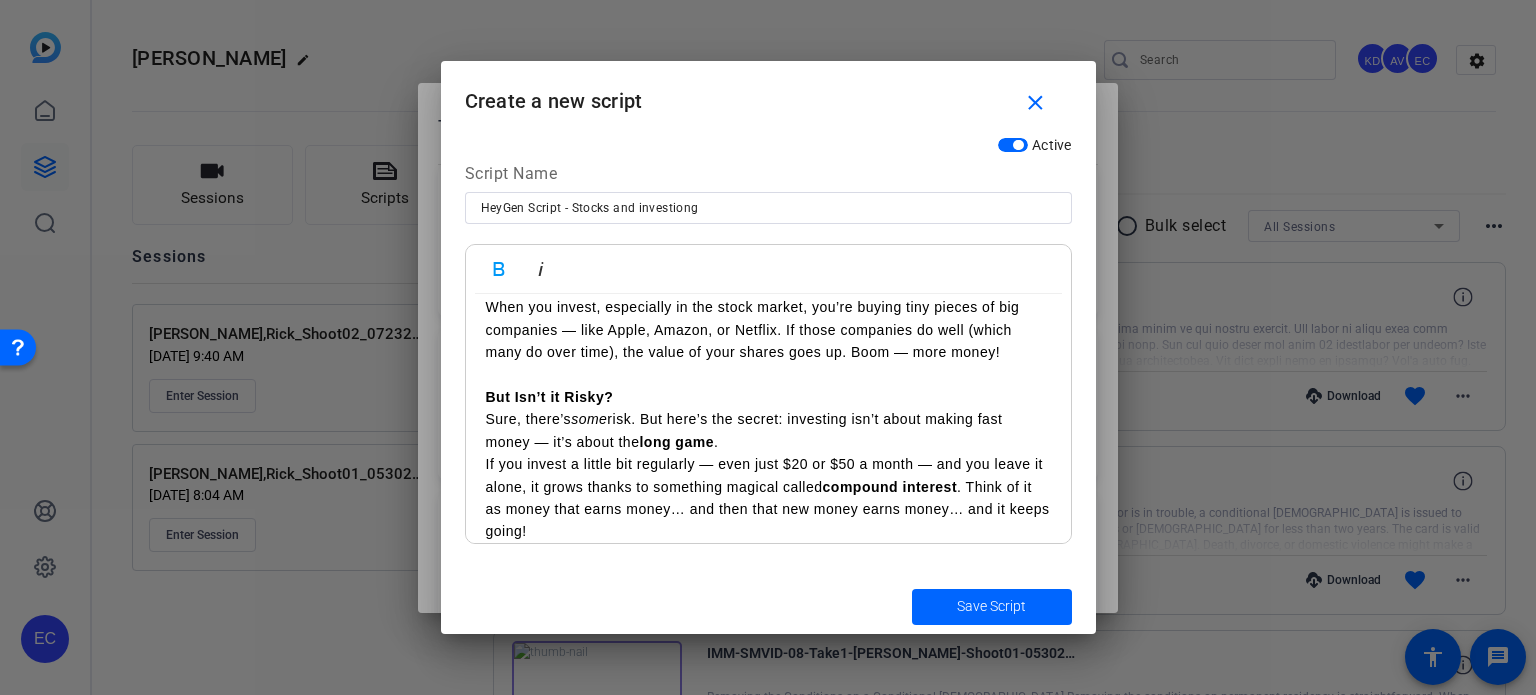 click on "If you invest a little bit regularly — even just $20 or $50 a month — and you leave it alone, it grows thanks to something magical called  compound interest . Think of it as money that earns money… and then that new money earns money… and it keeps going!" at bounding box center [768, 498] 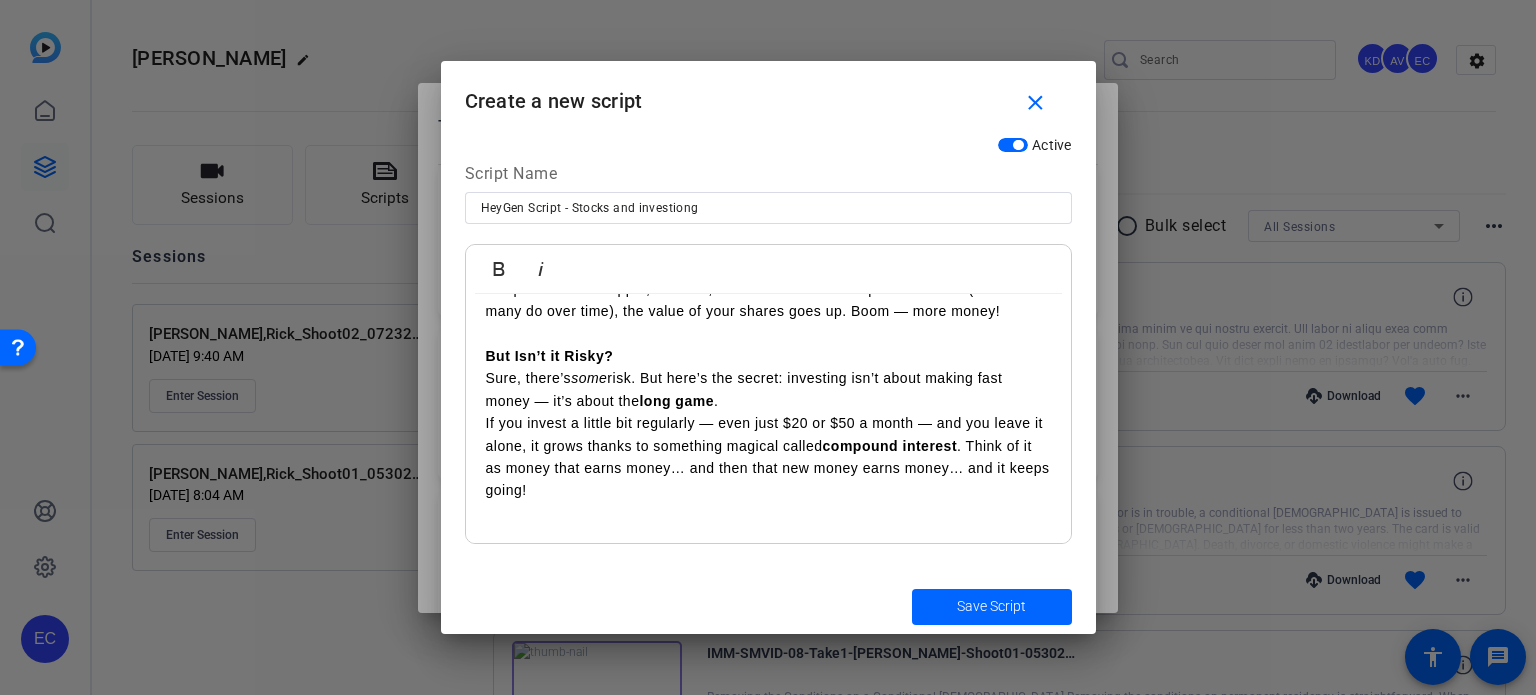 scroll, scrollTop: 416, scrollLeft: 0, axis: vertical 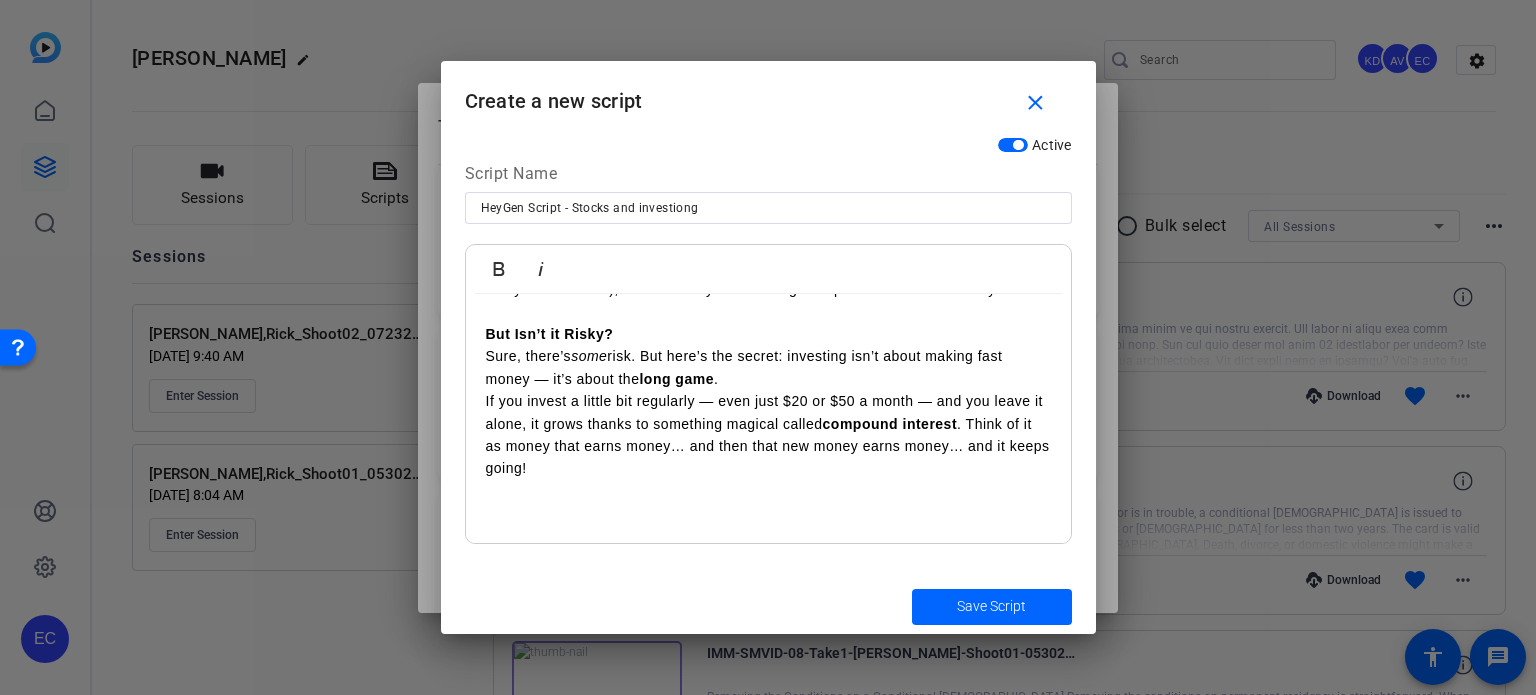 click on "If you invest a little bit regularly — even just $20 or $50 a month — and you leave it alone, it grows thanks to something magical called  compound interest . Think of it as money that earns money… and then that new money earns money… and it keeps going!" at bounding box center [768, 435] 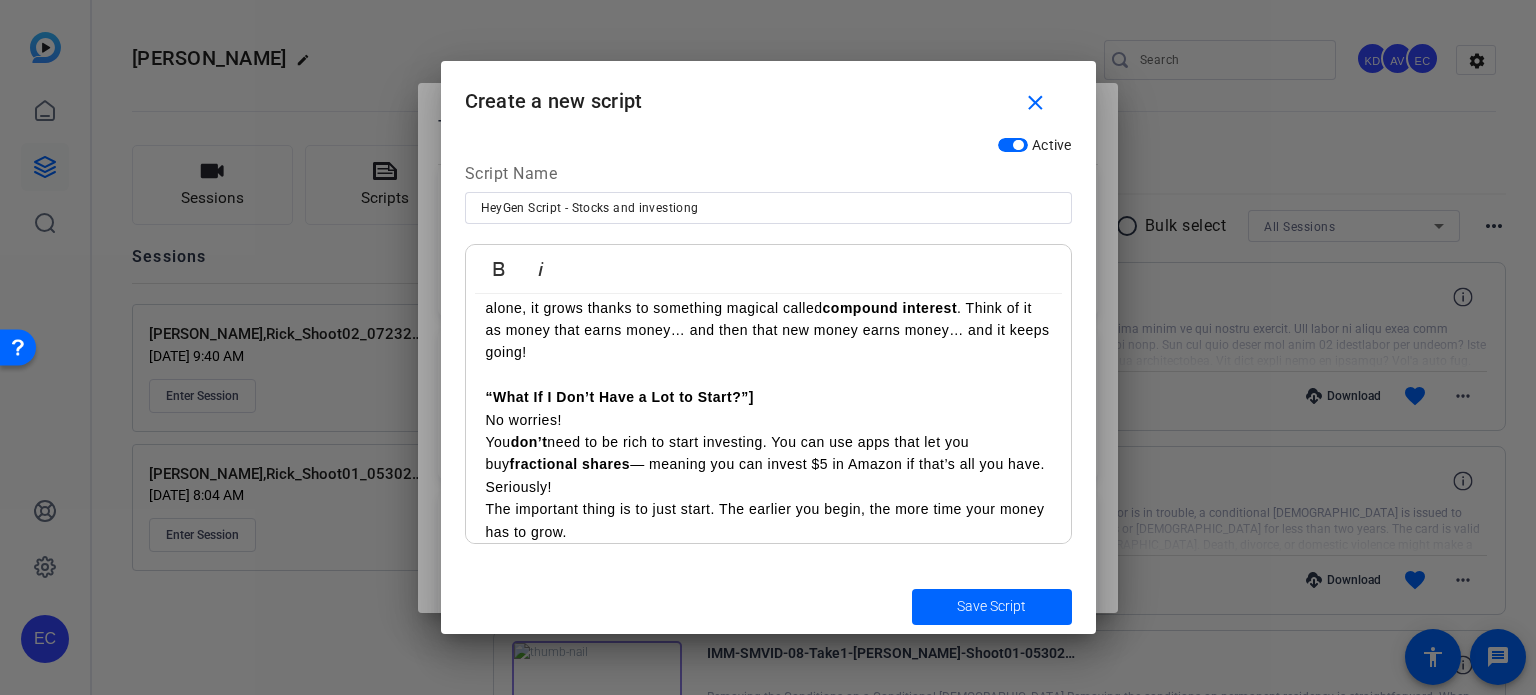 click on "“What If I Don’t Have a Lot to Start?”]" at bounding box center (560, 39) 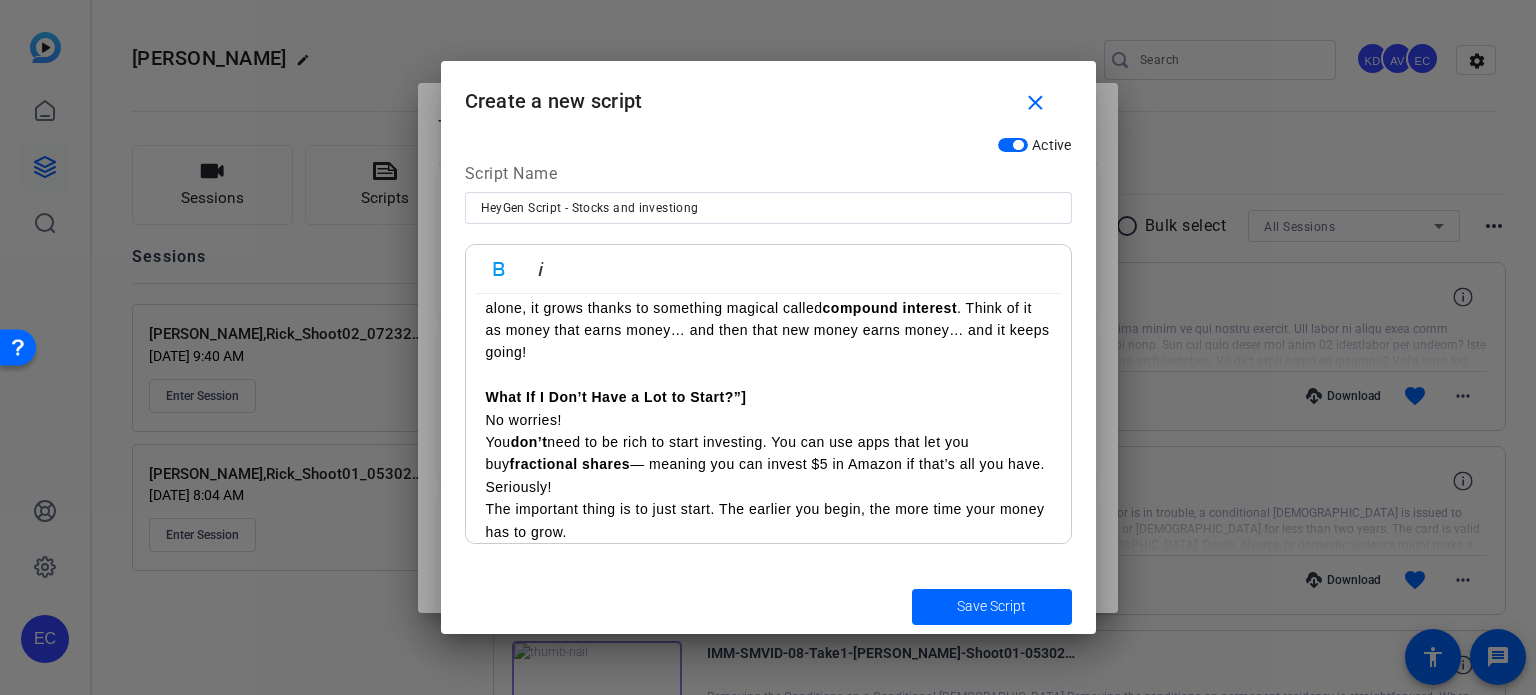 click on "What If I Don’t Have a Lot to Start?”]" at bounding box center [768, 397] 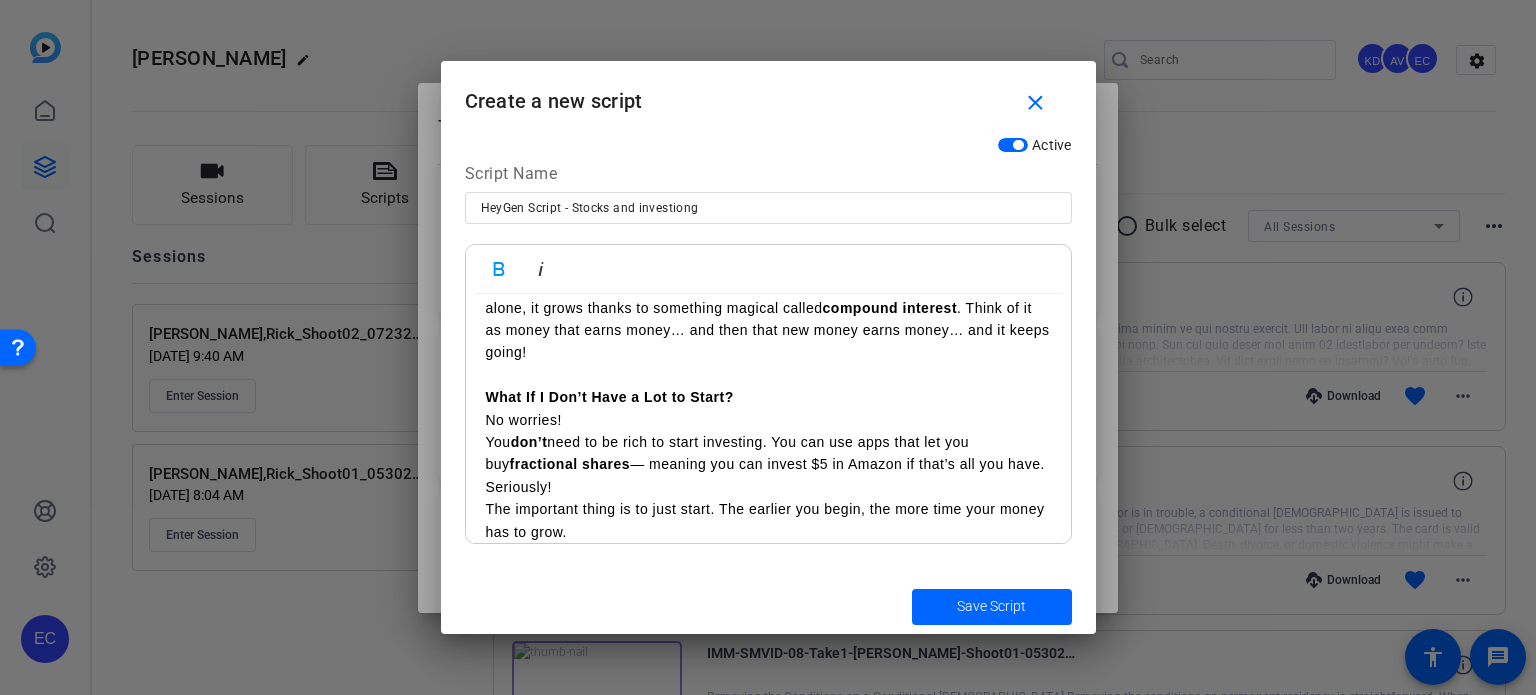 scroll, scrollTop: 596, scrollLeft: 0, axis: vertical 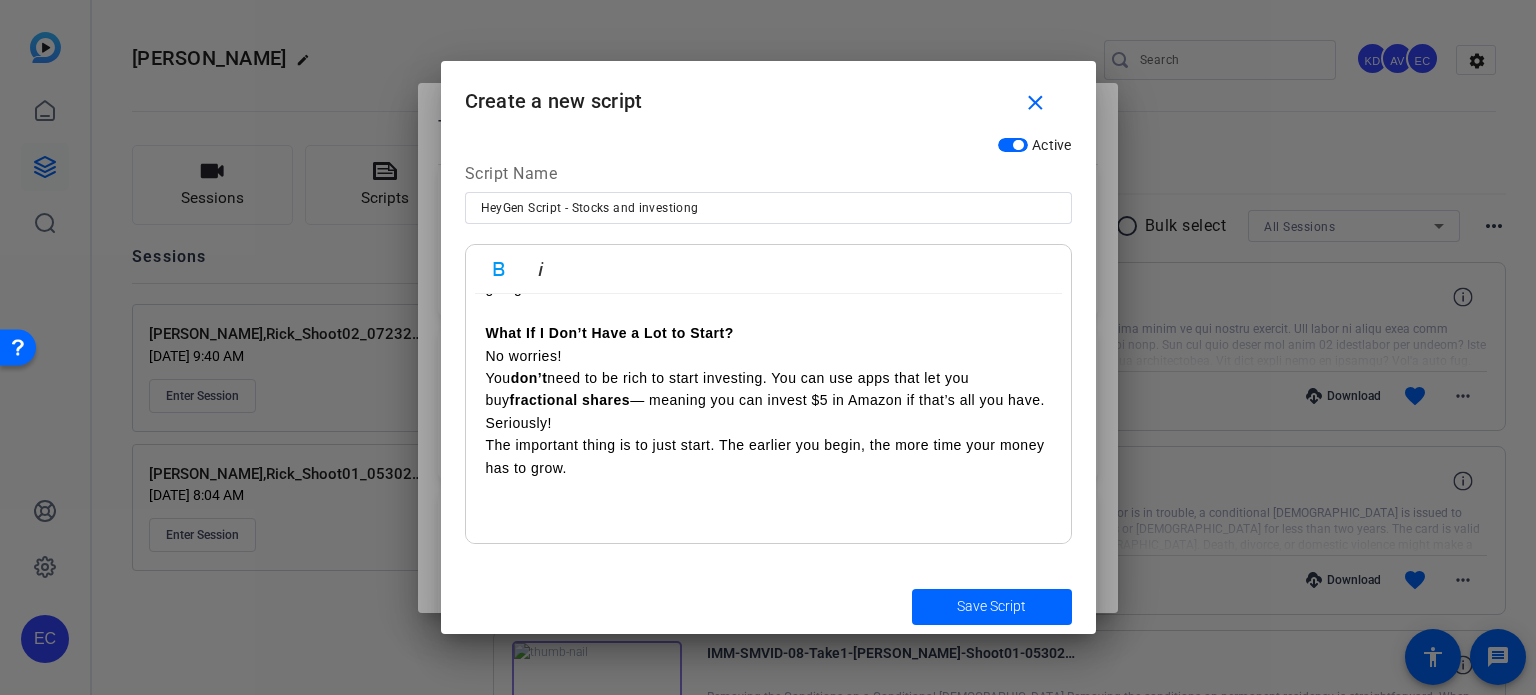 click at bounding box center [768, 512] 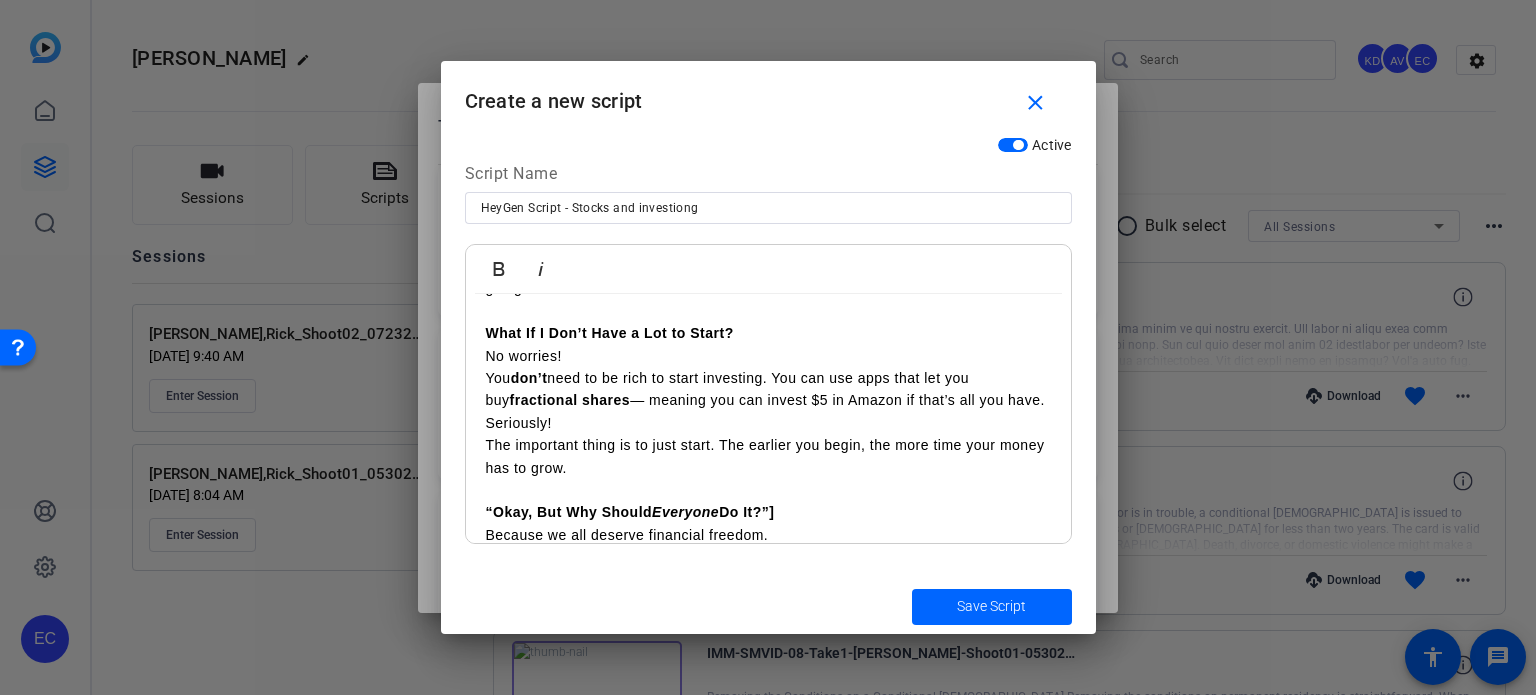 scroll, scrollTop: 689, scrollLeft: 0, axis: vertical 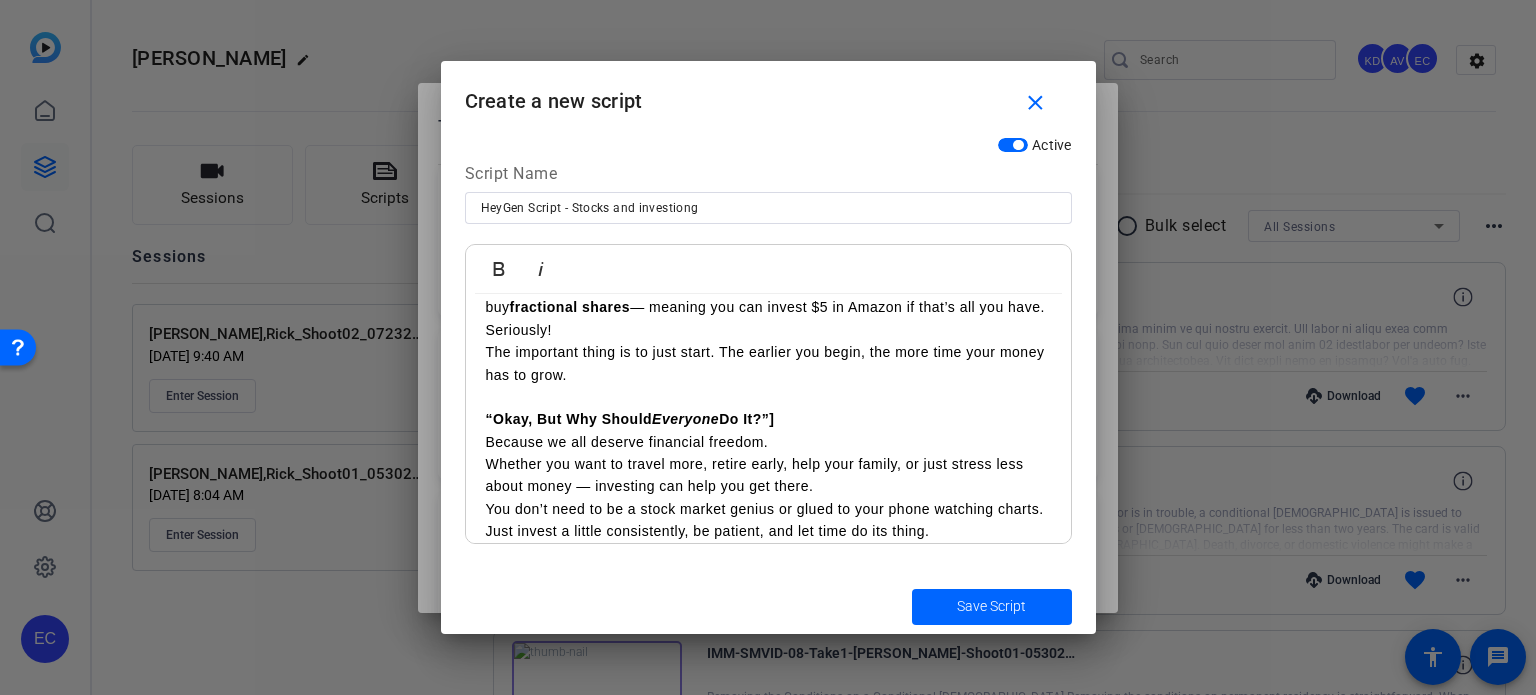 click on "“Okay, But Why Should  Everyone  Do It?”]" at bounding box center (560, -118) 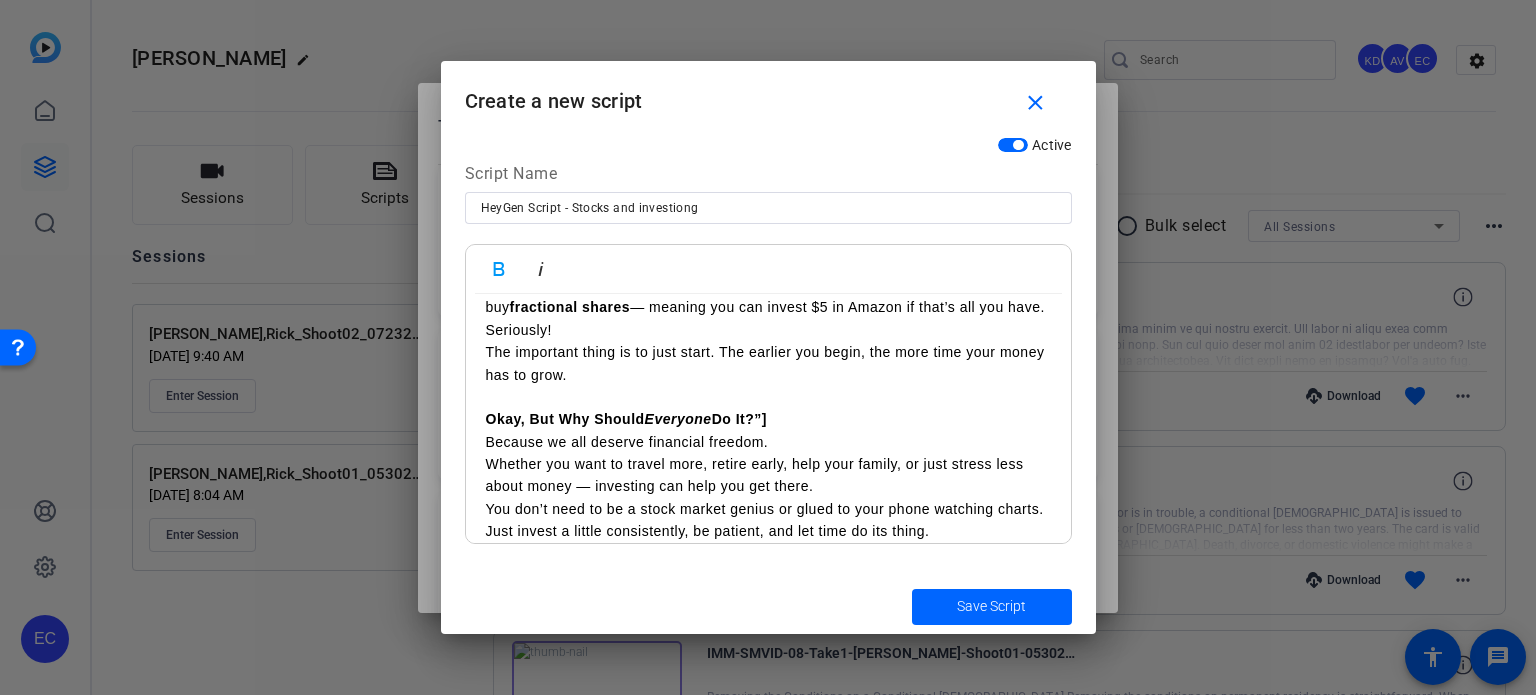click on "Okay, But Why Should  Everyone  Do It?”]" at bounding box center [768, 419] 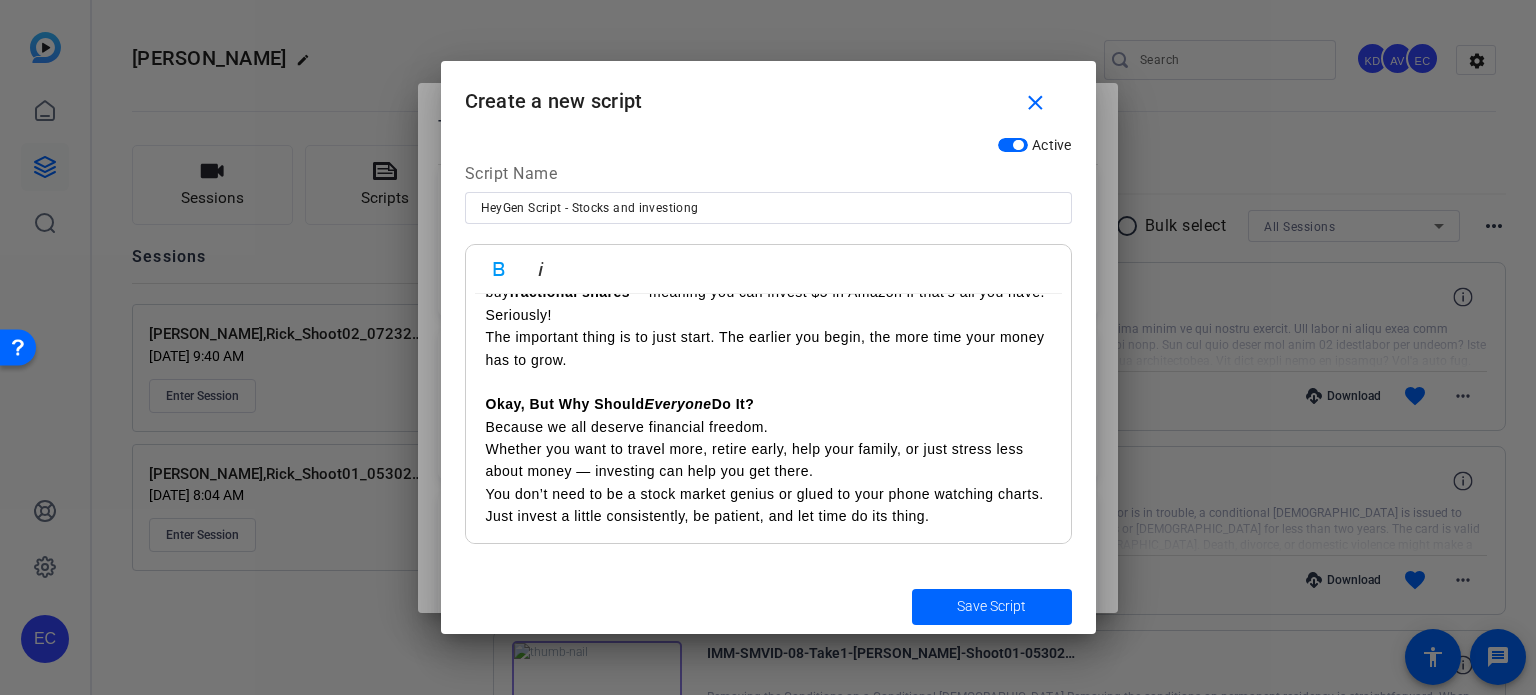 scroll, scrollTop: 708, scrollLeft: 0, axis: vertical 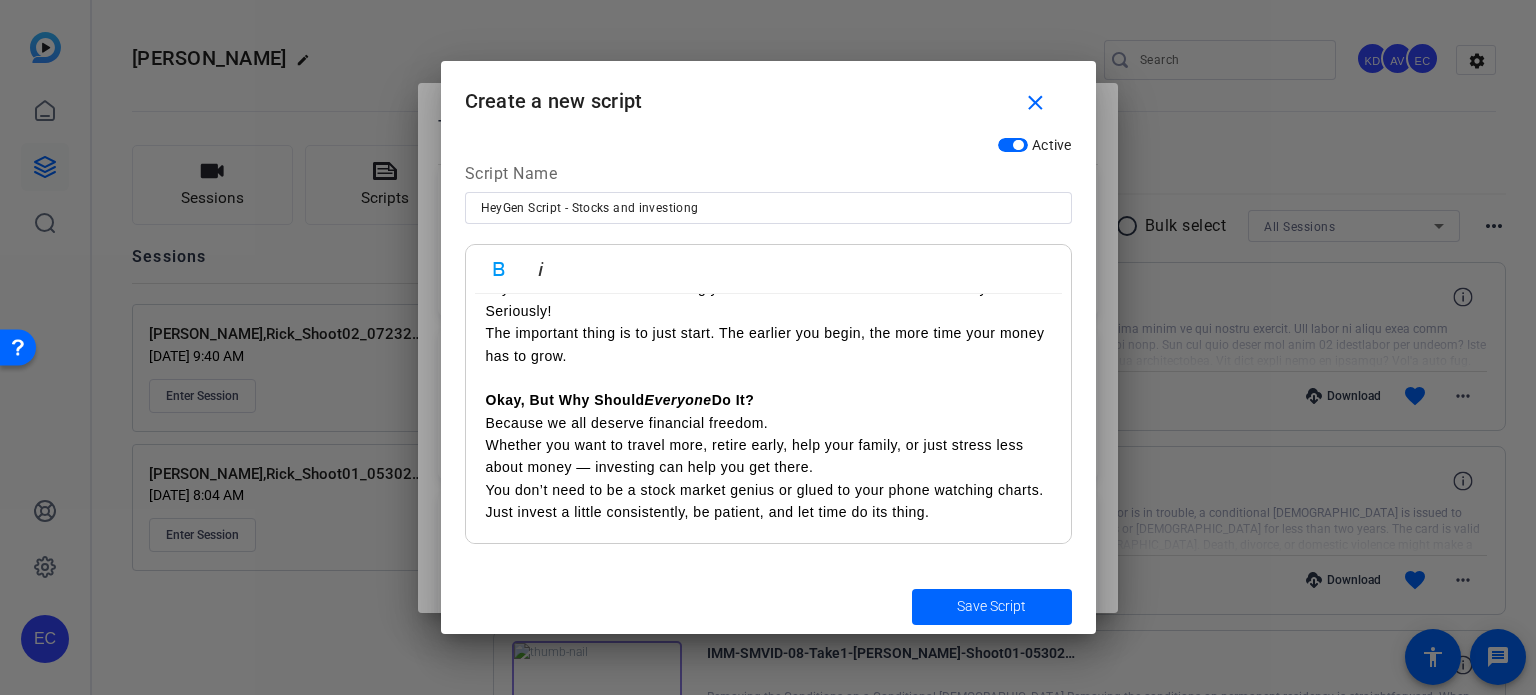 click on "You don’t need to be a stock market genius or glued to your phone watching charts. Just invest a little consistently, be patient, and let time do its thing." at bounding box center (768, 501) 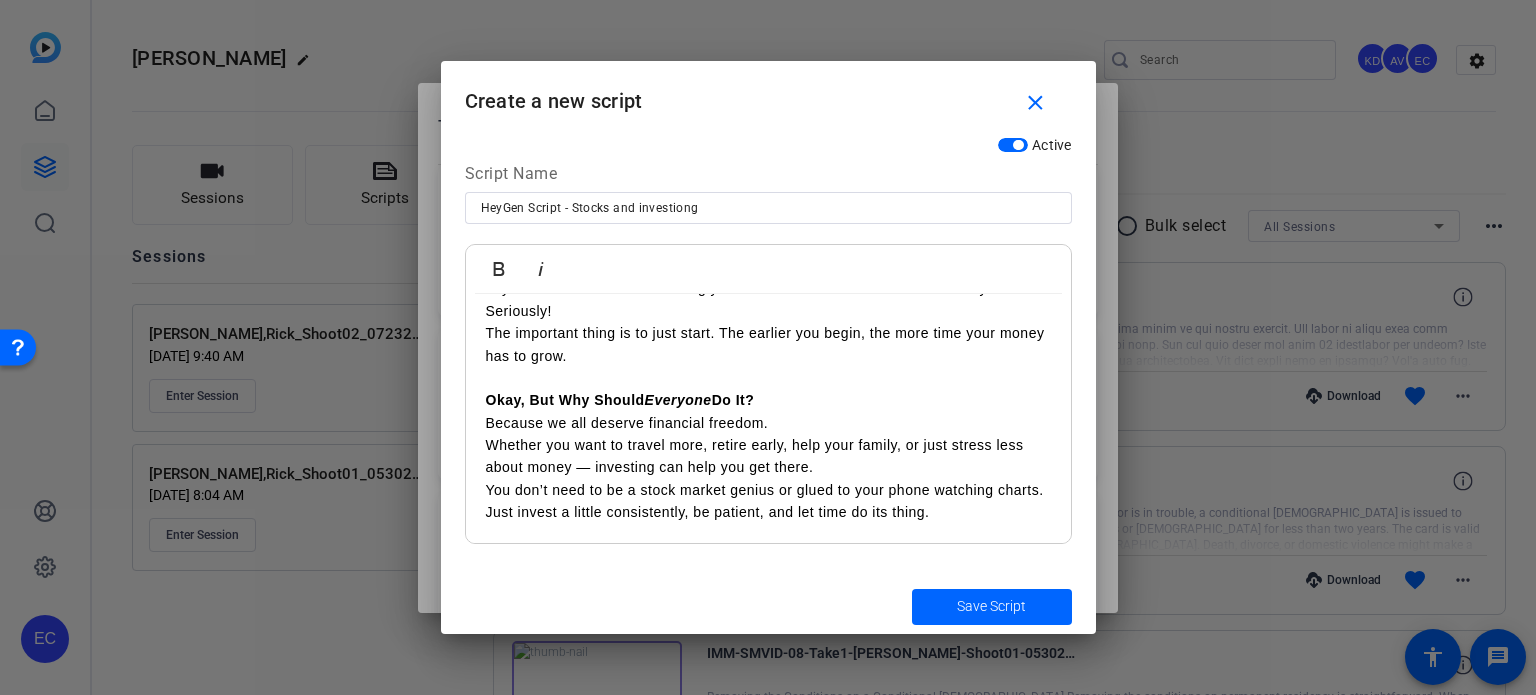 click on "You don’t need to be a stock market genius or glued to your phone watching charts. Just invest a little consistently, be patient, and let time do its thing." at bounding box center [768, 501] 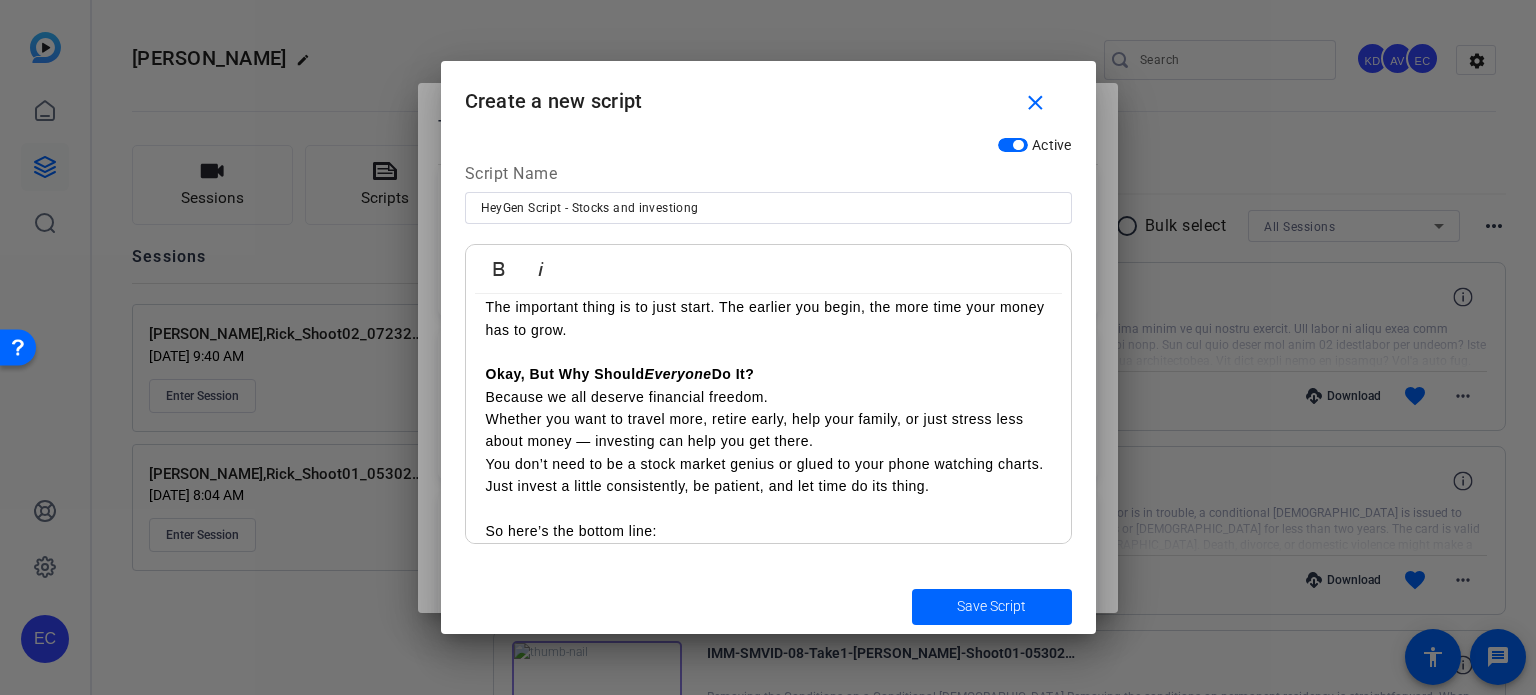 scroll, scrollTop: 868, scrollLeft: 0, axis: vertical 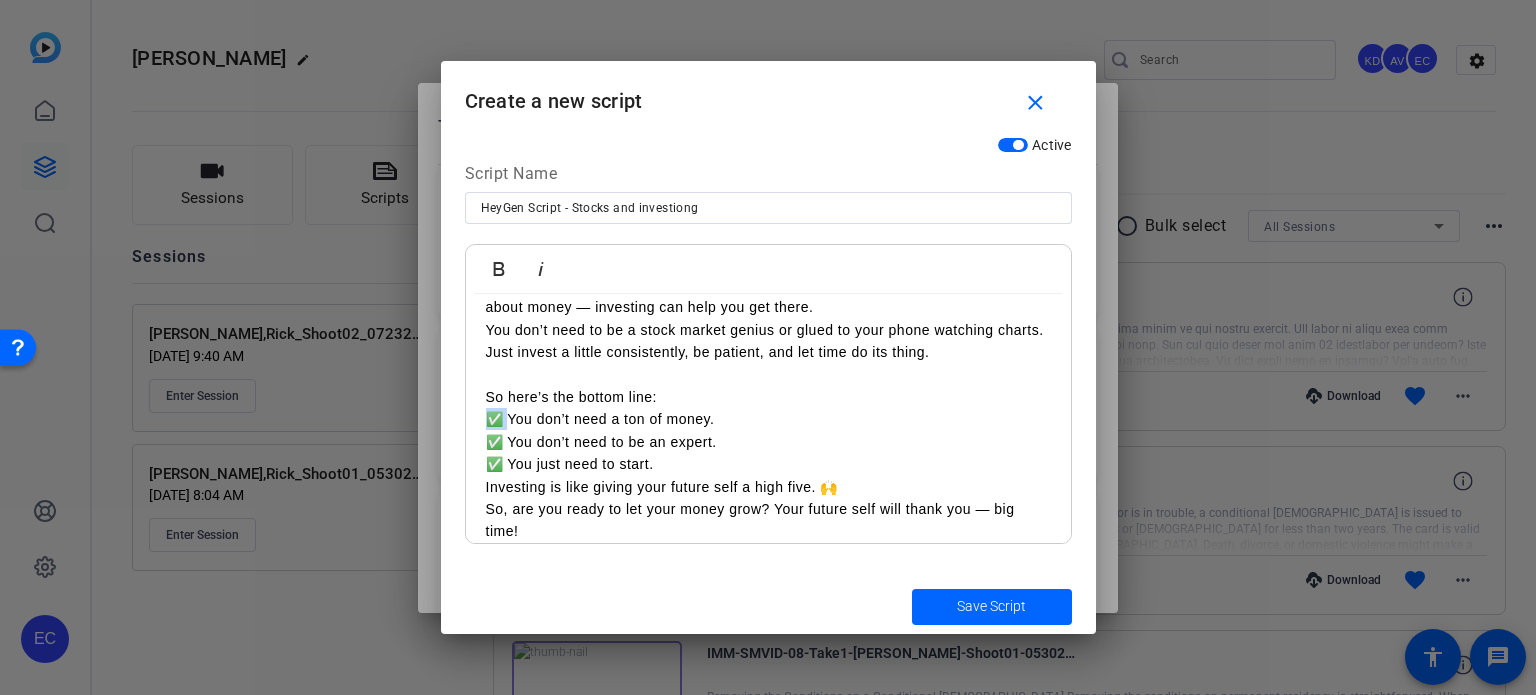 drag, startPoint x: 508, startPoint y: 415, endPoint x: 485, endPoint y: 419, distance: 23.345236 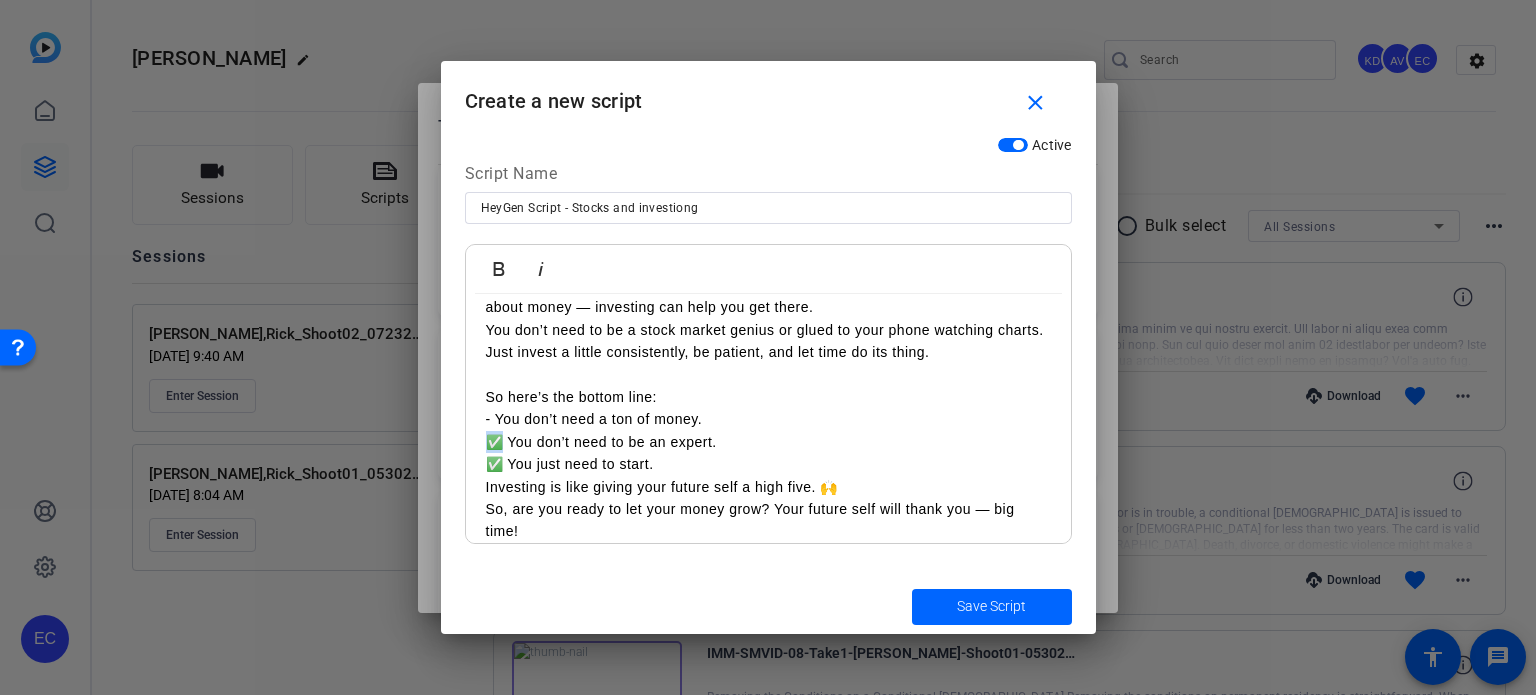 drag, startPoint x: 506, startPoint y: 445, endPoint x: 486, endPoint y: 445, distance: 20 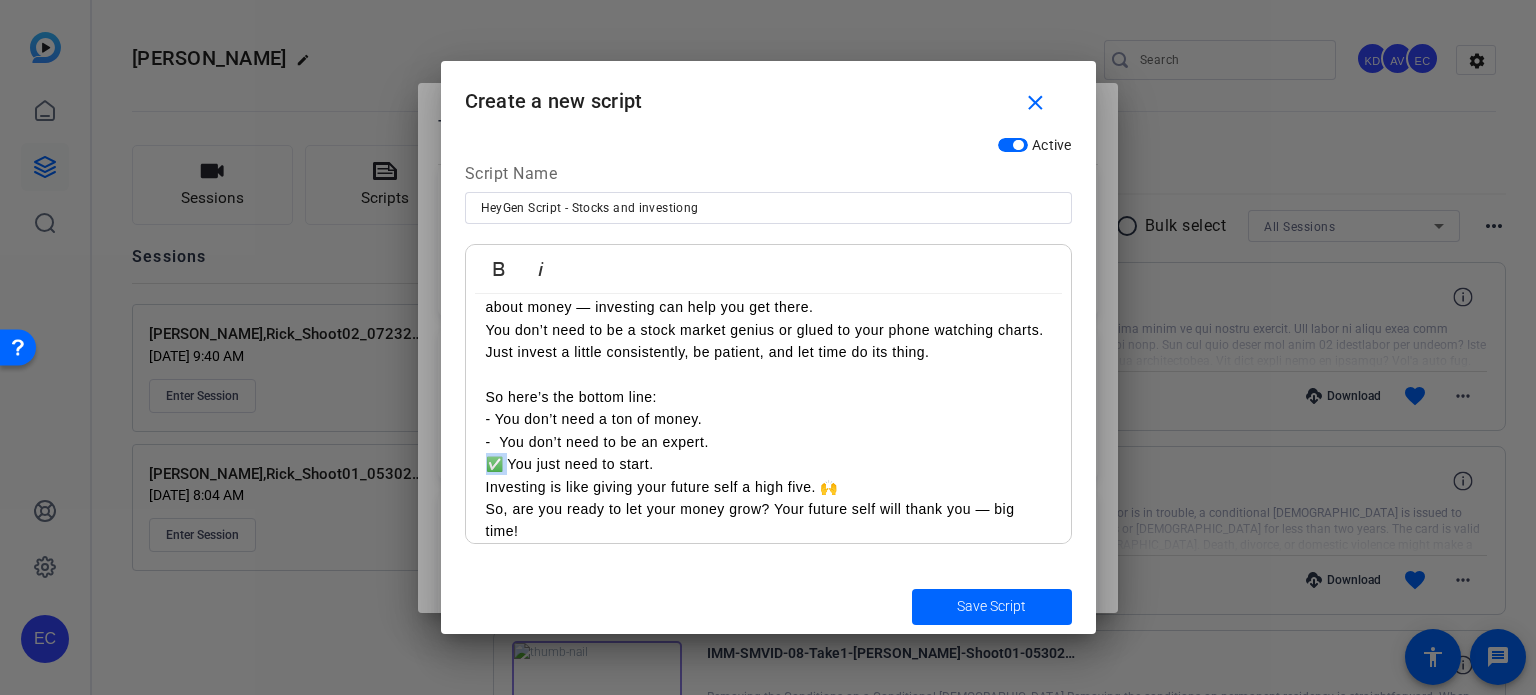 drag, startPoint x: 508, startPoint y: 467, endPoint x: 477, endPoint y: 470, distance: 31.144823 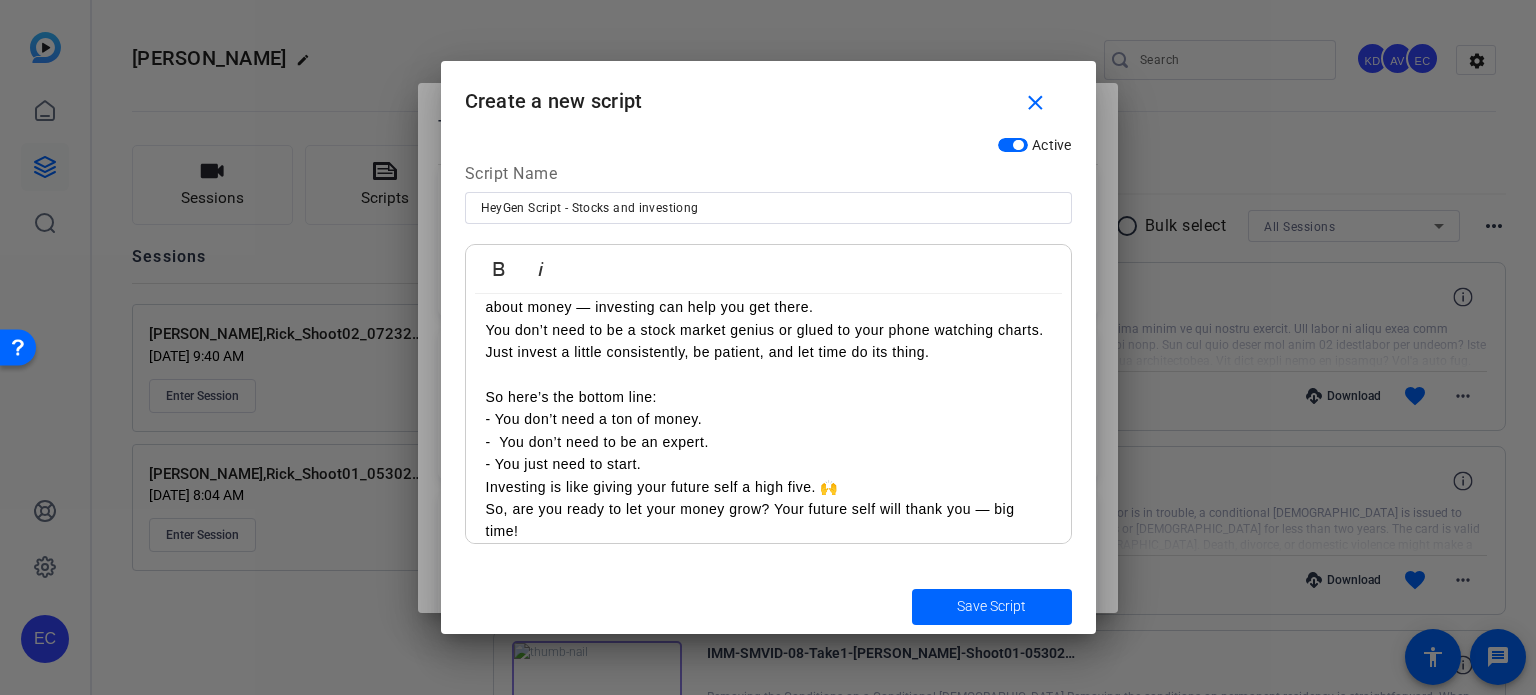 click on "Investing is like giving your future self a high five. 🙌" at bounding box center [768, 487] 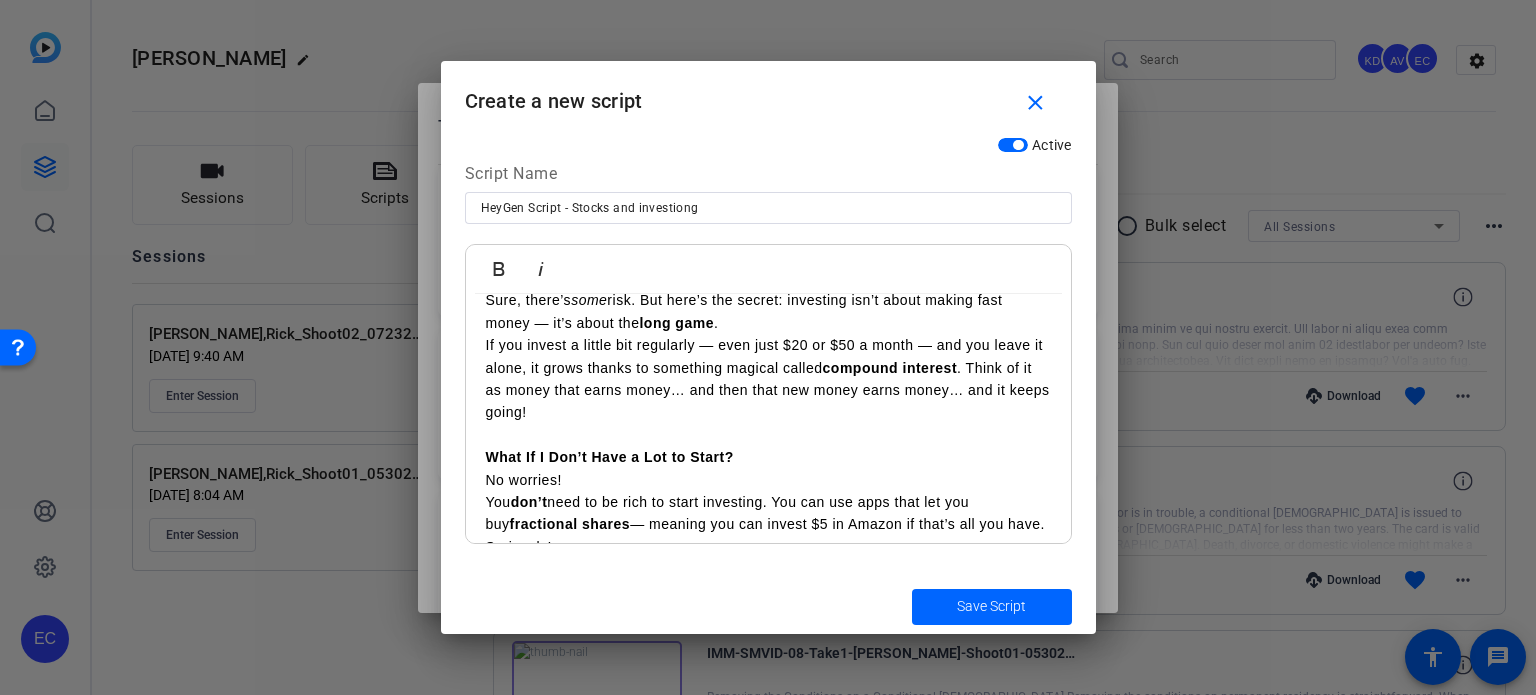 scroll, scrollTop: 887, scrollLeft: 0, axis: vertical 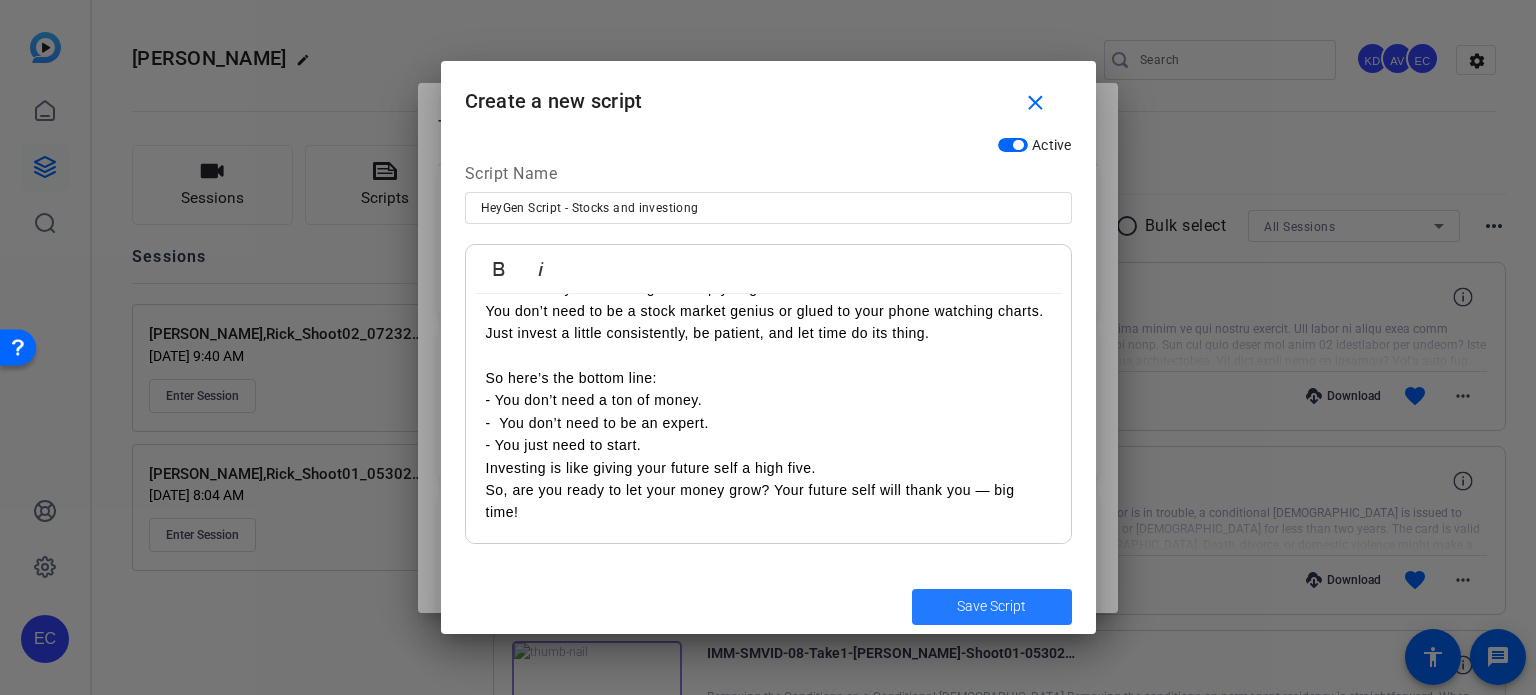 click on "Save Script" at bounding box center [991, 606] 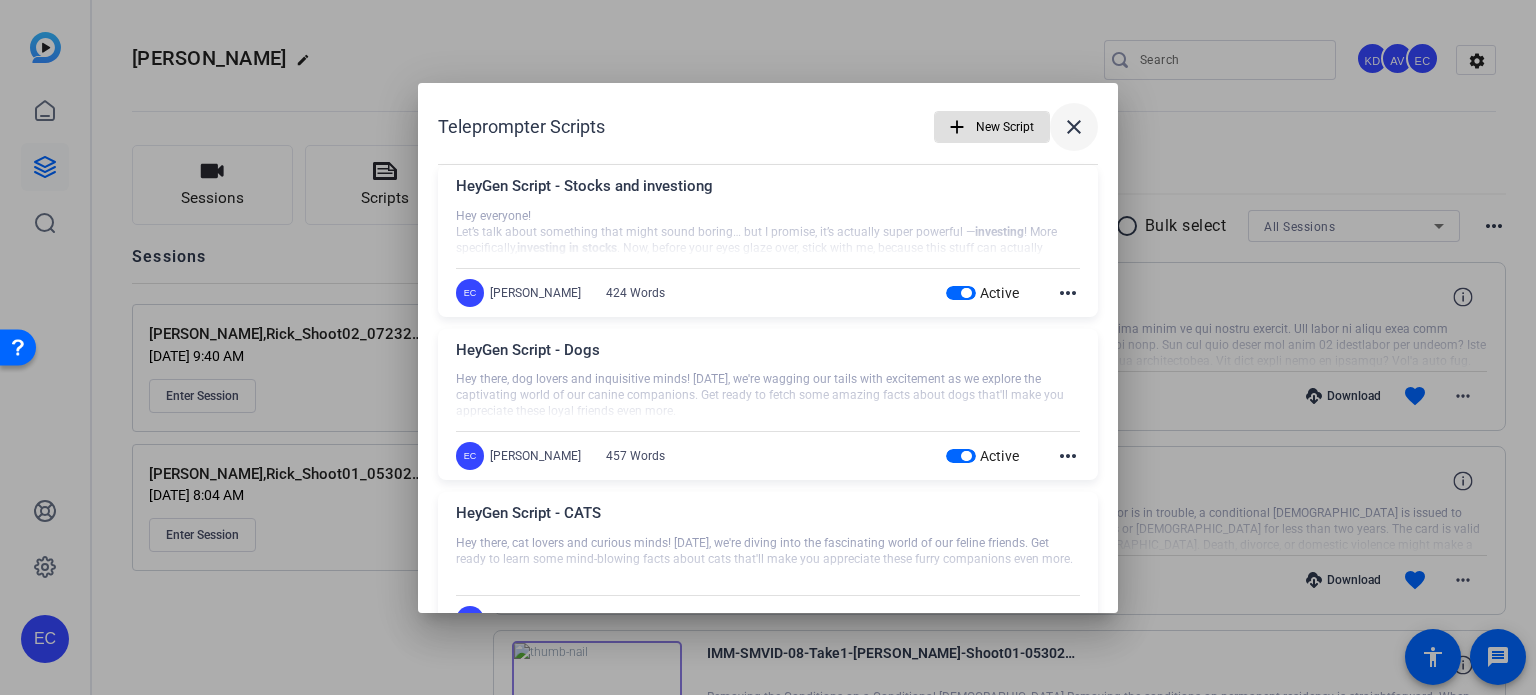 click on "close" at bounding box center (1074, 127) 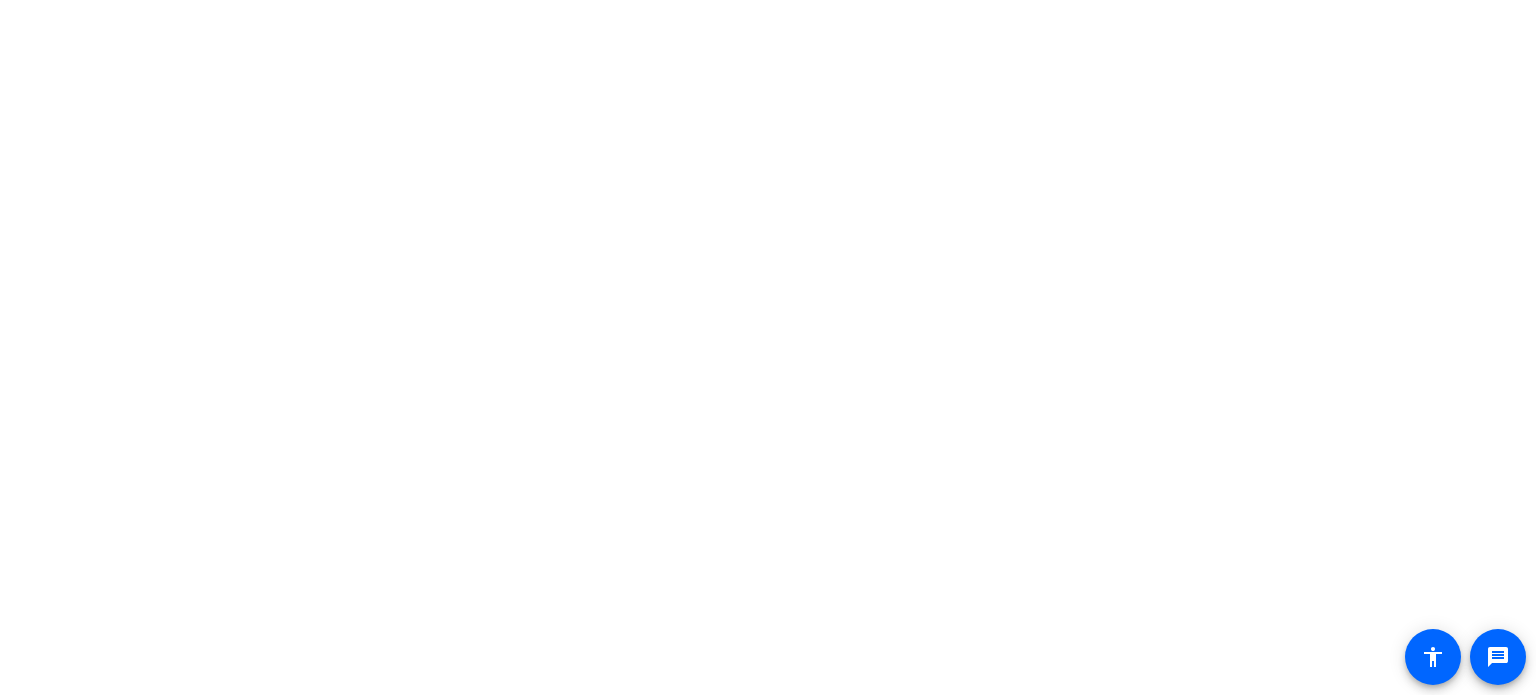 scroll, scrollTop: 0, scrollLeft: 0, axis: both 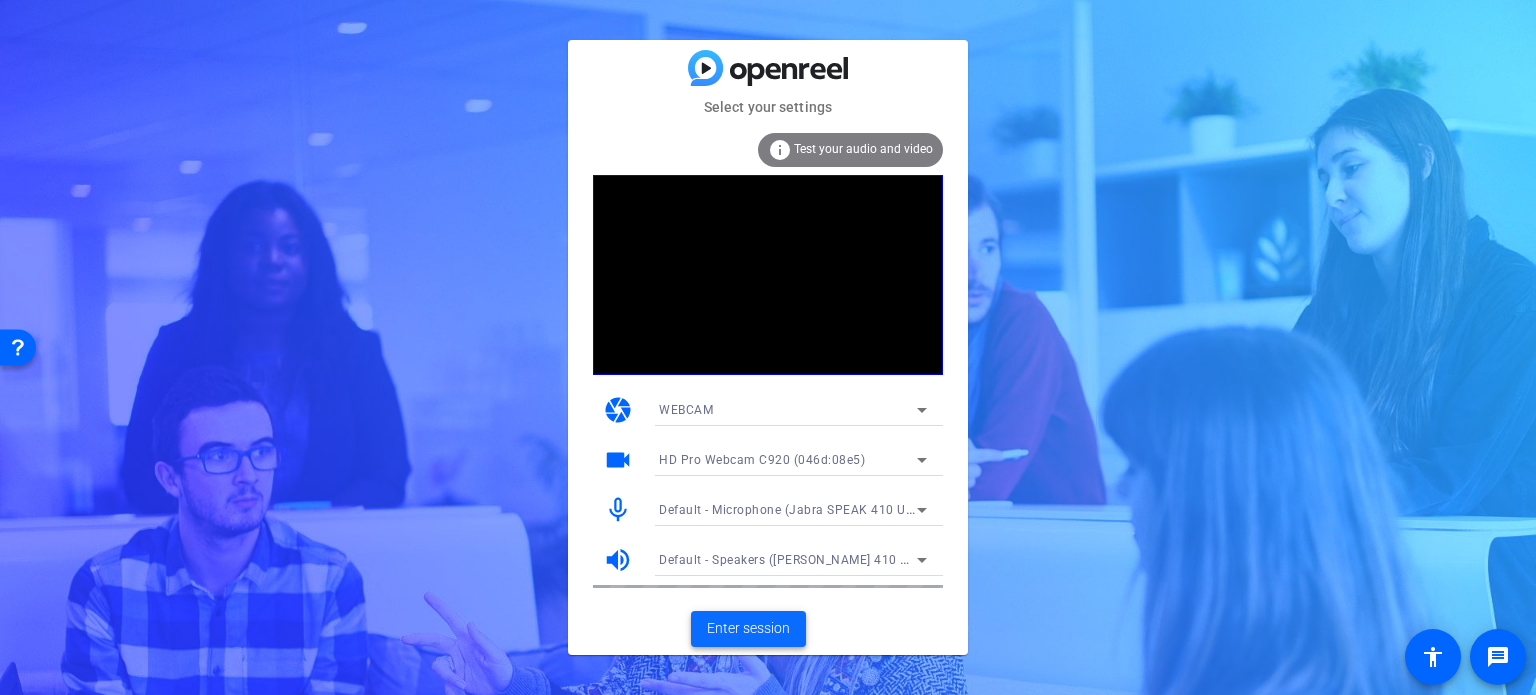 click on "Enter session" 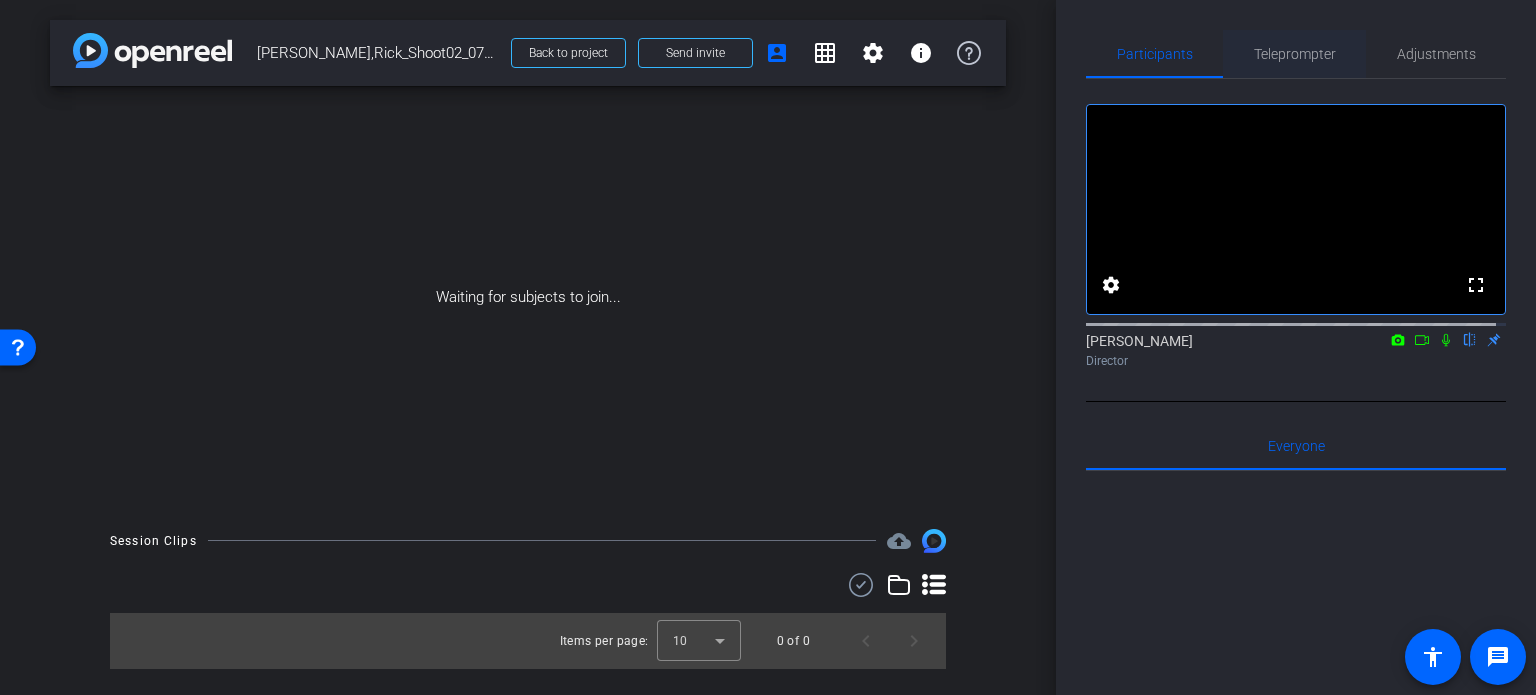 click on "Teleprompter" at bounding box center [1295, 54] 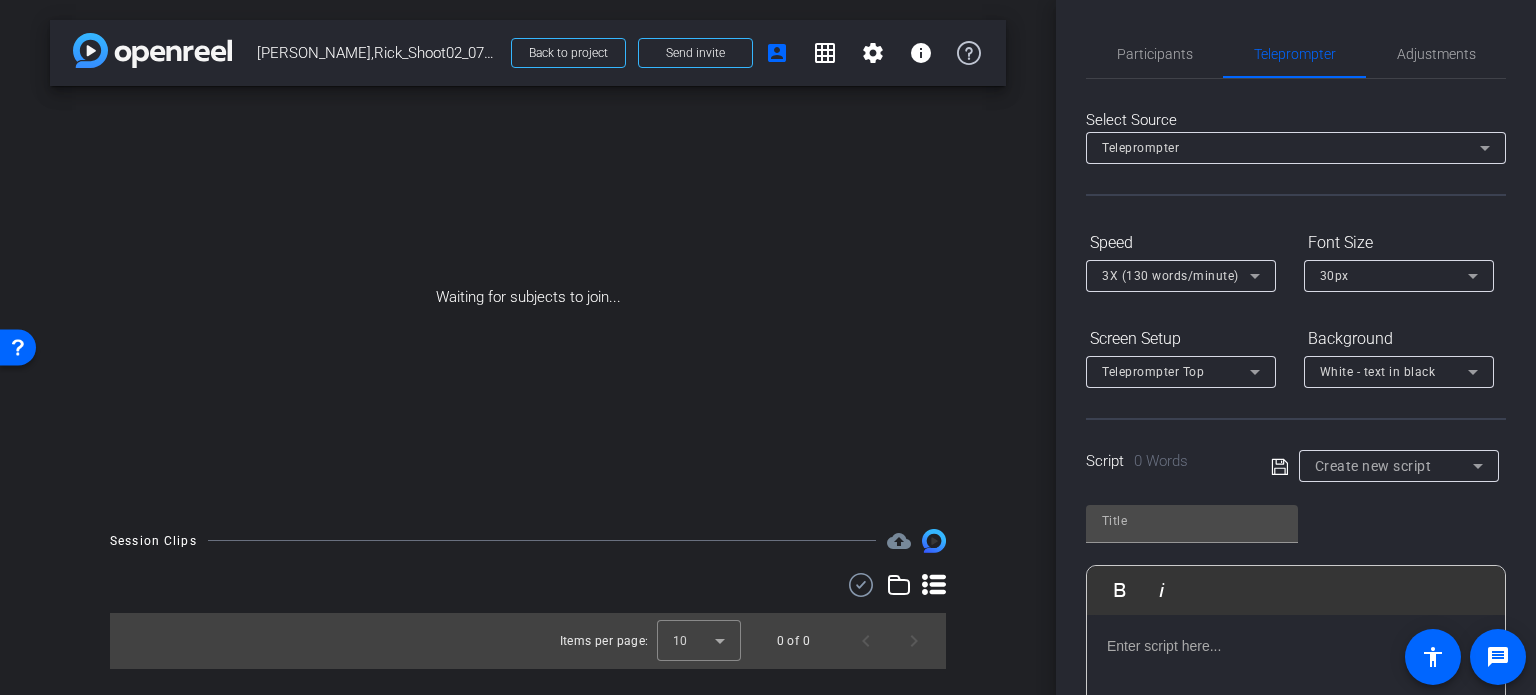 click on "Create new script" at bounding box center (1394, 466) 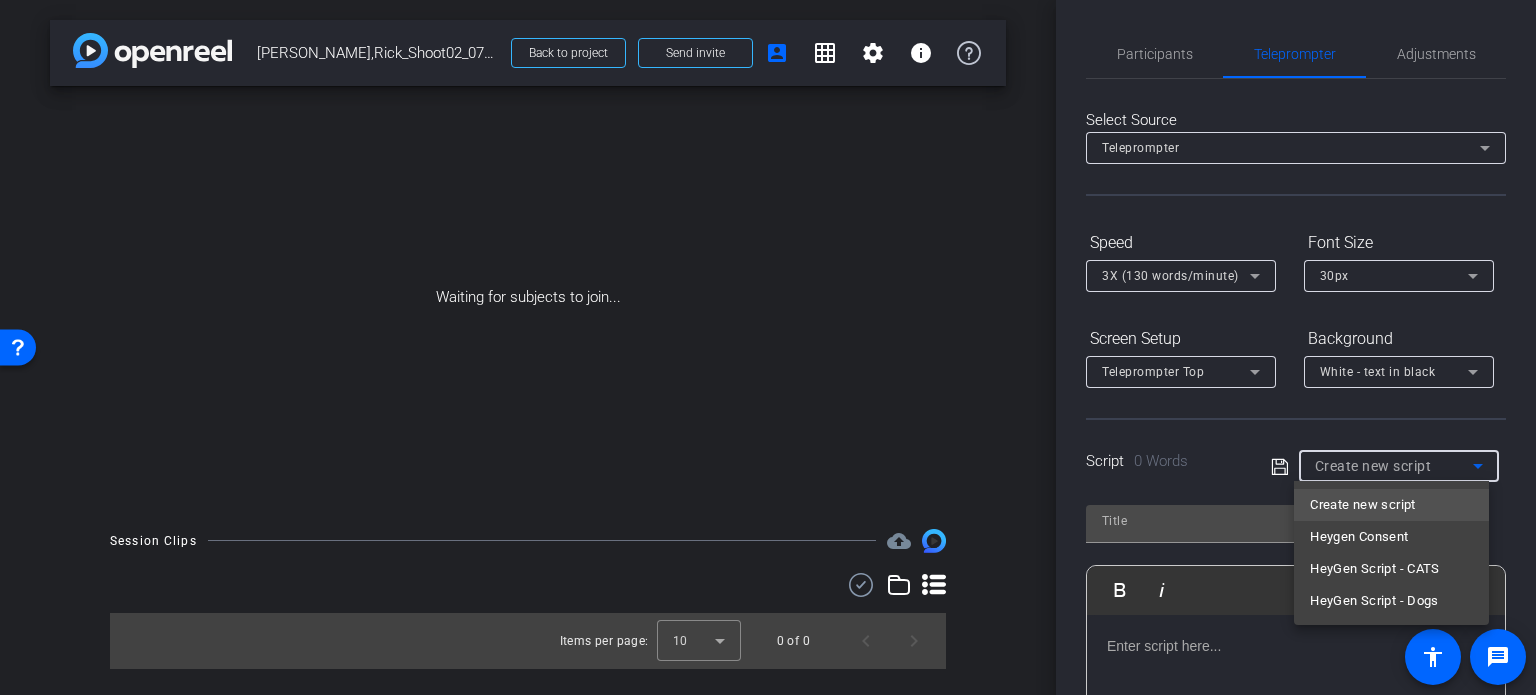 click at bounding box center (768, 347) 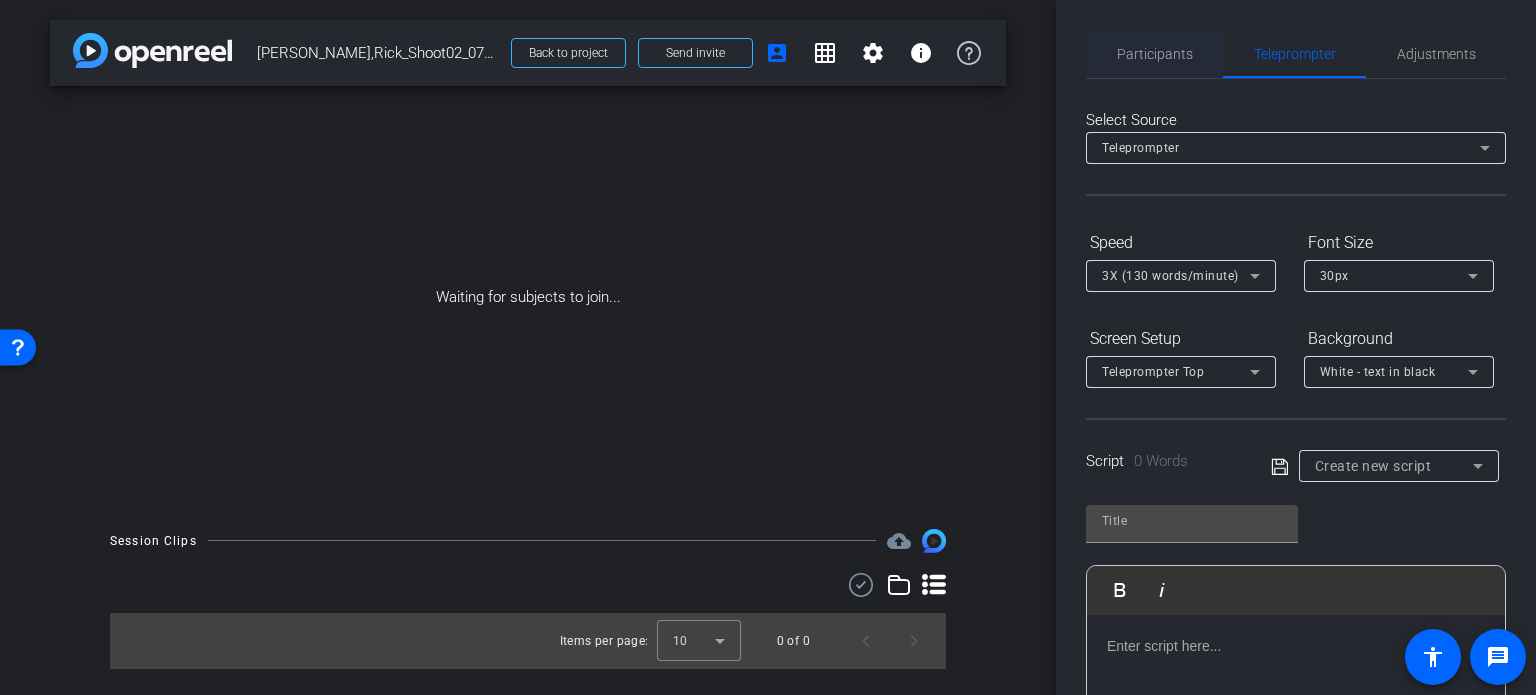 click on "Participants" at bounding box center [1155, 54] 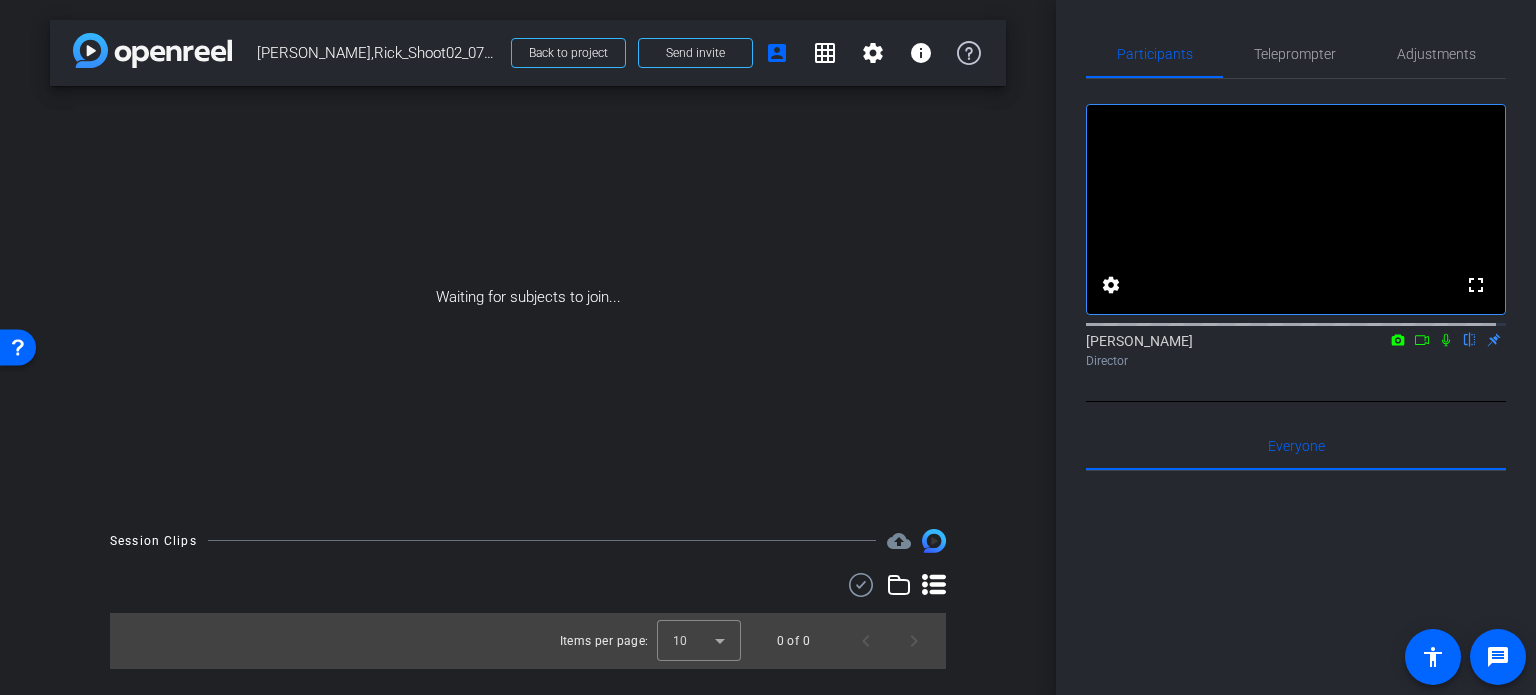 click on "fullscreen settings  Erika Centeno
flip
Director" 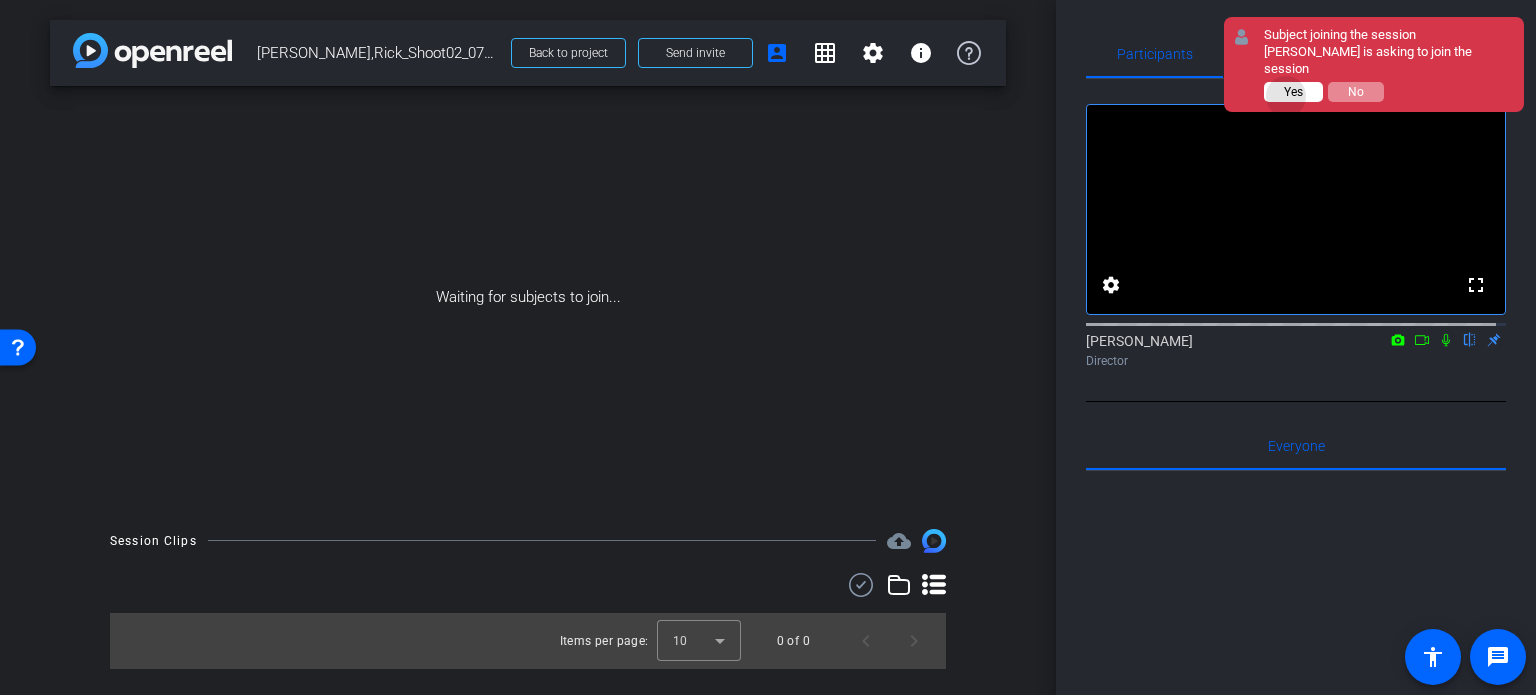 click on "Yes" at bounding box center (1293, 92) 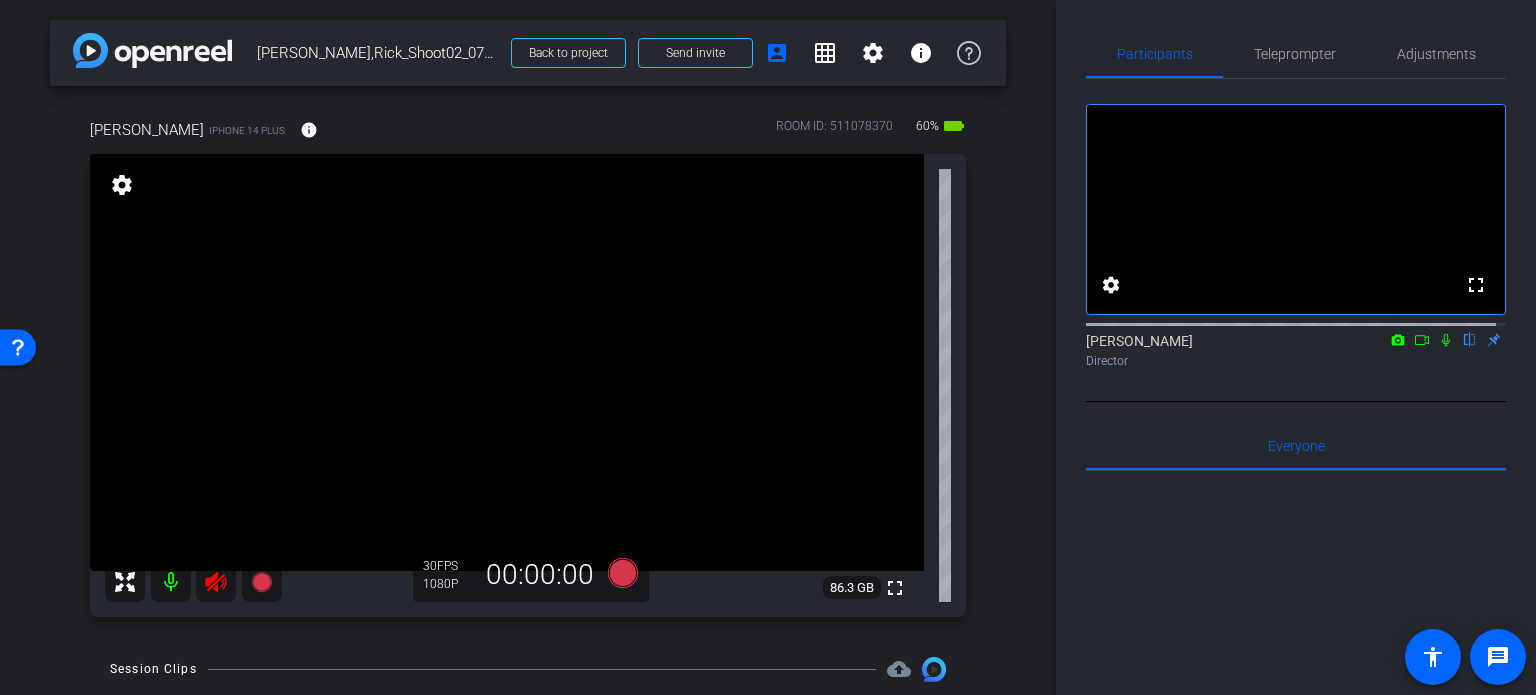 click at bounding box center [507, 362] 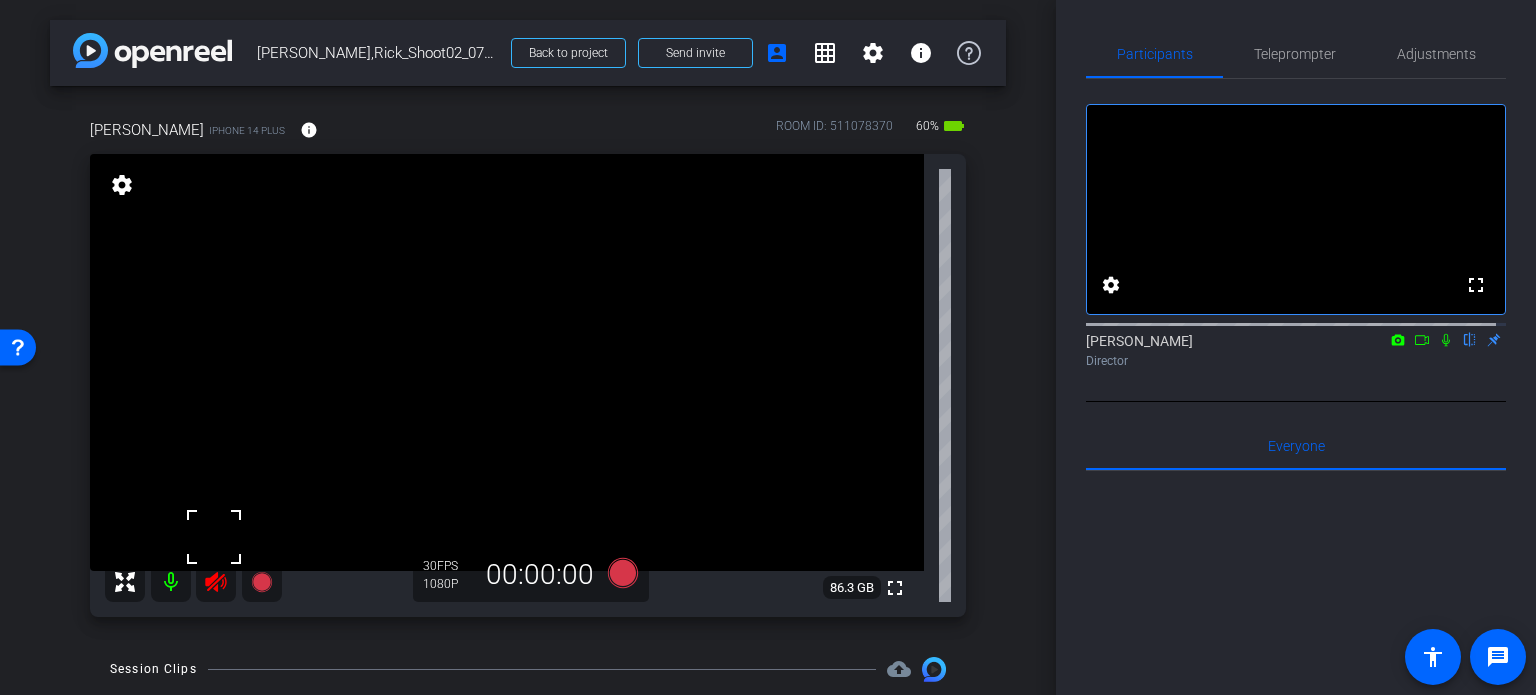 click 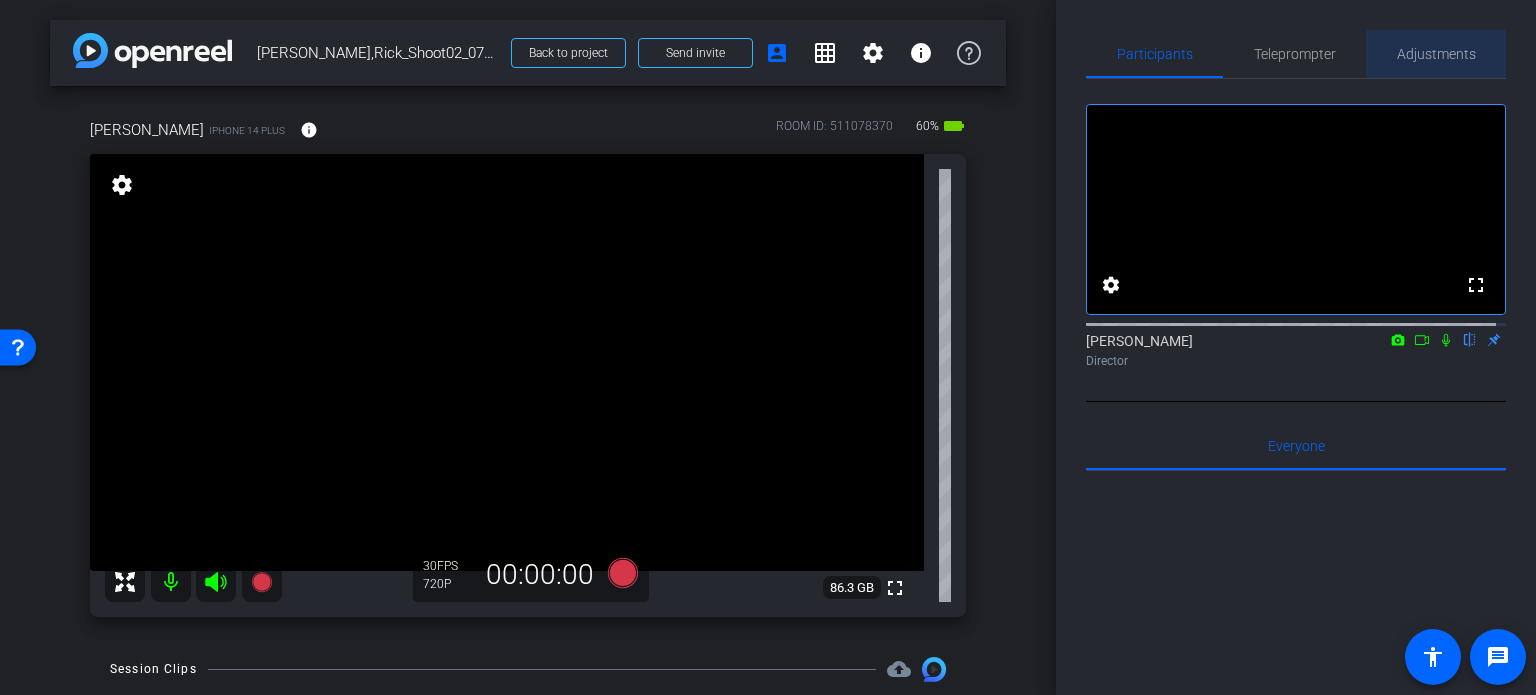 click on "Adjustments" at bounding box center [1436, 54] 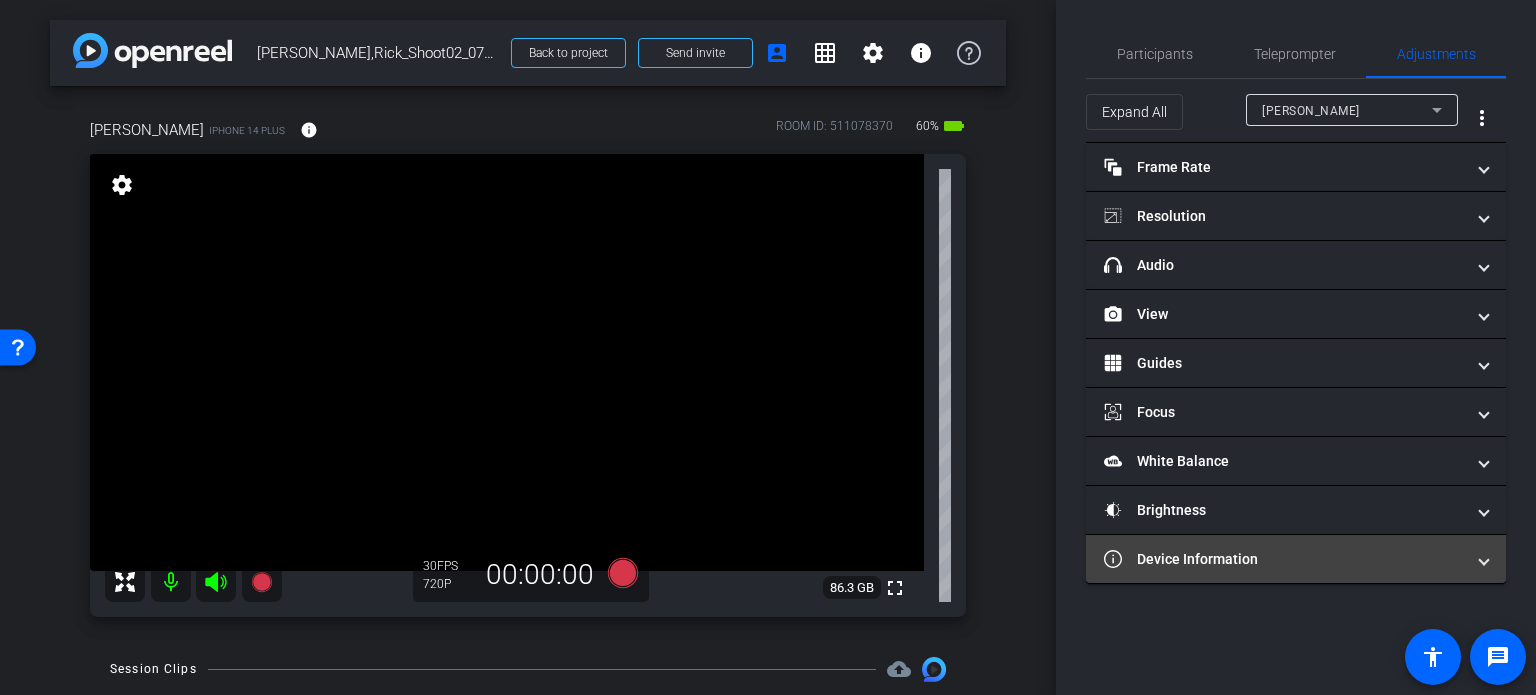 drag, startPoint x: 1313, startPoint y: 558, endPoint x: 1324, endPoint y: 551, distance: 13.038404 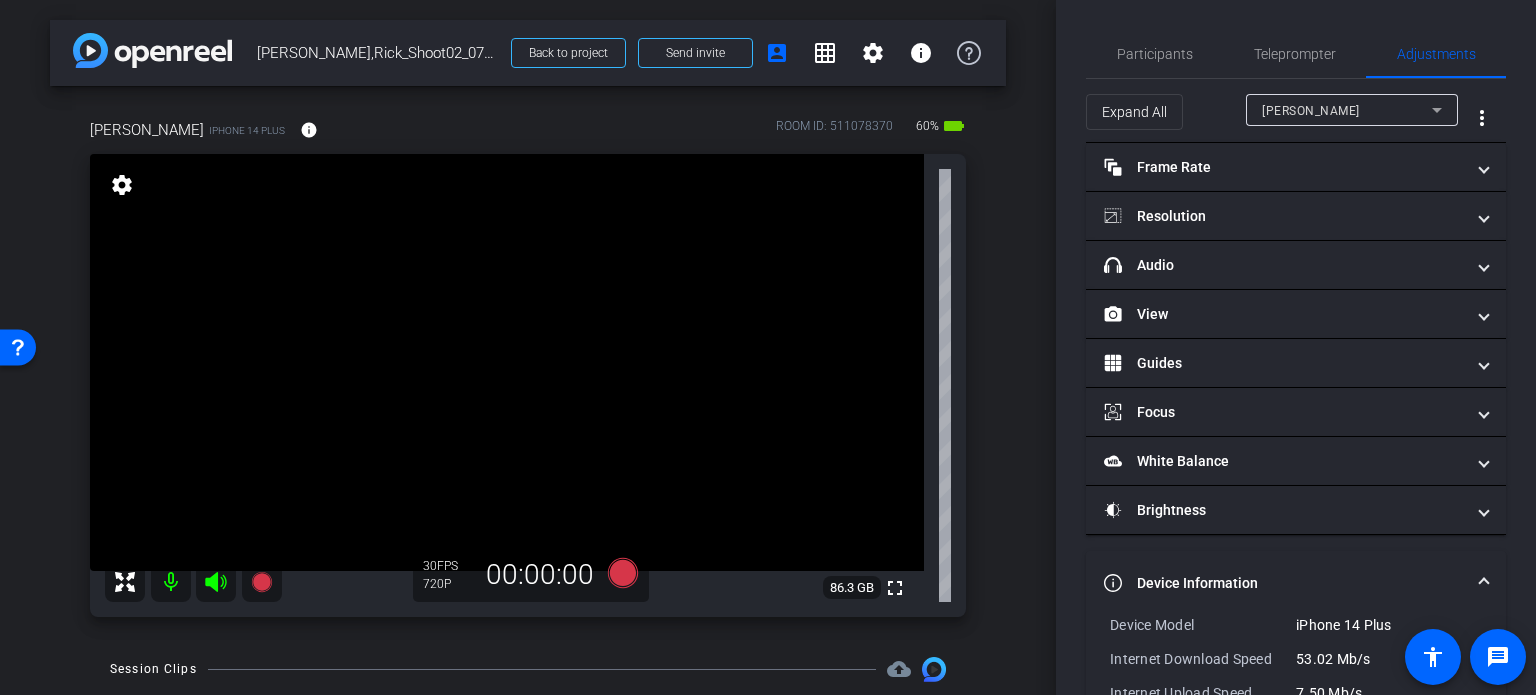 scroll, scrollTop: 100, scrollLeft: 0, axis: vertical 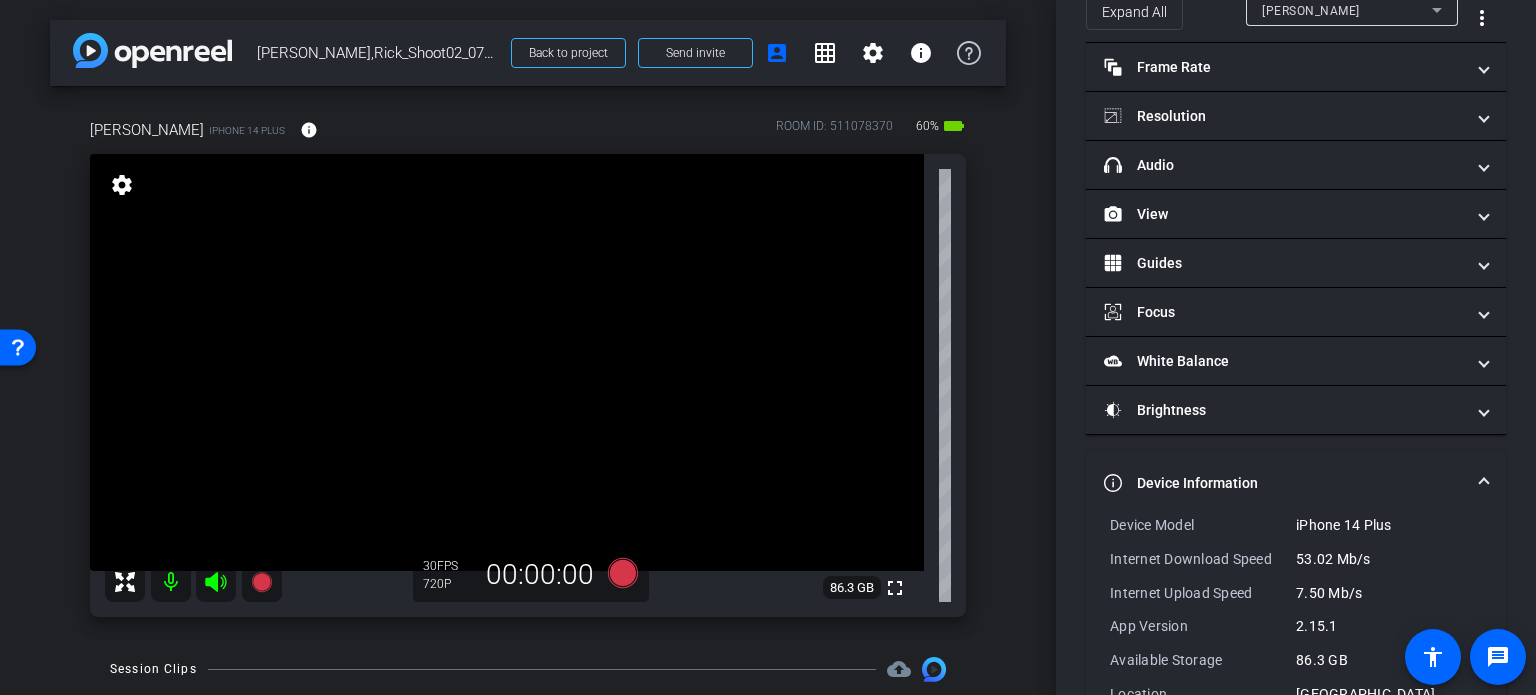 click on "Device Information" at bounding box center (1296, 483) 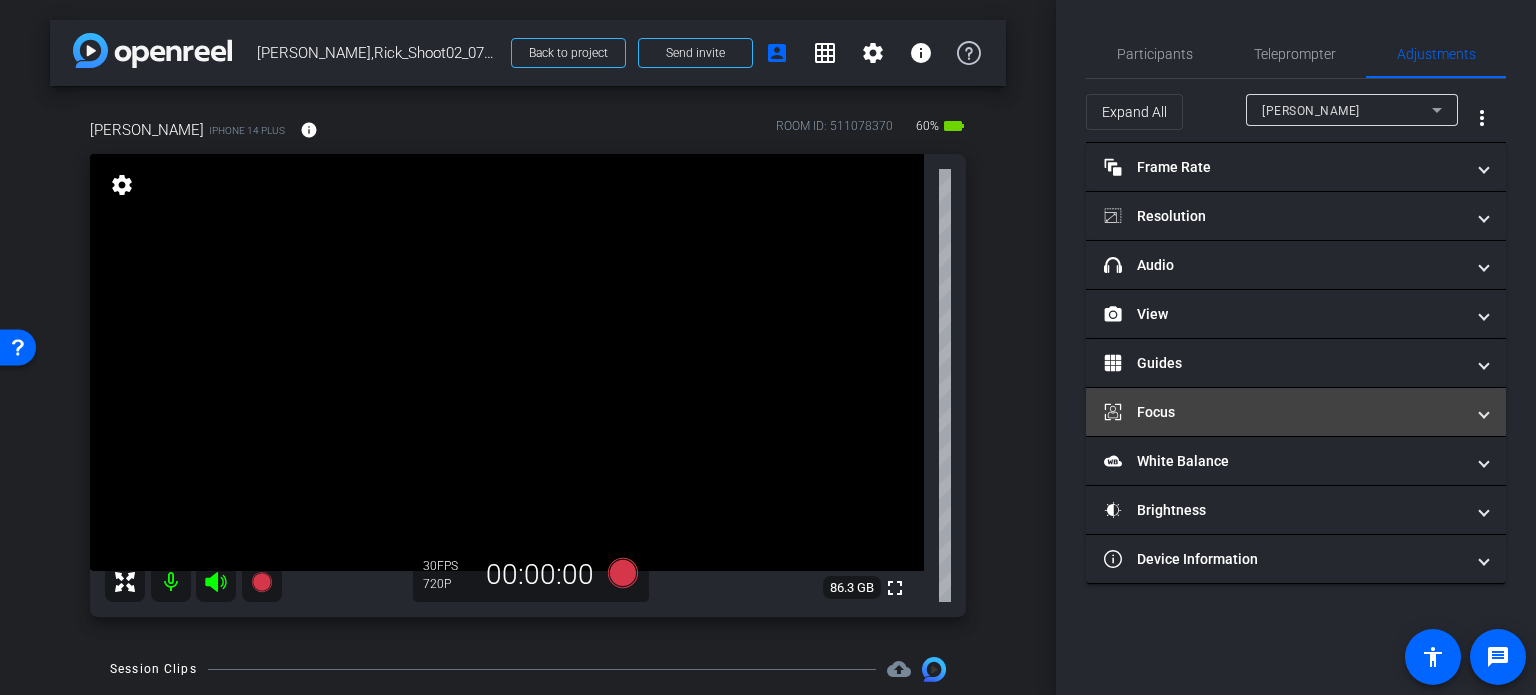 scroll, scrollTop: 0, scrollLeft: 0, axis: both 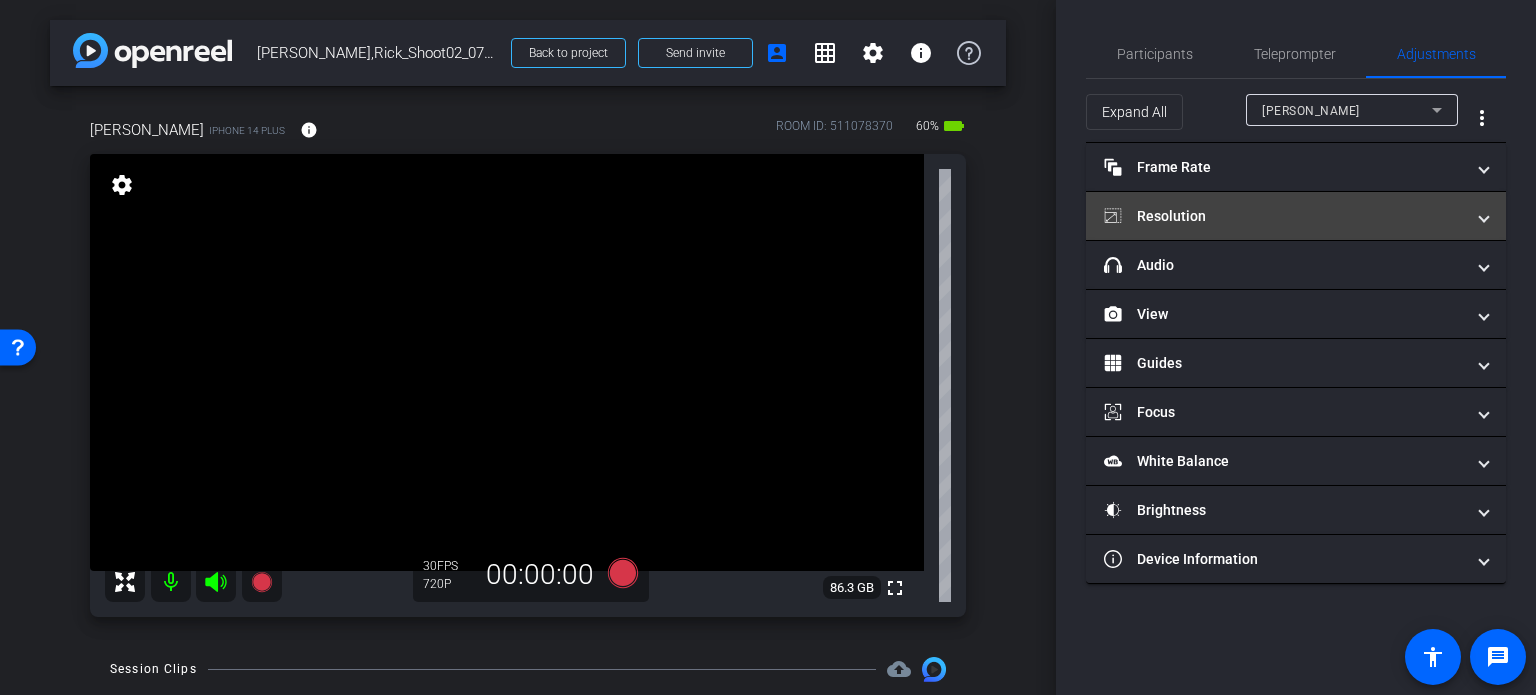 click on "Resolution" at bounding box center [1296, 216] 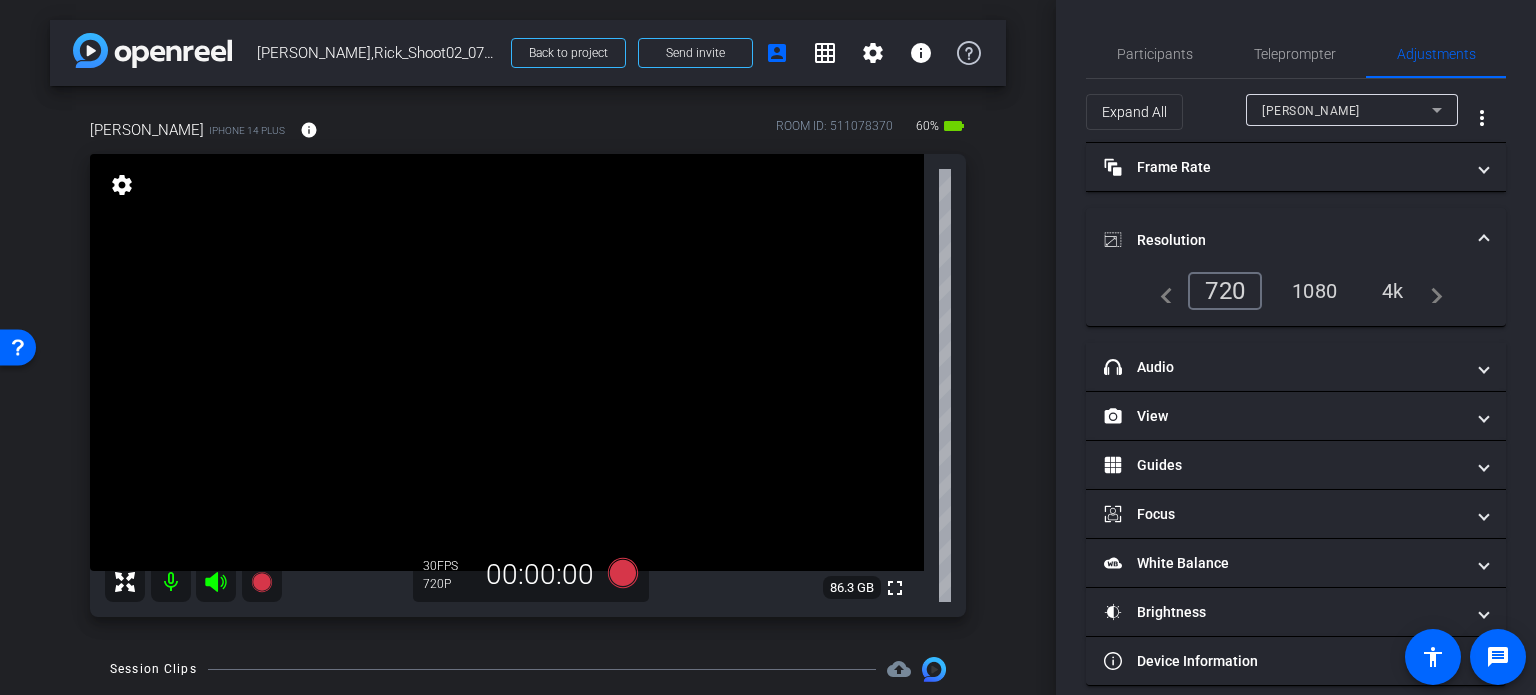 click on "4k" at bounding box center [1393, 291] 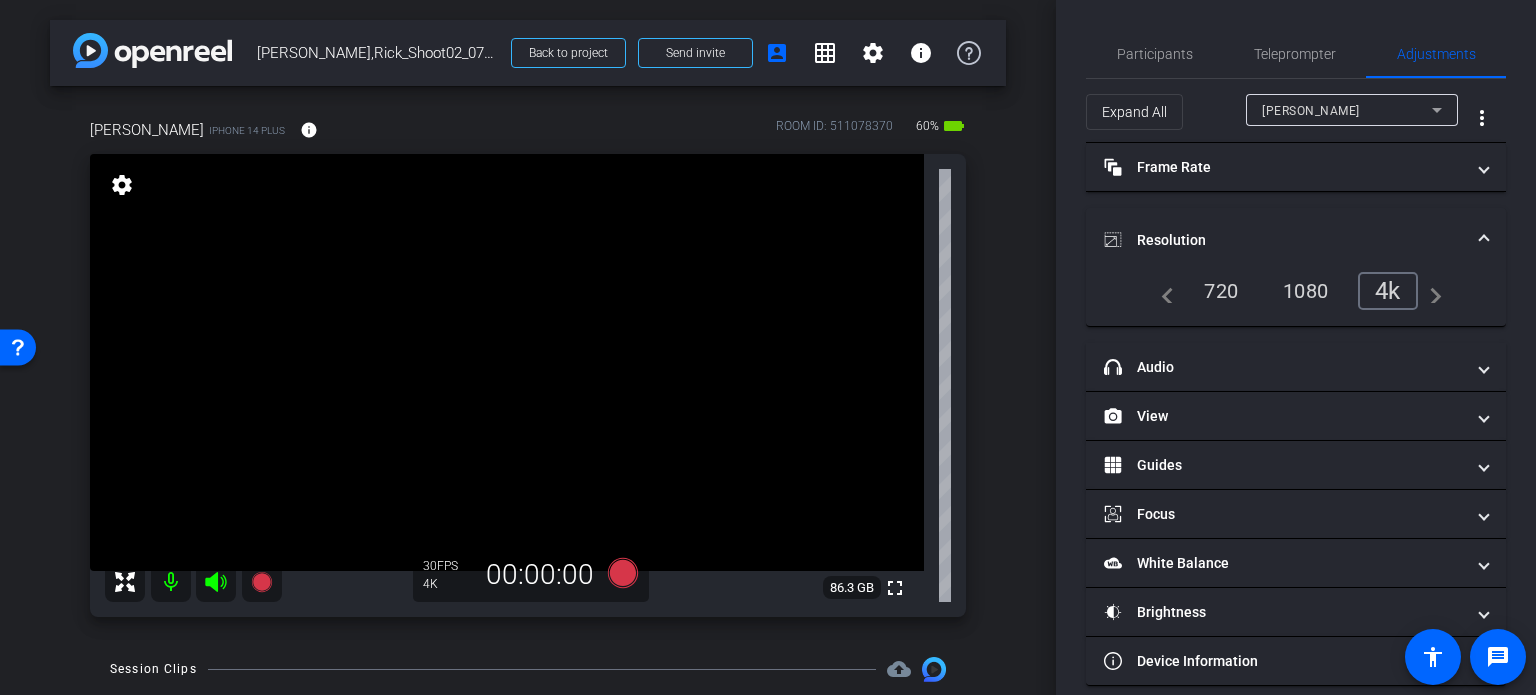 click on "Resolution" at bounding box center [1292, 240] 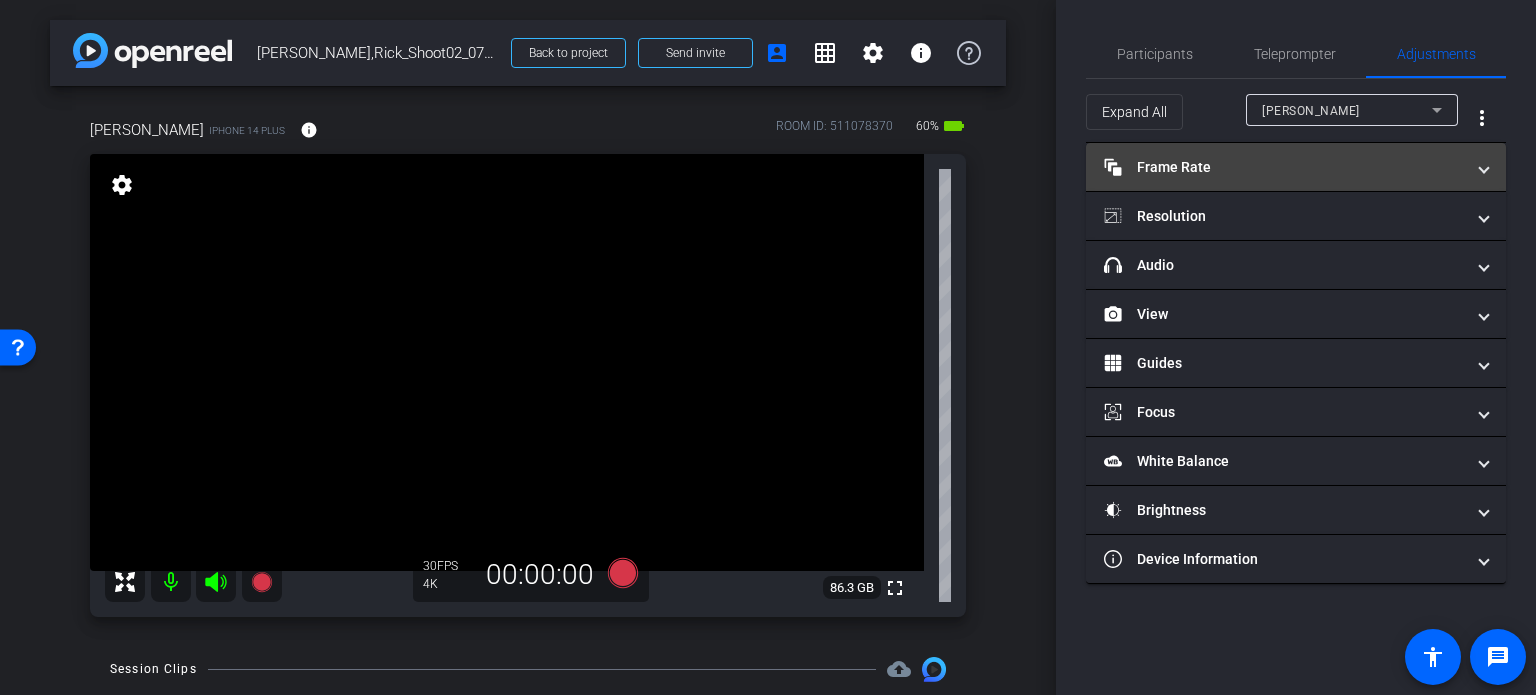 click on "Frame Rate
Frame Rate" at bounding box center [1296, 167] 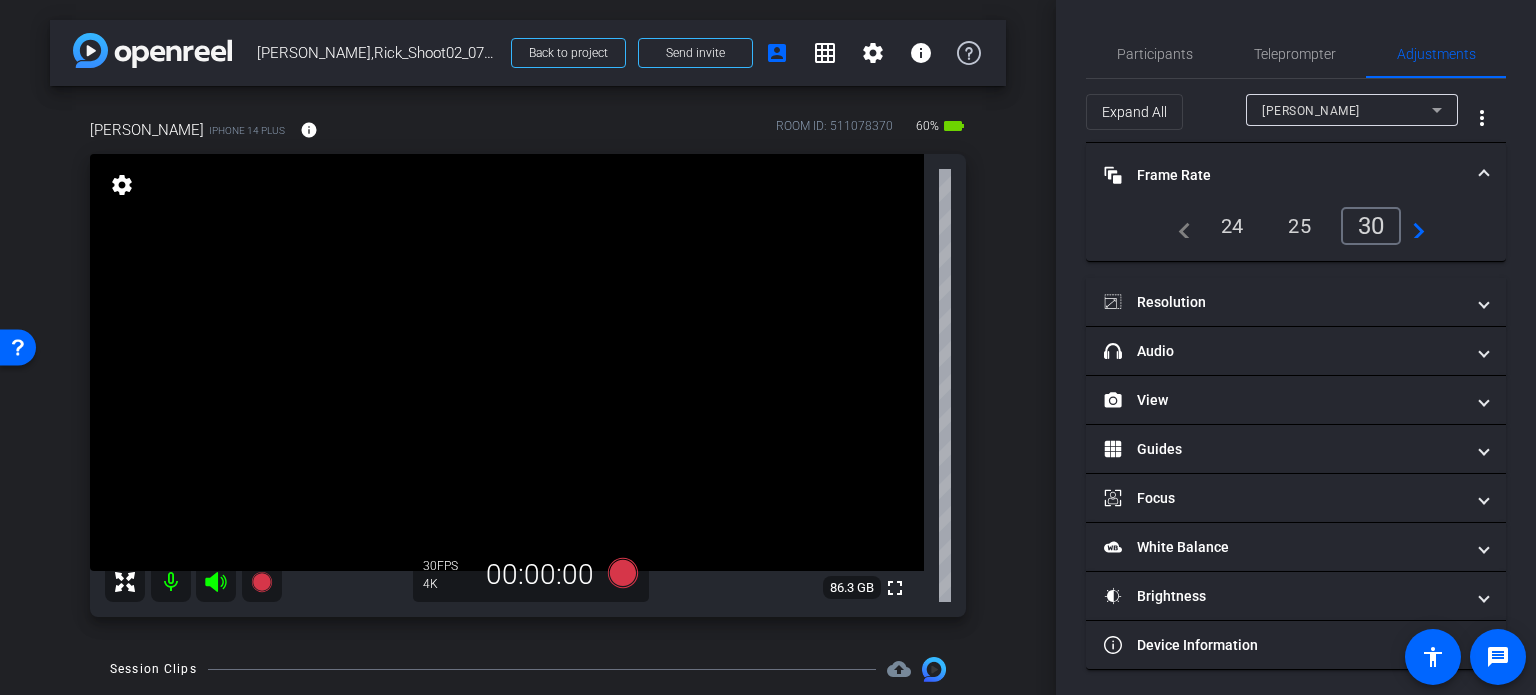 click on "navigate_before  24   25   30  navigate_next" at bounding box center [1296, 226] 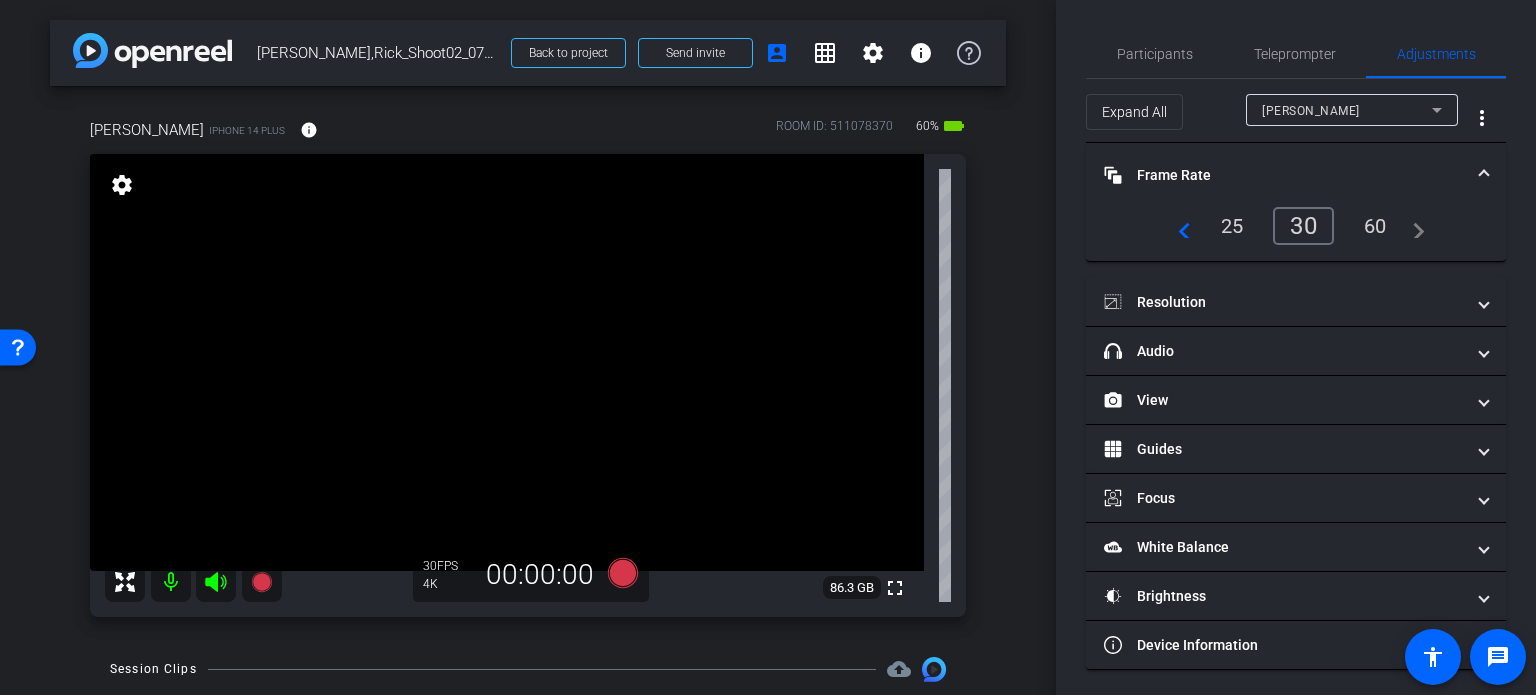 click on "60" at bounding box center [1375, 226] 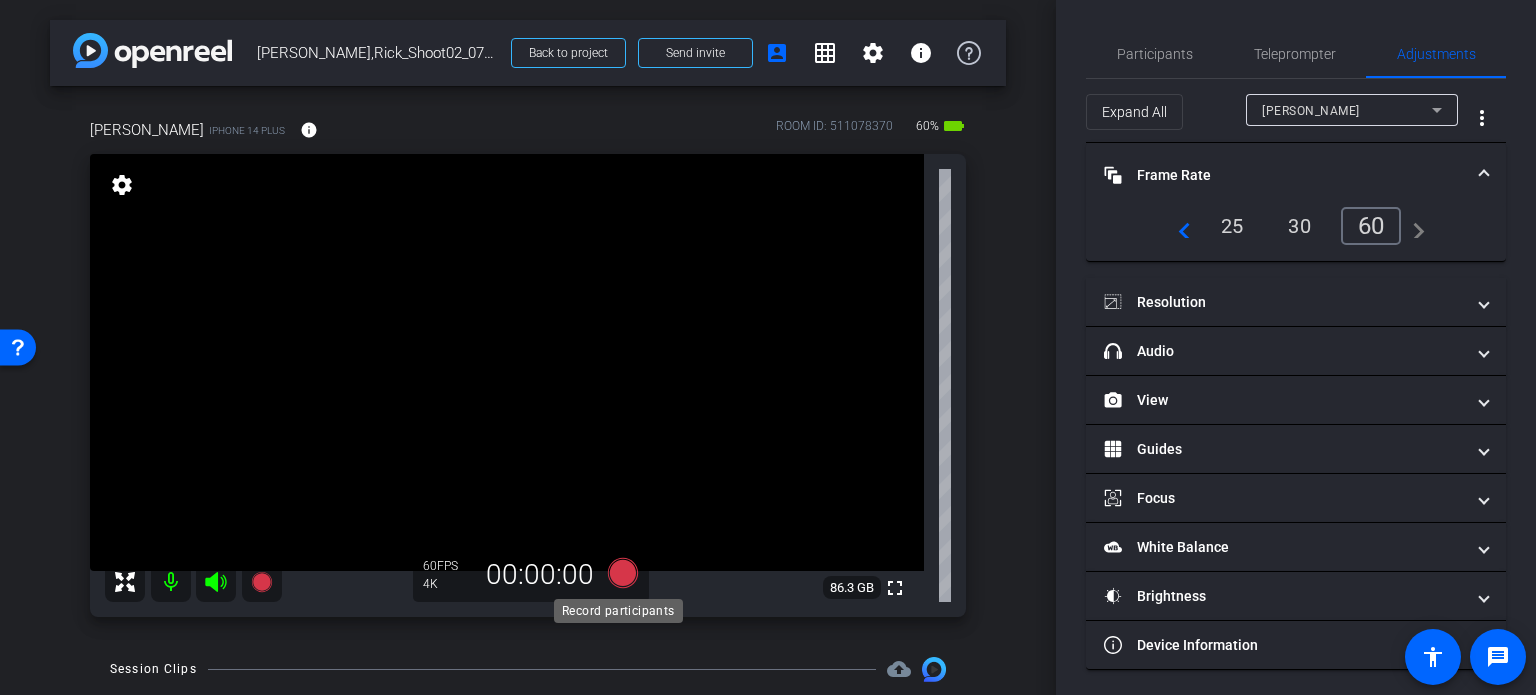 click 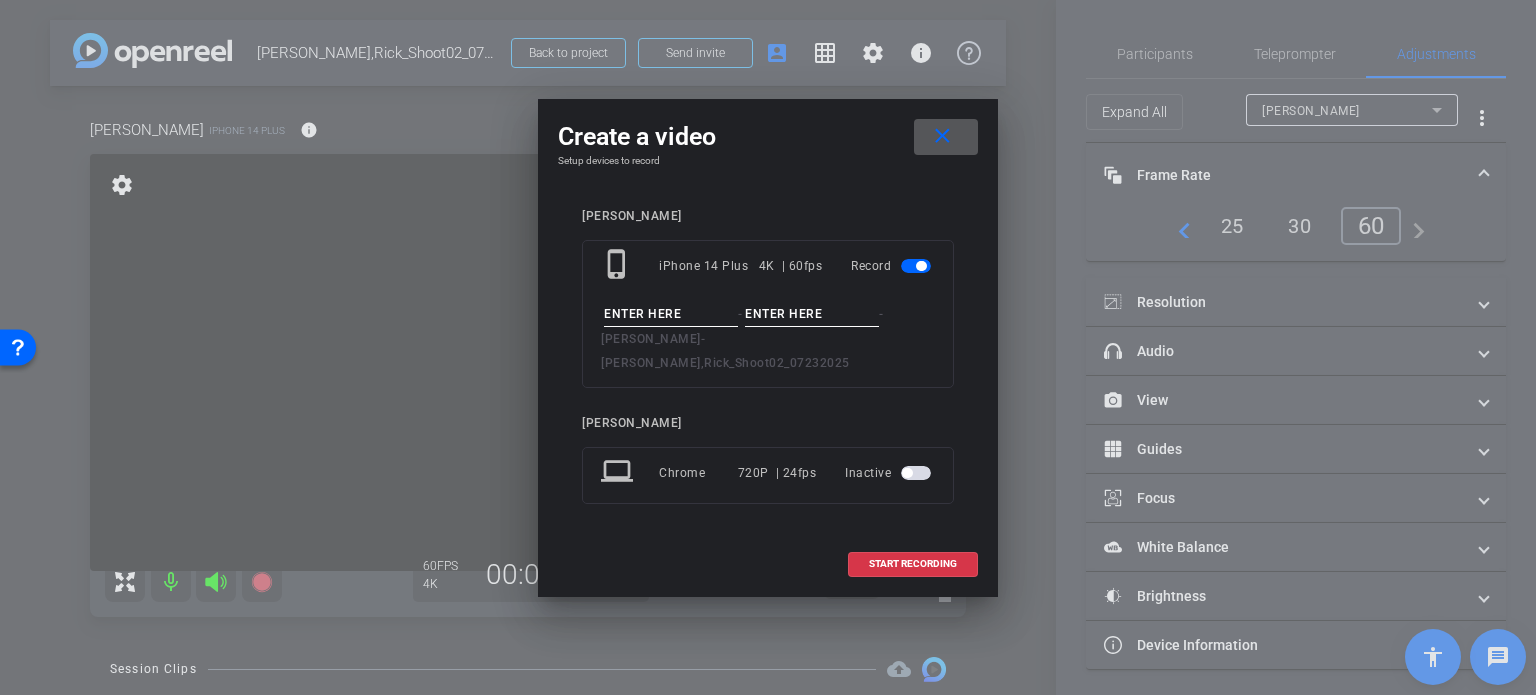 click on "phone_iphone  iPhone 14 Plus   4K  | 60fps   Record  - -  Rios, Rick  -  Rios,Rick_Shoot02_07232025" at bounding box center (768, 314) 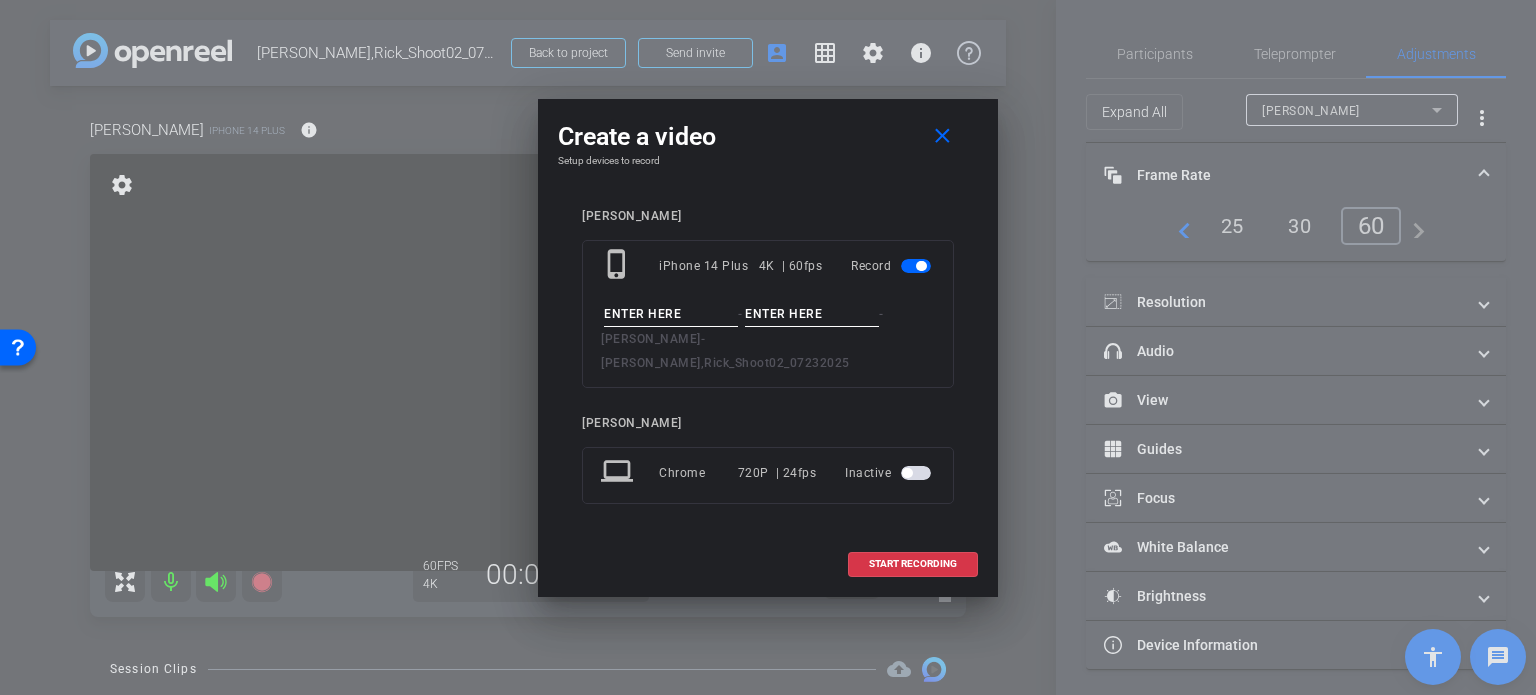 click at bounding box center (671, 314) 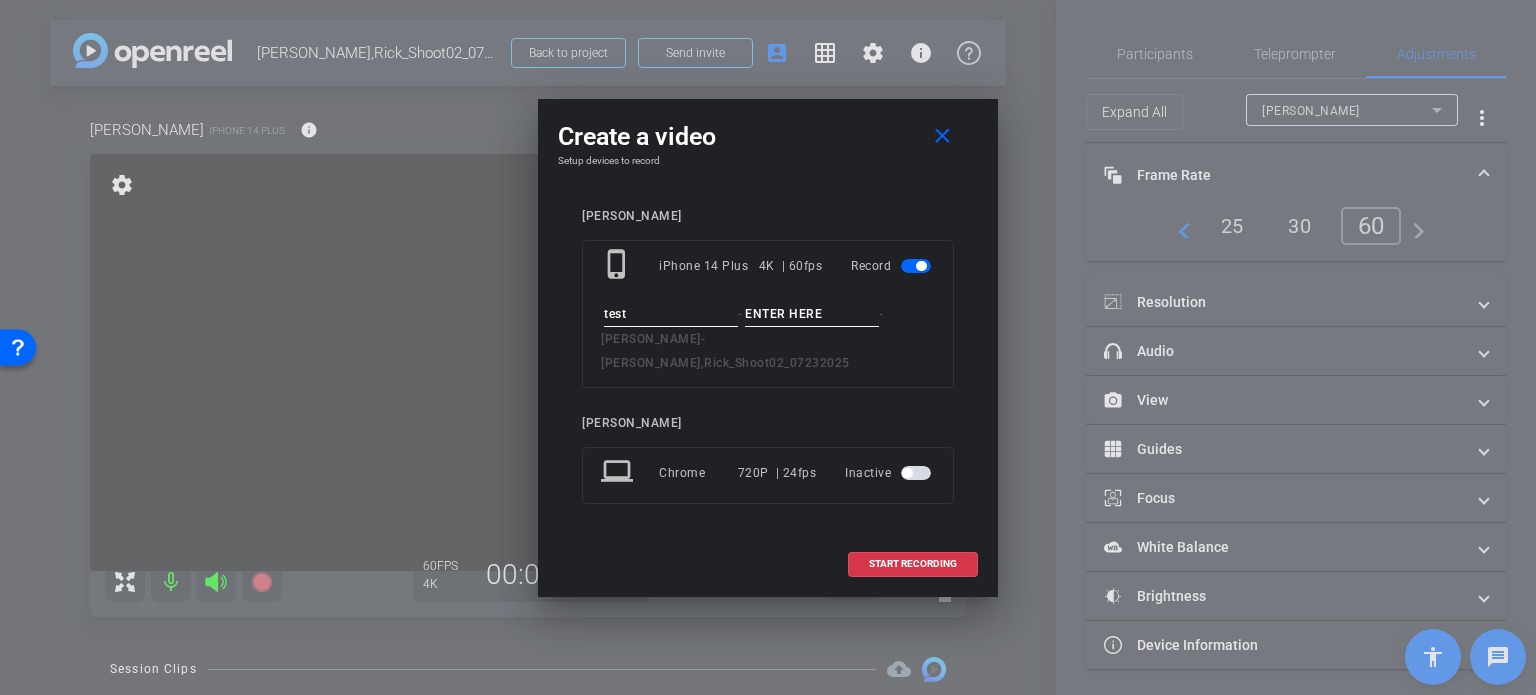 type on "test" 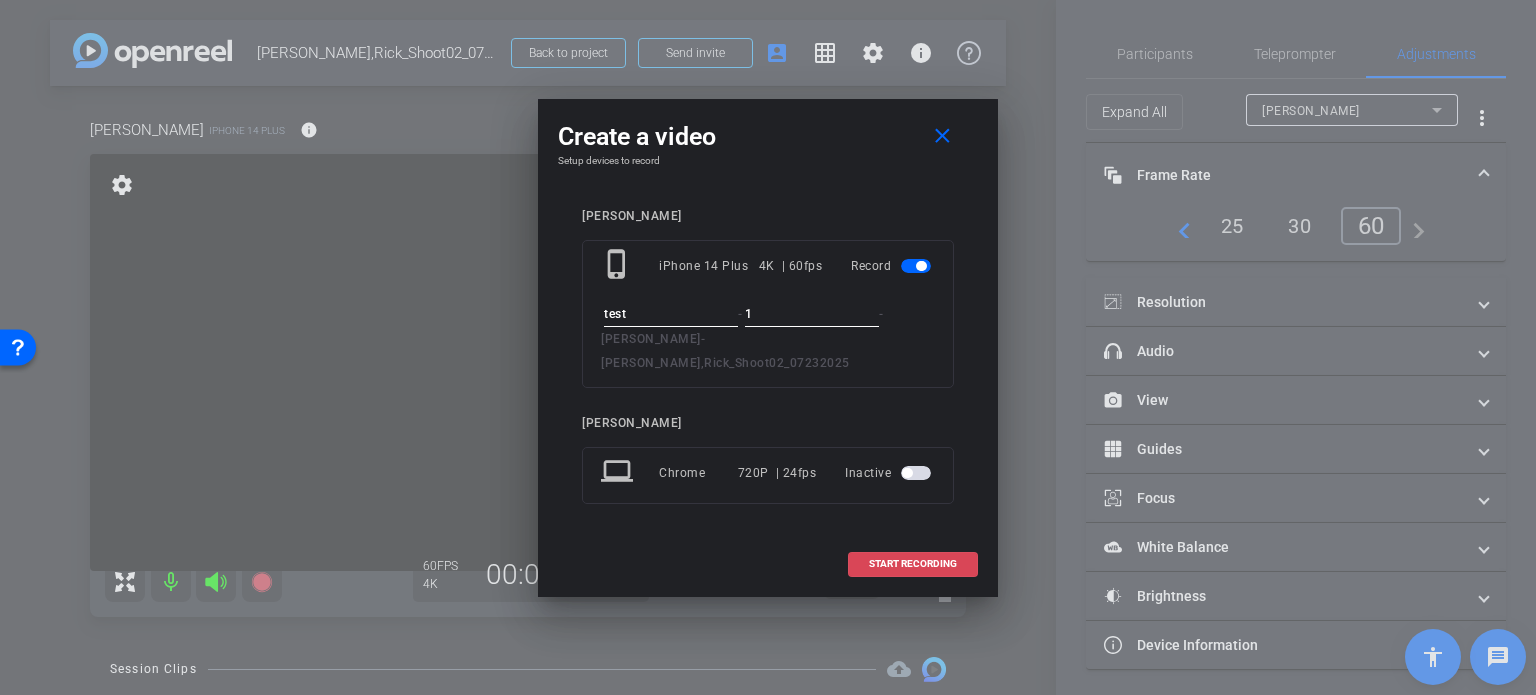 type on "1" 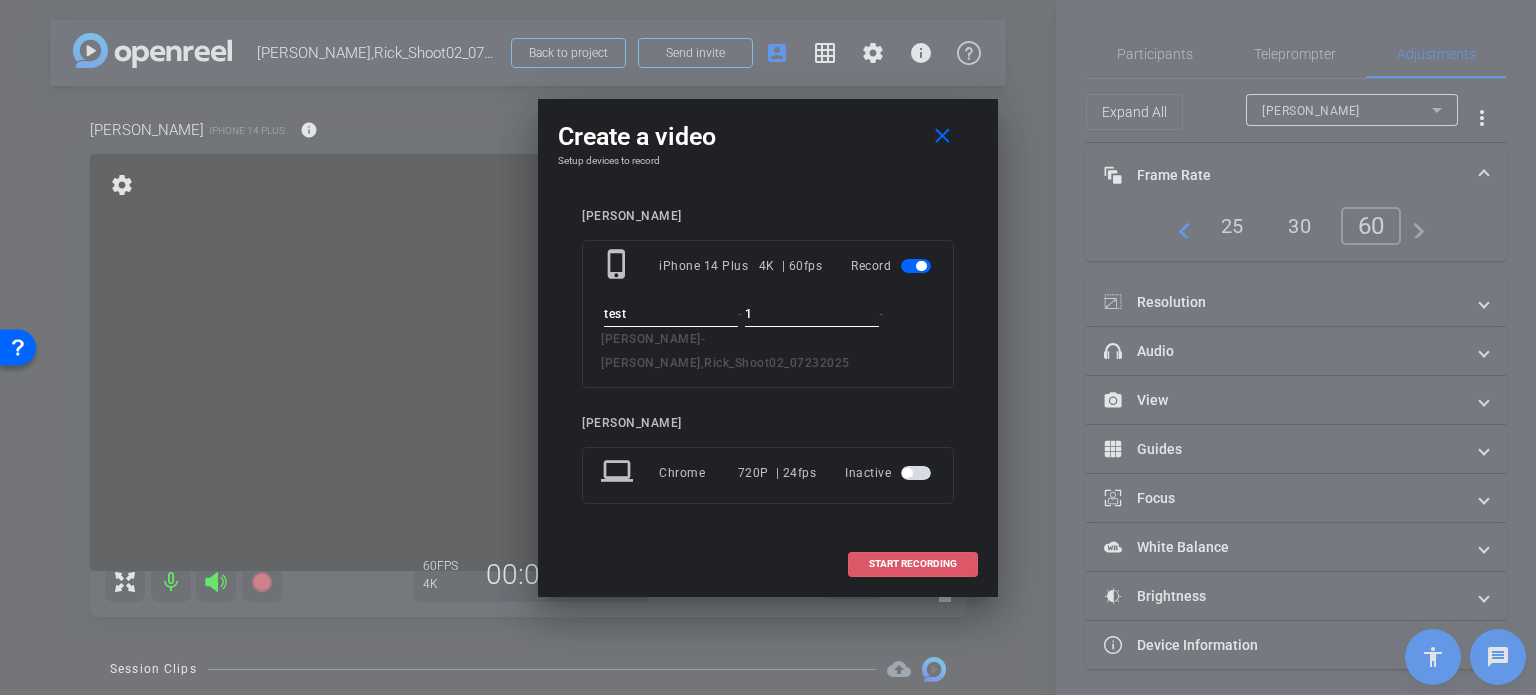 click at bounding box center (913, 564) 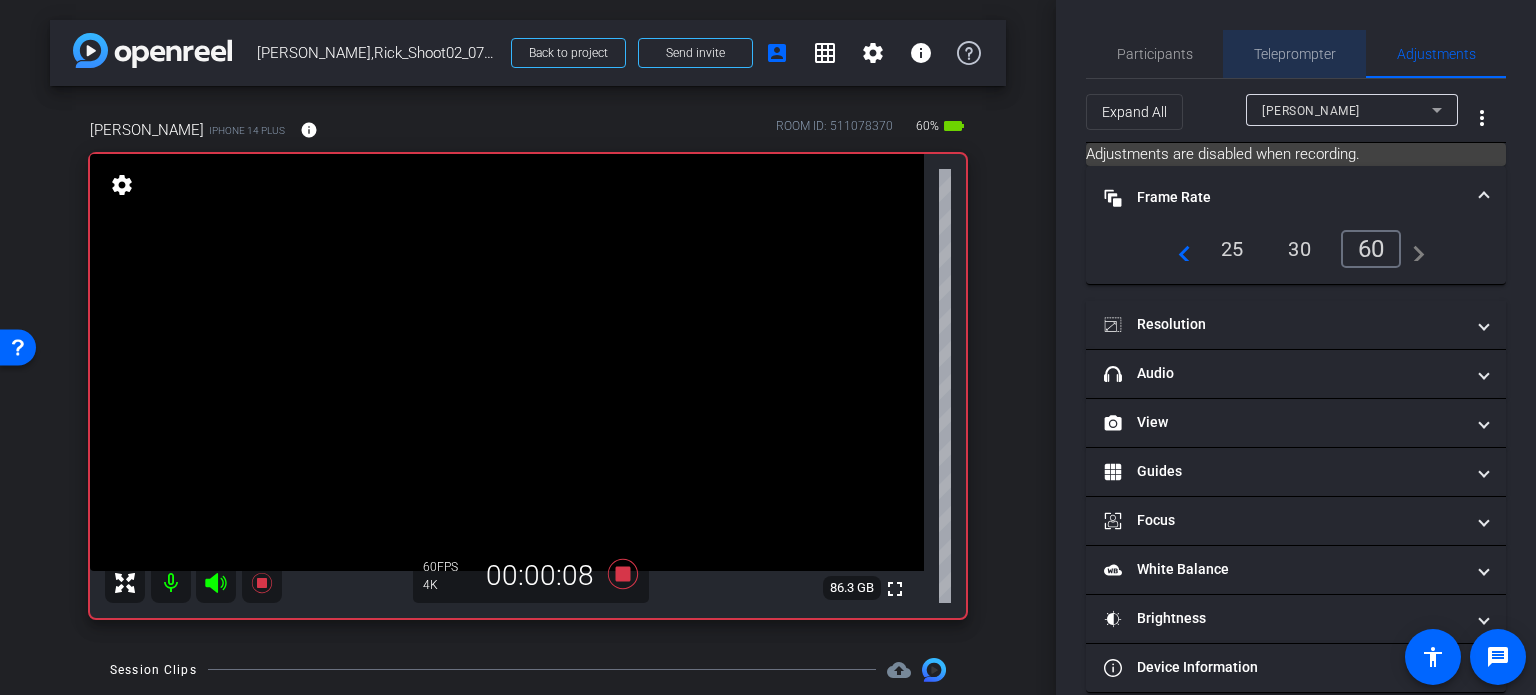 click on "Teleprompter" at bounding box center [1295, 54] 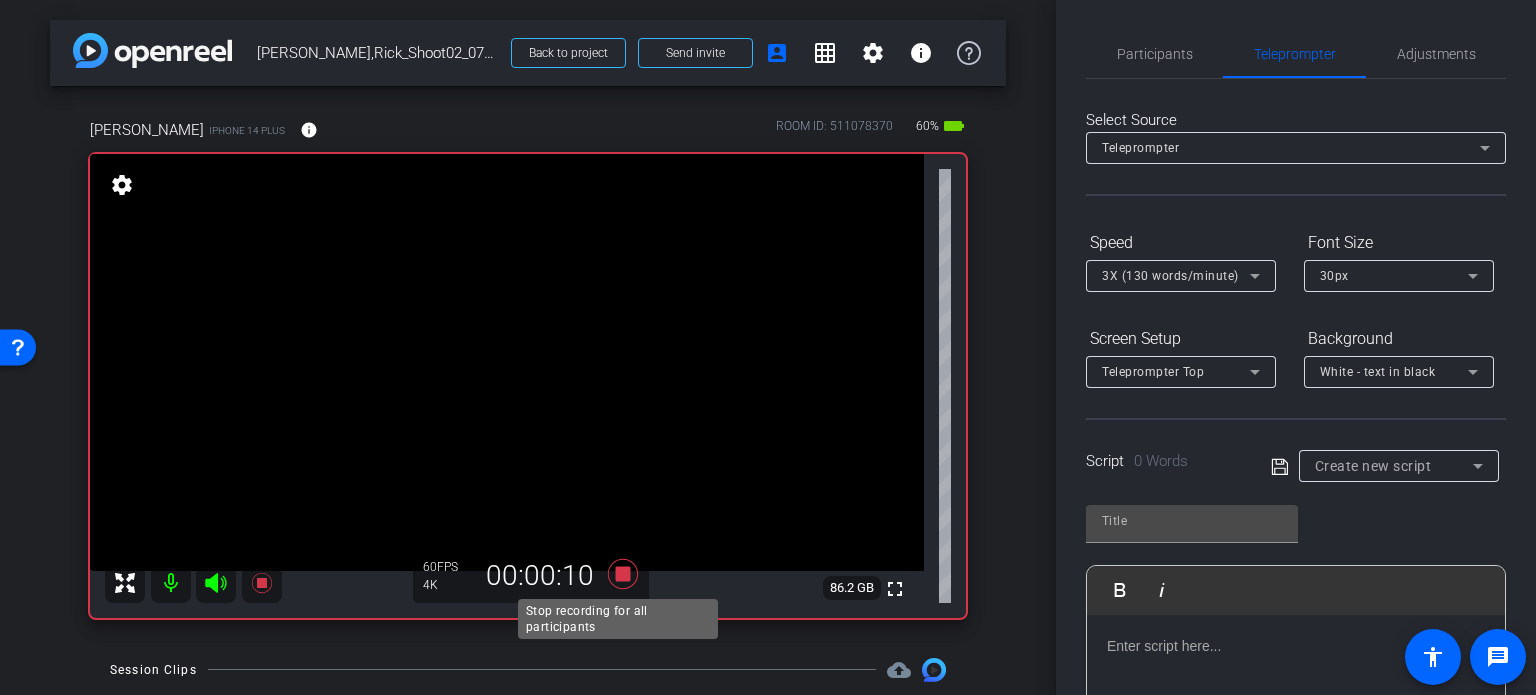 click 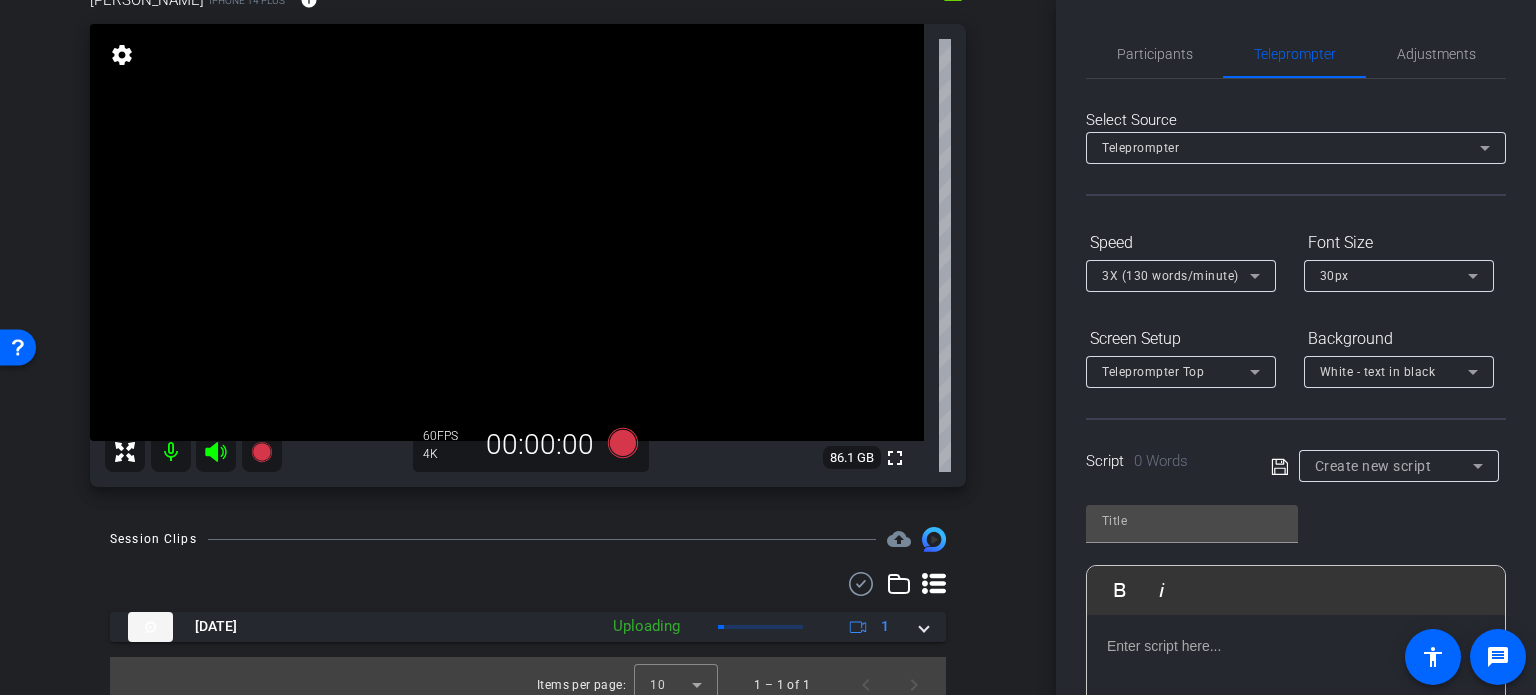 scroll, scrollTop: 147, scrollLeft: 0, axis: vertical 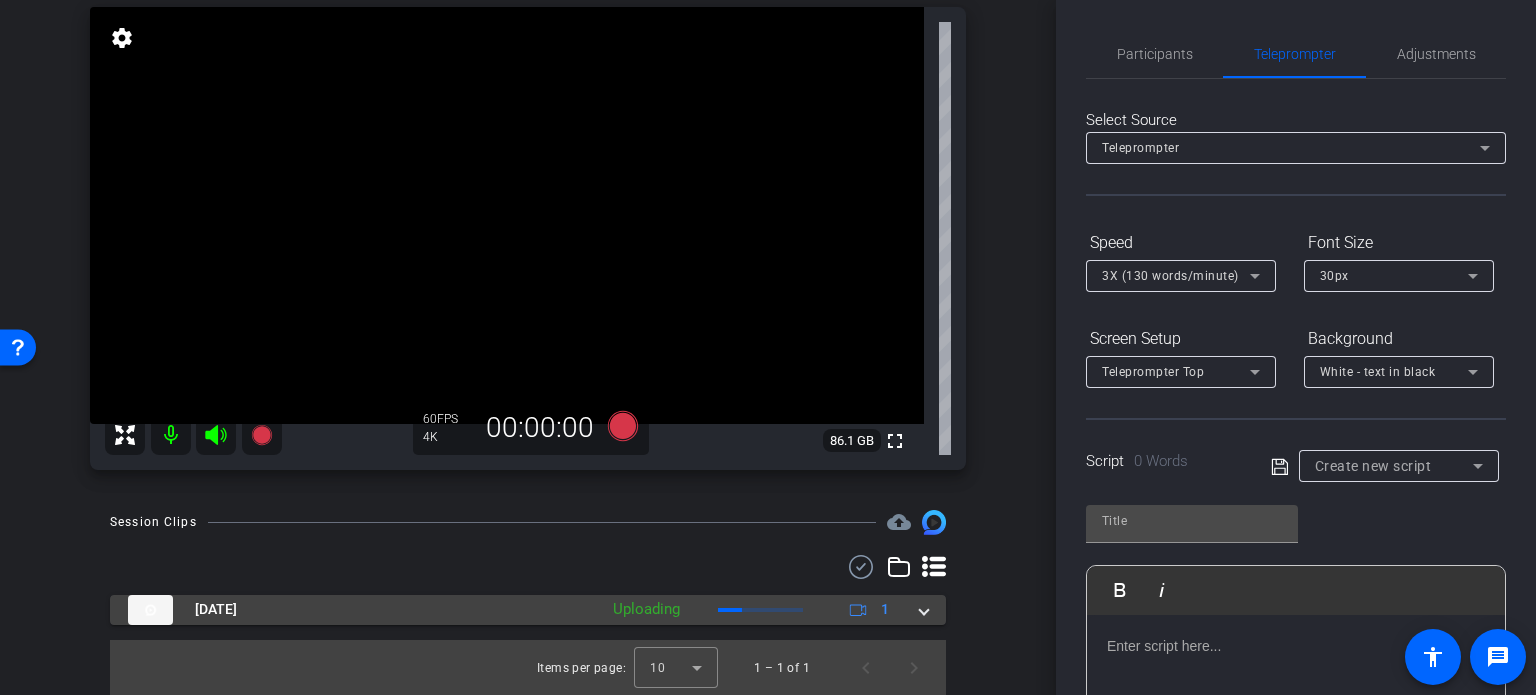 click on "Jul 23, 2025  Uploading
1" at bounding box center (528, 610) 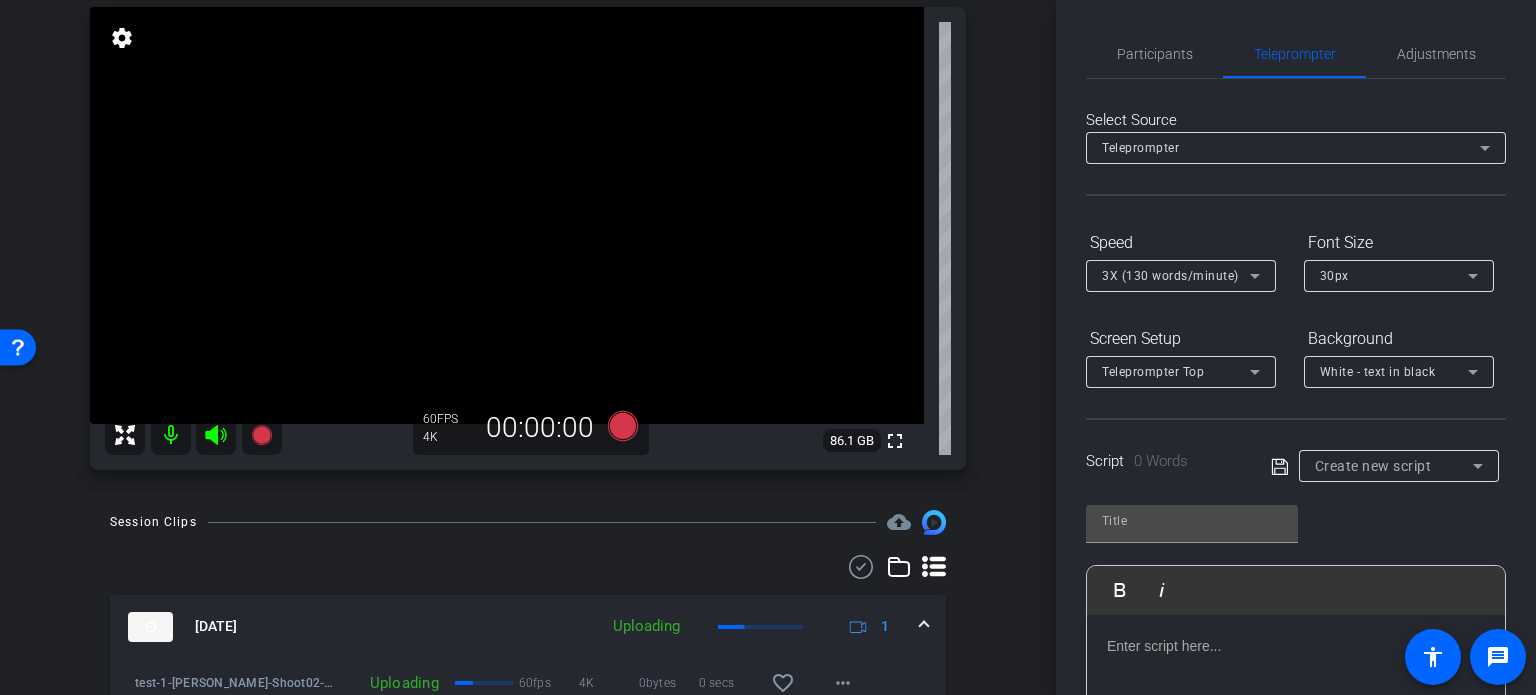 scroll, scrollTop: 247, scrollLeft: 0, axis: vertical 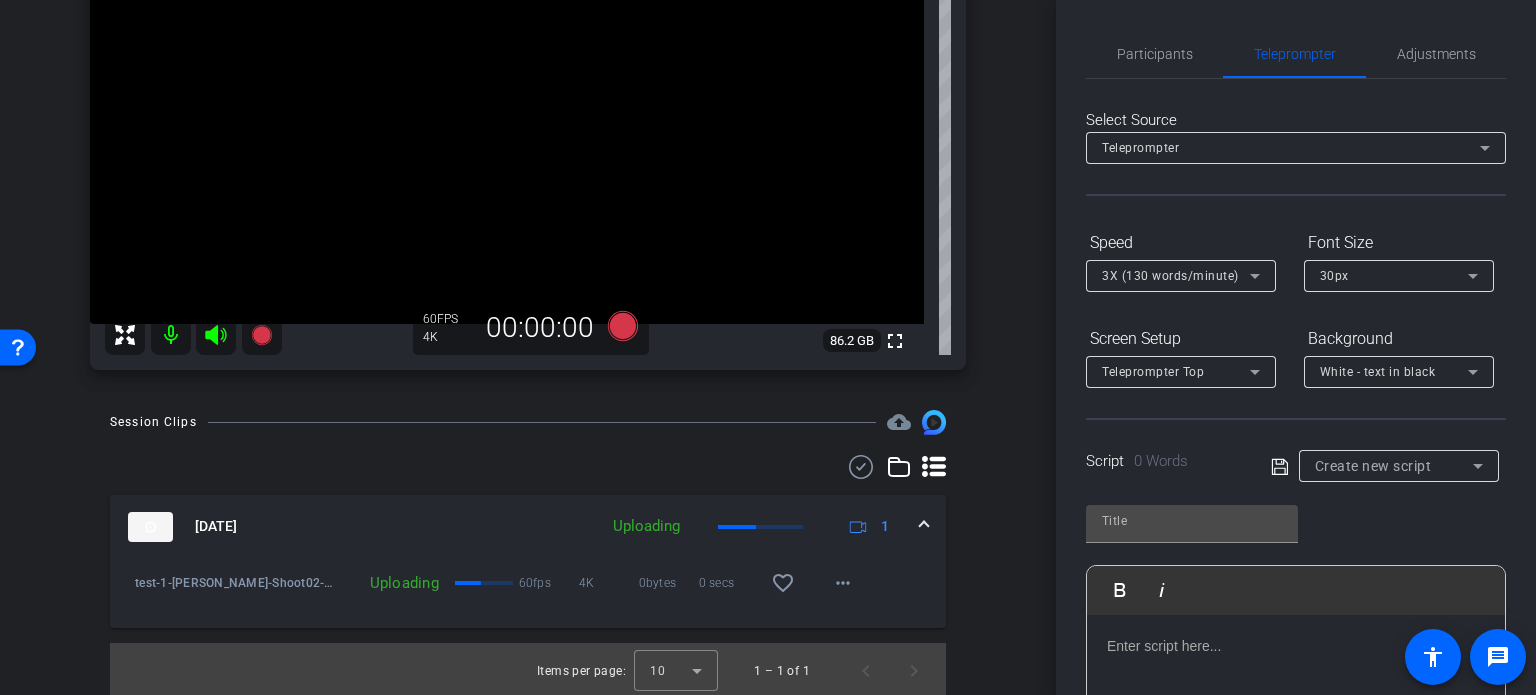 click at bounding box center [924, 526] 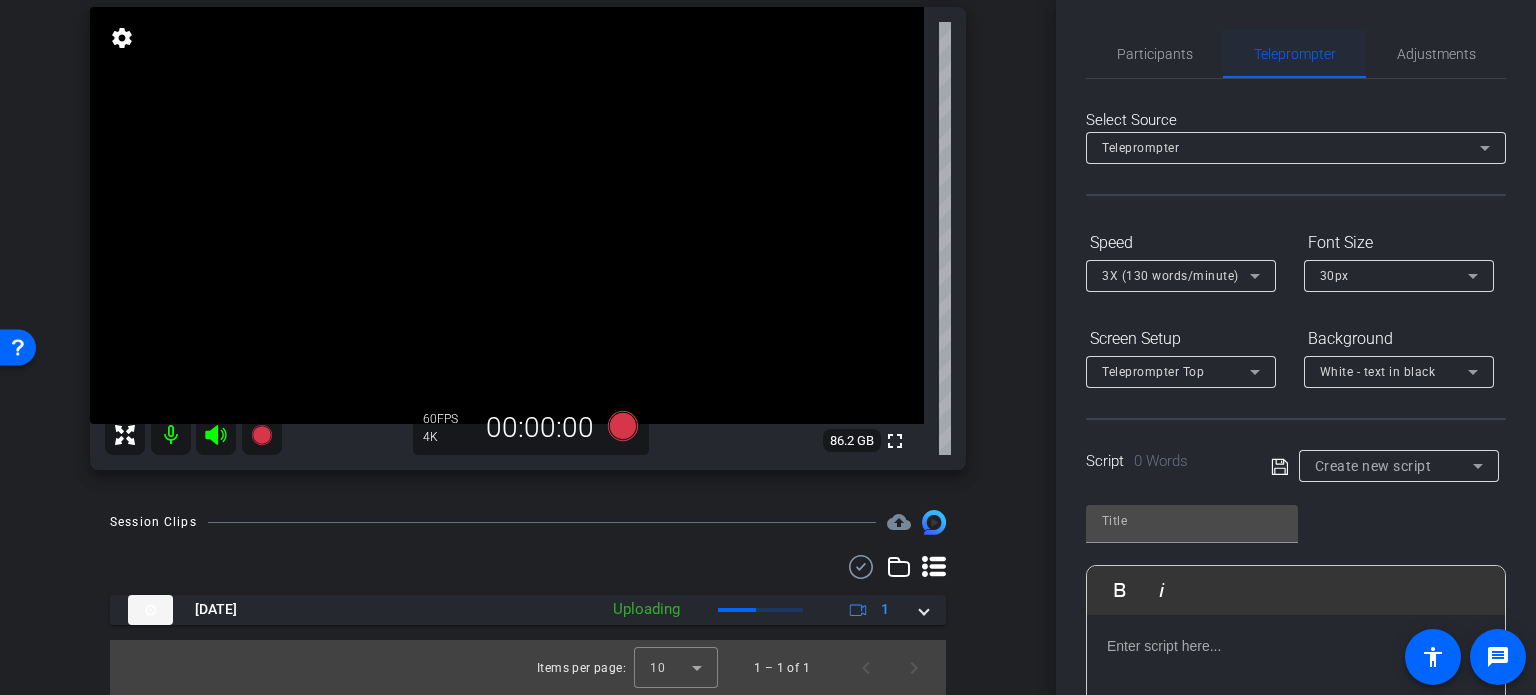 scroll, scrollTop: 147, scrollLeft: 0, axis: vertical 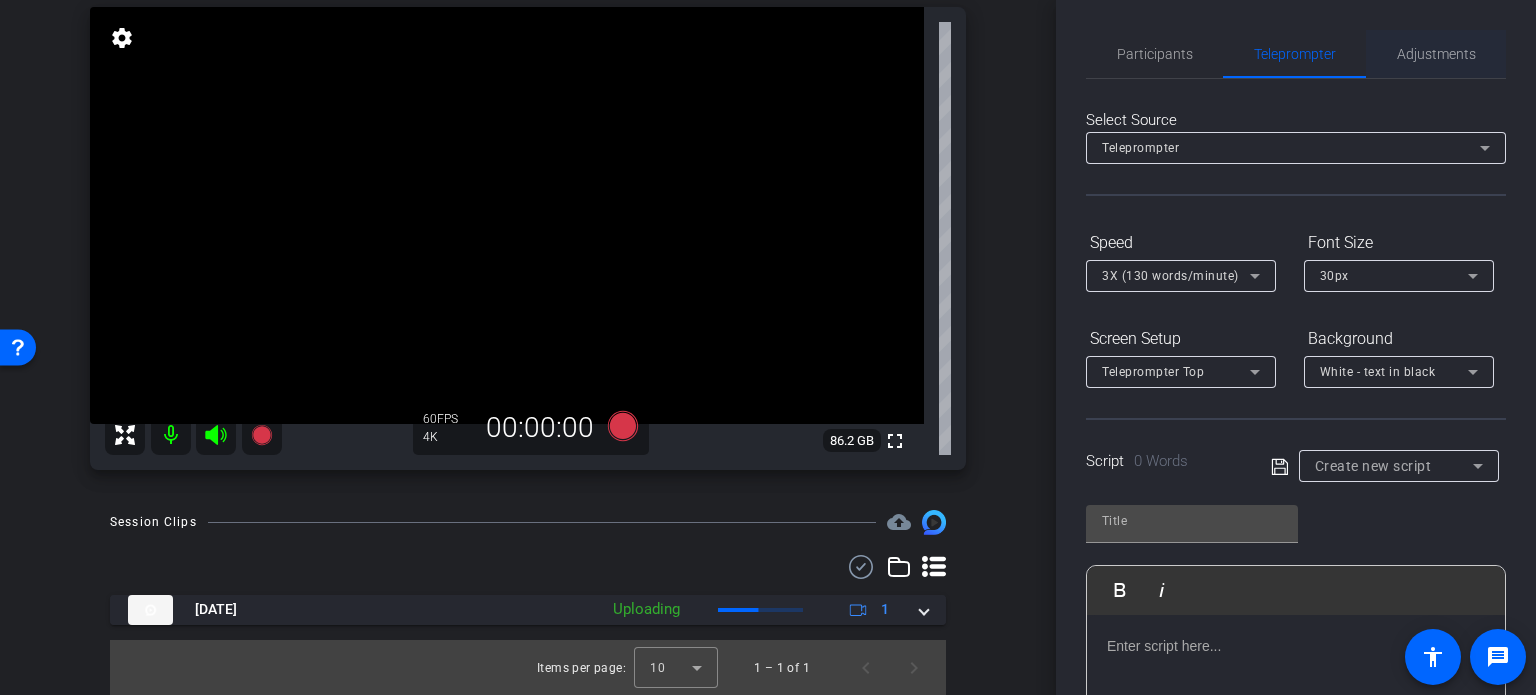 click on "Adjustments" at bounding box center [1436, 54] 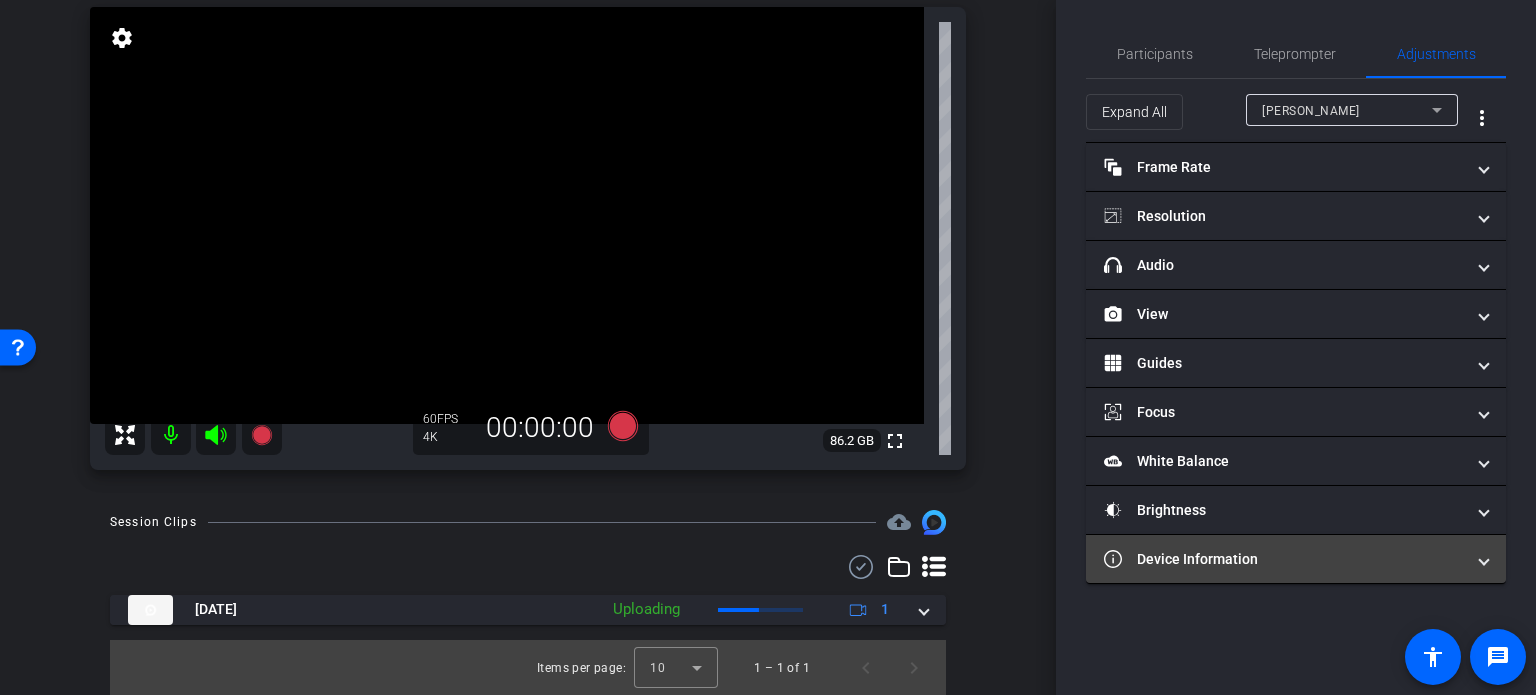 click on "Device Information" at bounding box center (1296, 559) 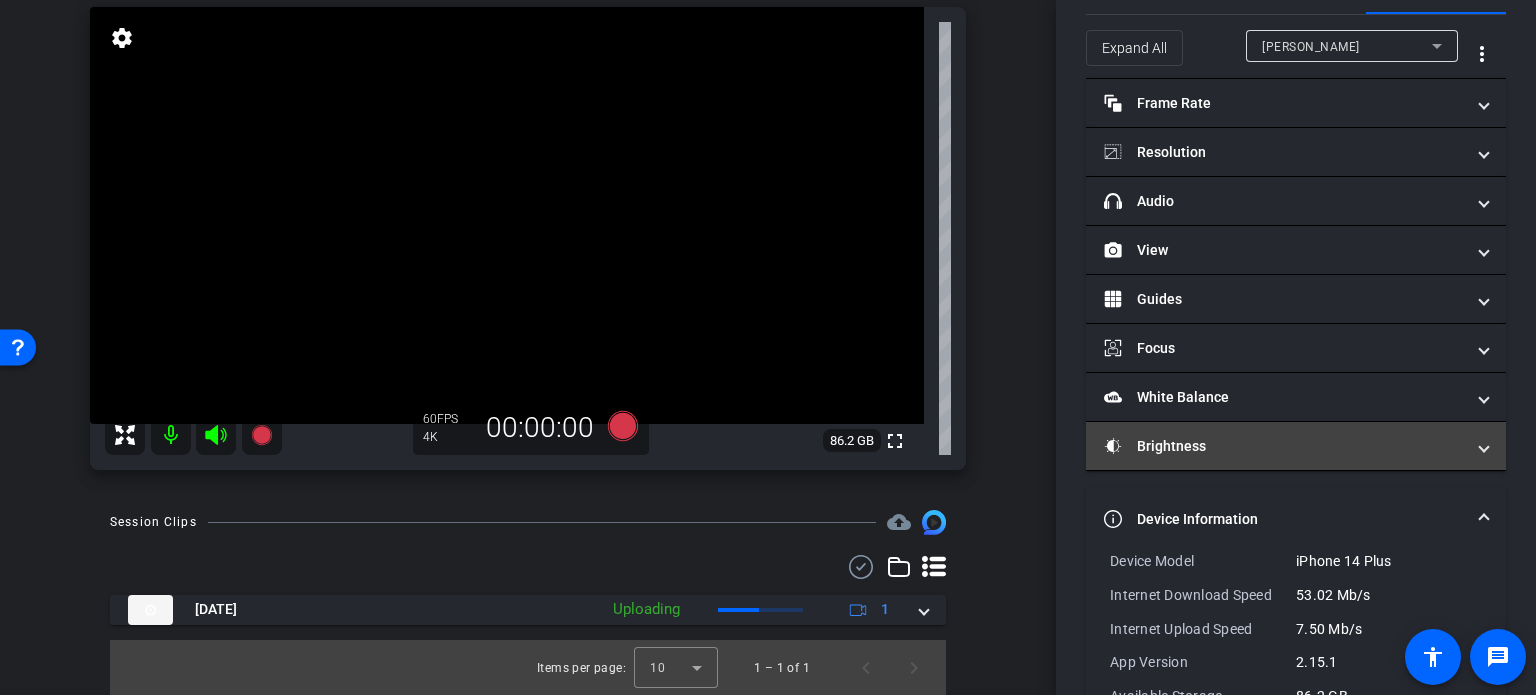 scroll, scrollTop: 100, scrollLeft: 0, axis: vertical 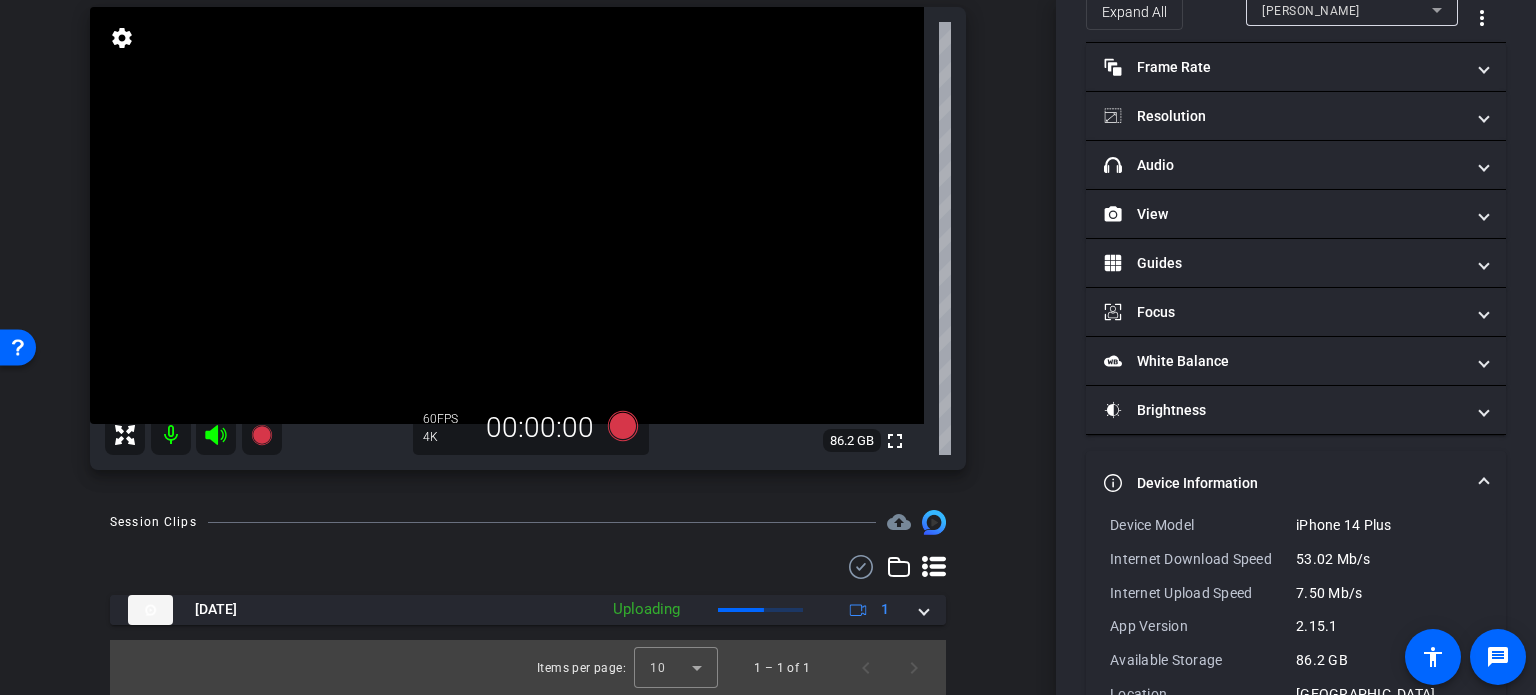 click at bounding box center (1484, 483) 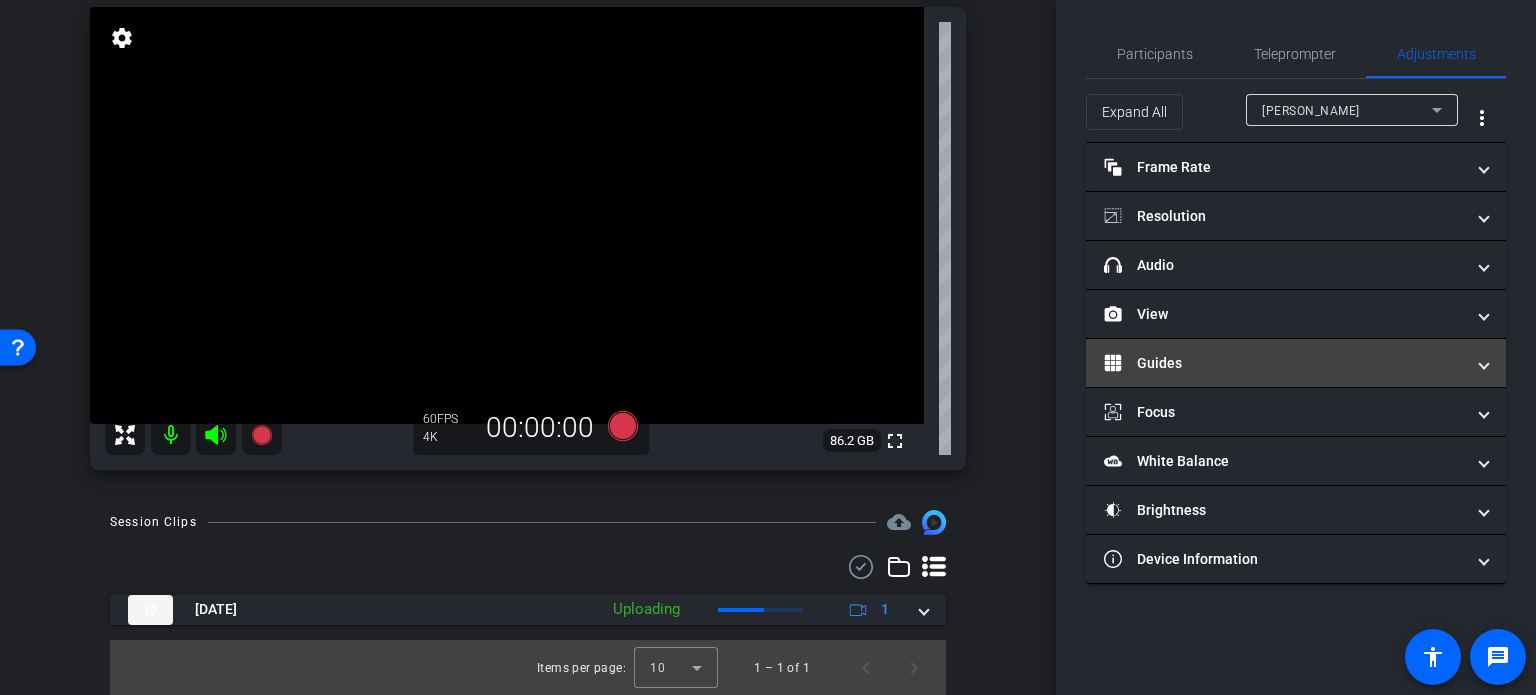 scroll, scrollTop: 0, scrollLeft: 0, axis: both 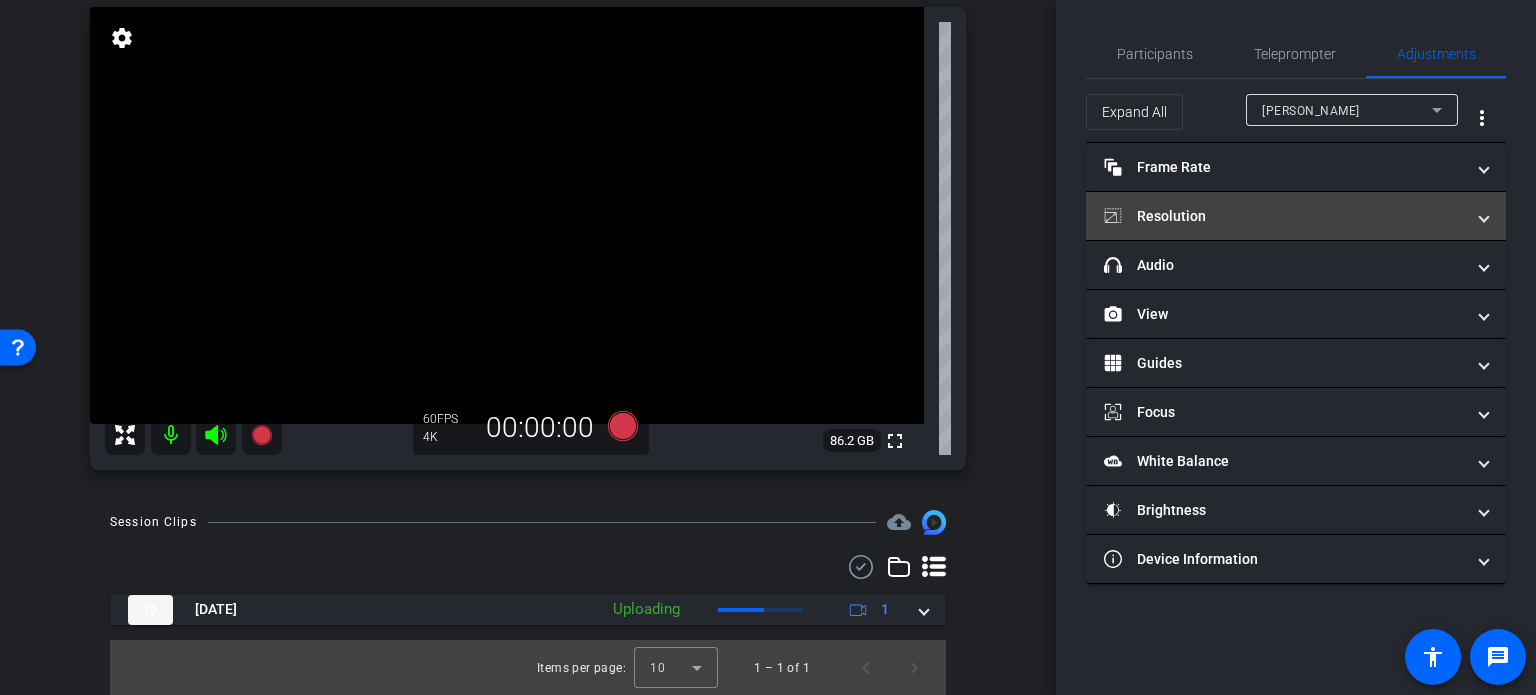 click on "Resolution" at bounding box center (1284, 216) 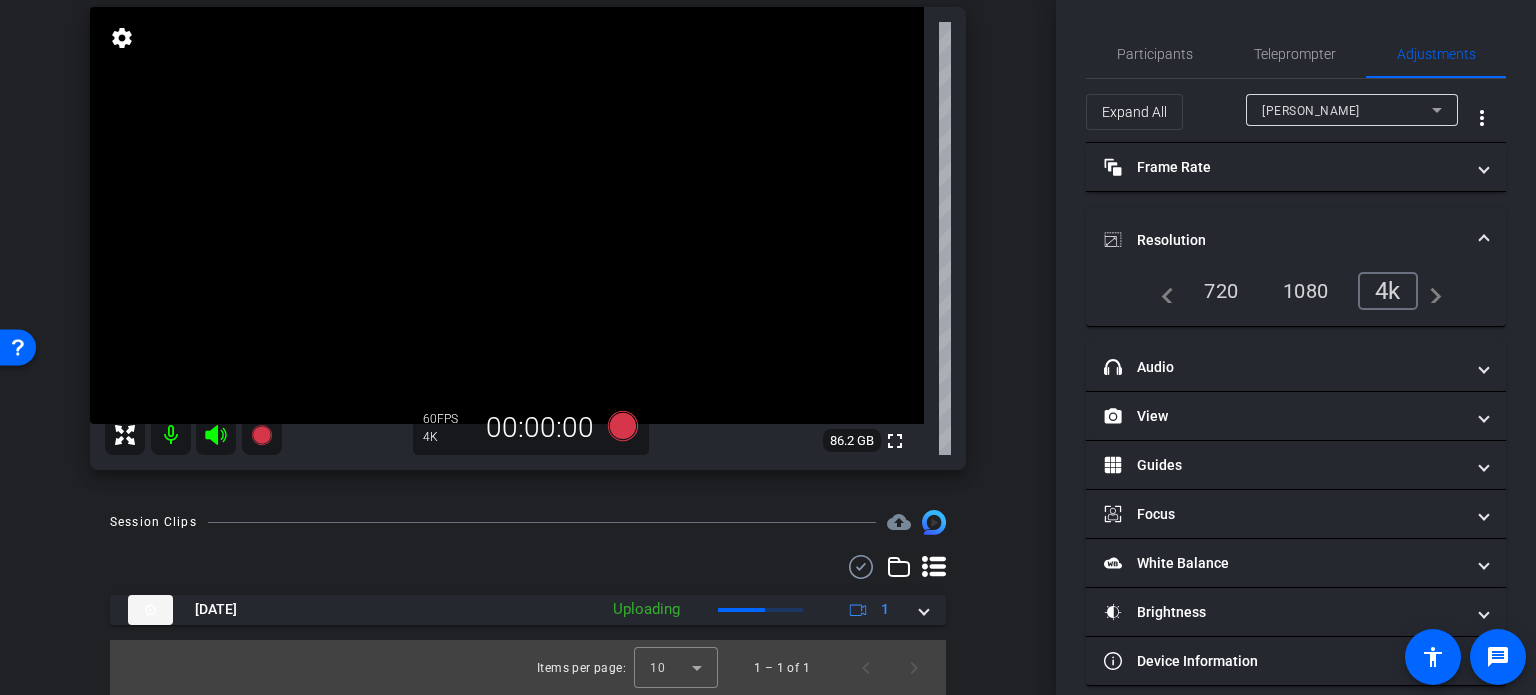click on "1080" at bounding box center [1305, 291] 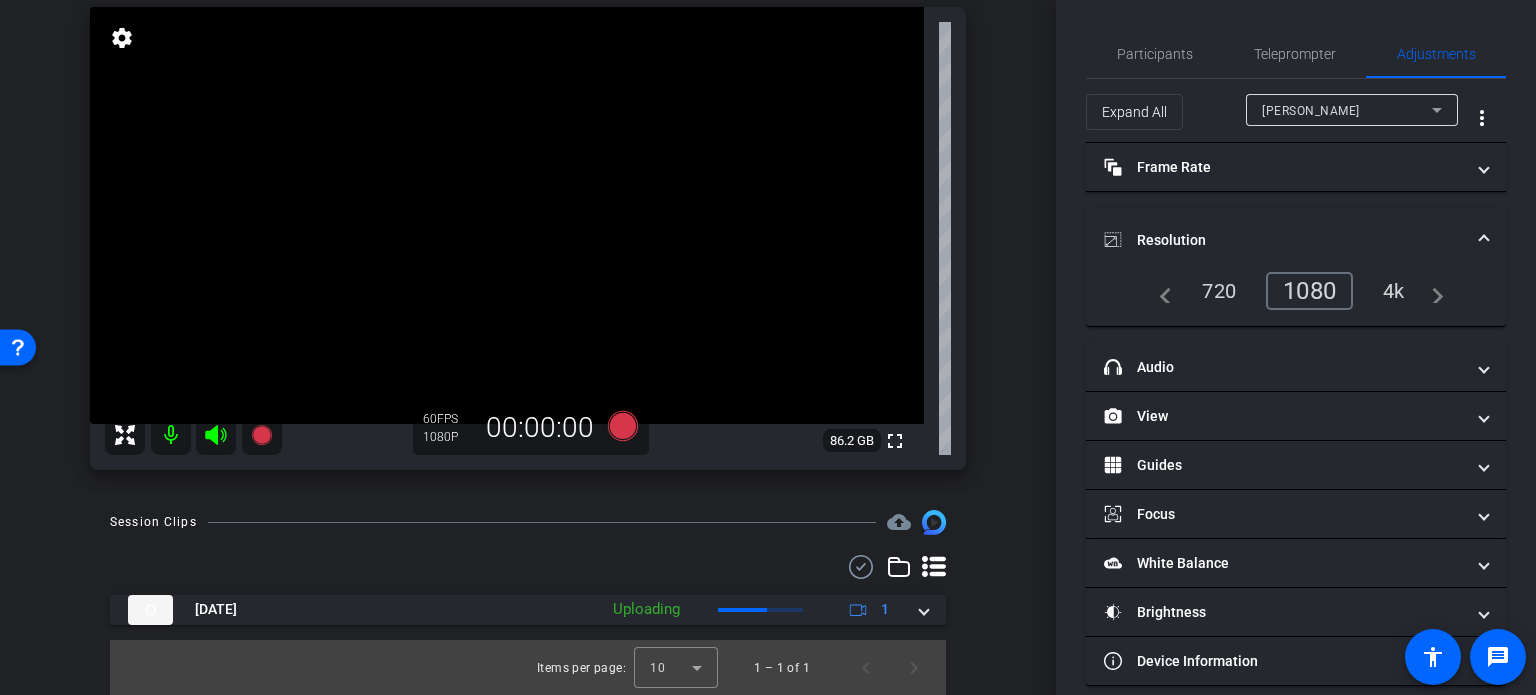 click on "Resolution" at bounding box center [1292, 240] 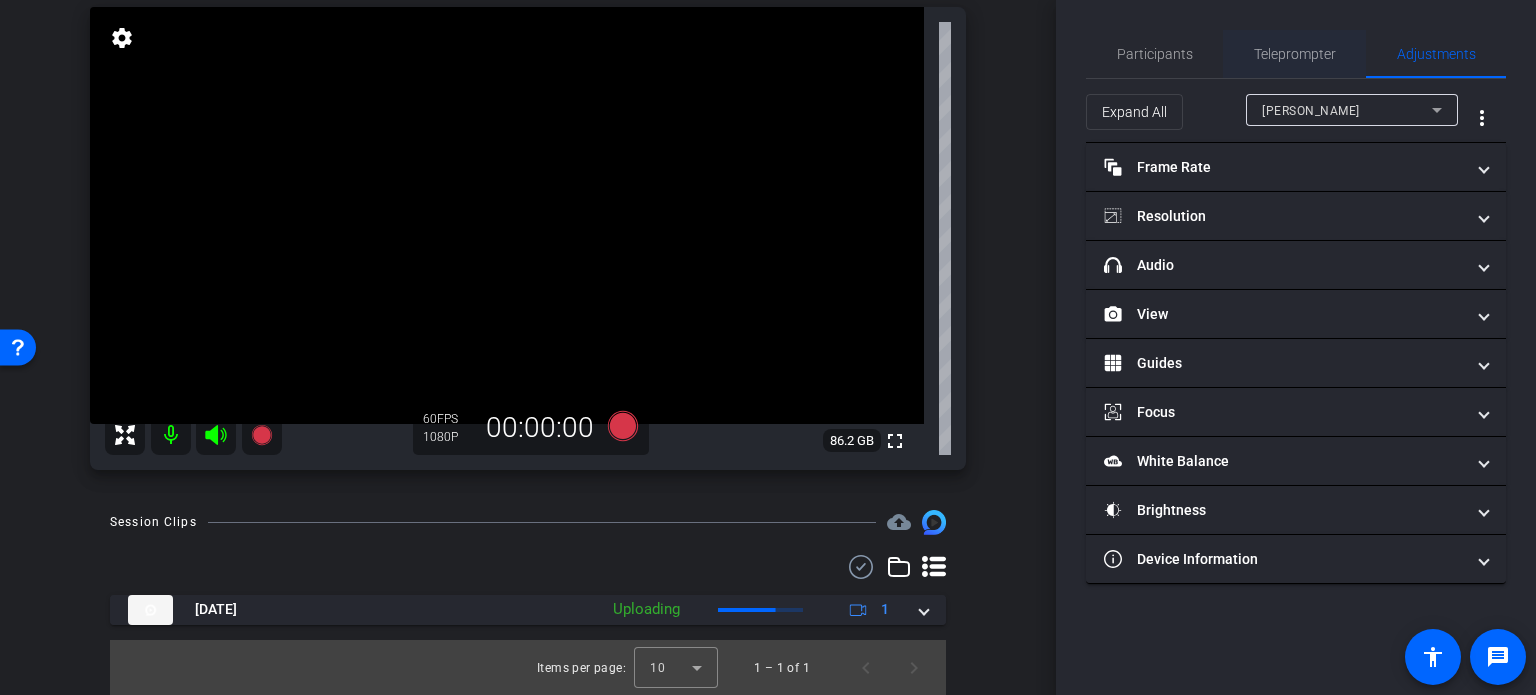 click on "Teleprompter" at bounding box center (1295, 54) 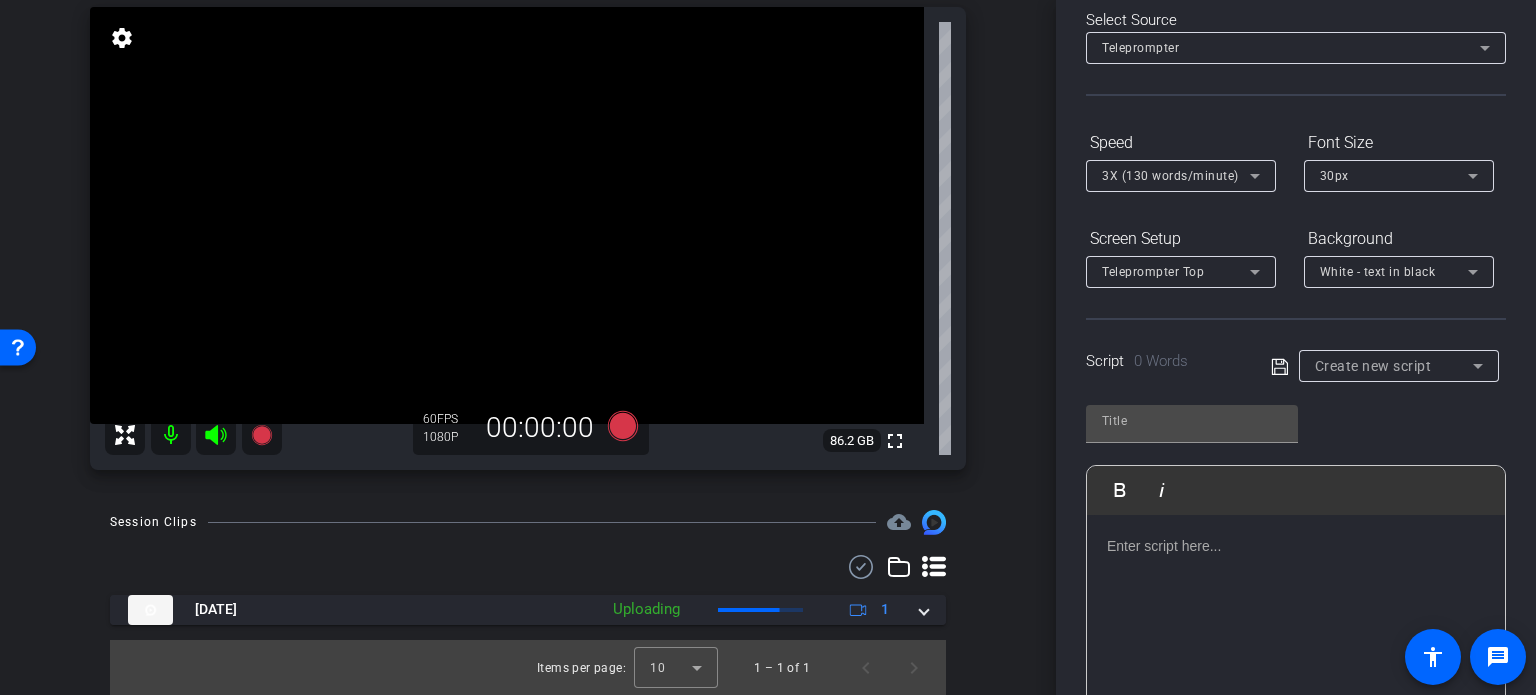 scroll, scrollTop: 200, scrollLeft: 0, axis: vertical 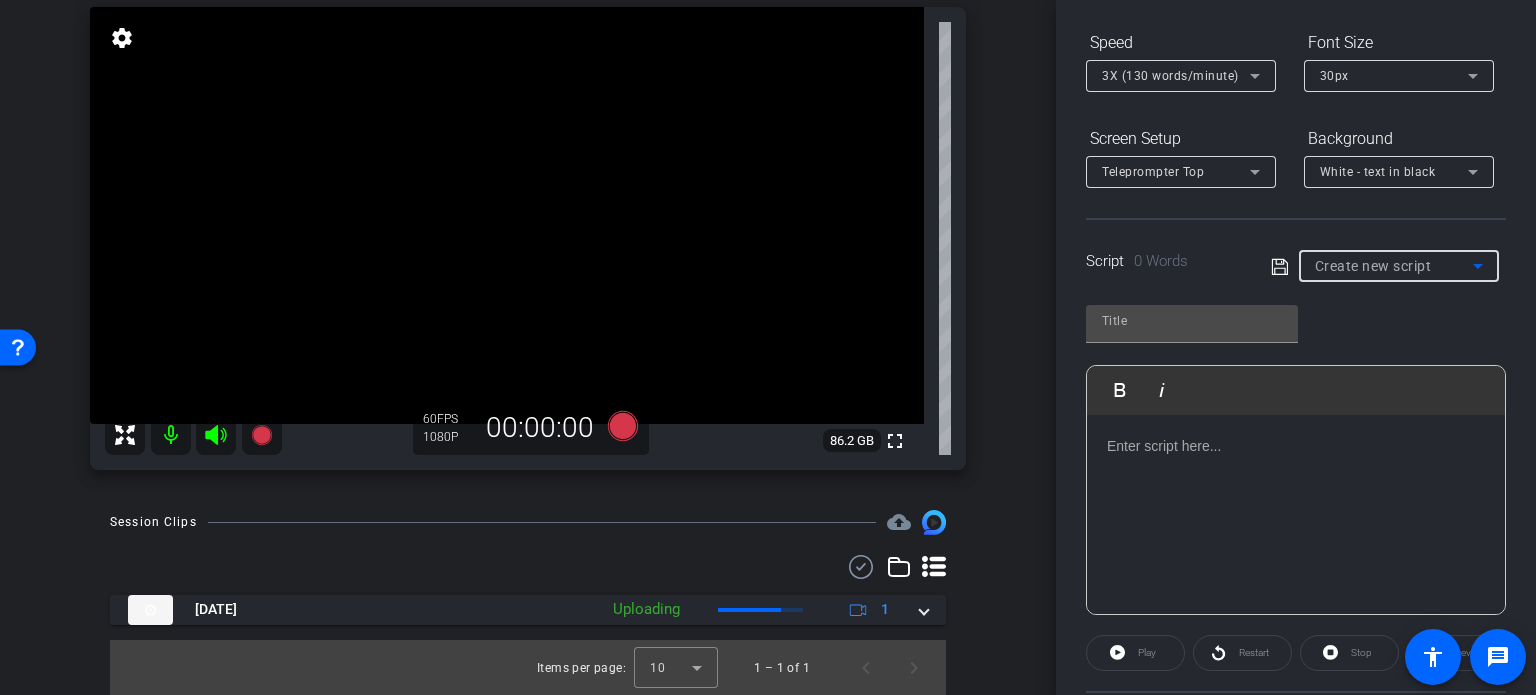 click on "Create new script" at bounding box center (1373, 266) 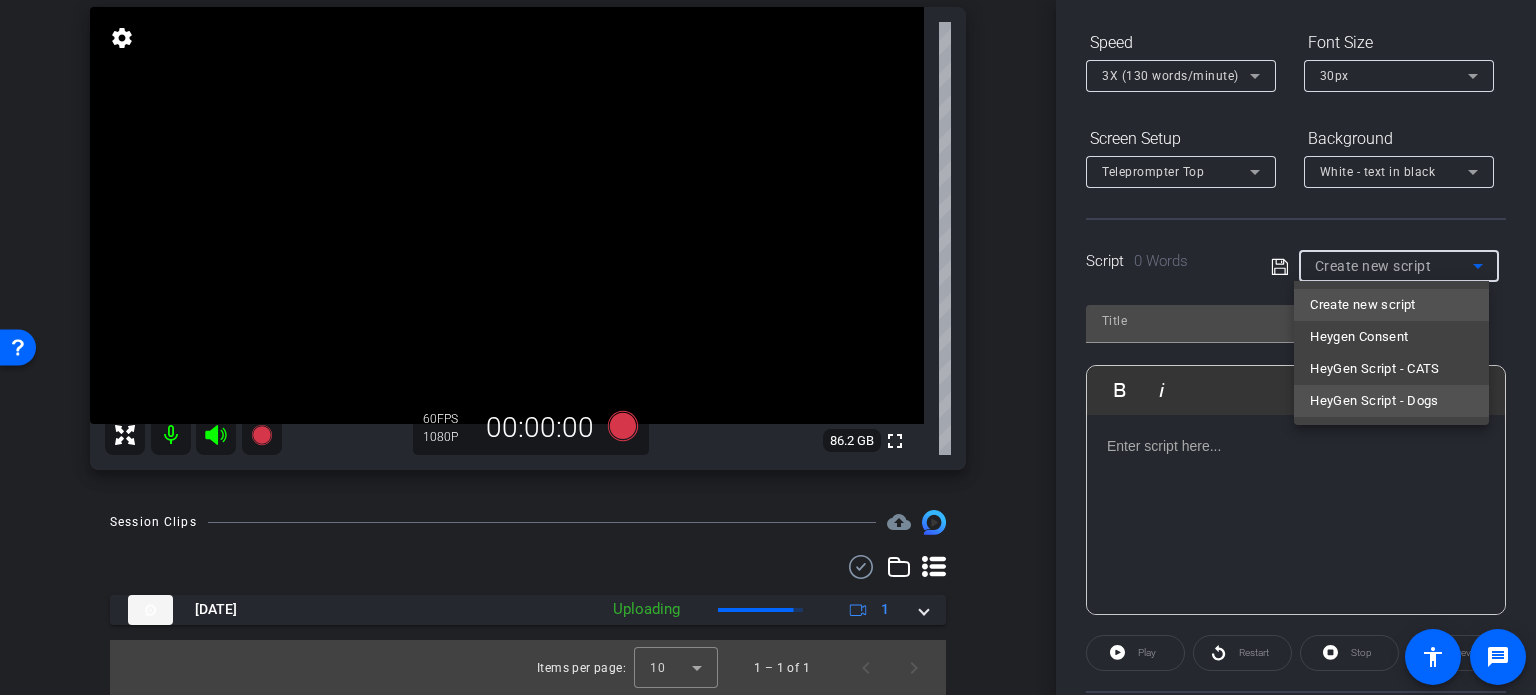click on "HeyGen Script - Dogs" at bounding box center (1374, 401) 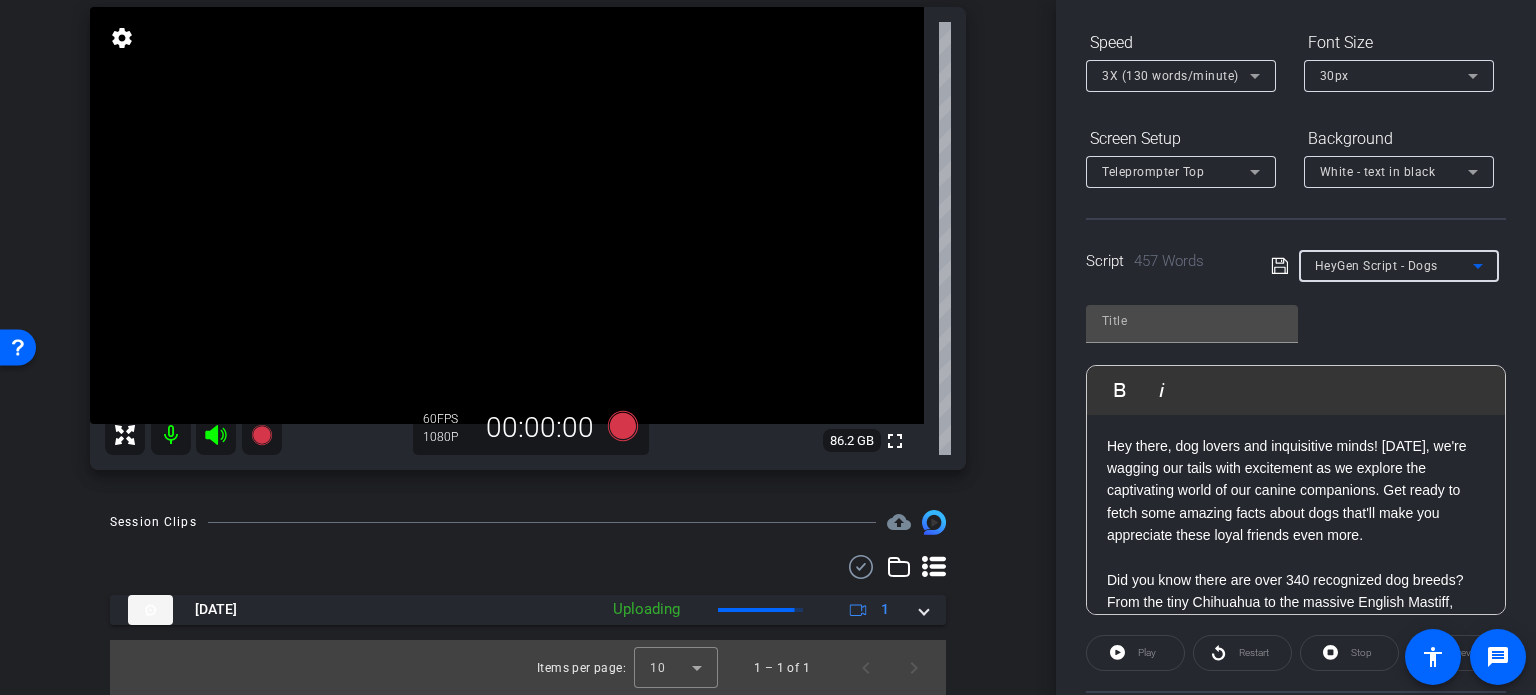 type on "HeyGen Script - Dogs" 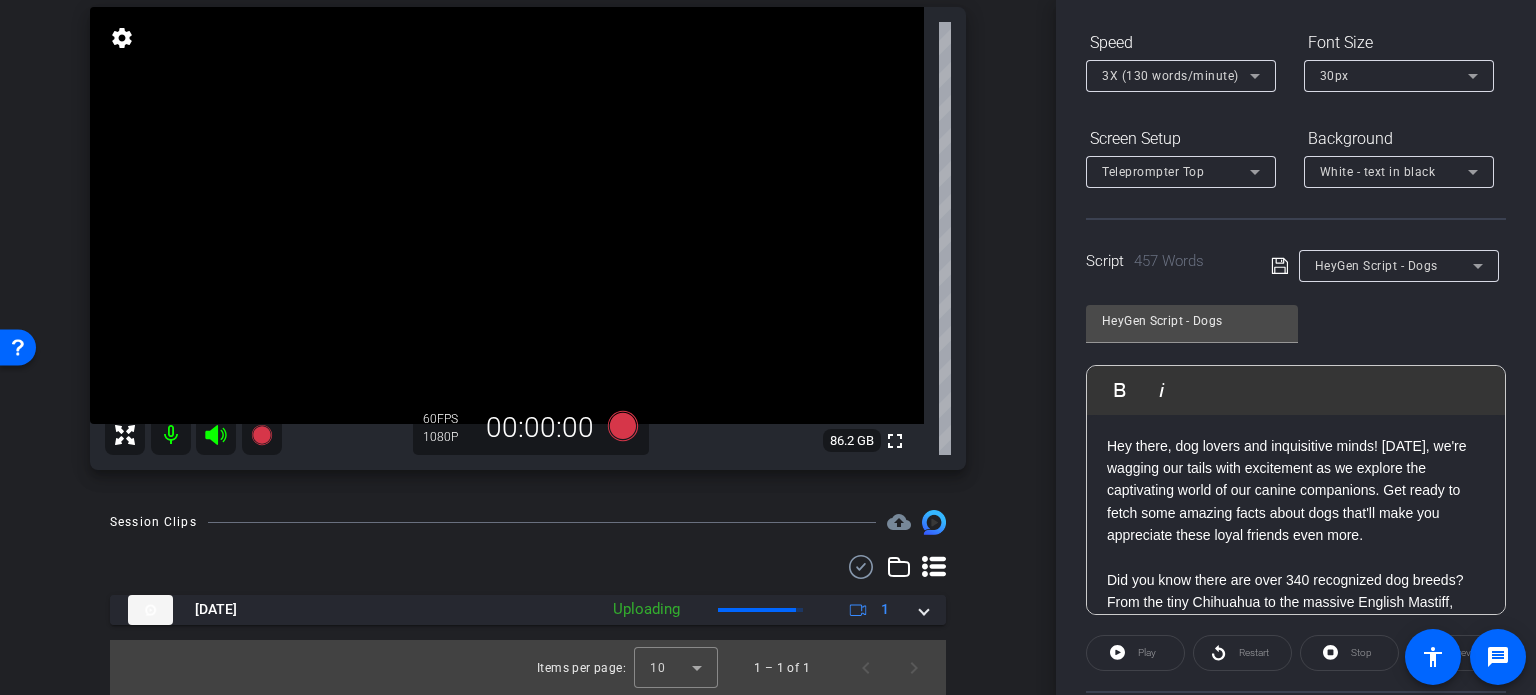 click on "HeyGen Script - Dogs               Play        Play from this location               Play Selected        Play and display the selected text only Bold Italic Hey there, dog lovers and inquisitive minds! Today, we're wagging our tails with excitement as we explore the captivating world of our canine companions. Get ready to fetch some amazing facts about dogs that'll make you appreciate these loyal friends even more. Did you know there are over 340 recognized dog breeds? From the tiny Chihuahua to the massive English Mastiff, dogs come in an incredible variety of shapes, sizes, and temperaments. But what makes them so special? Let's dig in! First up, let's talk about their extraordinary senses. A dog's sense of smell is estimated to be 10,000 to 100,000 times more powerful than ours. No wonder they're used in search and rescue operations and even medical detection! Enter script here..." 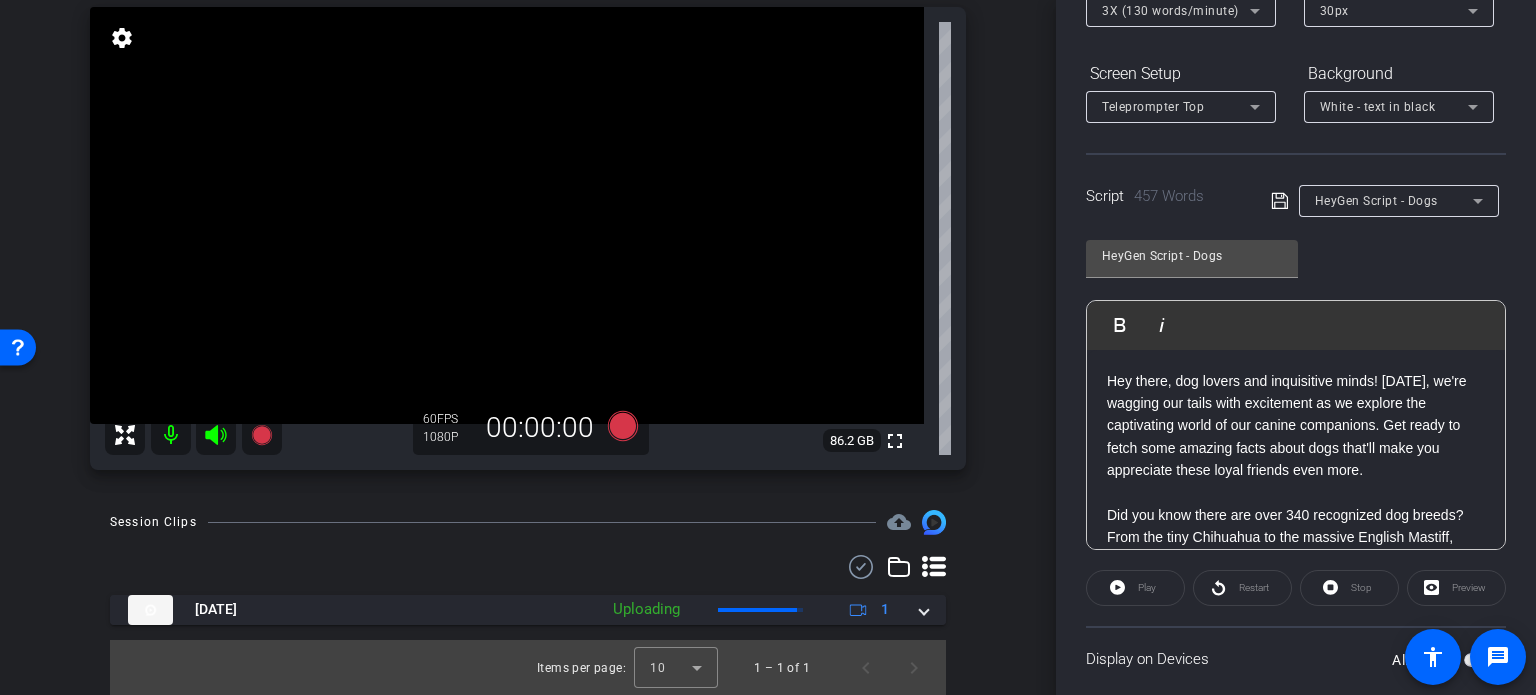 scroll, scrollTop: 300, scrollLeft: 0, axis: vertical 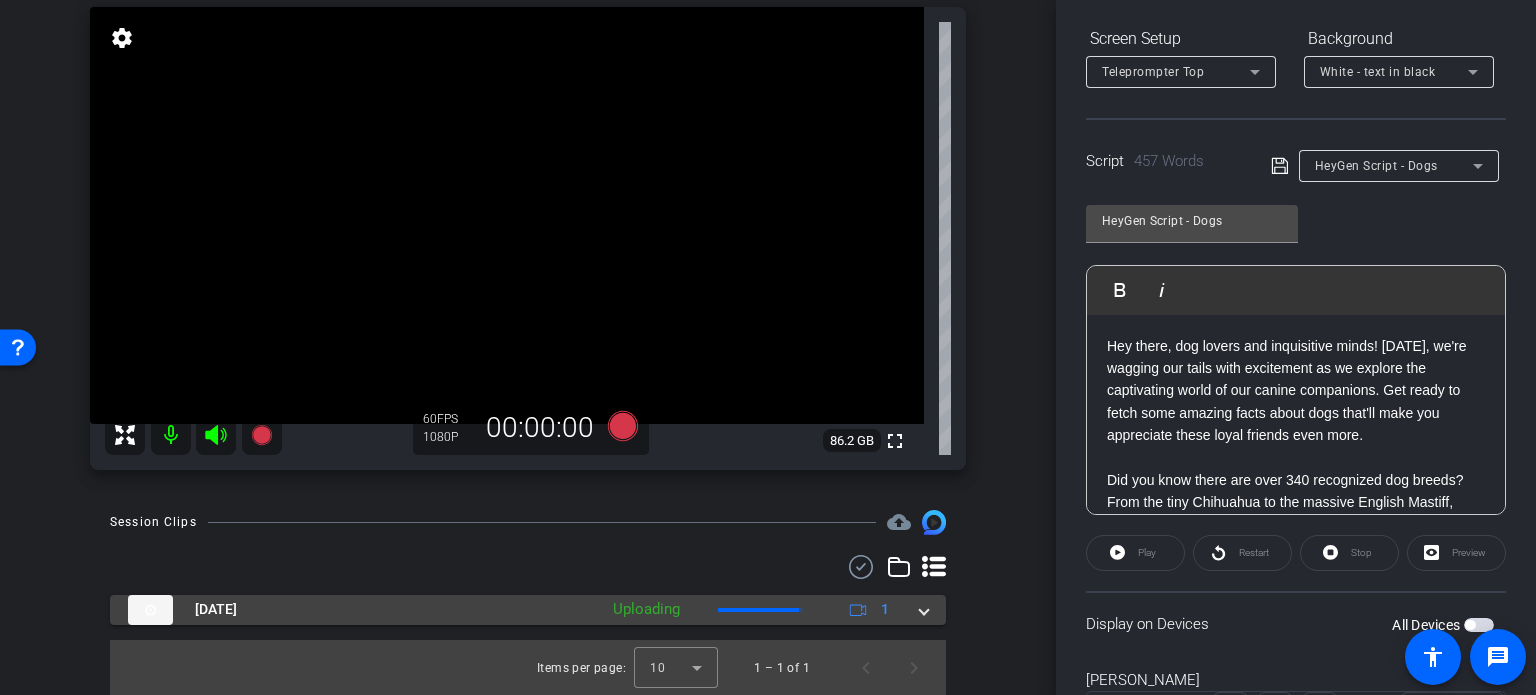 click on "Jul 23, 2025  Uploading
1" at bounding box center (528, 610) 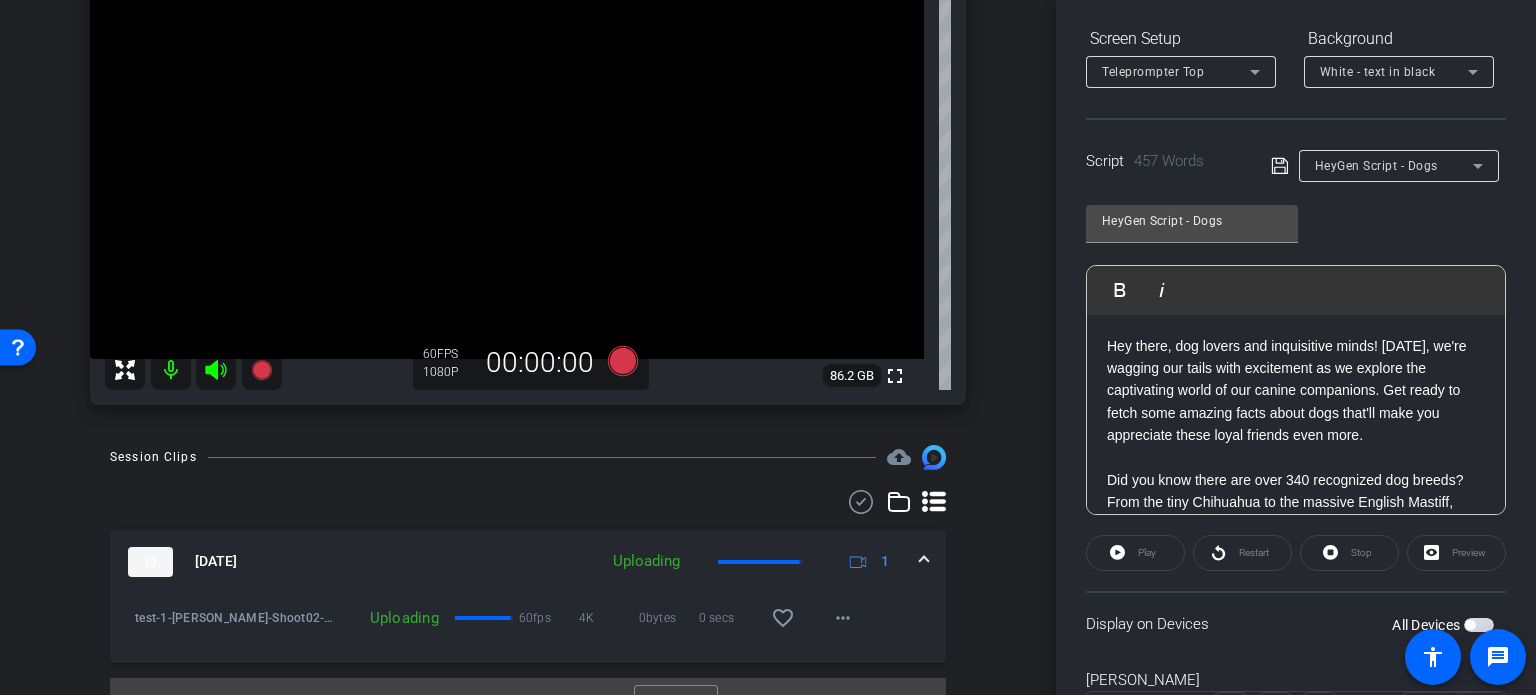 scroll, scrollTop: 247, scrollLeft: 0, axis: vertical 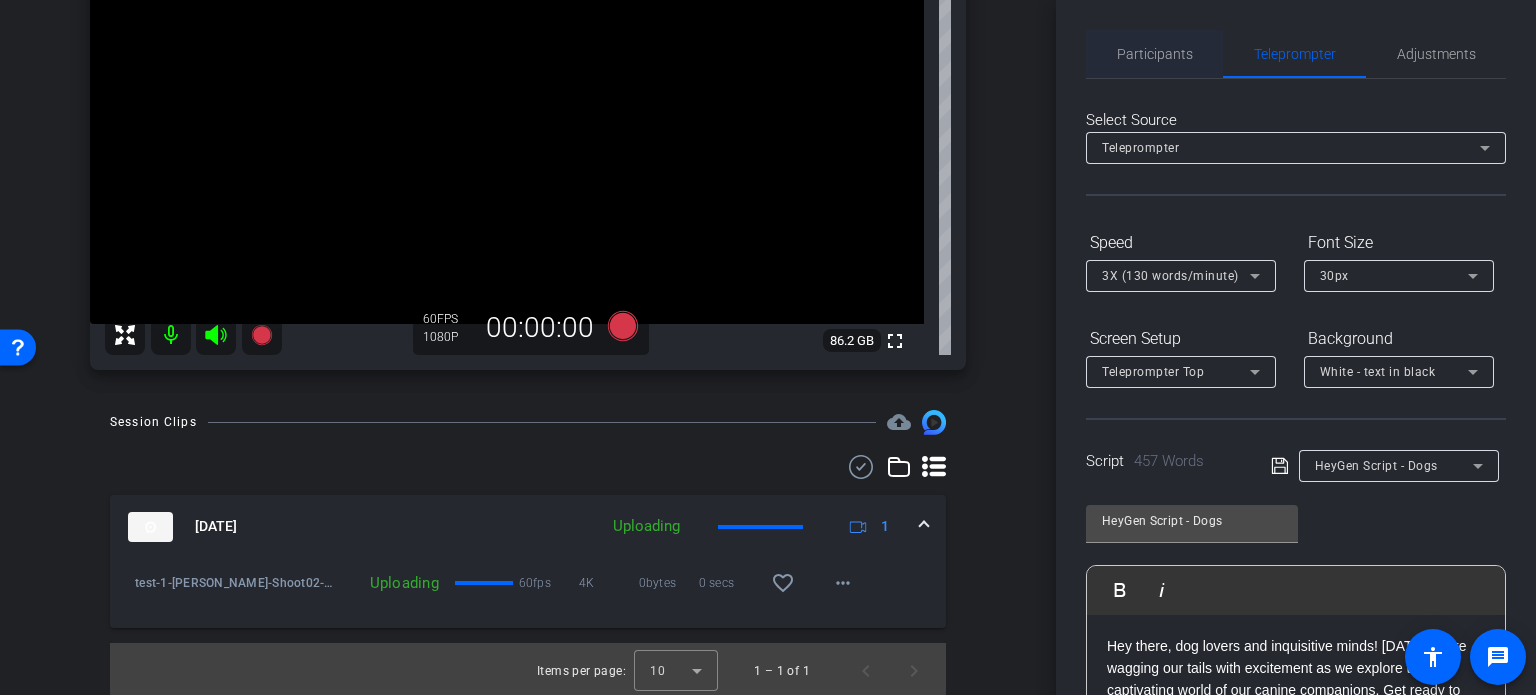 click on "Participants" at bounding box center [1155, 54] 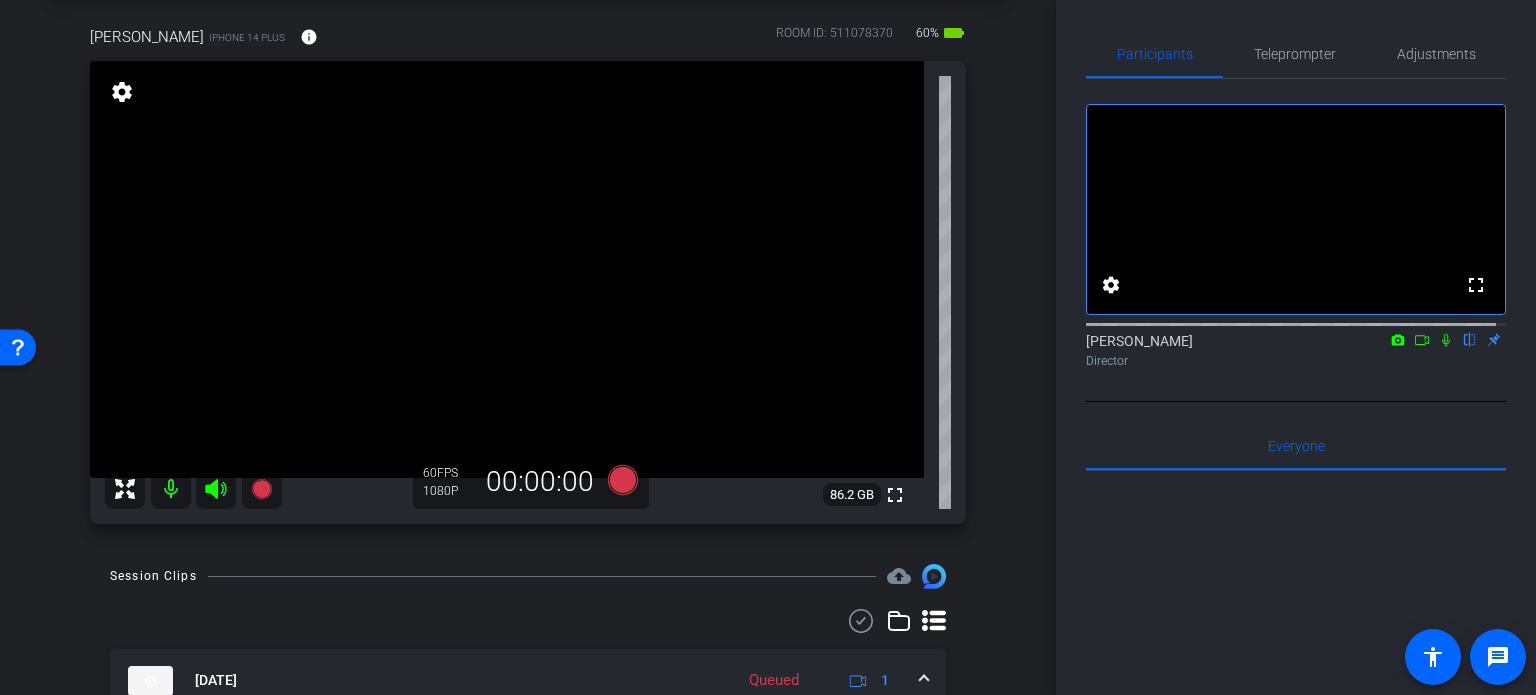 scroll, scrollTop: 47, scrollLeft: 0, axis: vertical 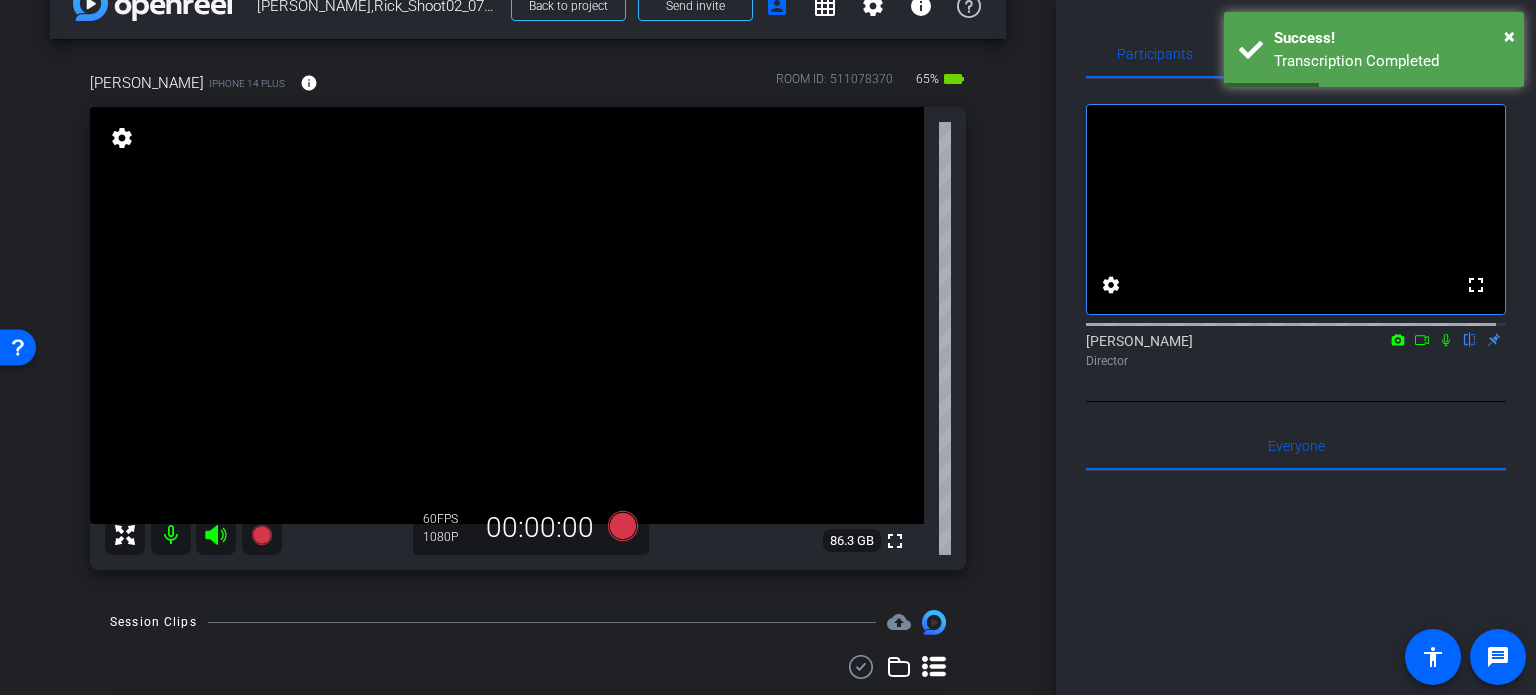 click on "arrow_back  Rios,Rick_Shoot02_07232025   Back to project   Send invite  account_box grid_on settings info
rick rios iPhone 14 Plus info ROOM ID: 511078370 65% battery_std fullscreen settings  86.3 GB
60 FPS  1080P   00:00:00
Session Clips   cloud_upload
Jul 23, 2025   Processing
1 test-1-Rios- Rick-Rios-Rick-Shoot02-07232025-2025-07-23-10-33-04-369-0   Processing  60fps 4K 0bytes" at bounding box center [528, 300] 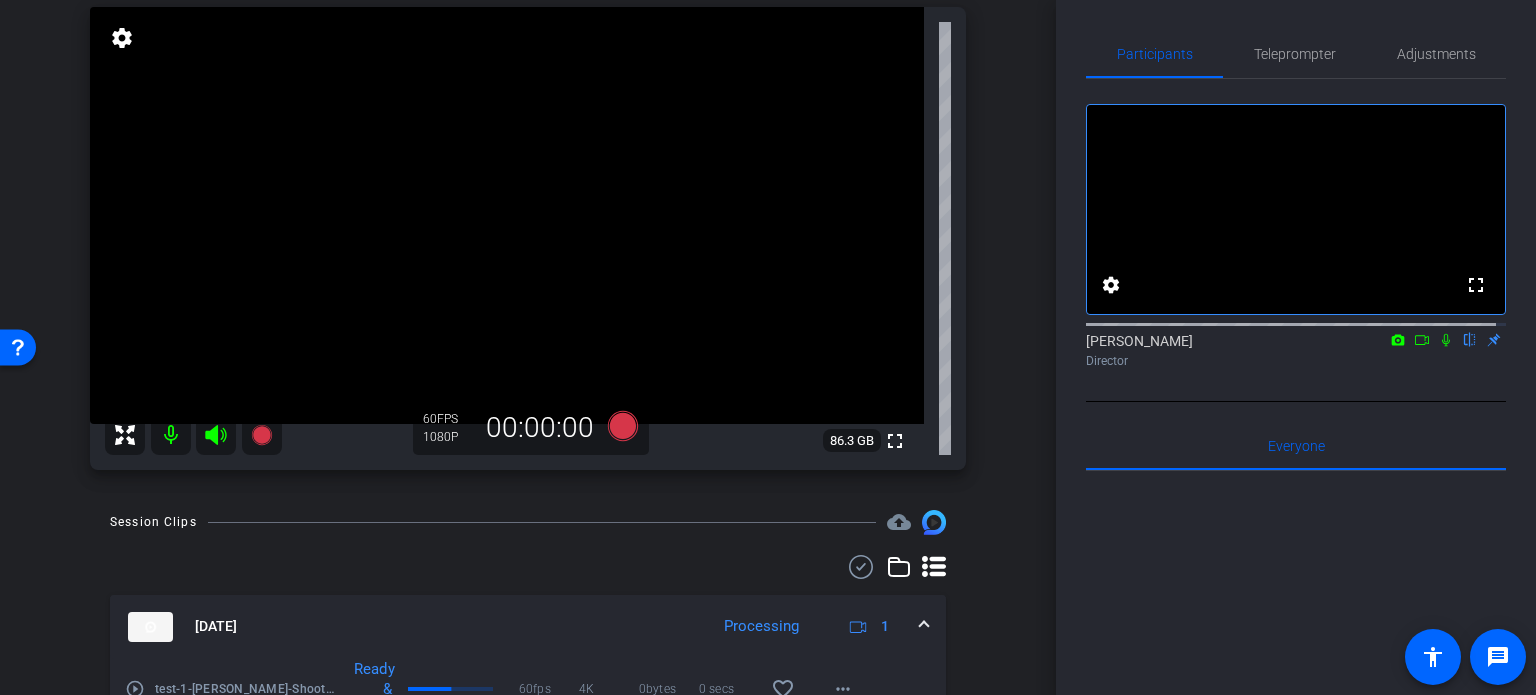 scroll, scrollTop: 247, scrollLeft: 0, axis: vertical 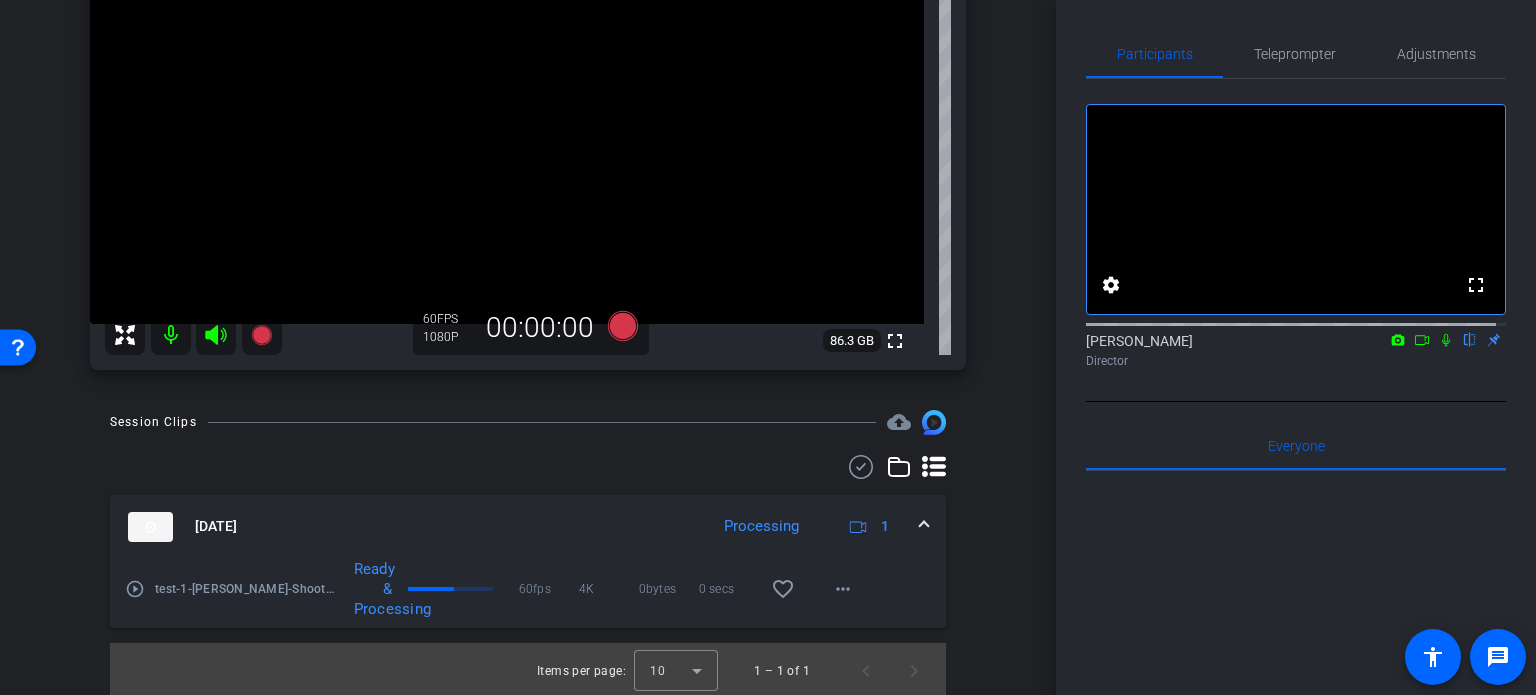 click on "play_circle_outline" at bounding box center [135, 589] 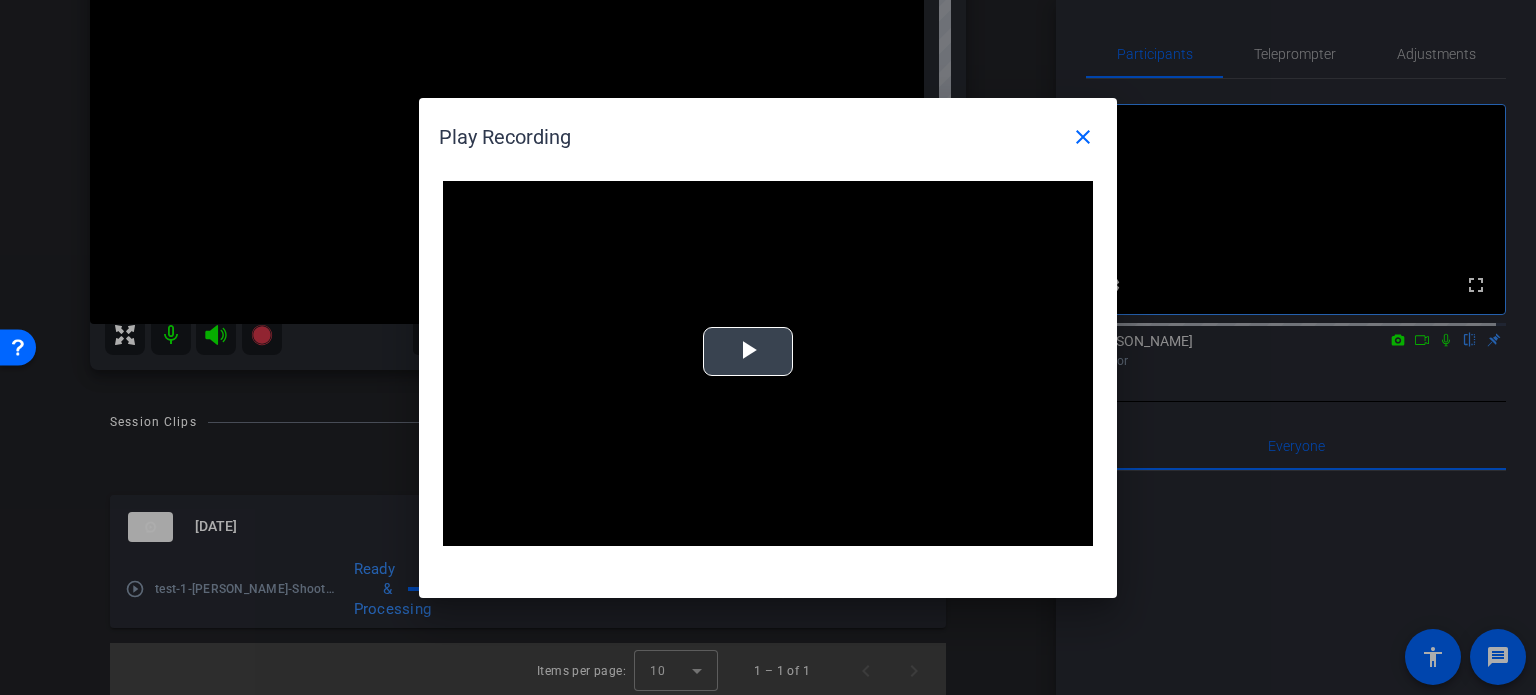 click at bounding box center [748, 351] 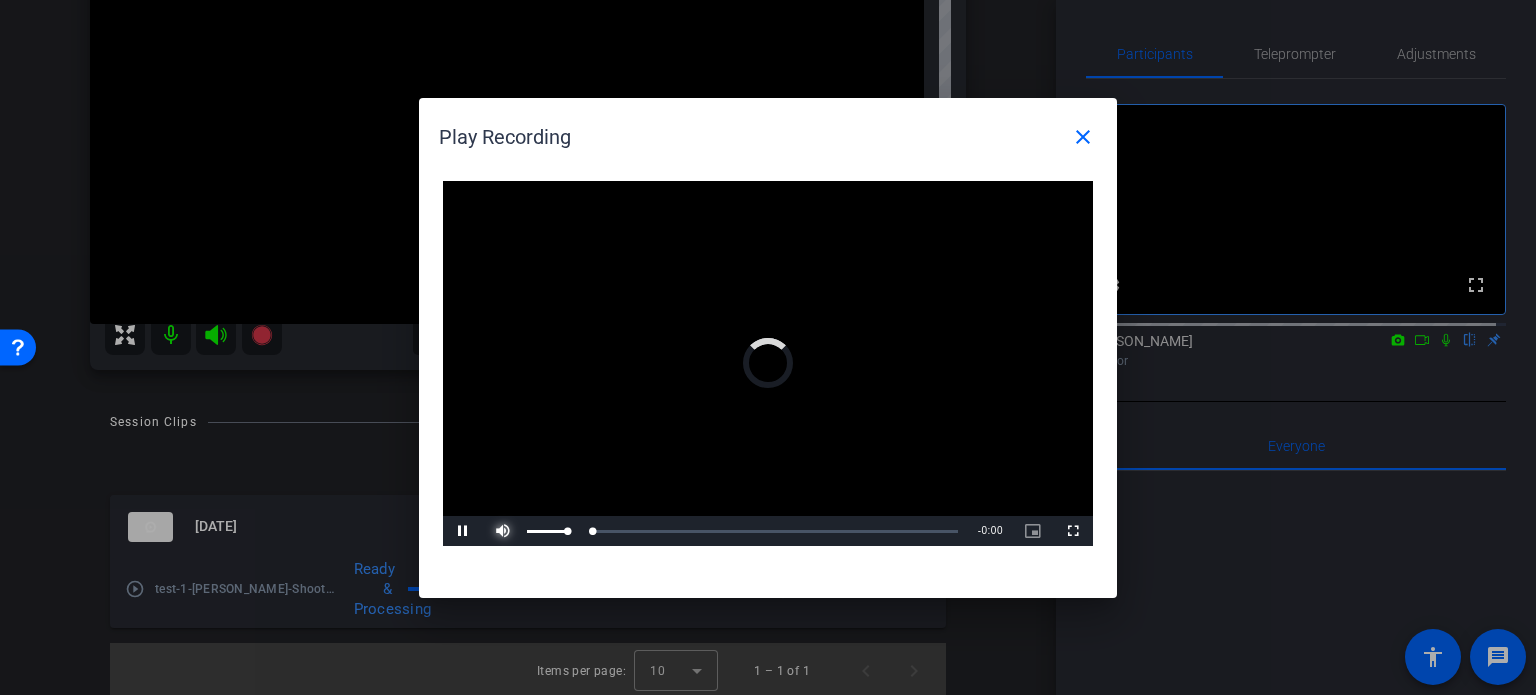 click at bounding box center (503, 531) 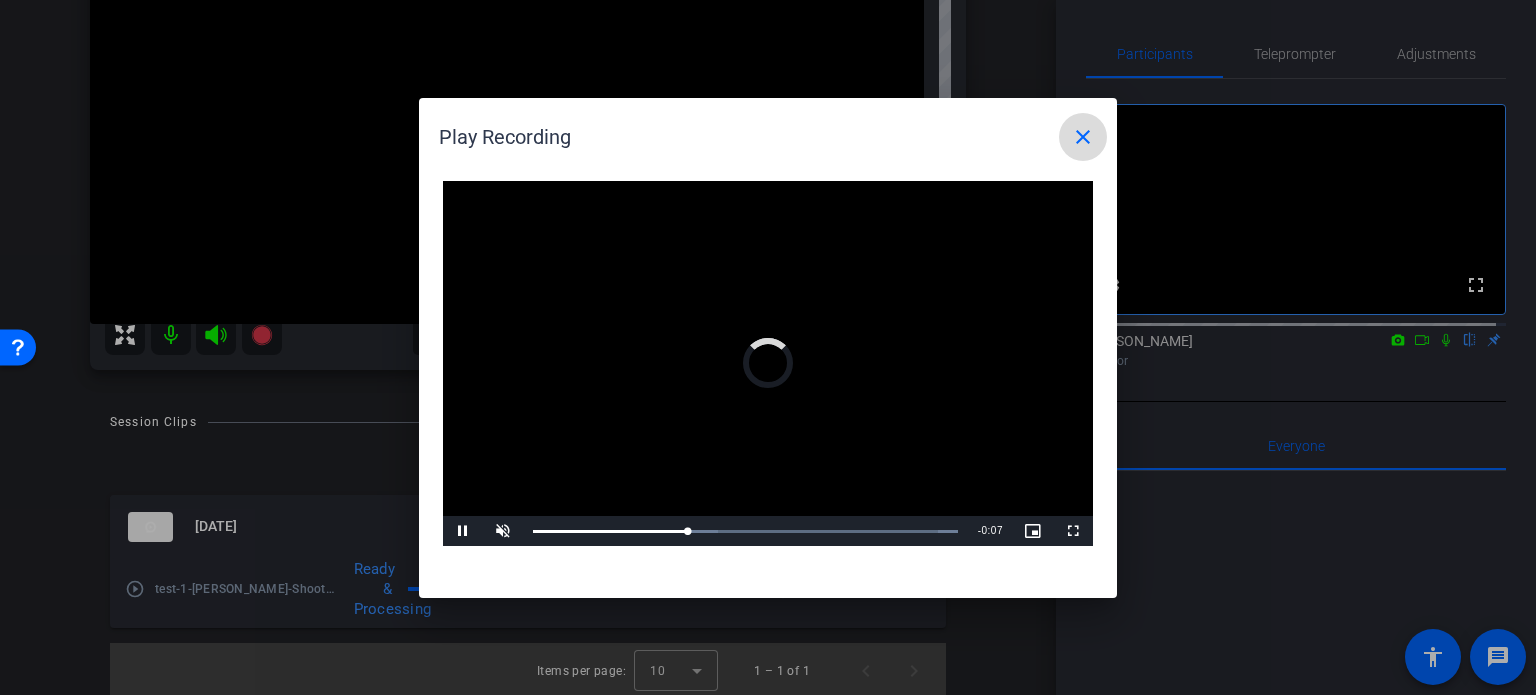 click on "close" at bounding box center (1083, 137) 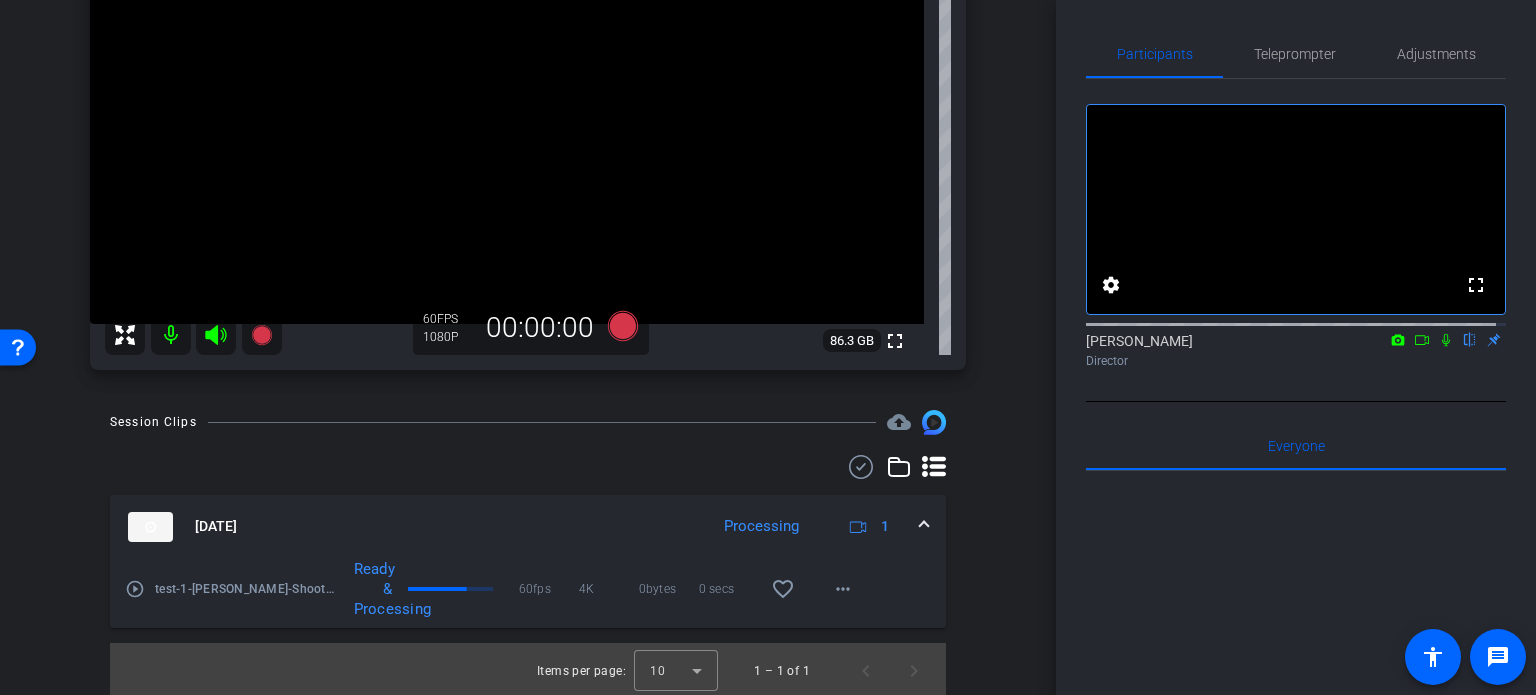 click on "Jul 23, 2025   Processing
1" at bounding box center (528, 527) 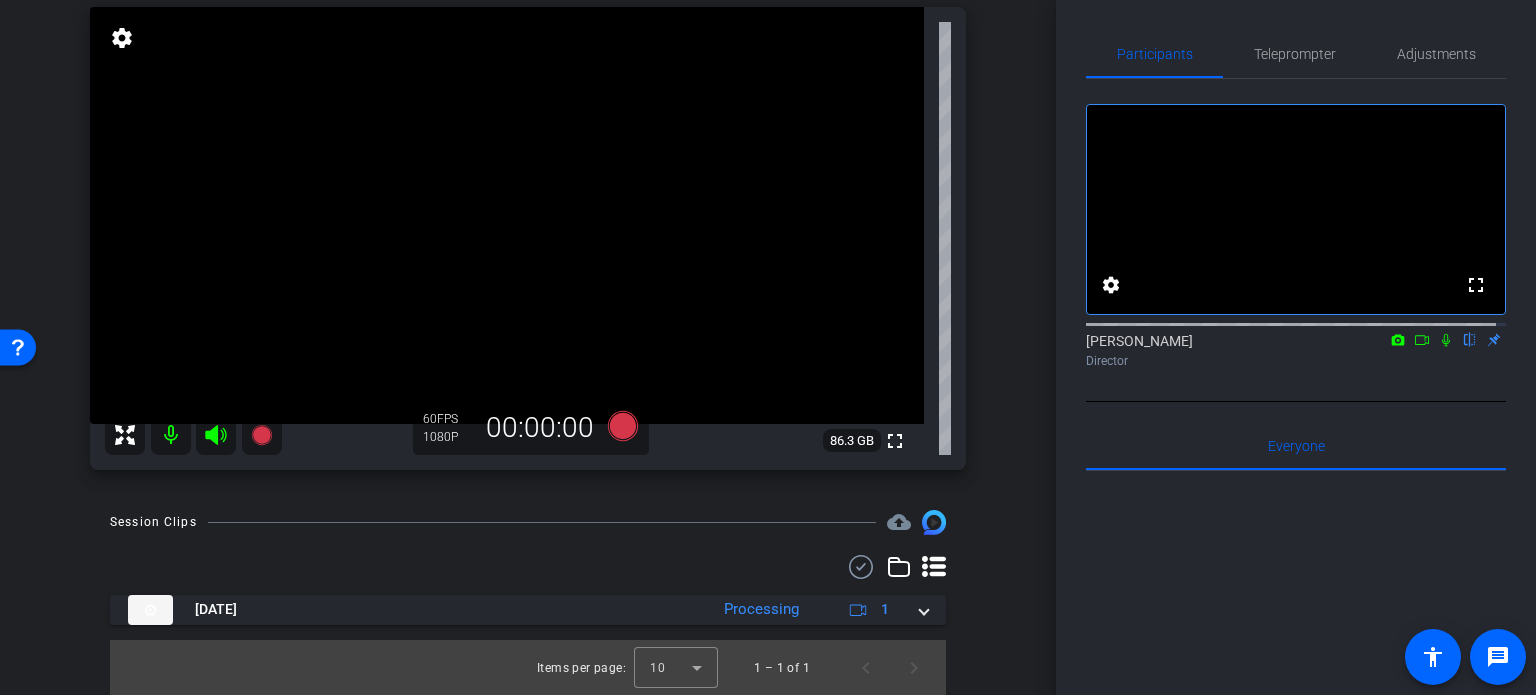 scroll, scrollTop: 147, scrollLeft: 0, axis: vertical 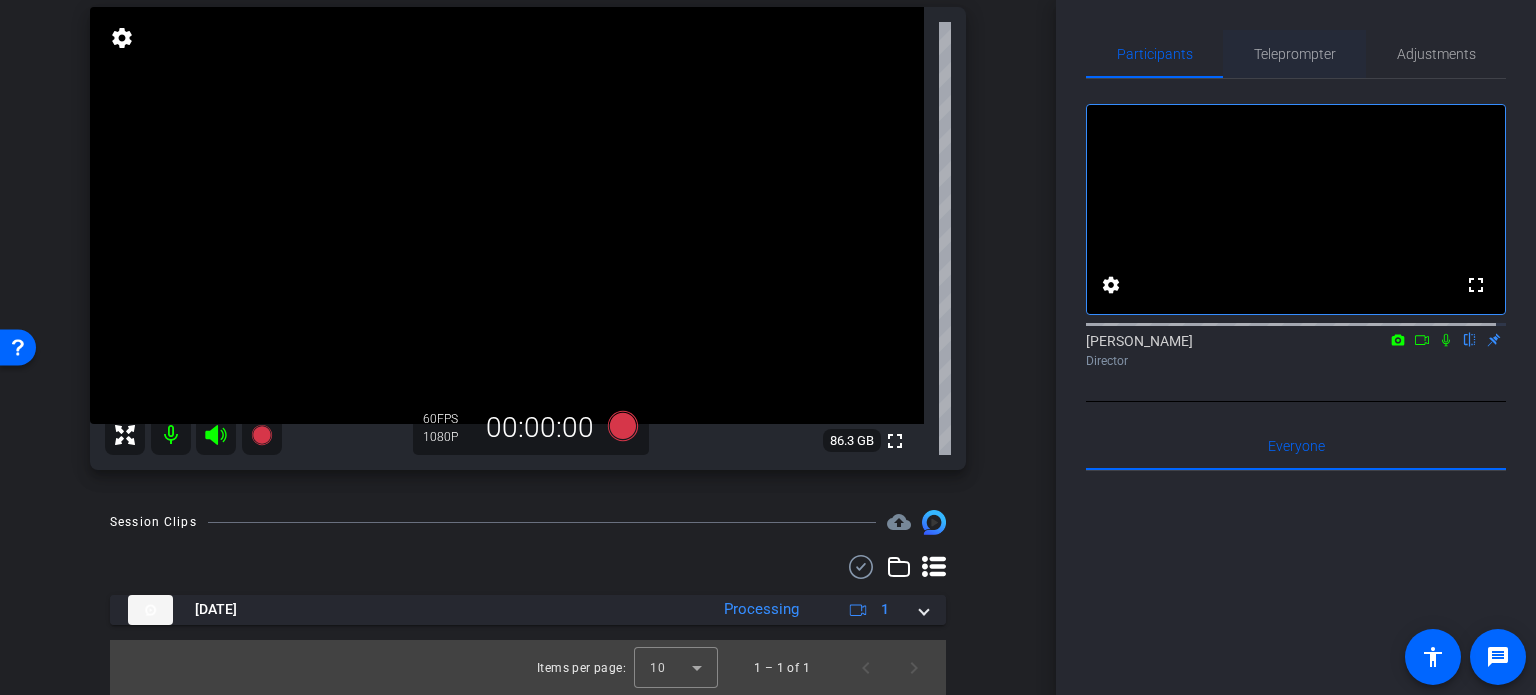 click on "Teleprompter" at bounding box center (1295, 54) 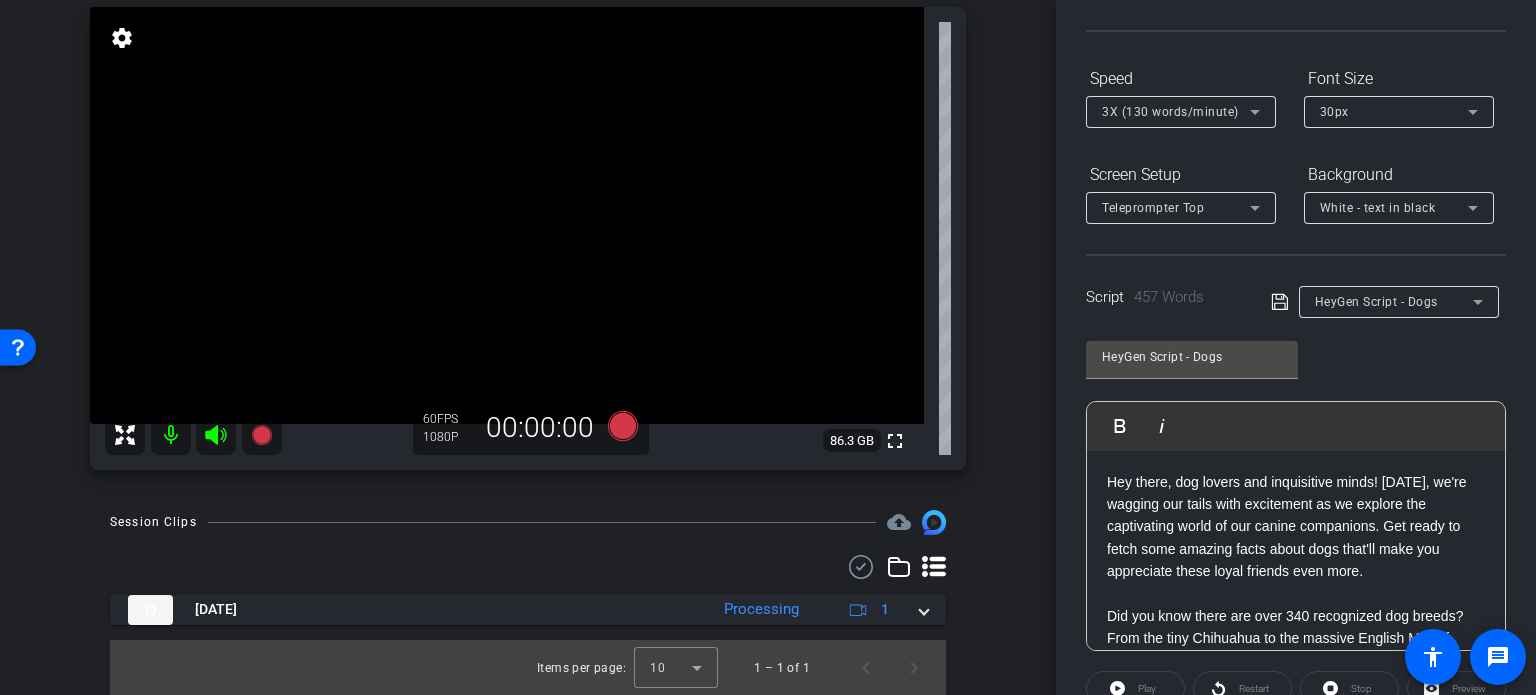 scroll, scrollTop: 200, scrollLeft: 0, axis: vertical 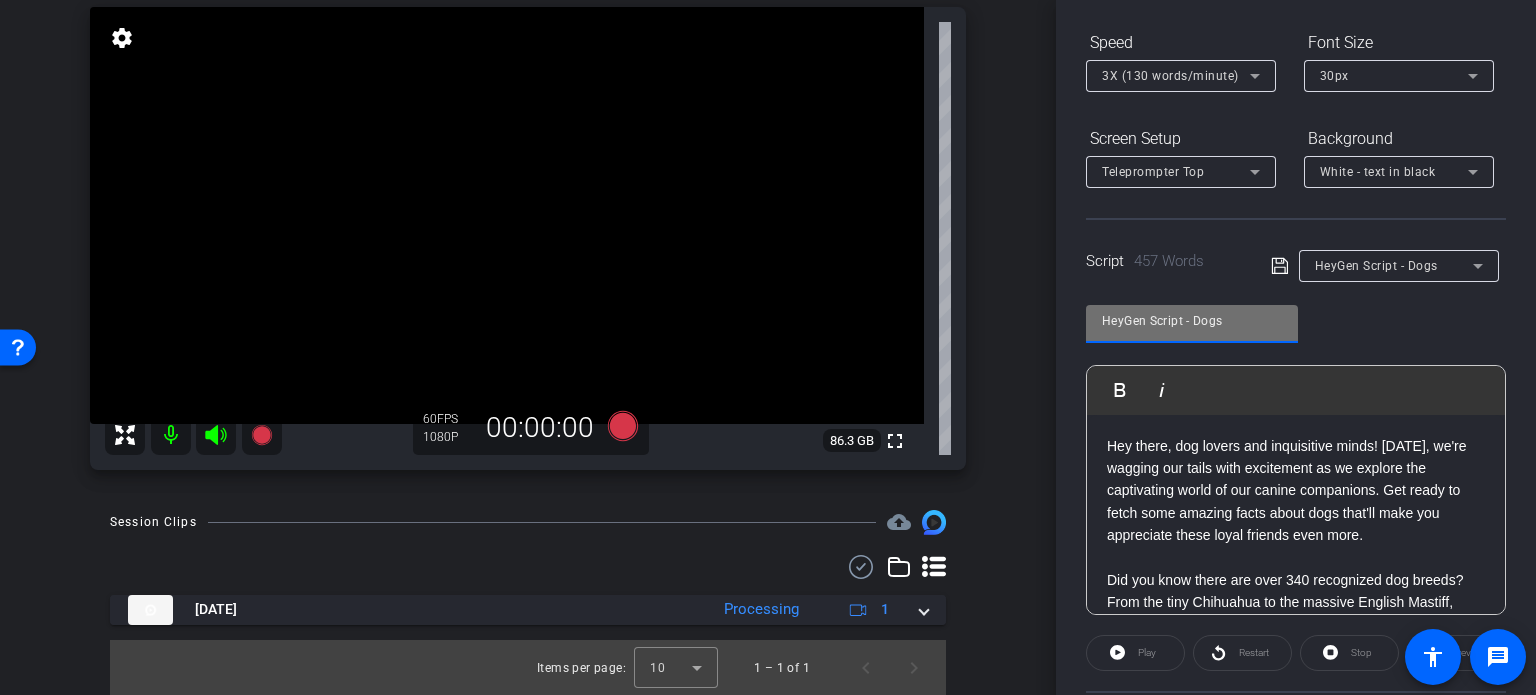drag, startPoint x: 1231, startPoint y: 322, endPoint x: 965, endPoint y: 348, distance: 267.26767 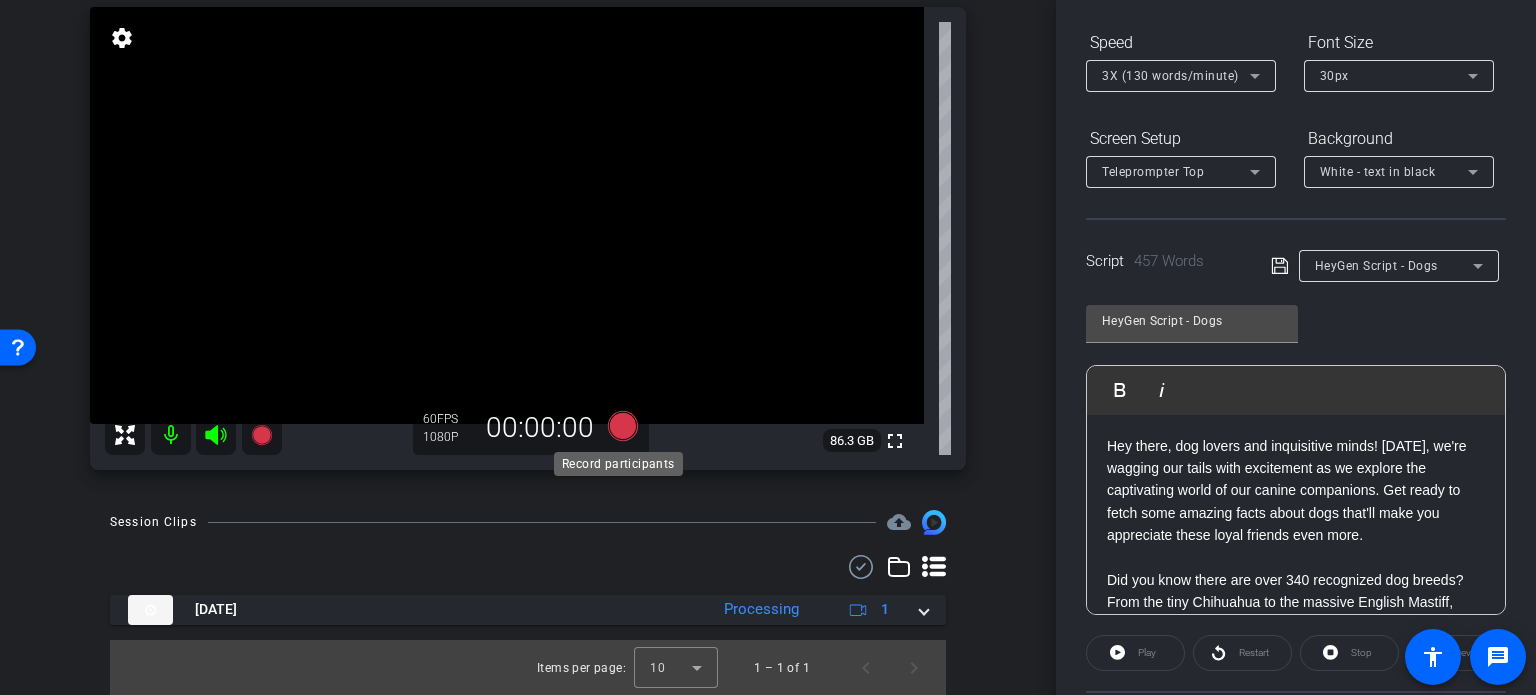 click 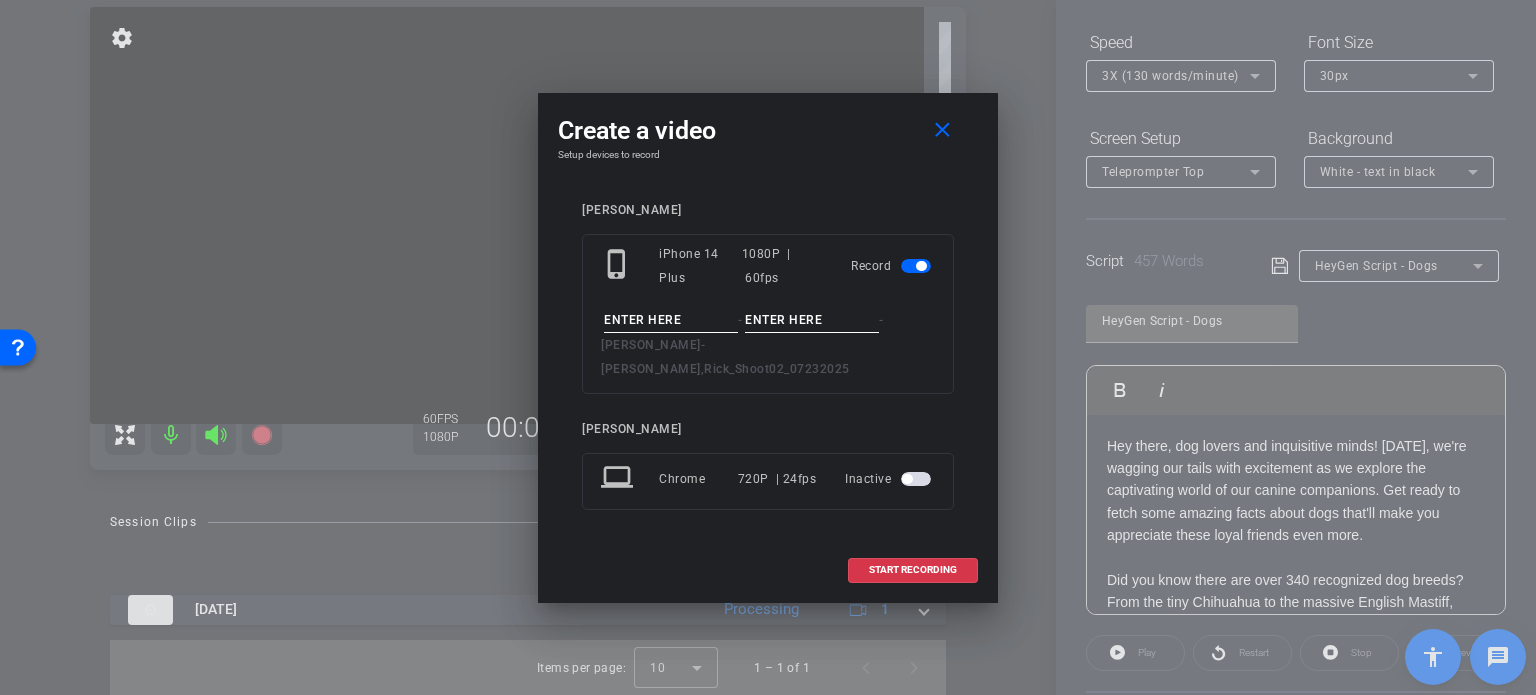click at bounding box center [671, 320] 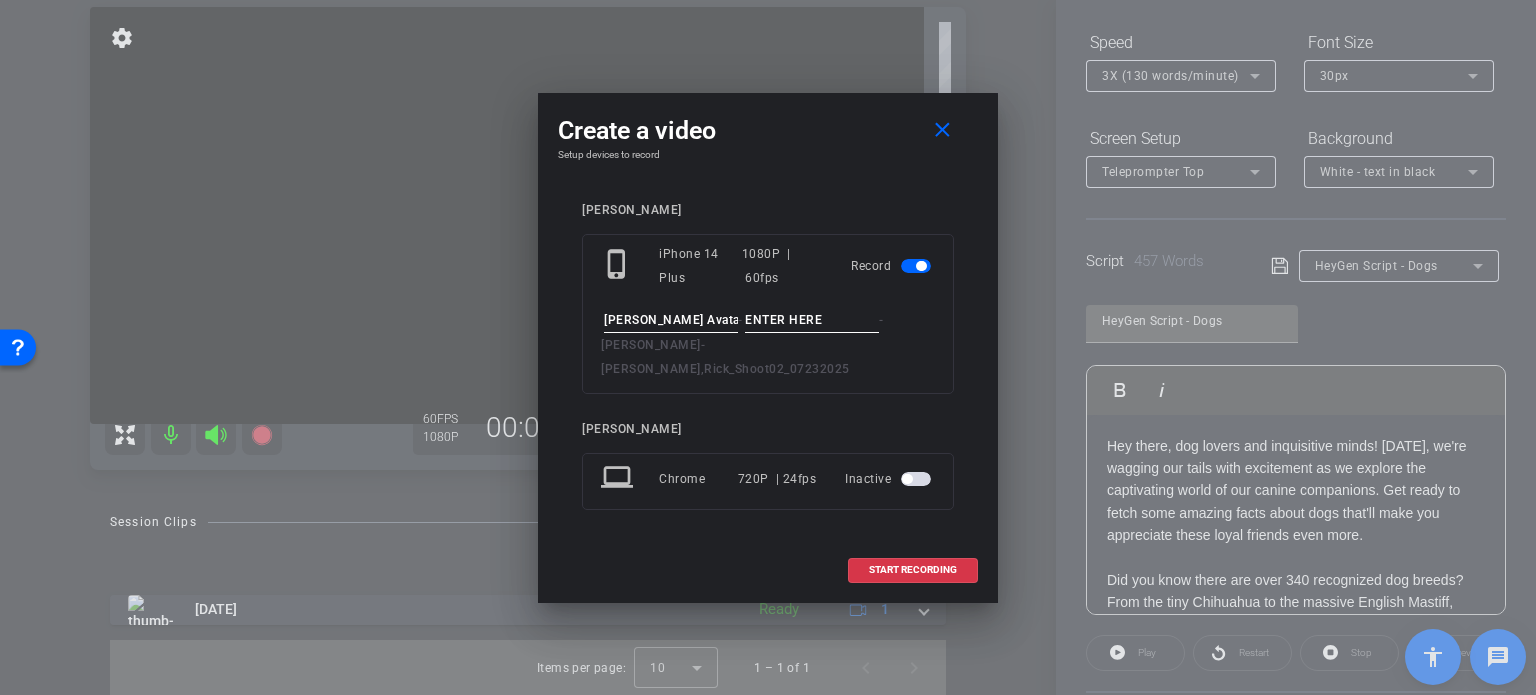 type on "Rick Avatar #3" 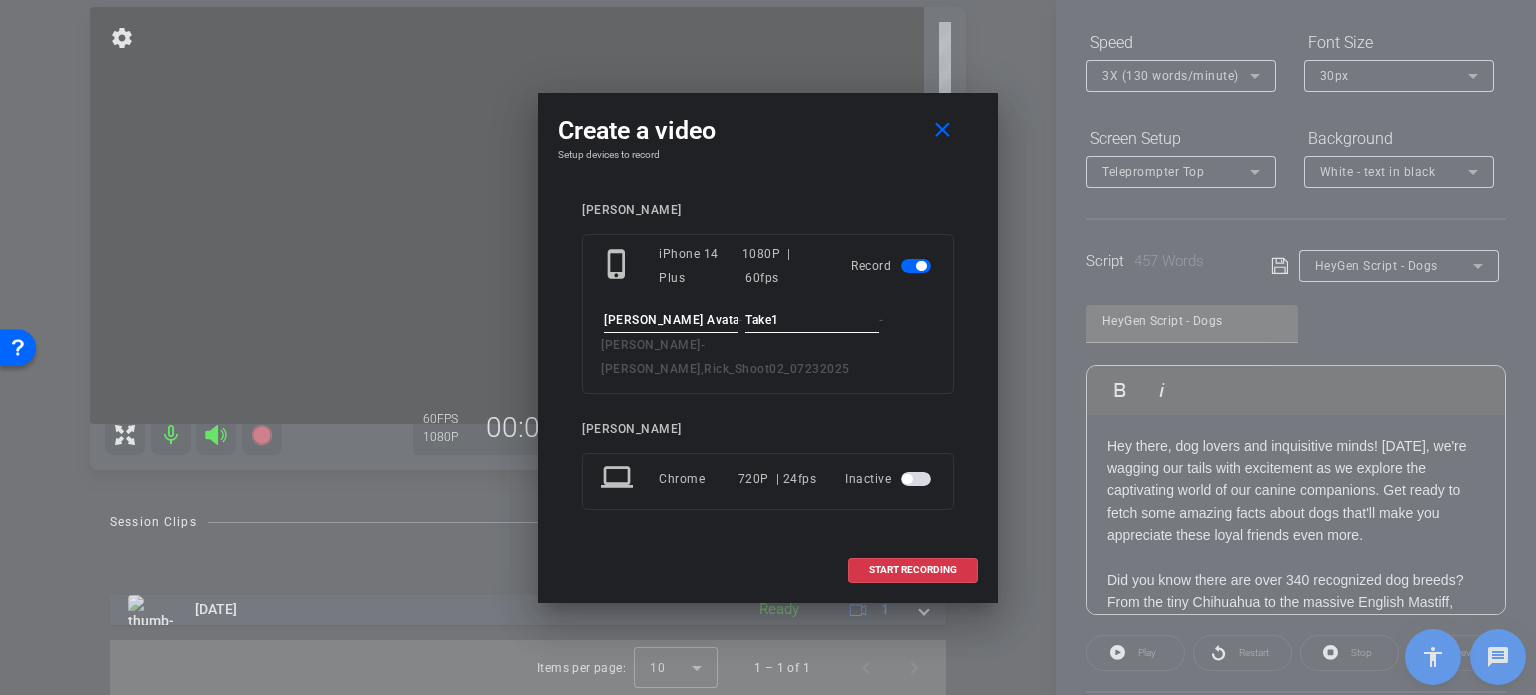 type on "Take1" 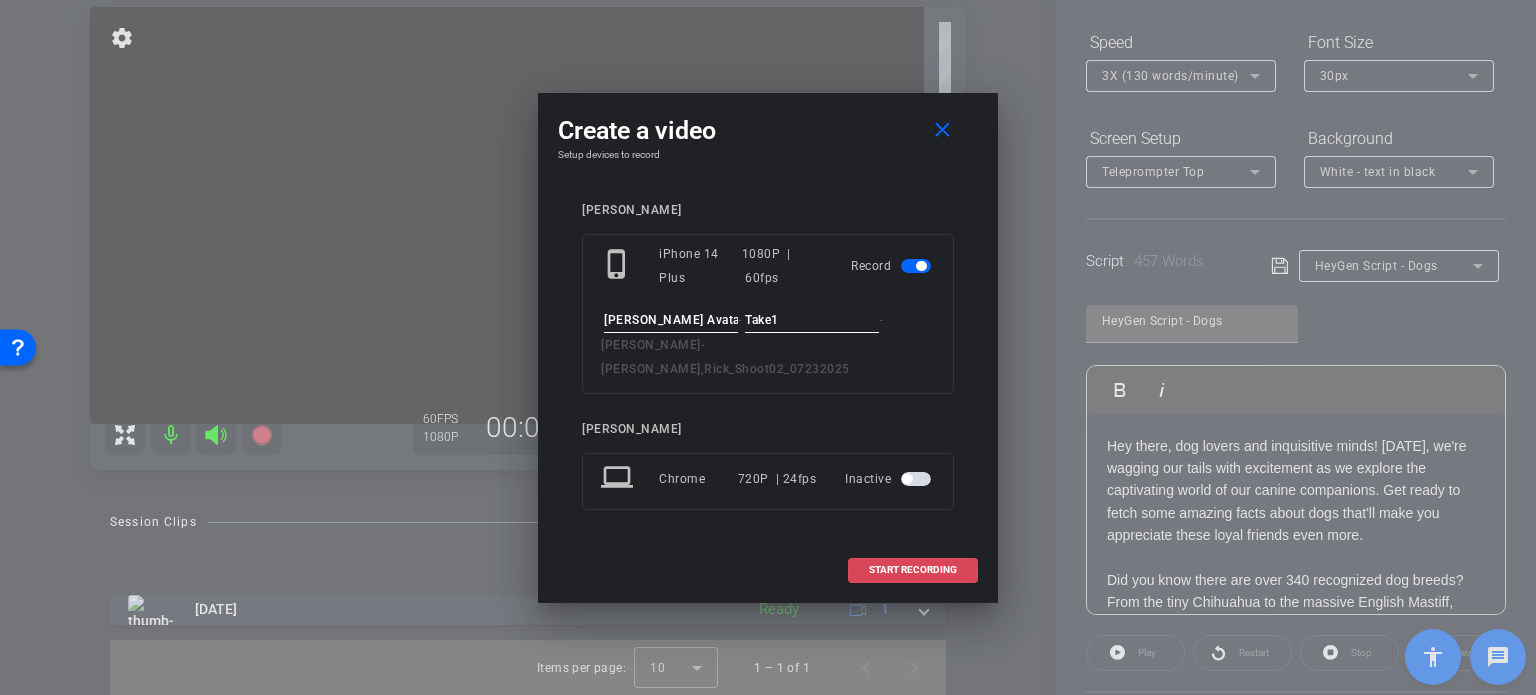 click on "START RECORDING" at bounding box center [913, 570] 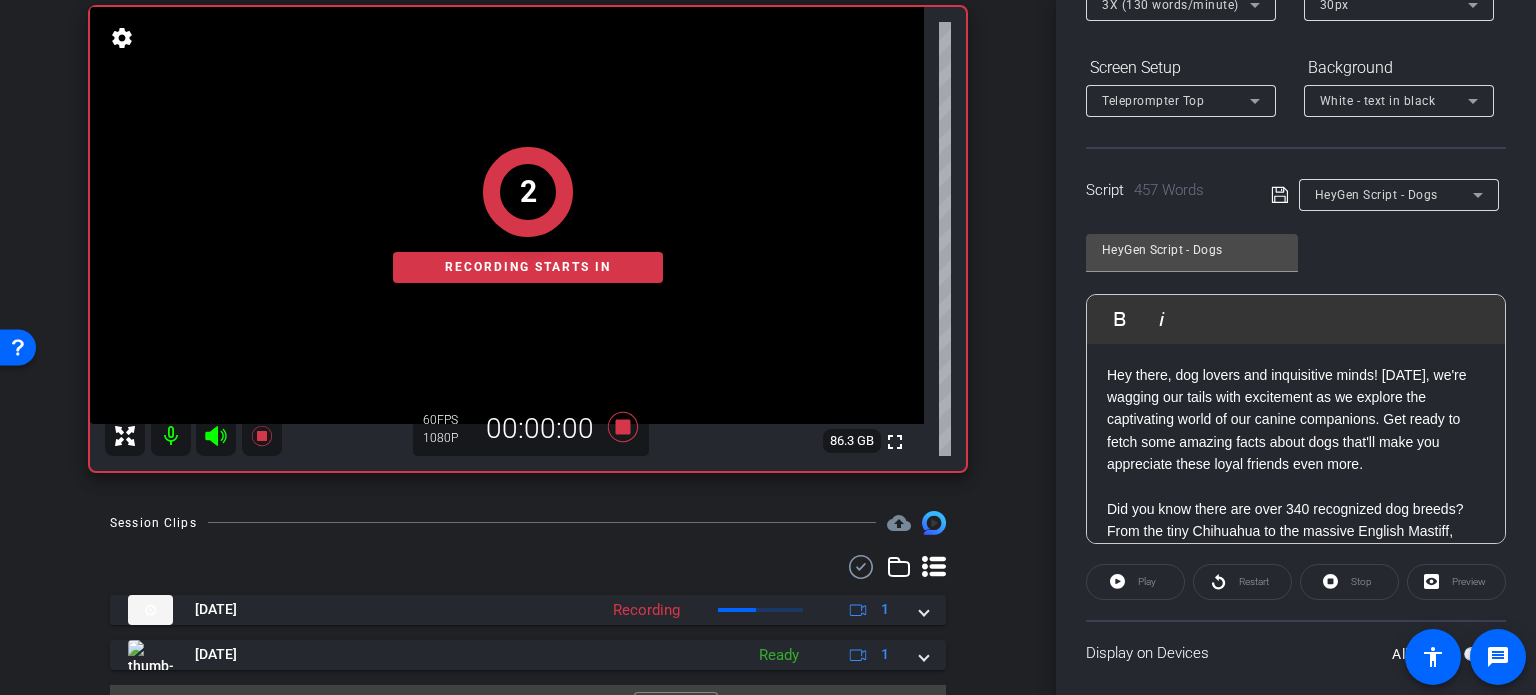 scroll, scrollTop: 396, scrollLeft: 0, axis: vertical 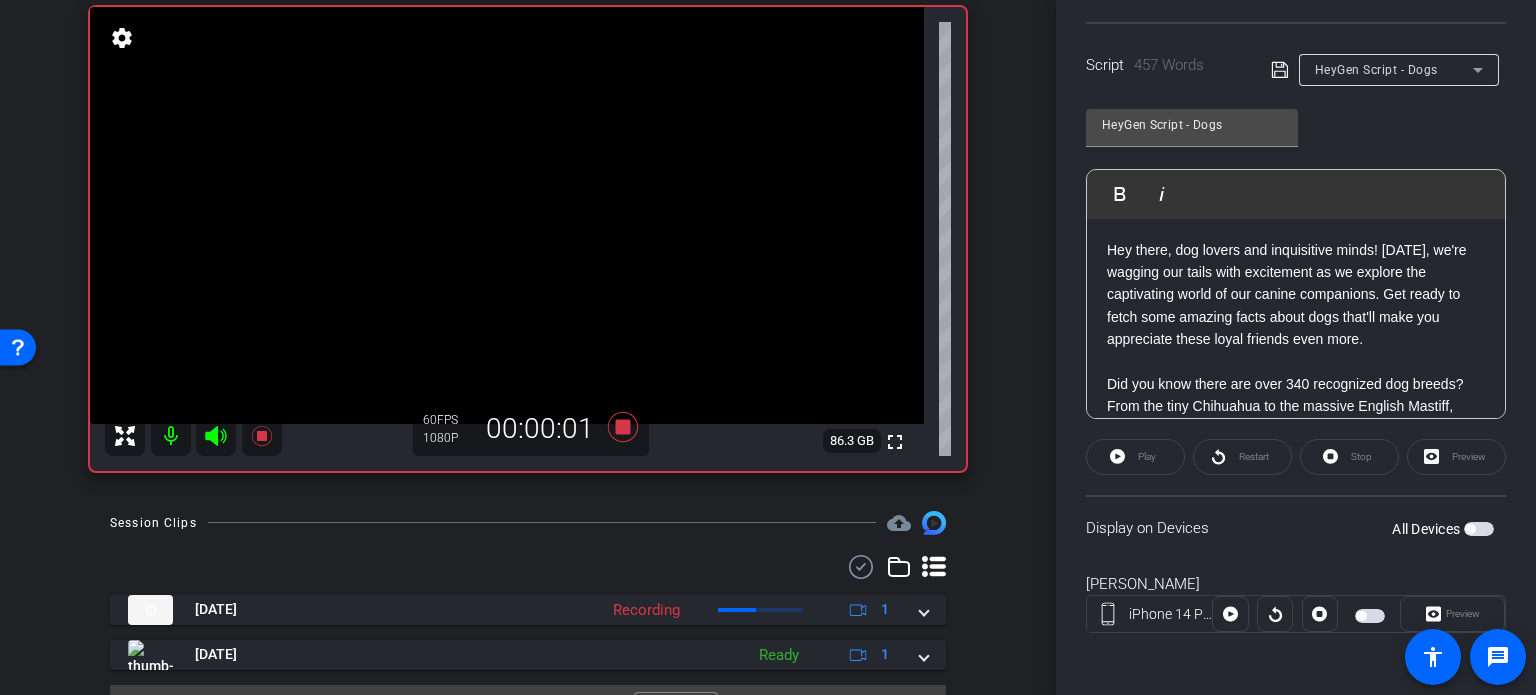 click at bounding box center [1479, 529] 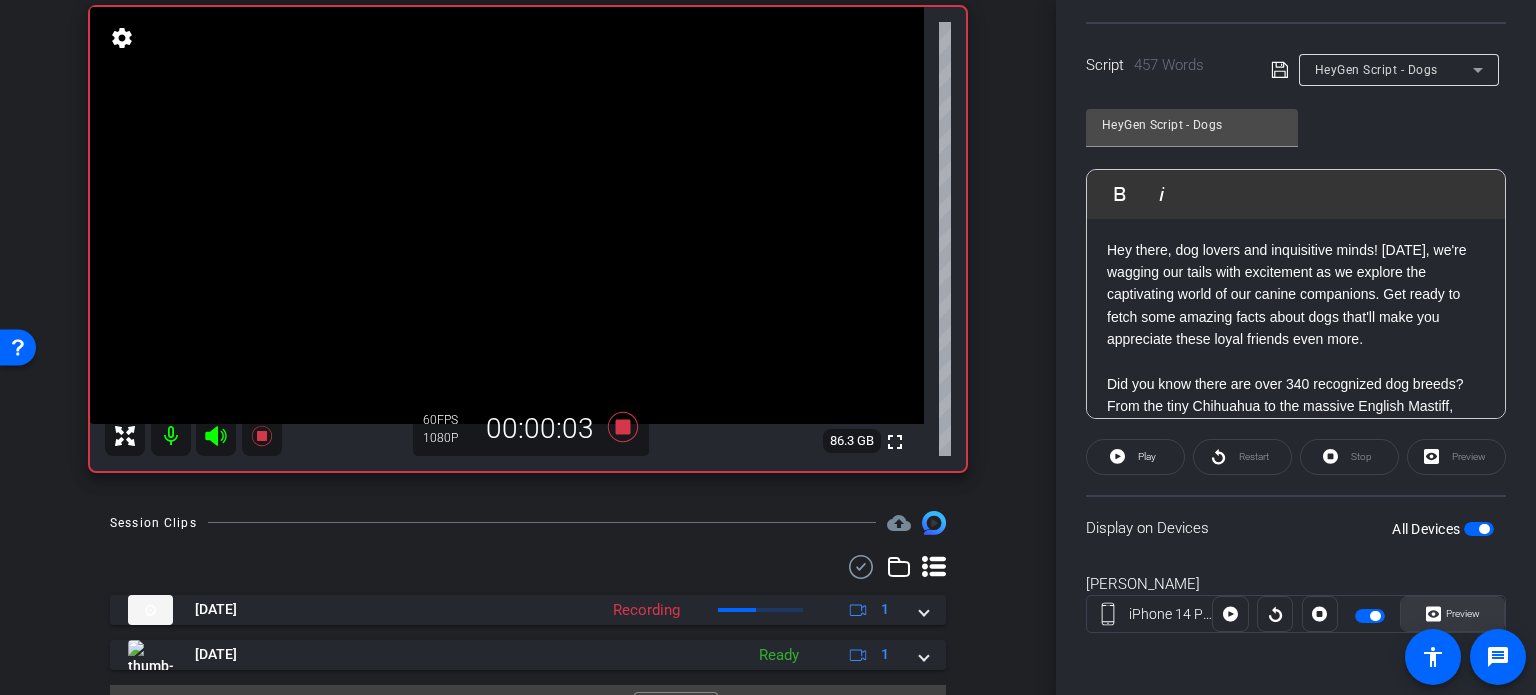 click on "Preview" 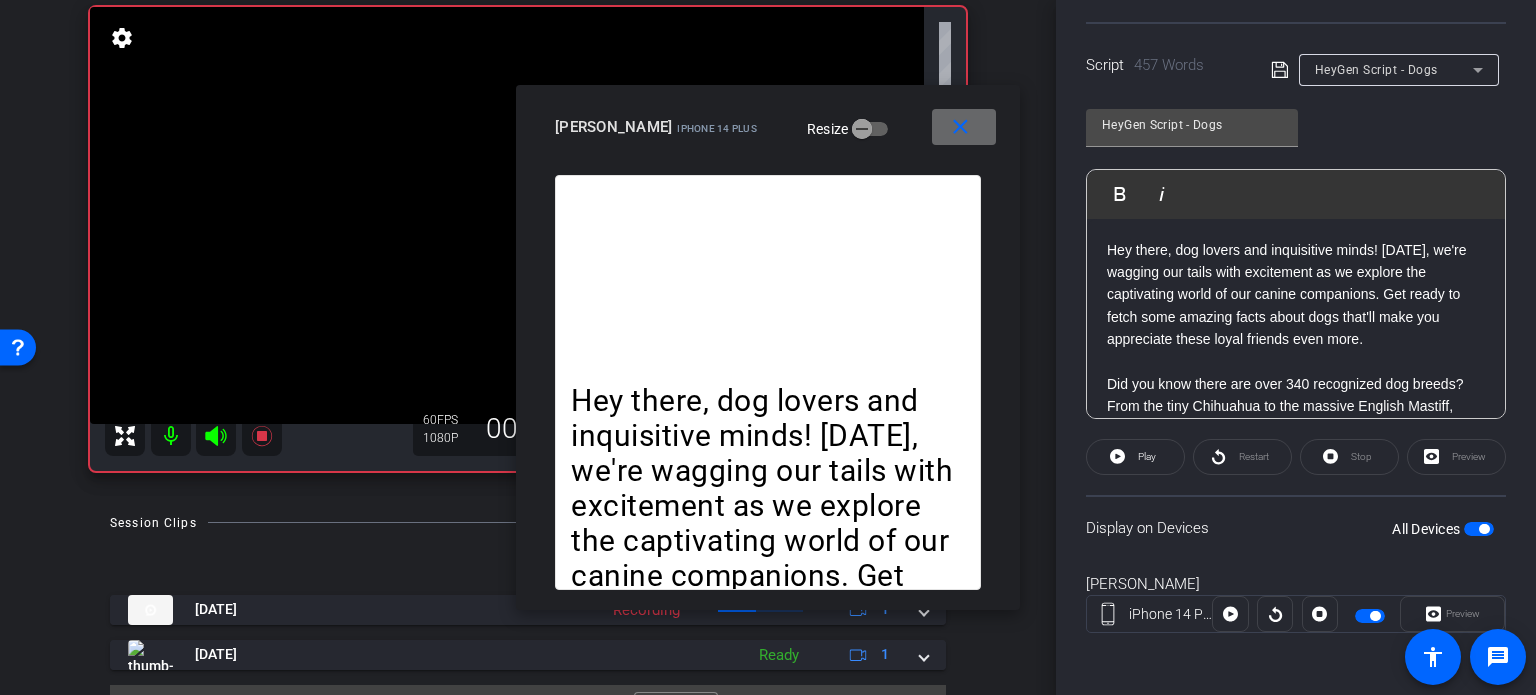click on "close" at bounding box center (960, 127) 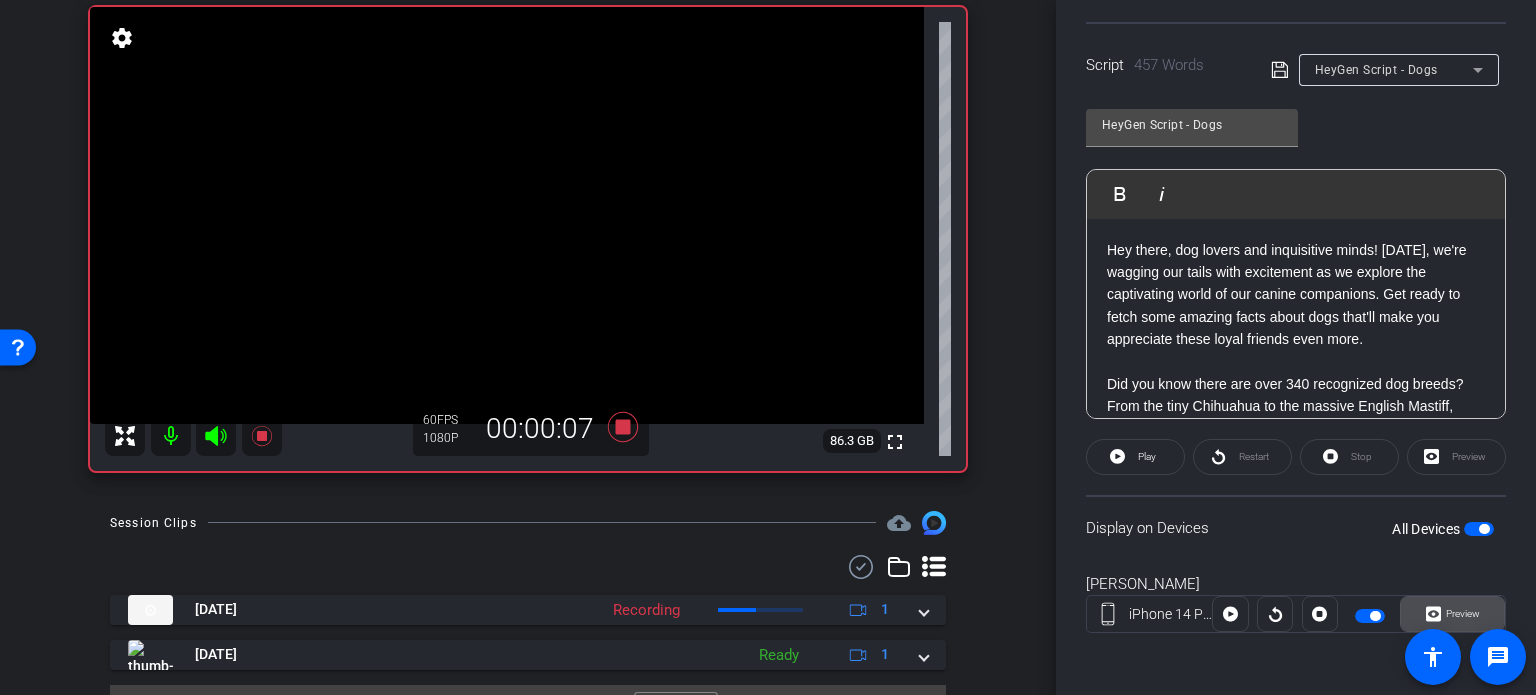 click on "Preview" 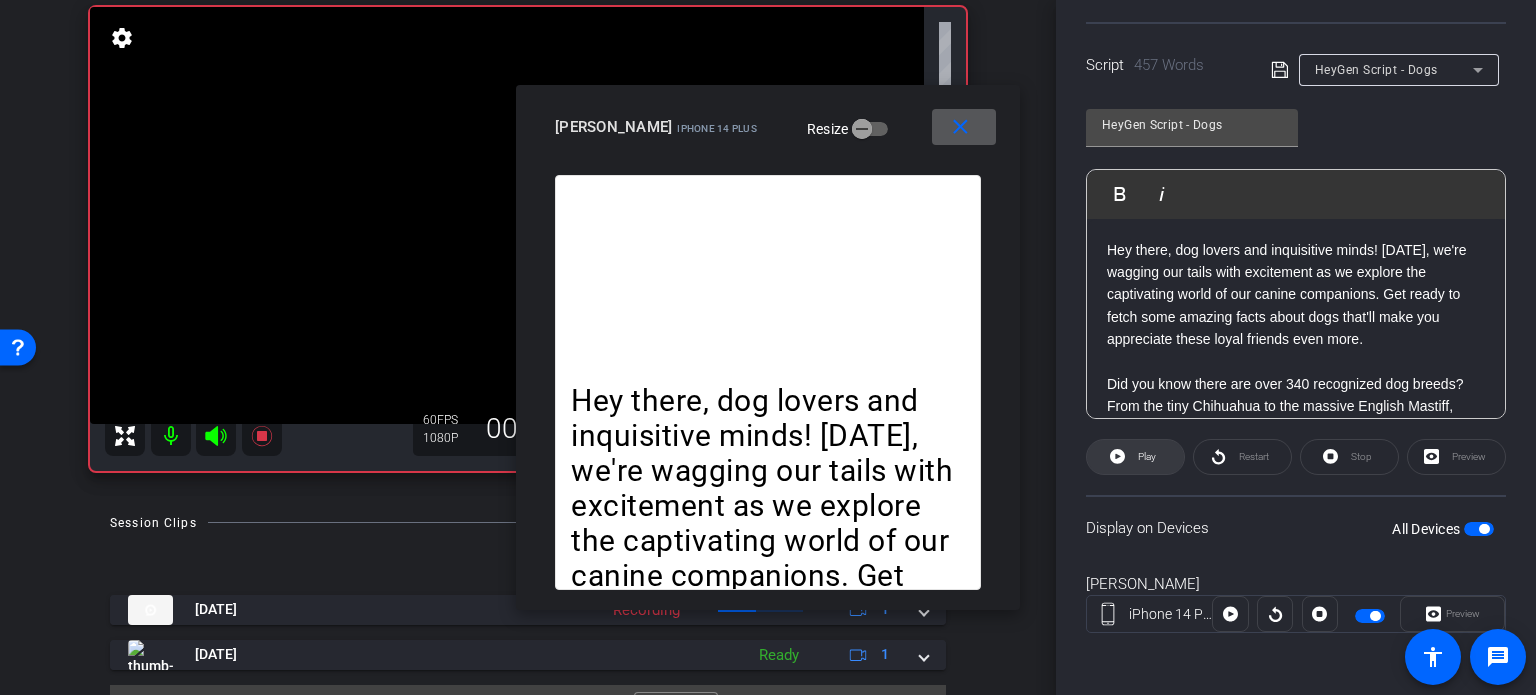 click 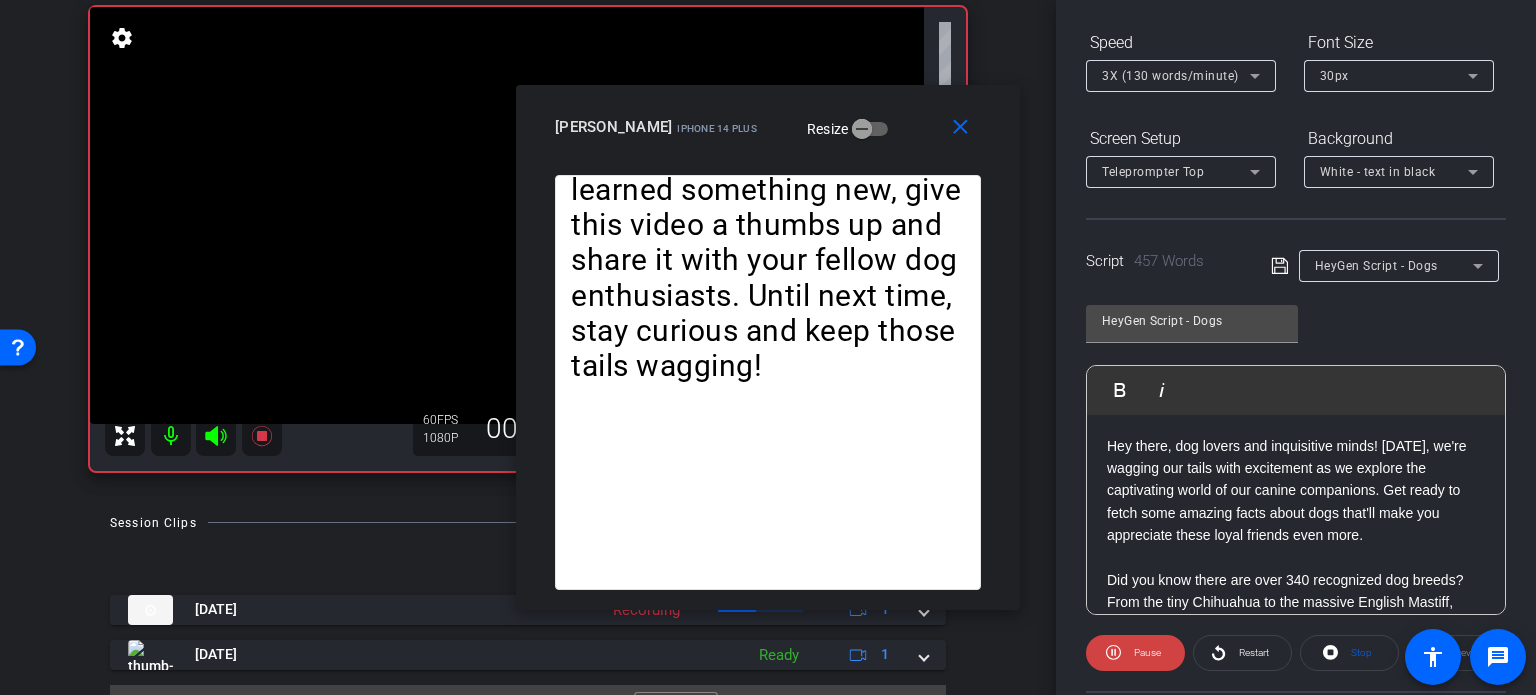 scroll, scrollTop: 196, scrollLeft: 0, axis: vertical 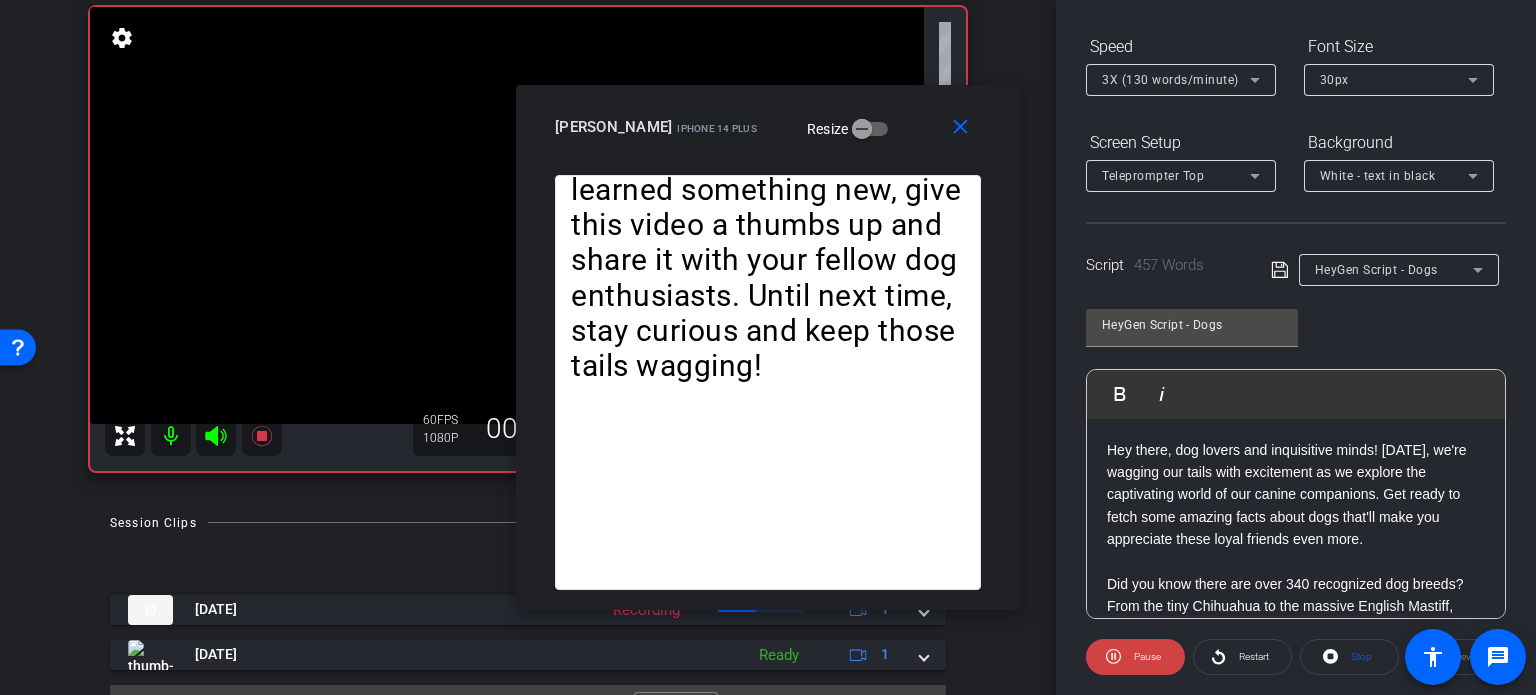 click on "3X (130 words/minute)" at bounding box center (1170, 80) 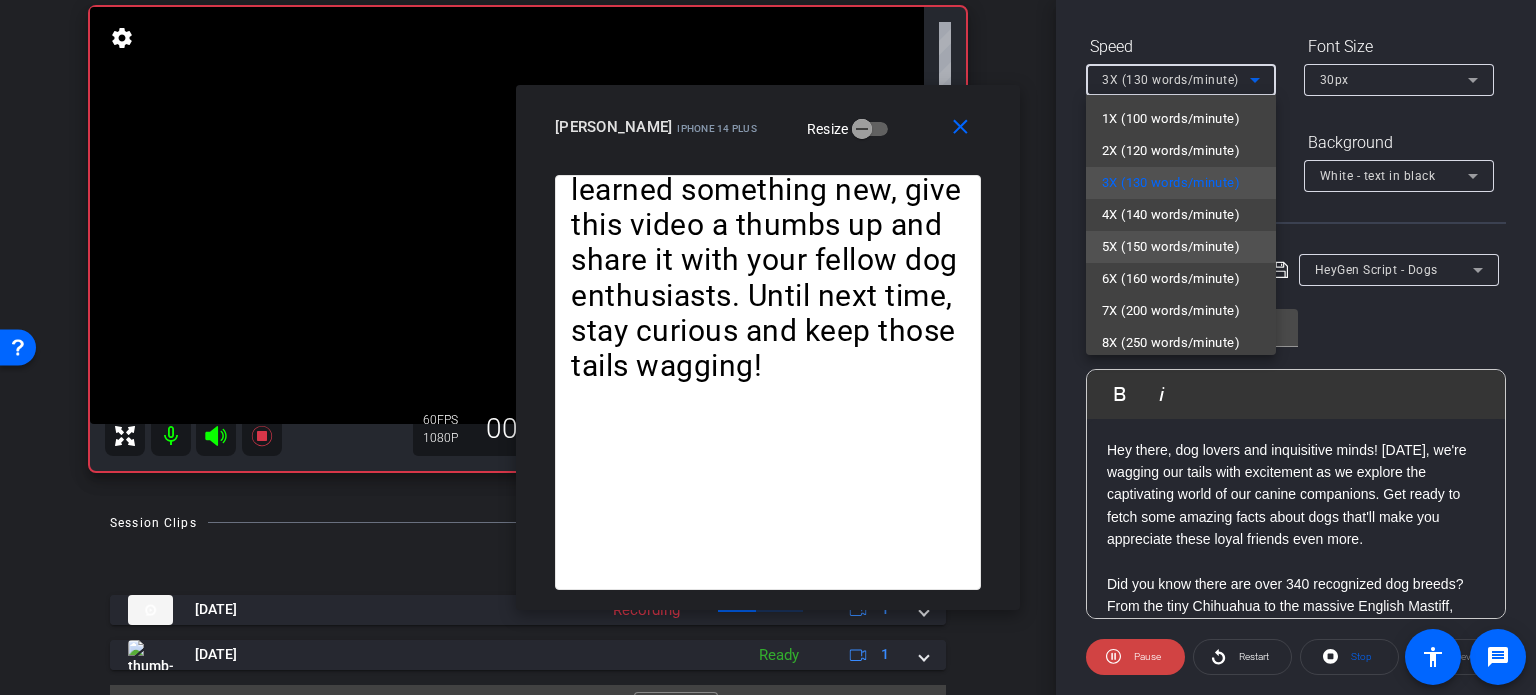 scroll, scrollTop: 44, scrollLeft: 0, axis: vertical 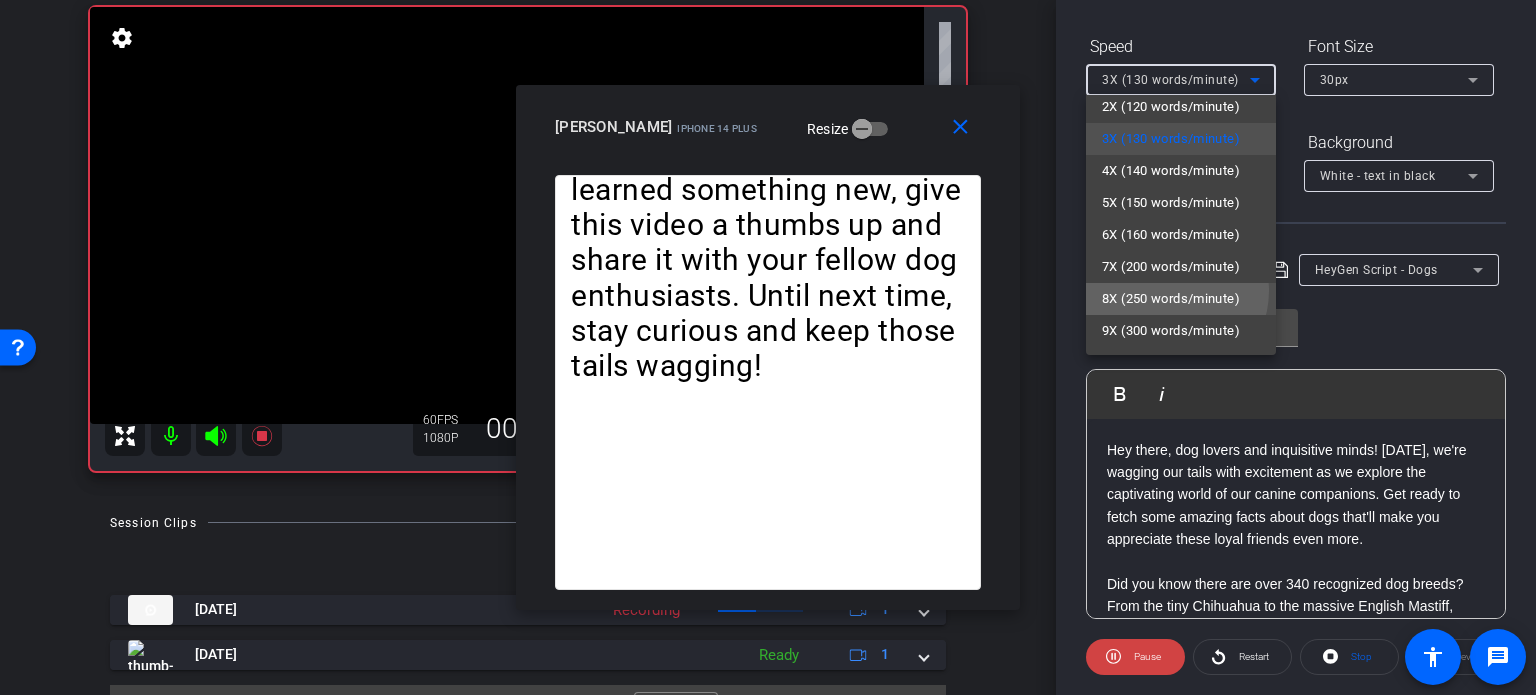 click on "8X (250 words/minute)" at bounding box center (1171, 299) 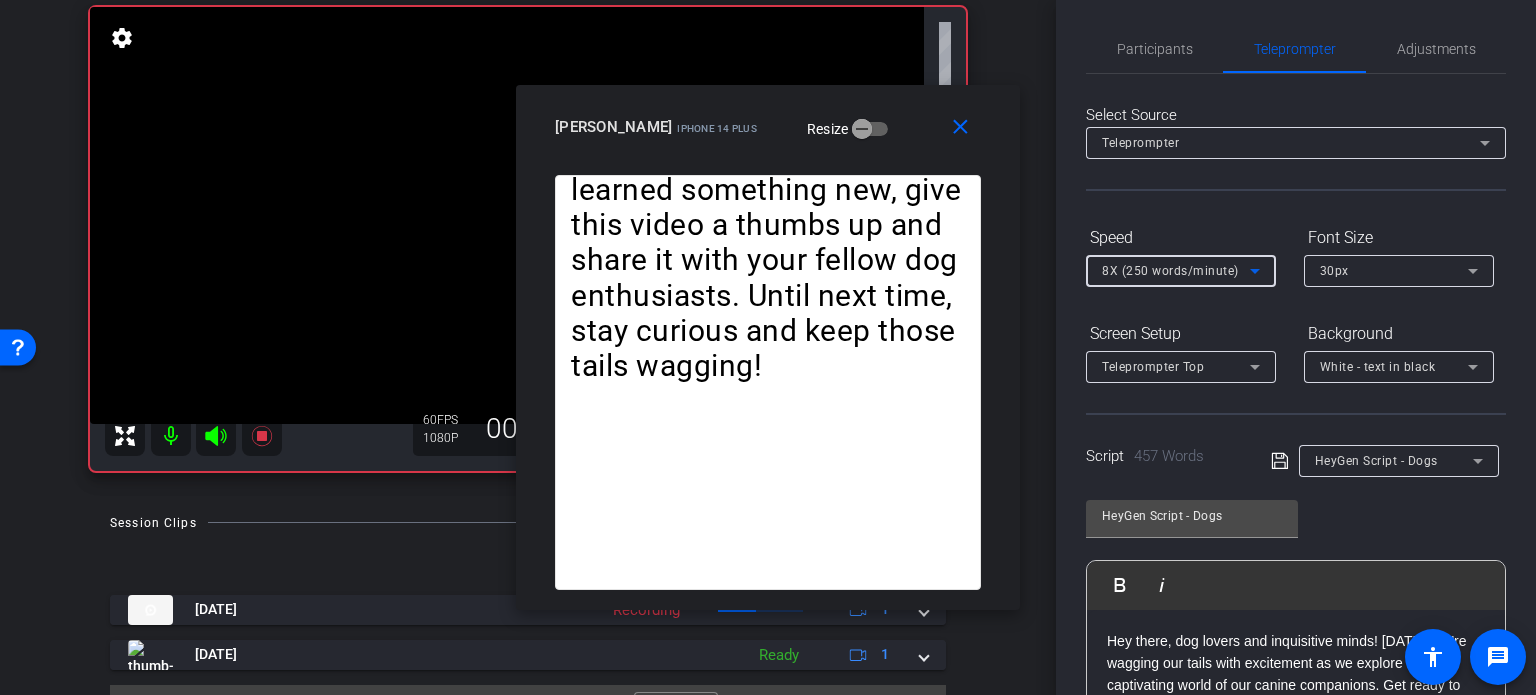 scroll, scrollTop: 0, scrollLeft: 0, axis: both 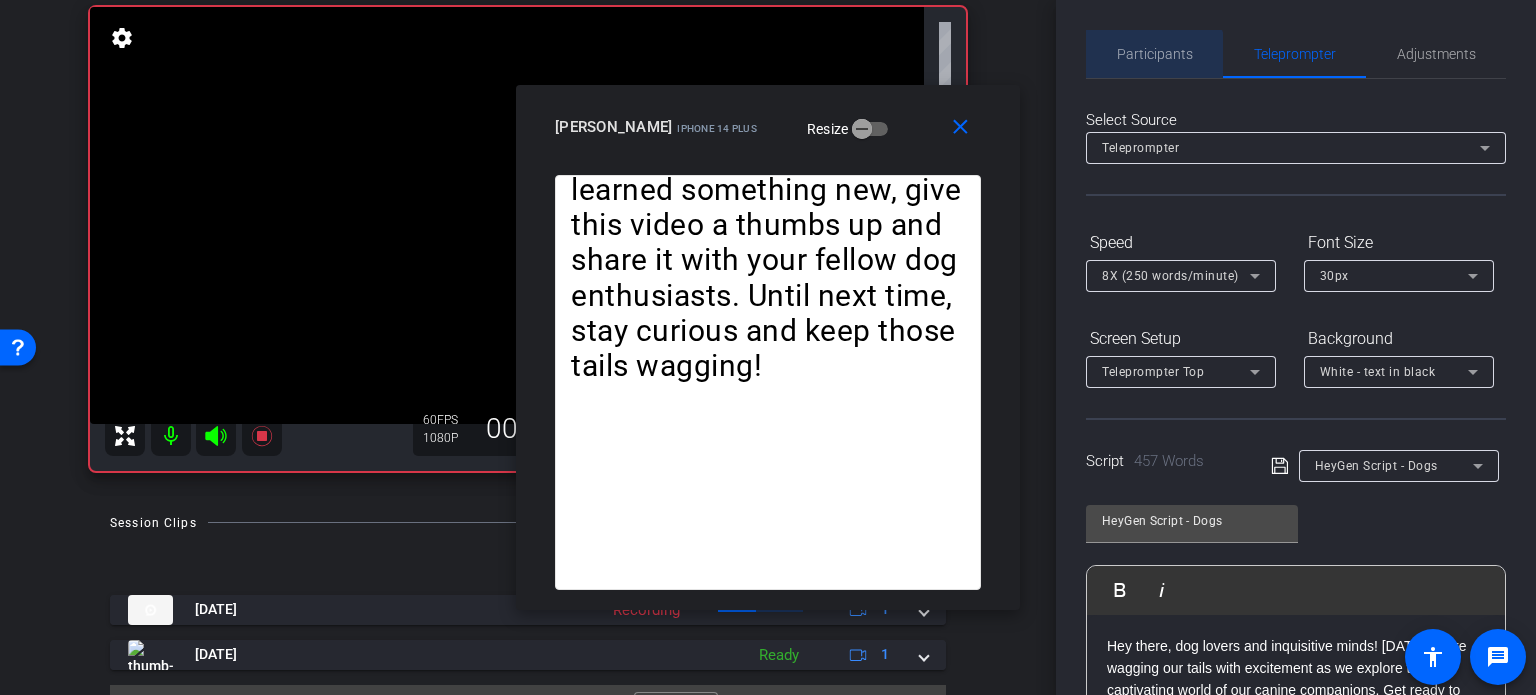click on "Participants" at bounding box center (1155, 54) 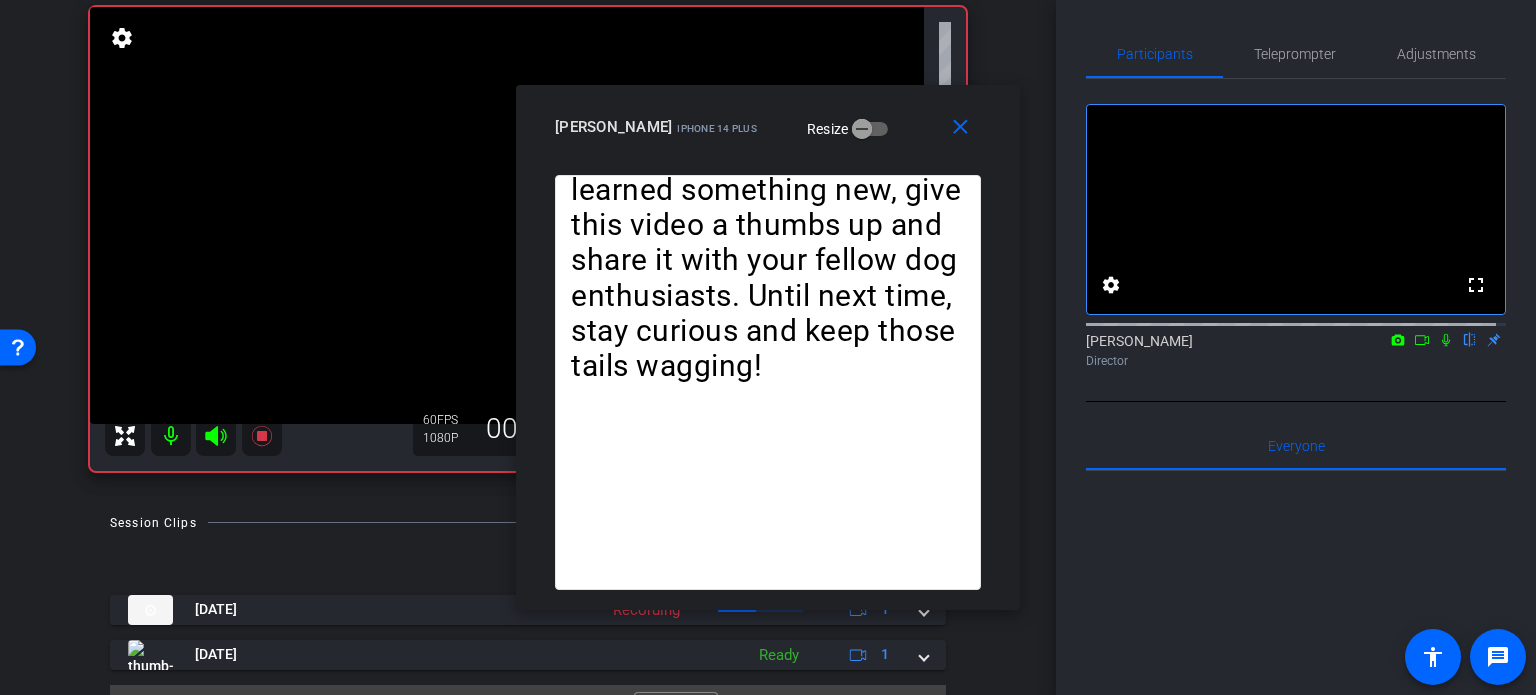 click 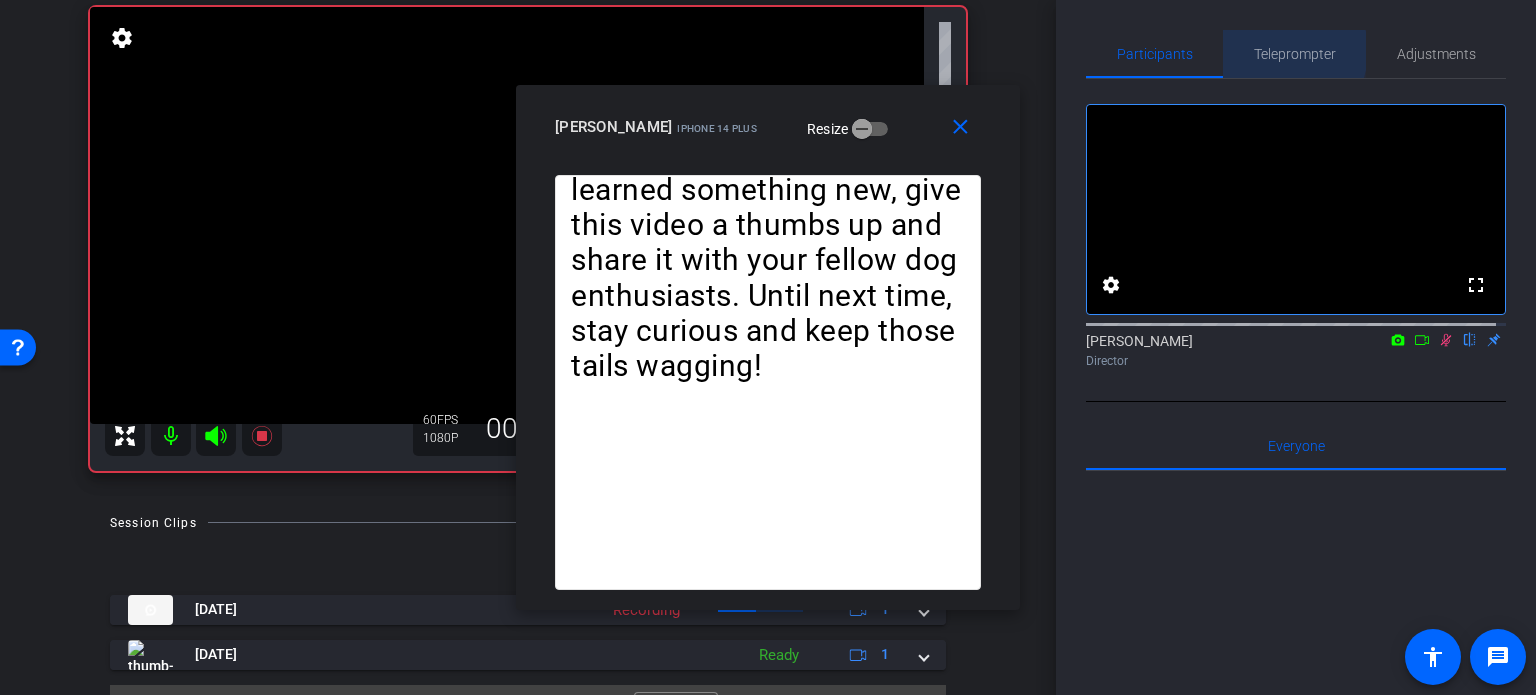 click on "Teleprompter" at bounding box center [1295, 54] 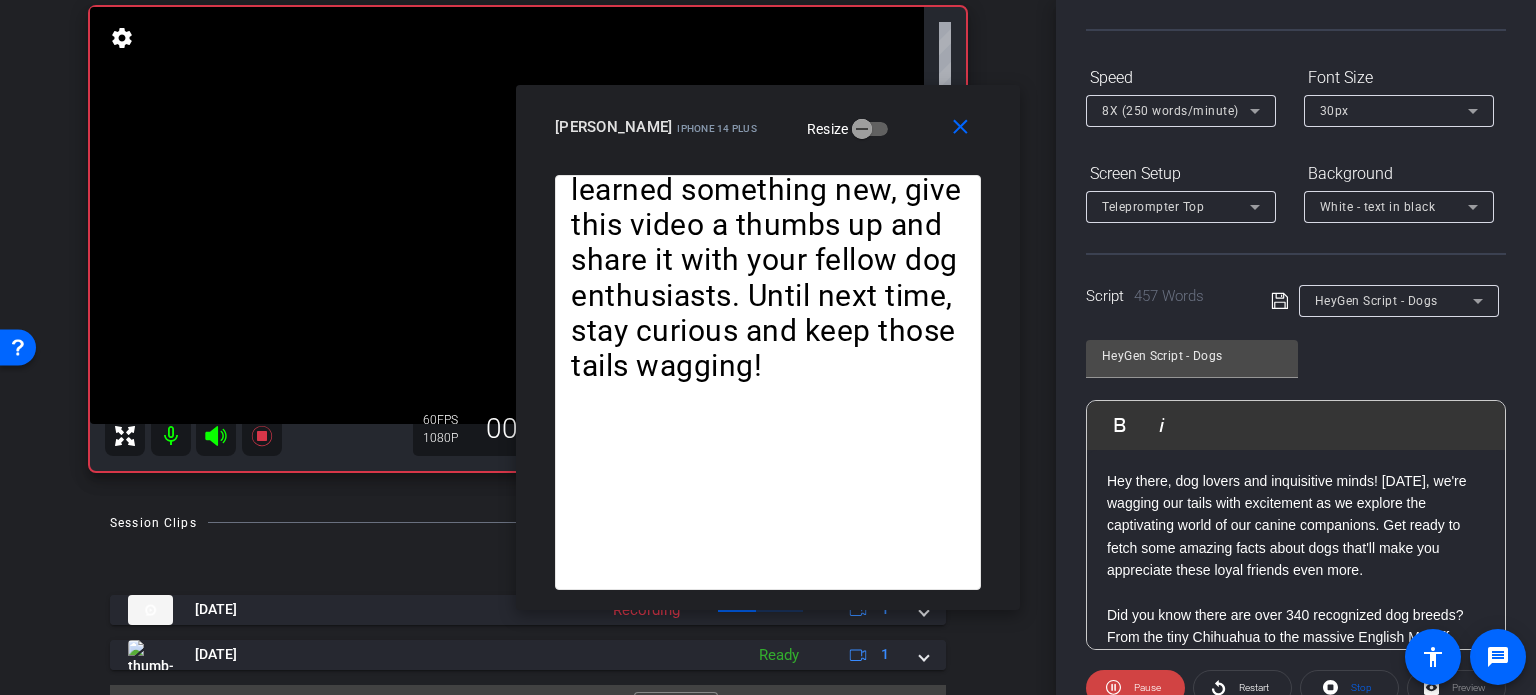 scroll, scrollTop: 200, scrollLeft: 0, axis: vertical 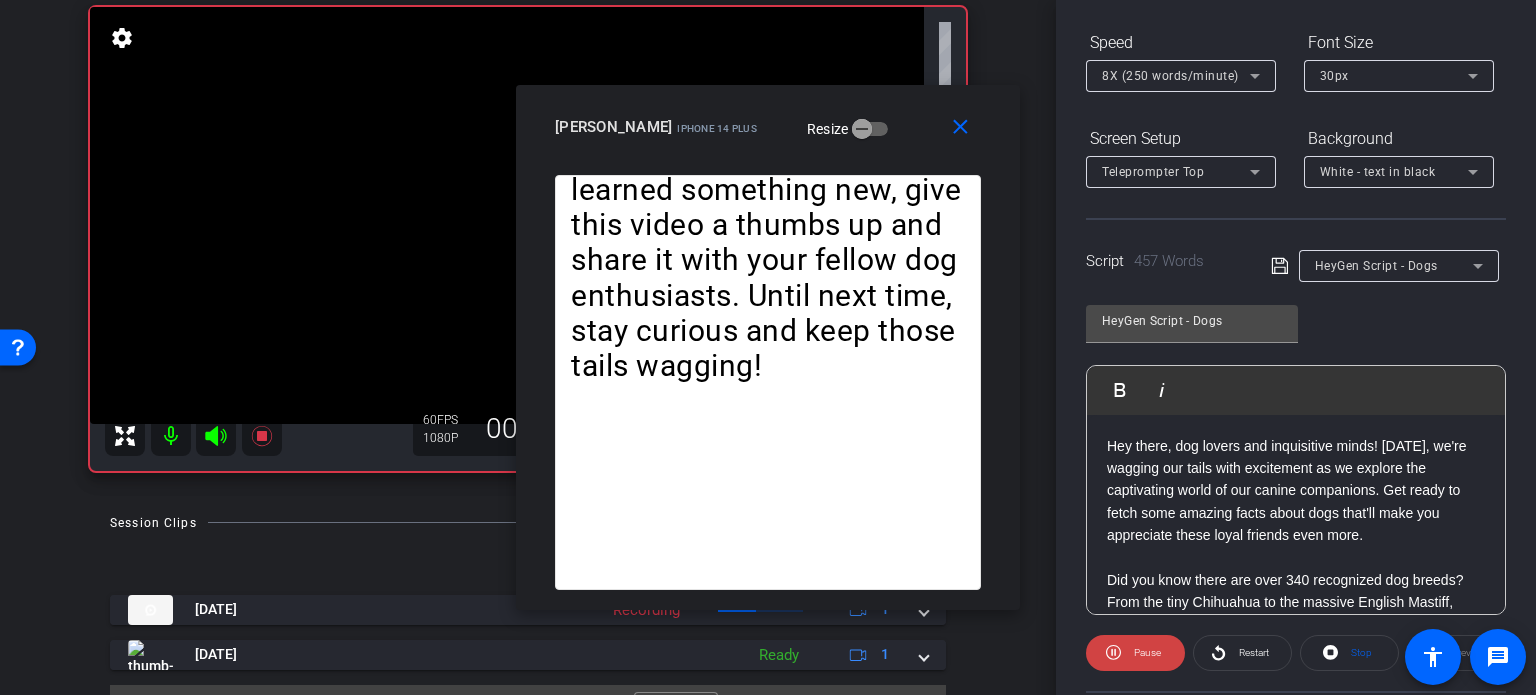 click on "8X (250 words/minute)" at bounding box center [1170, 76] 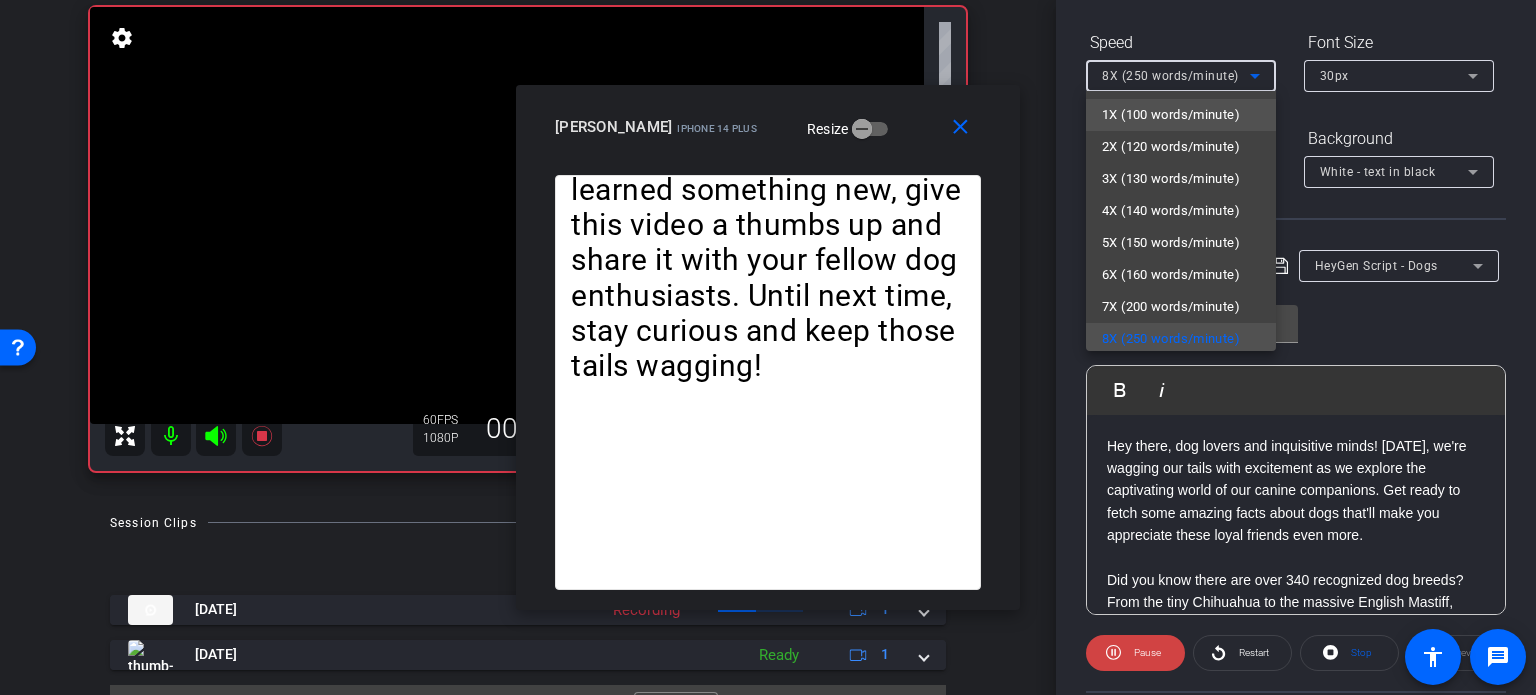 scroll, scrollTop: 4, scrollLeft: 0, axis: vertical 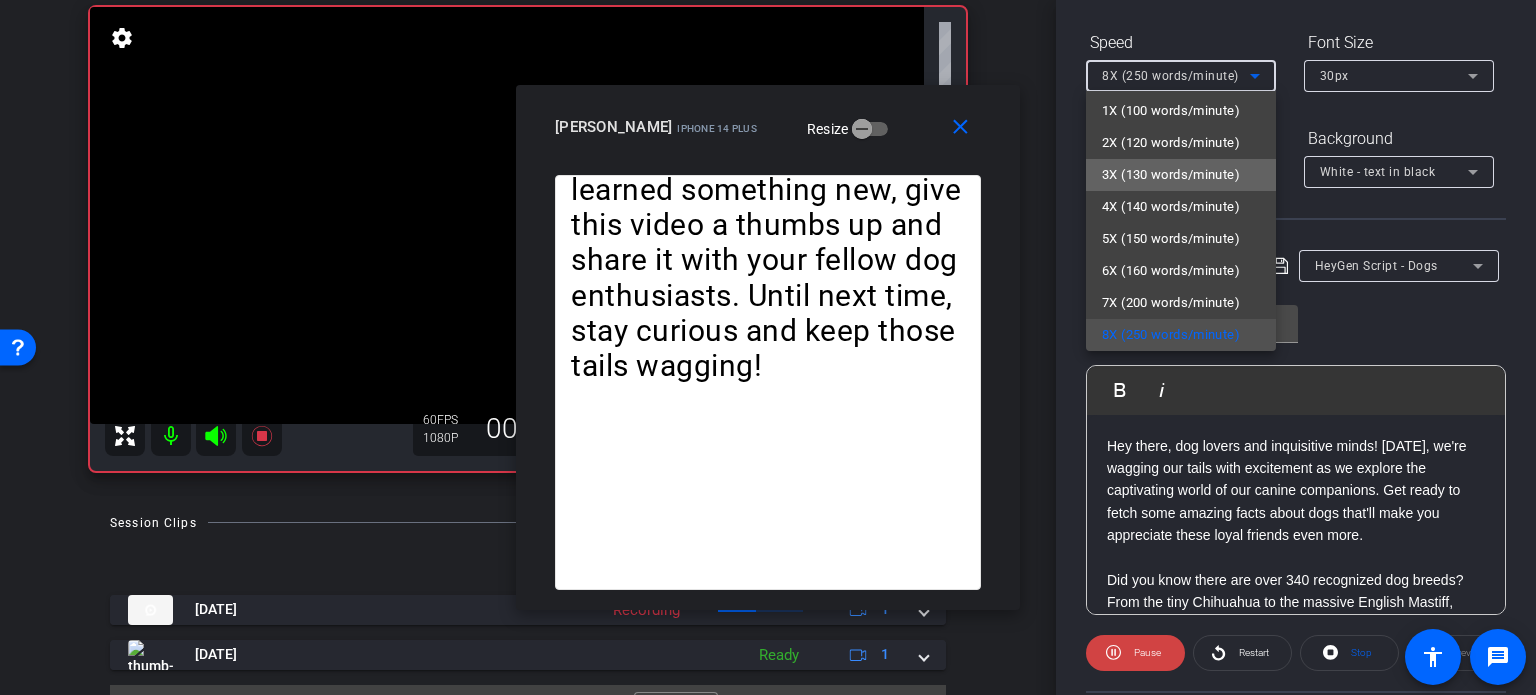 click on "3X (130 words/minute)" at bounding box center (1171, 175) 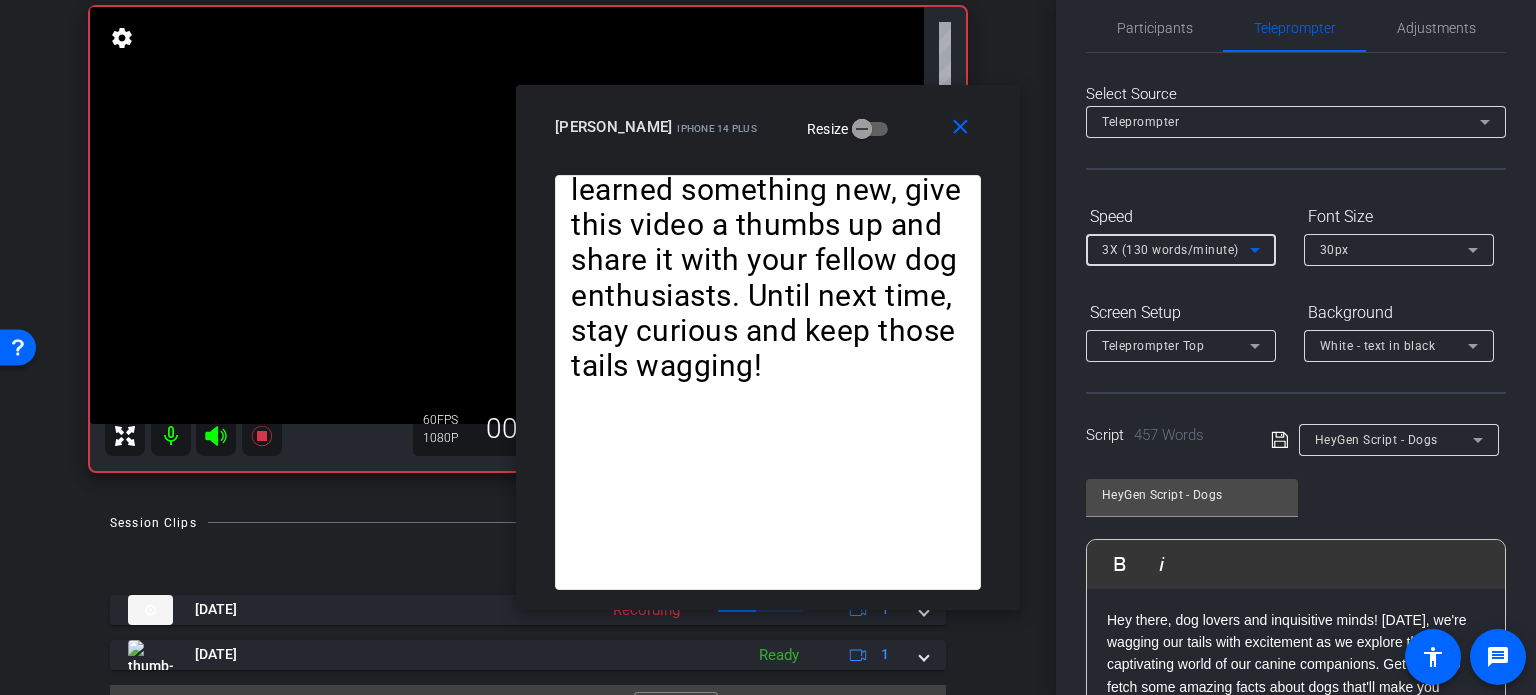 scroll, scrollTop: 0, scrollLeft: 0, axis: both 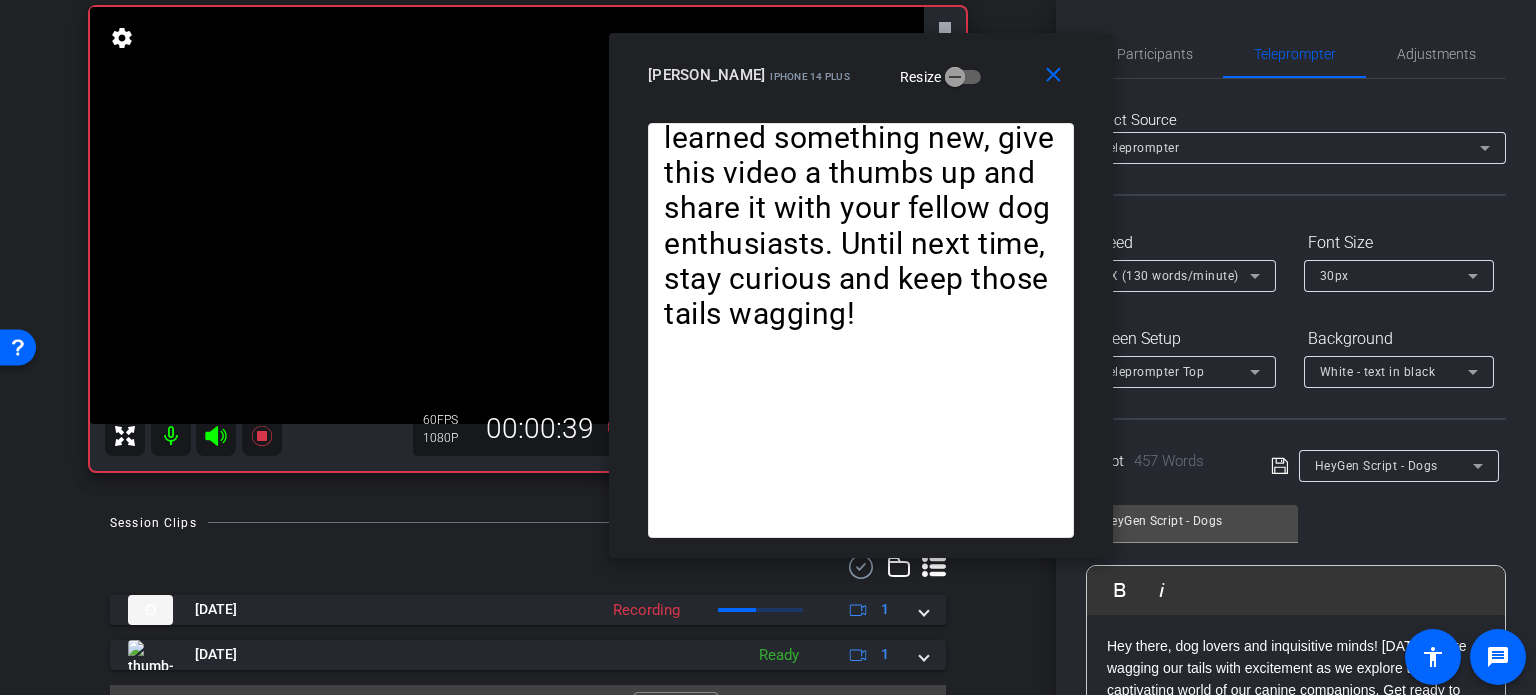 drag, startPoint x: 852, startPoint y: 118, endPoint x: 945, endPoint y: 66, distance: 106.55046 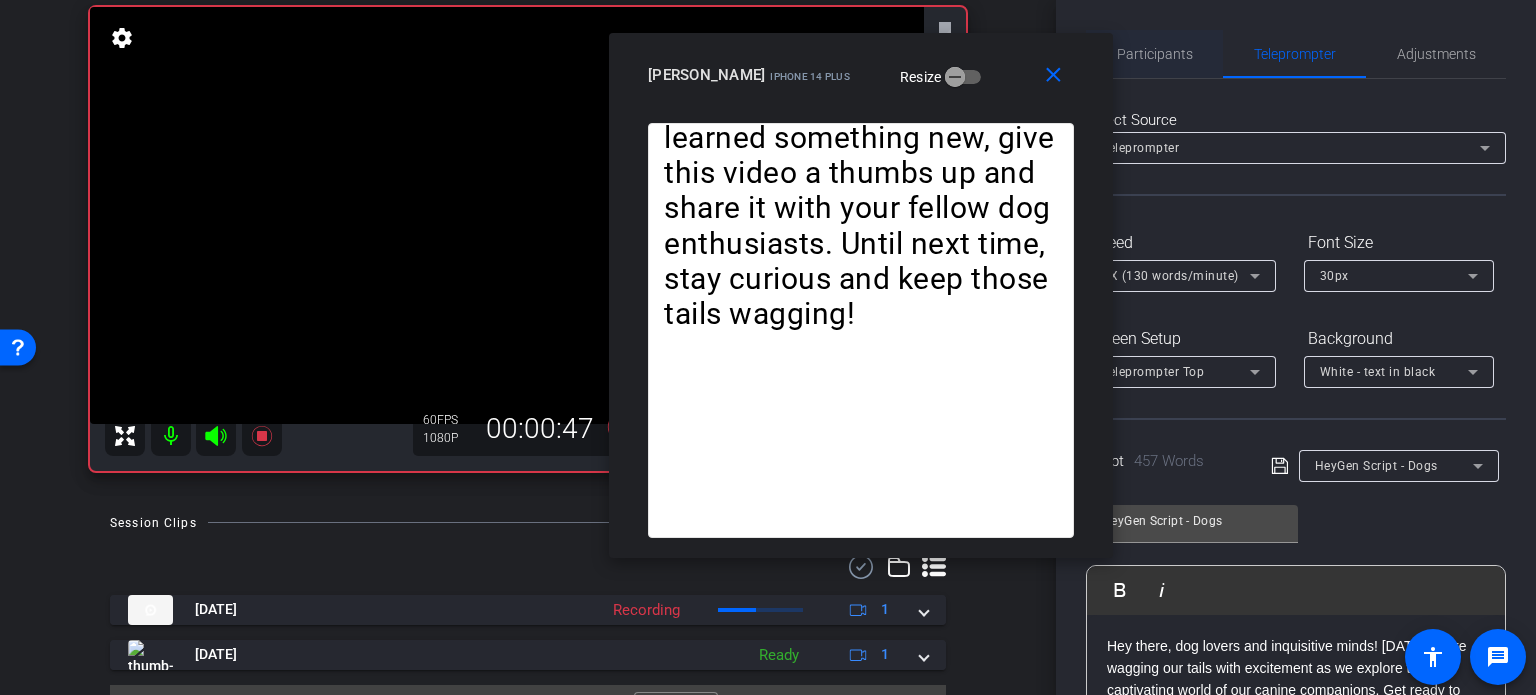 click on "Participants" at bounding box center (1155, 54) 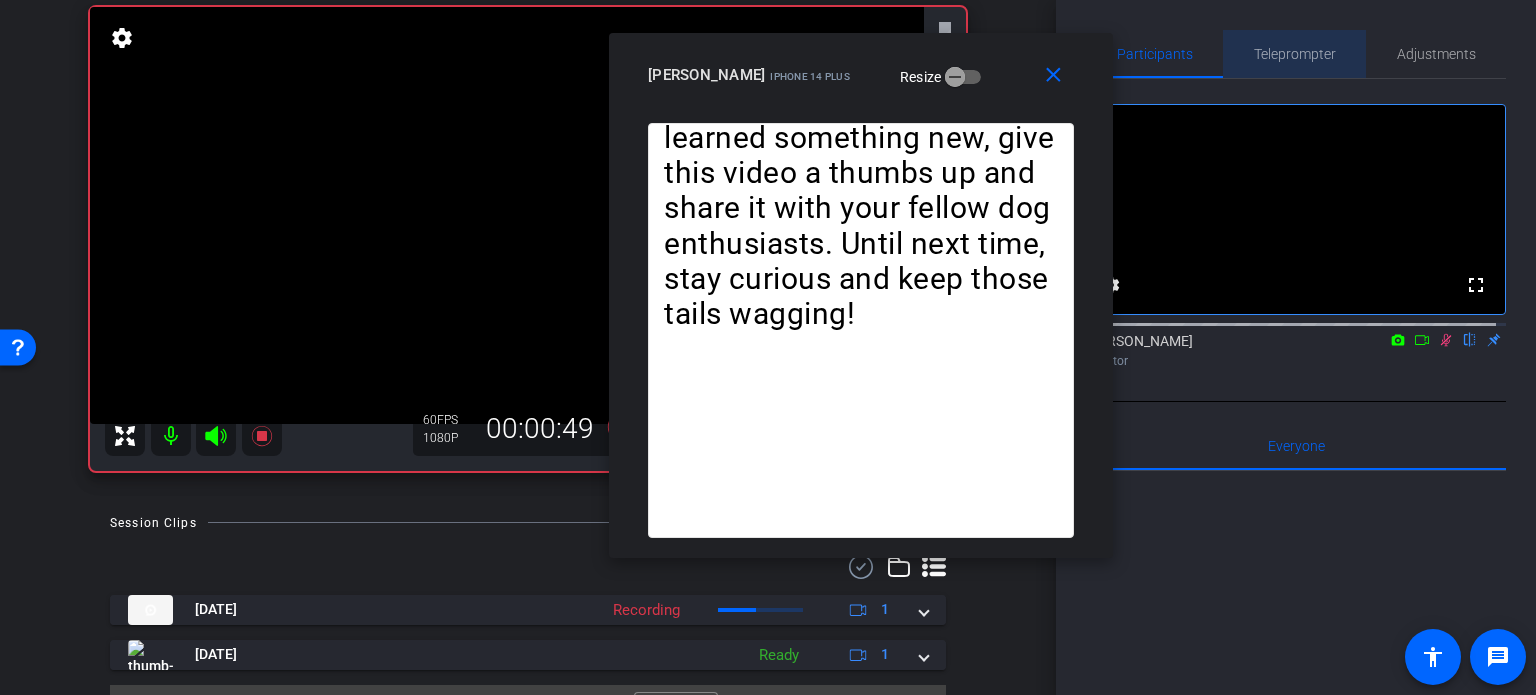 click on "Teleprompter" at bounding box center [1295, 54] 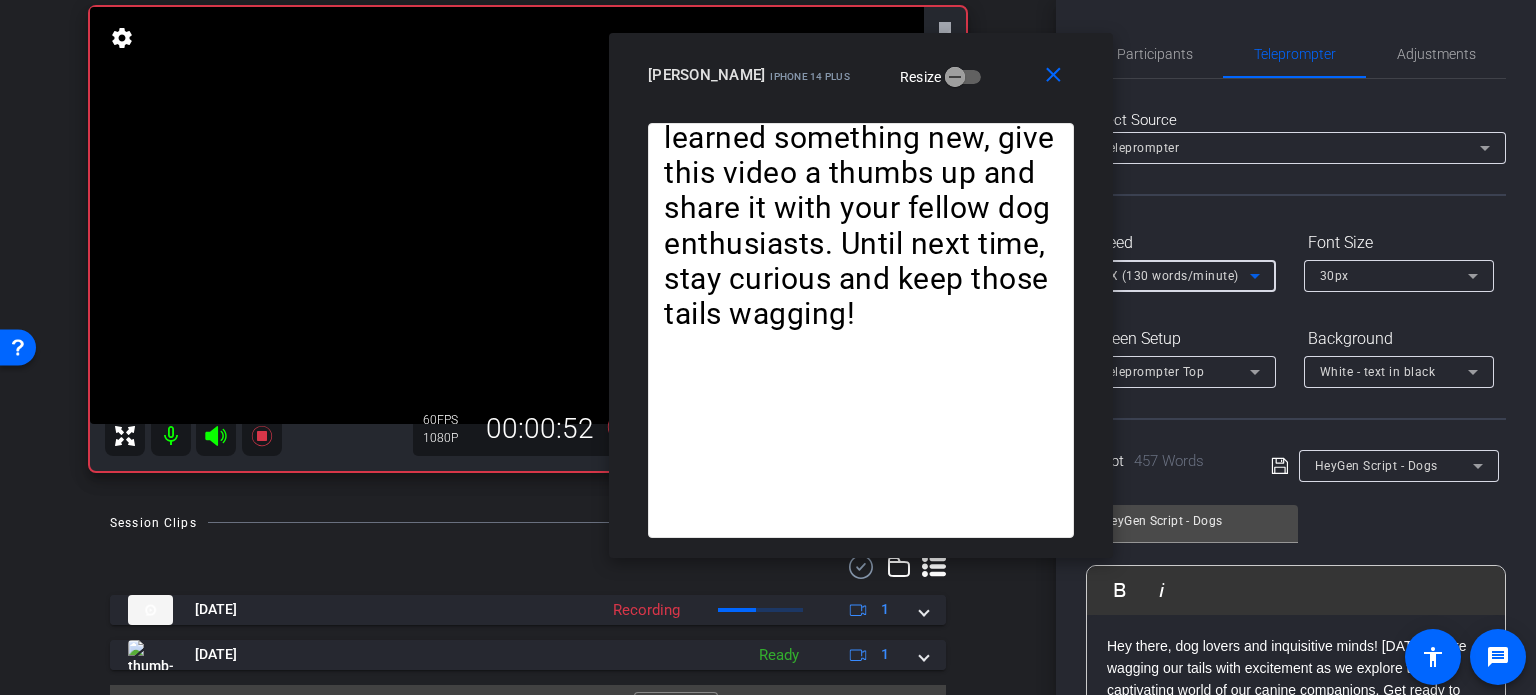 click on "3X (130 words/minute)" at bounding box center (1170, 276) 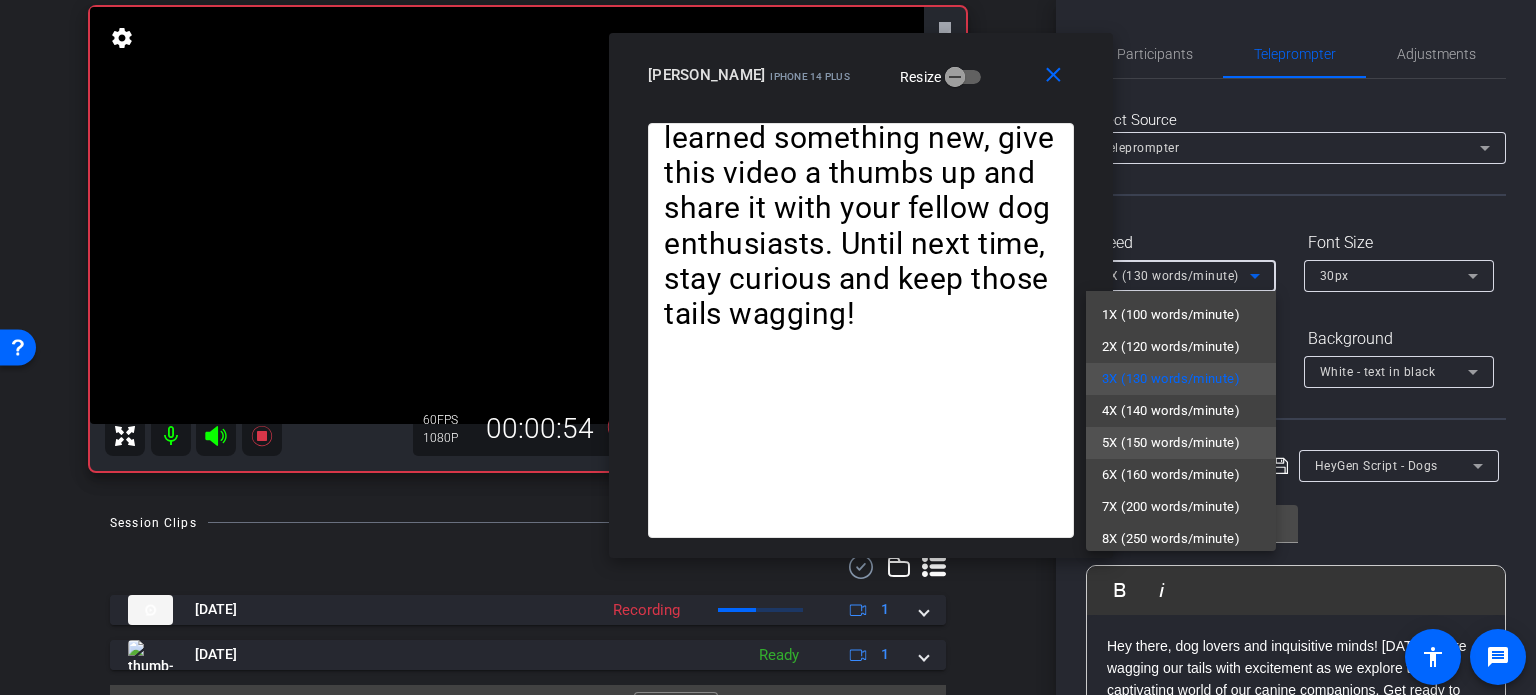 click on "5X (150 words/minute)" at bounding box center [1171, 443] 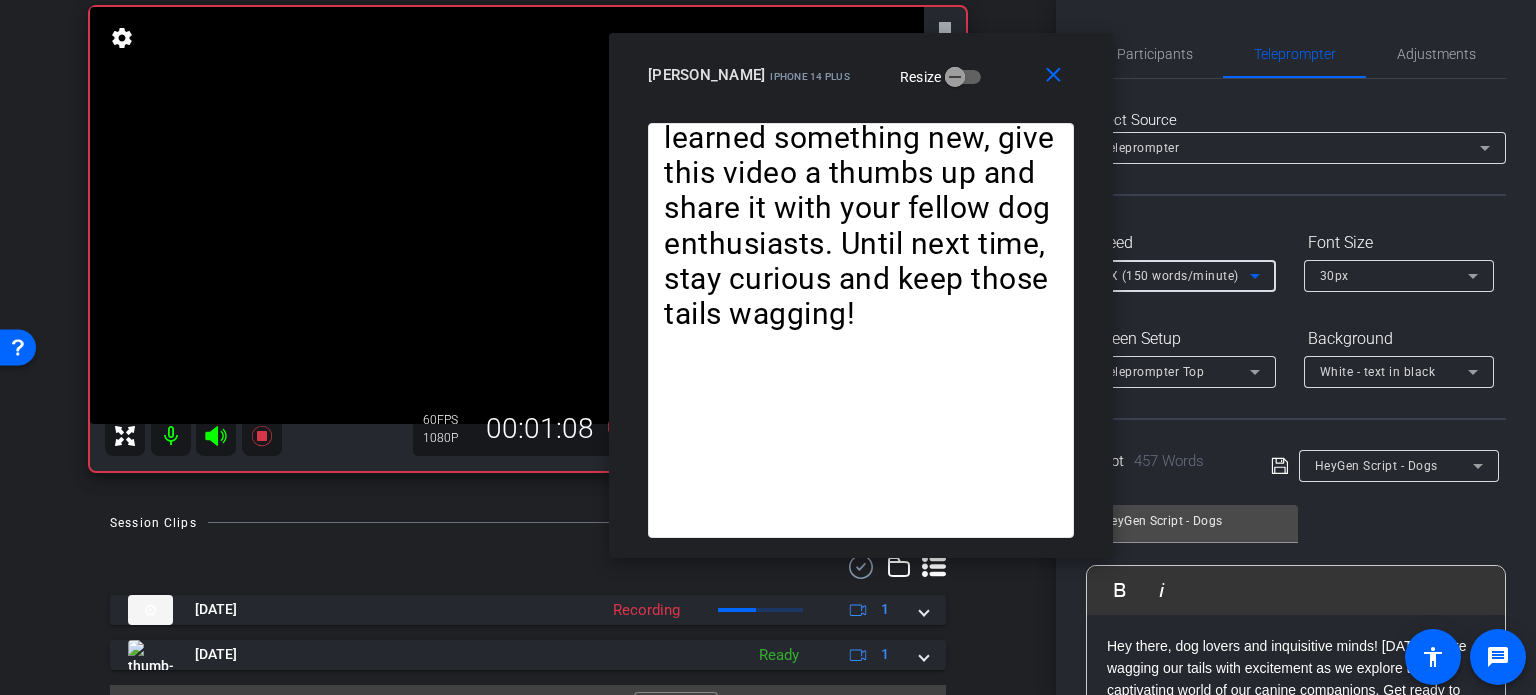 click on "5X (150 words/minute)" at bounding box center [1170, 276] 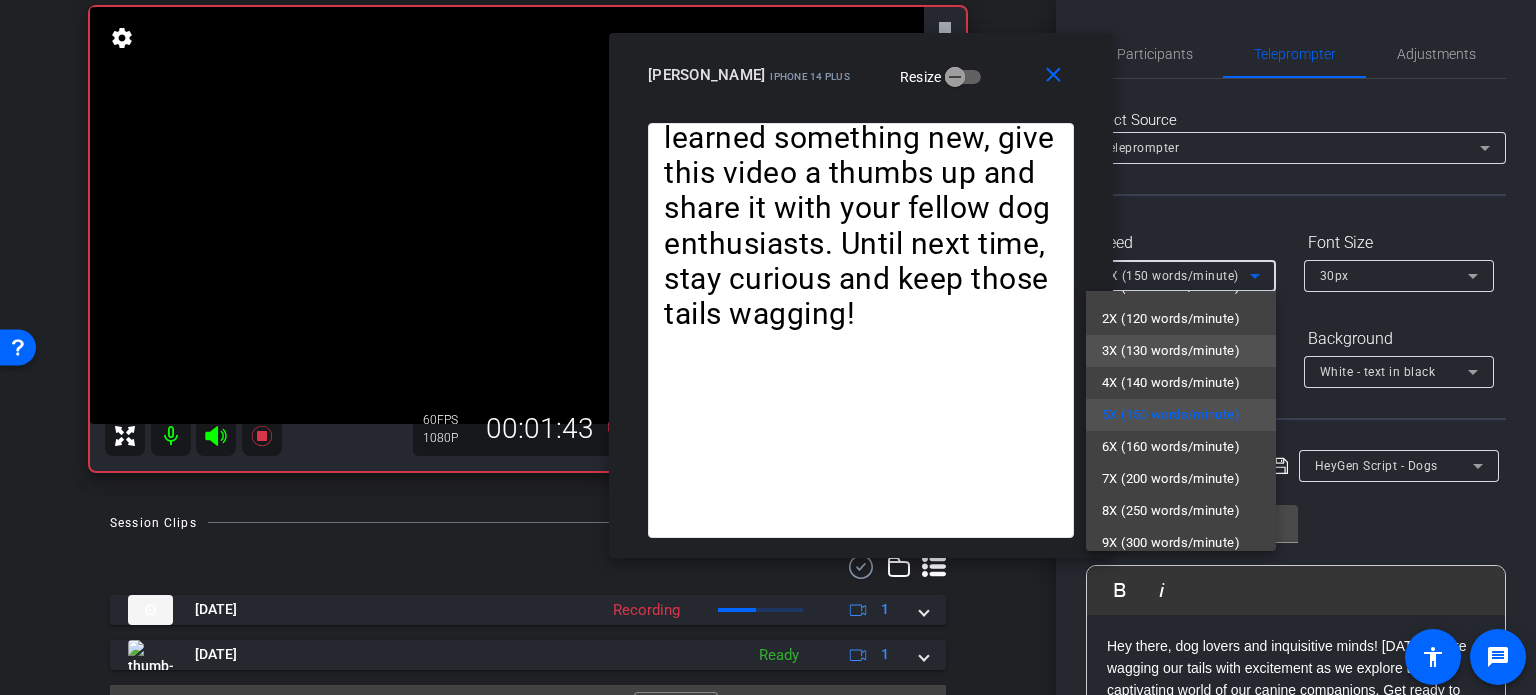 scroll, scrollTop: 44, scrollLeft: 0, axis: vertical 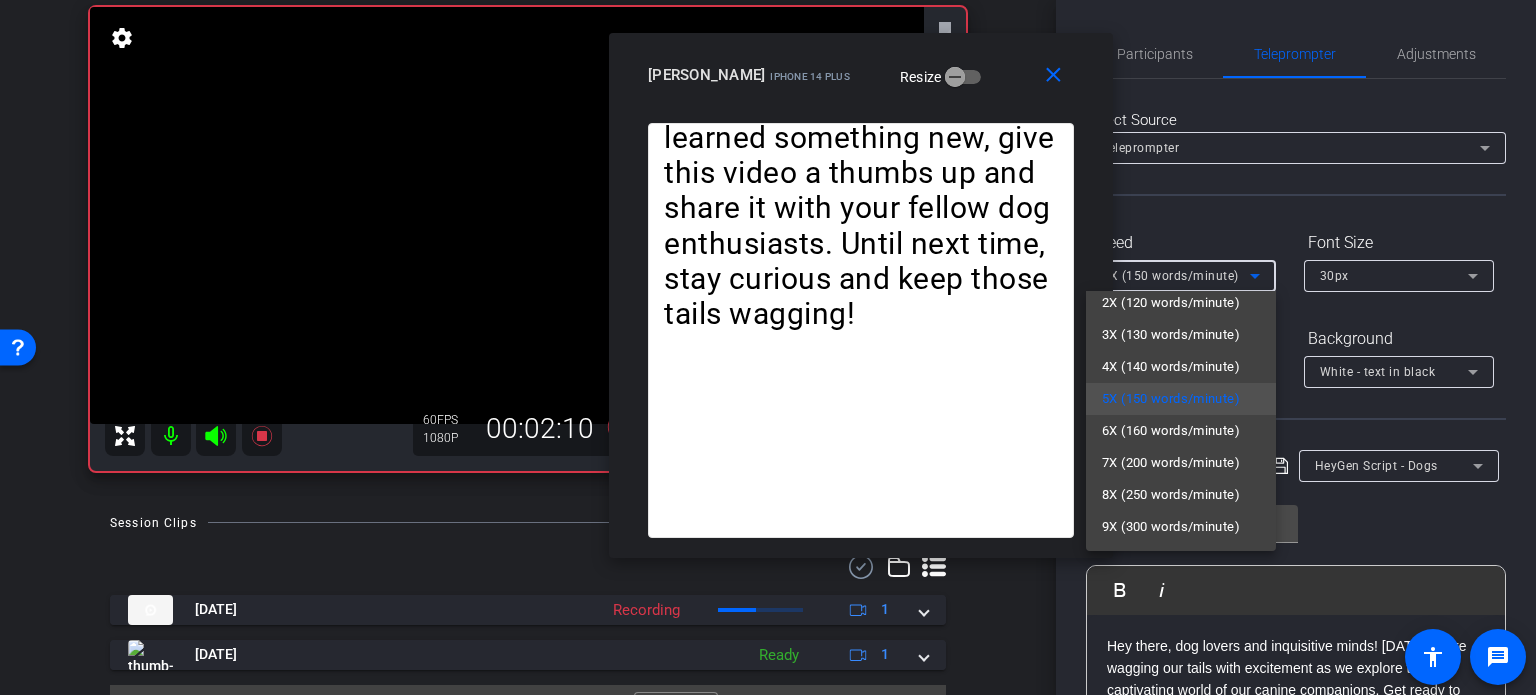 click at bounding box center [768, 347] 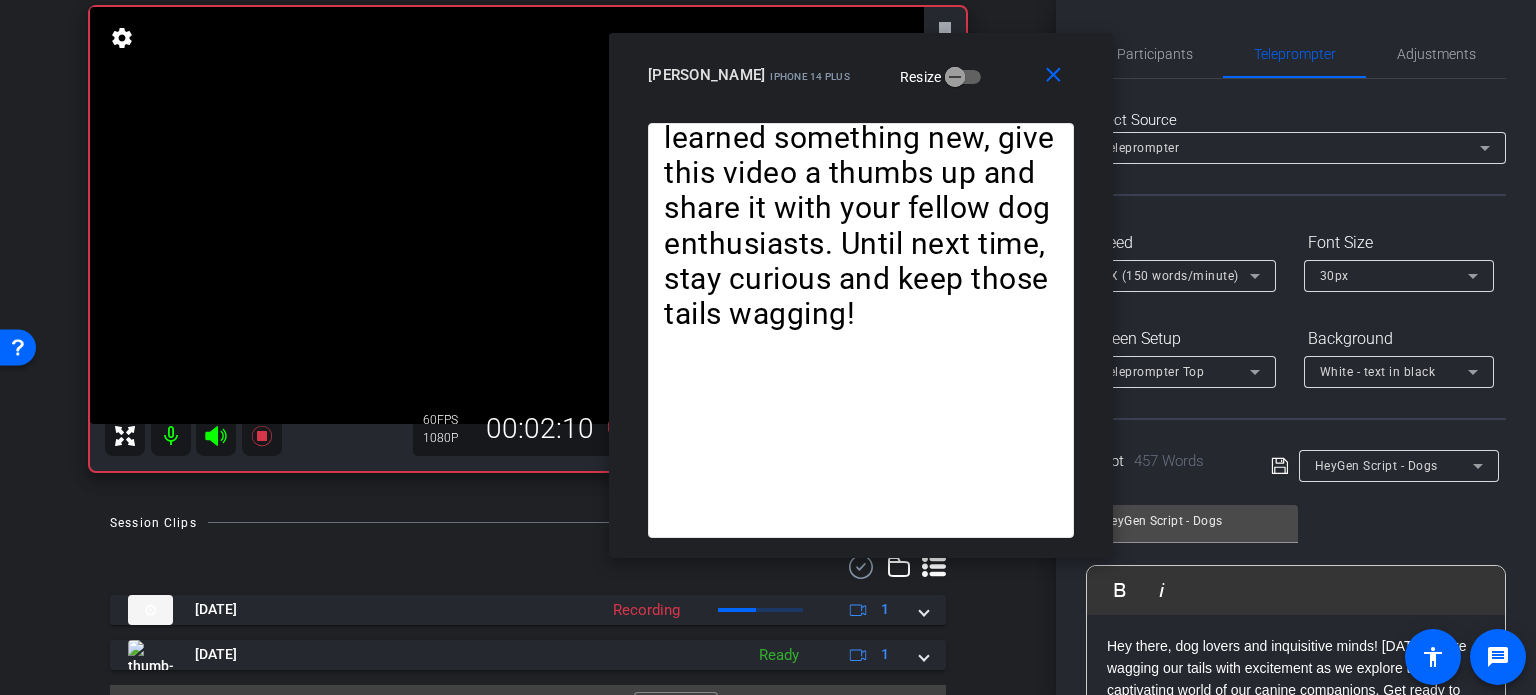 click on "Participants" at bounding box center (1155, 54) 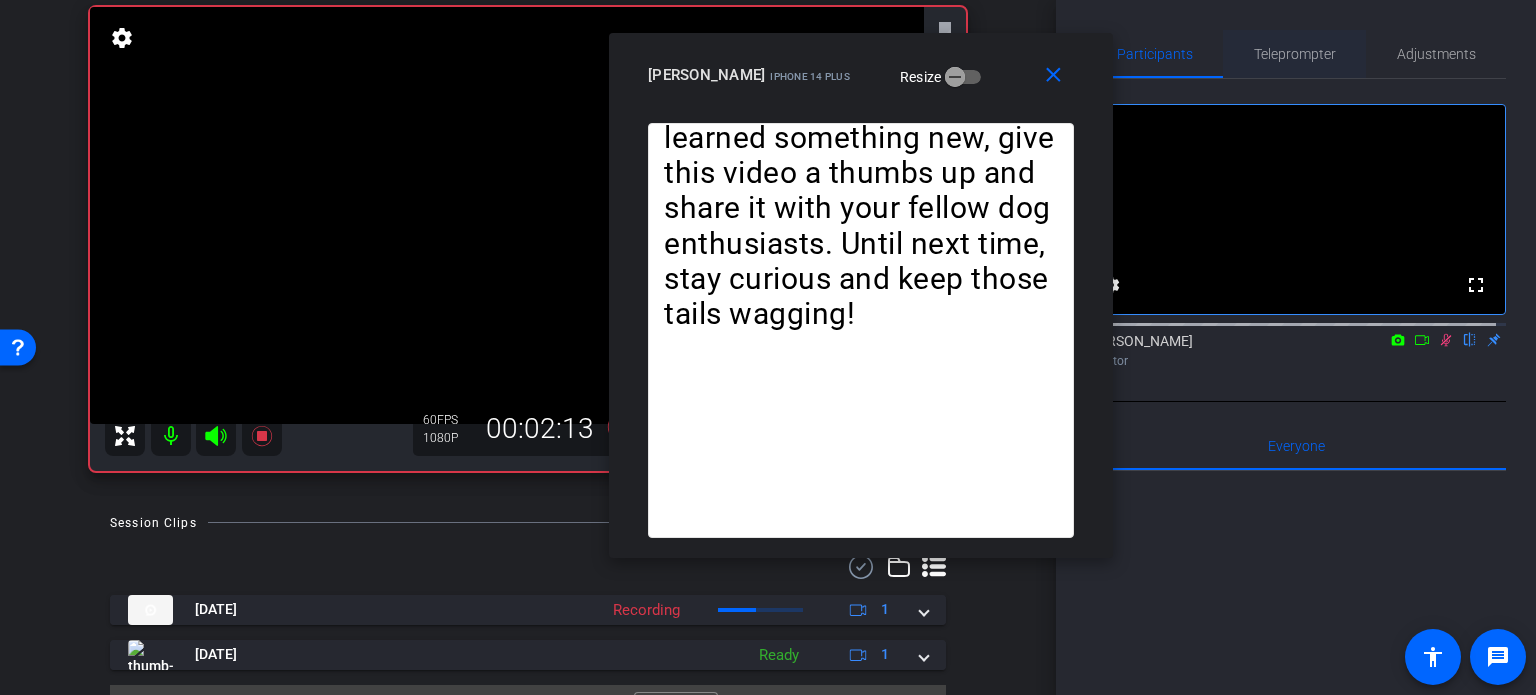 click on "Teleprompter" at bounding box center (1295, 54) 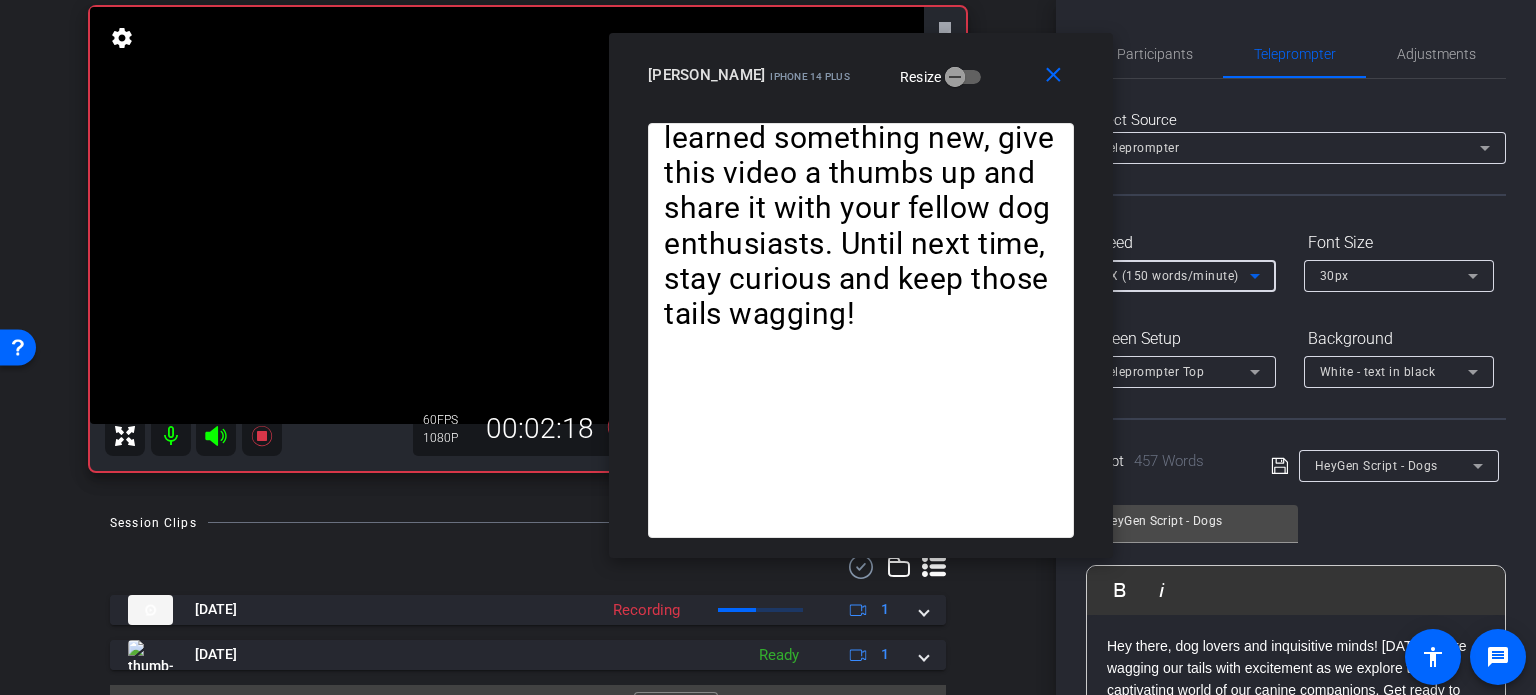 click on "5X (150 words/minute)" at bounding box center (1170, 276) 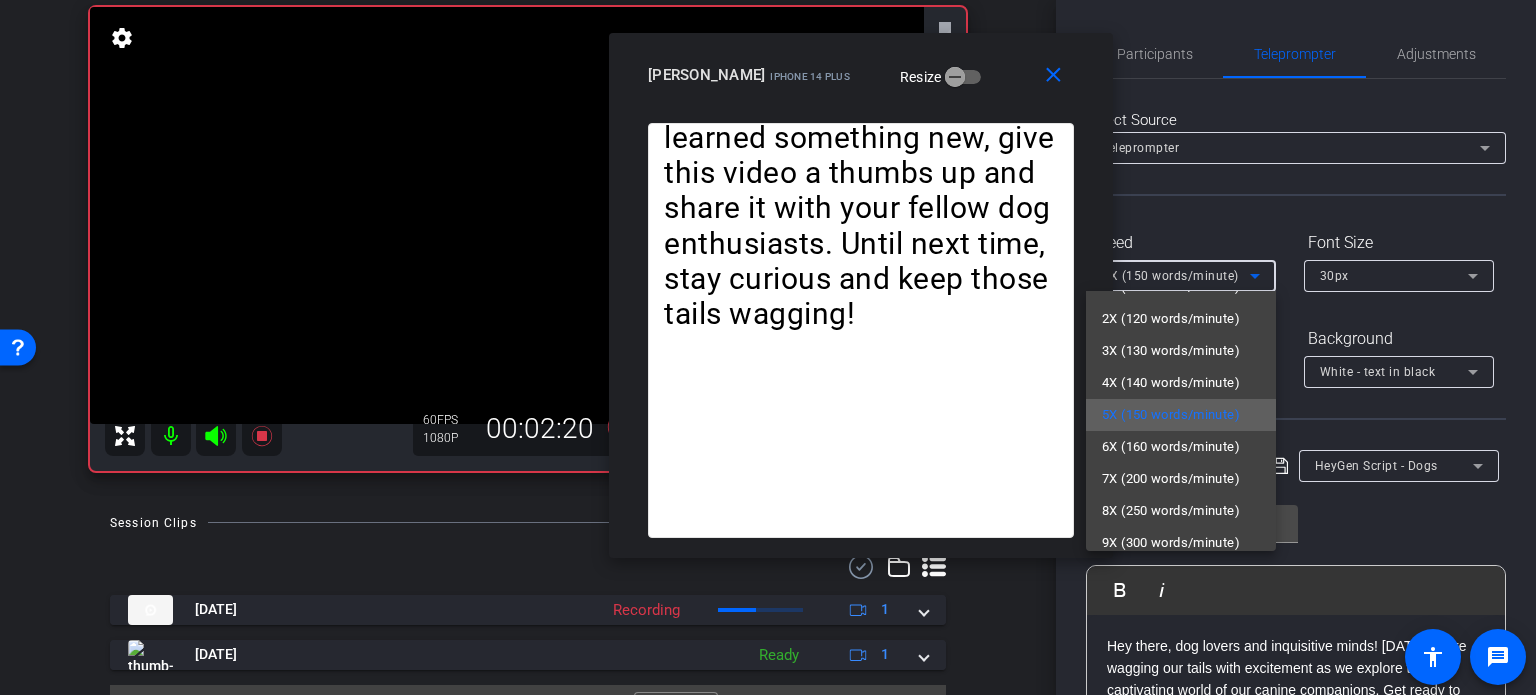 scroll, scrollTop: 44, scrollLeft: 0, axis: vertical 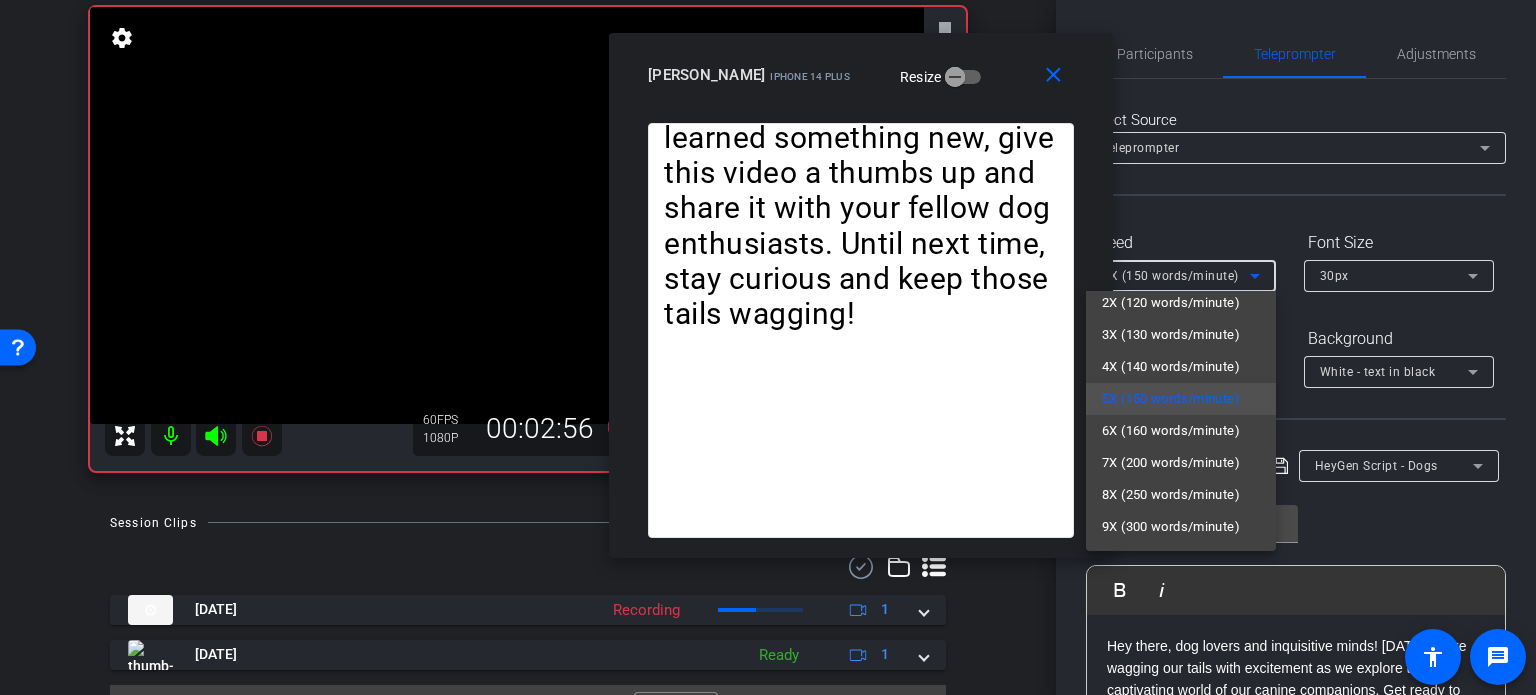 drag, startPoint x: 976, startPoint y: 68, endPoint x: 966, endPoint y: 72, distance: 10.770329 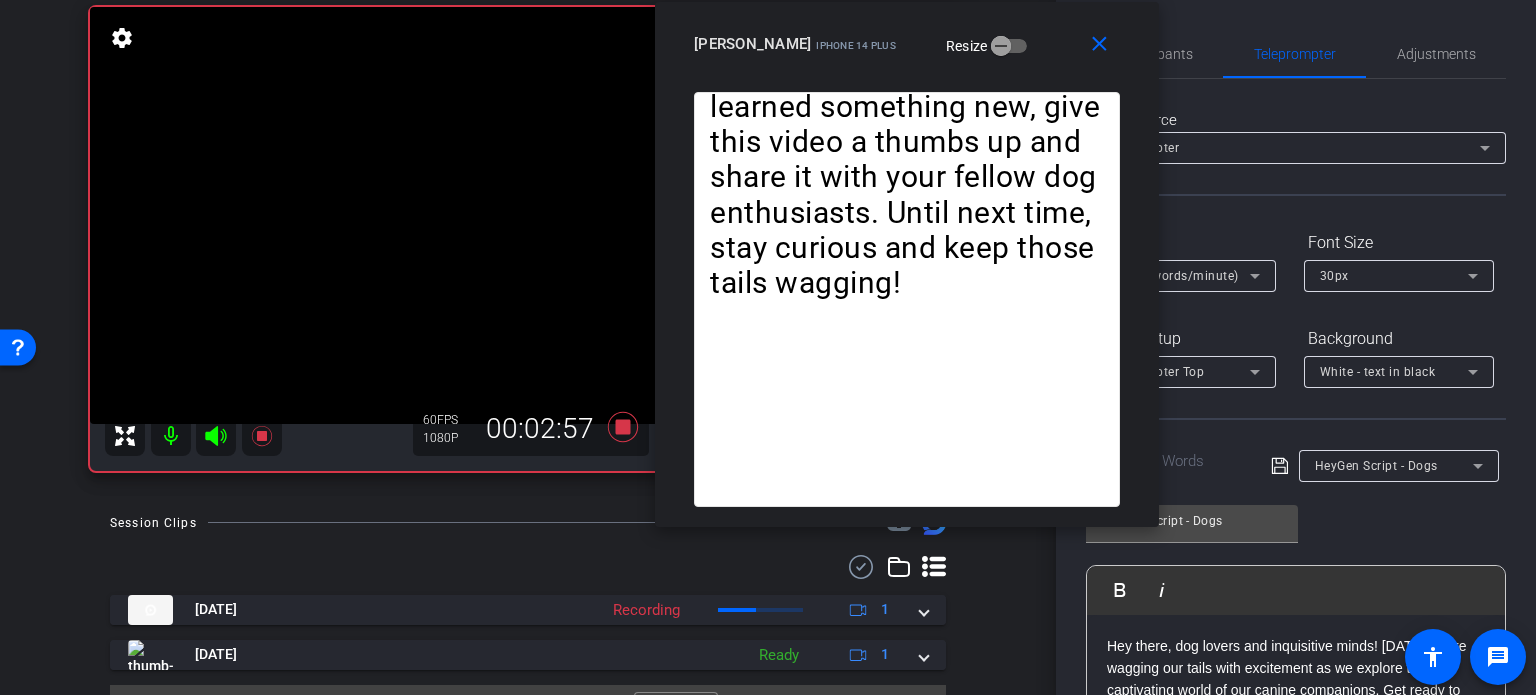drag, startPoint x: 963, startPoint y: 81, endPoint x: 1009, endPoint y: 50, distance: 55.470715 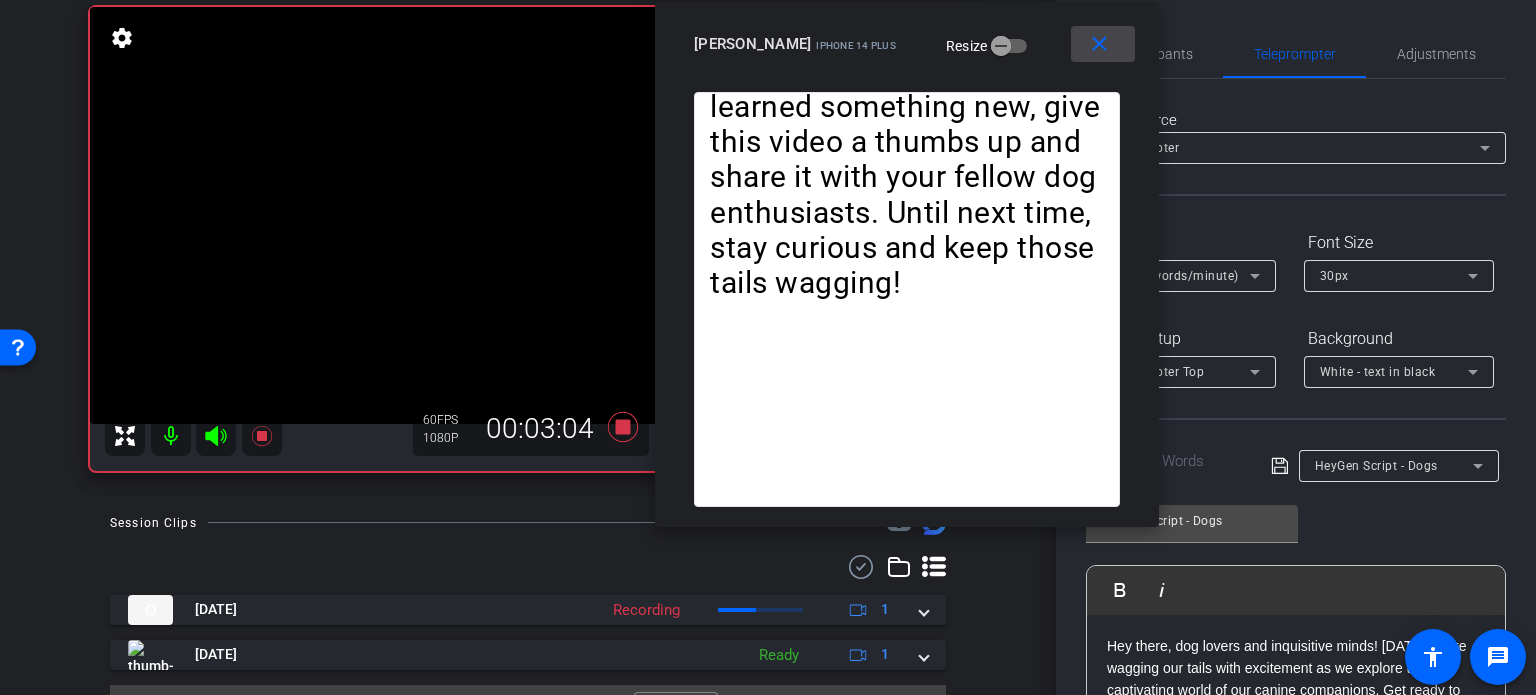 click on "close" at bounding box center (1099, 44) 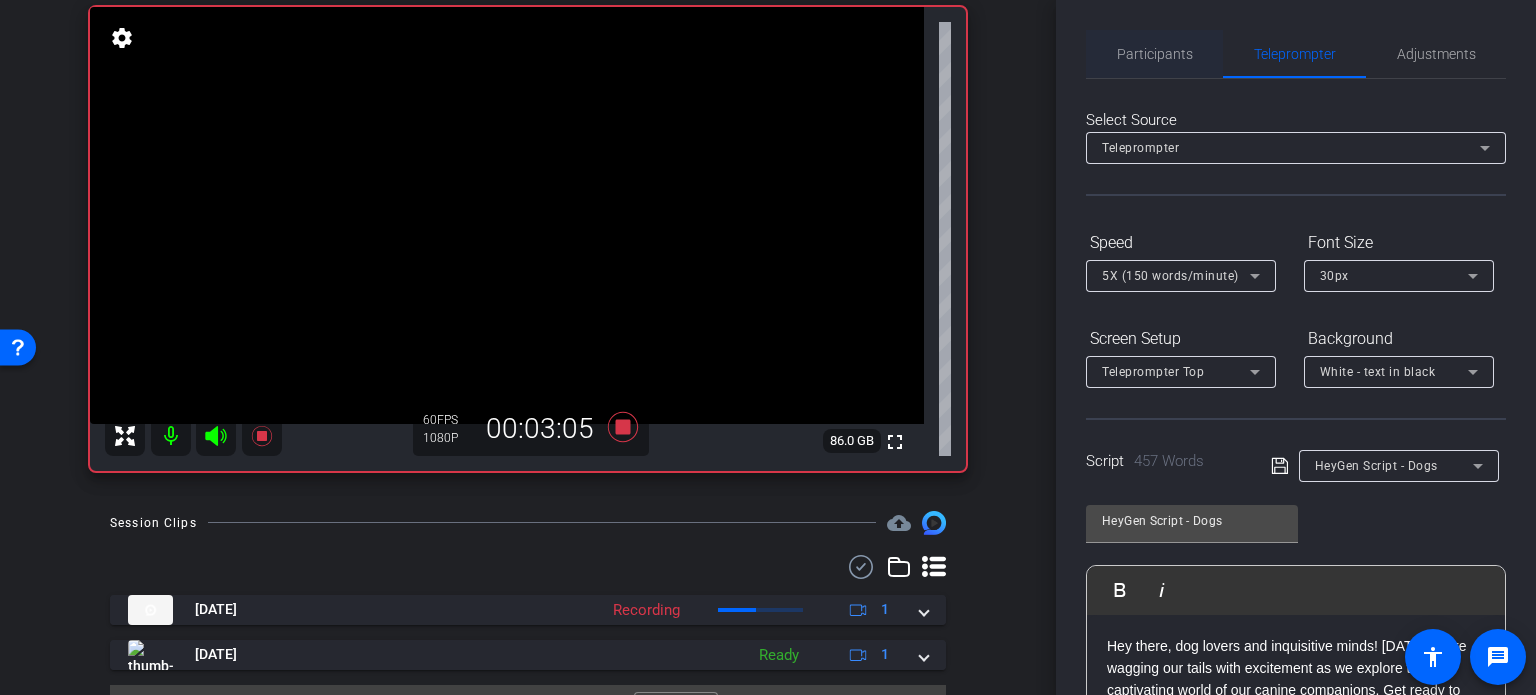 click on "Participants" at bounding box center (1155, 54) 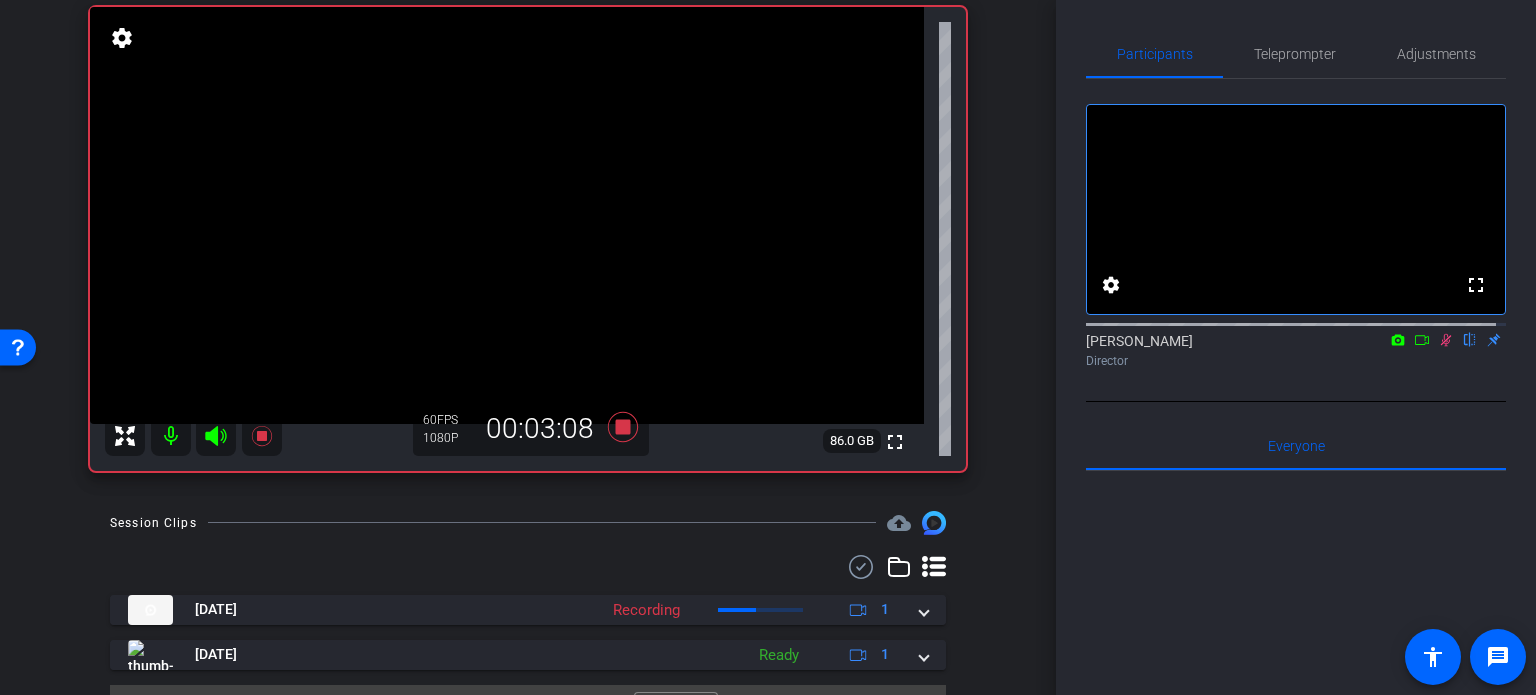 click 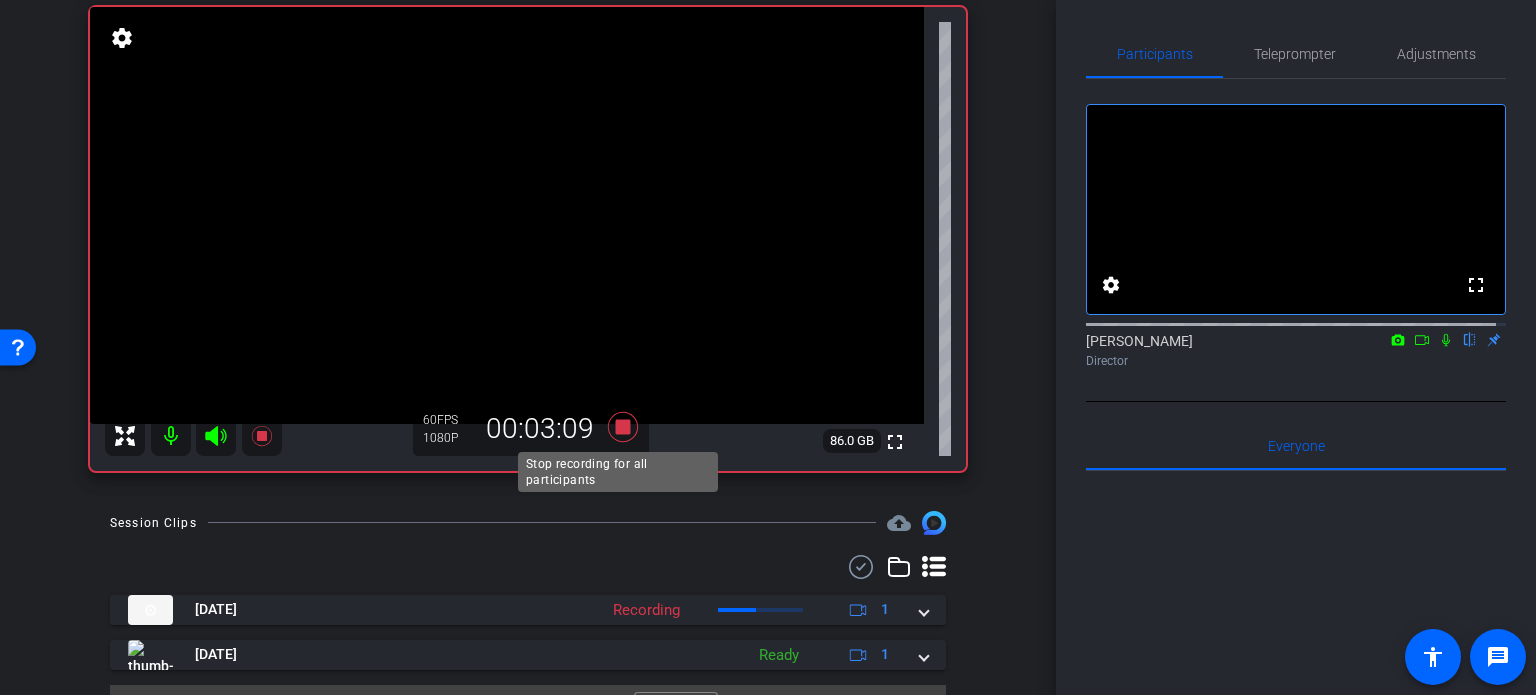 click 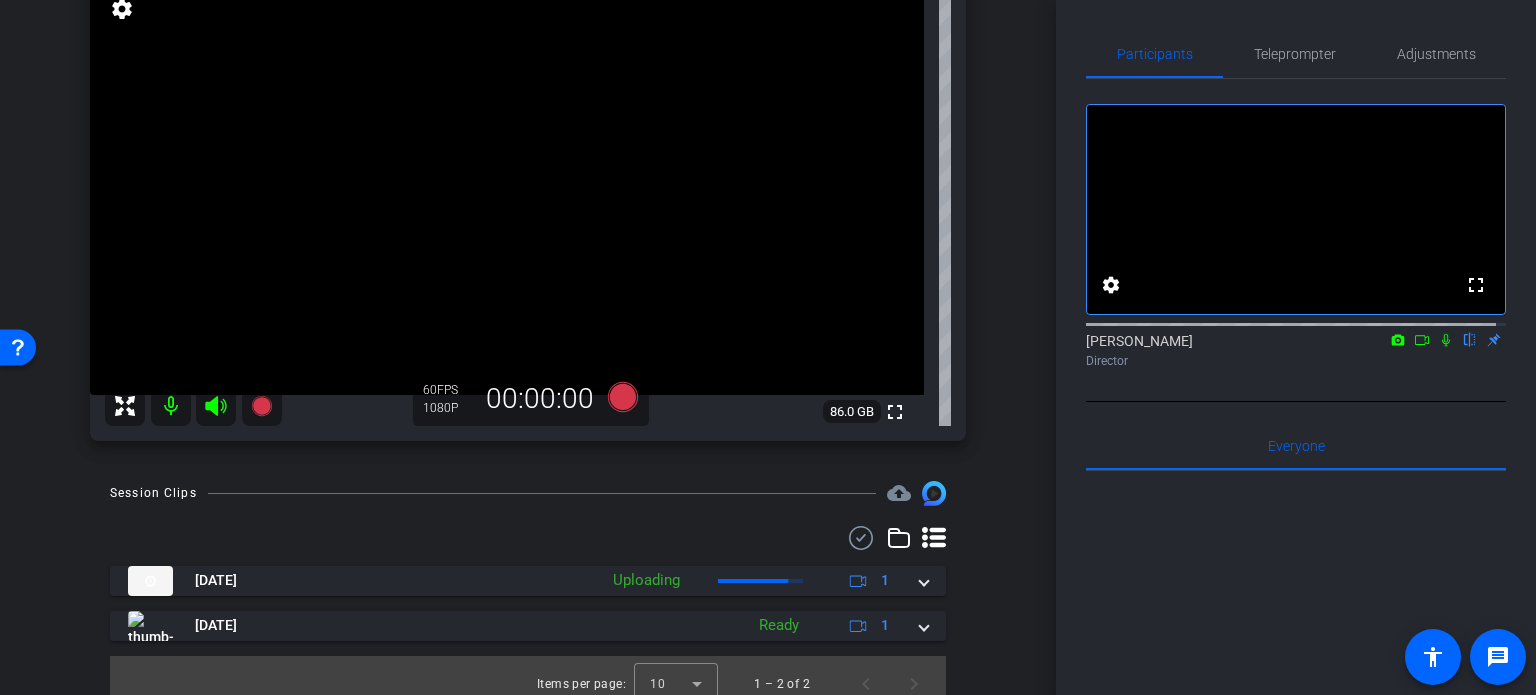 scroll, scrollTop: 192, scrollLeft: 0, axis: vertical 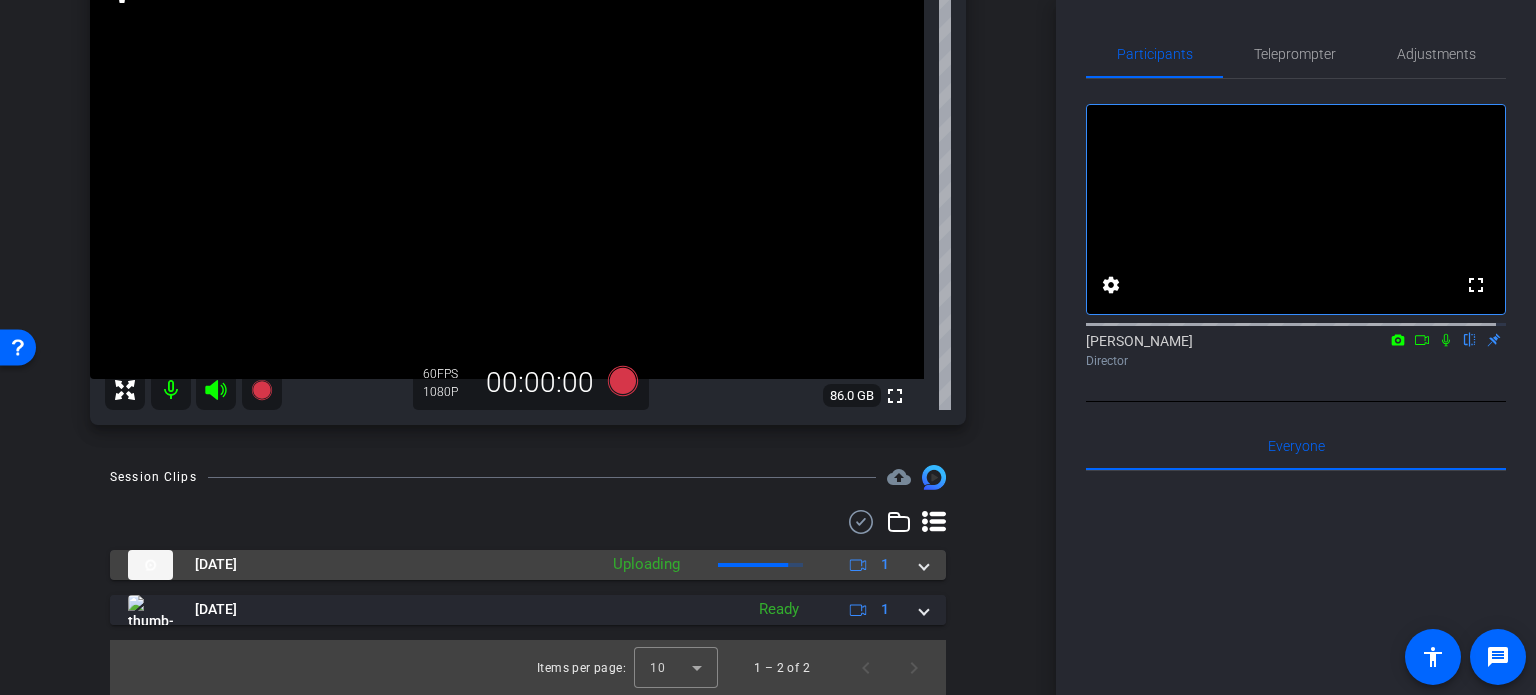 click on "Jul 23, 2025  Uploading
1" at bounding box center [528, 565] 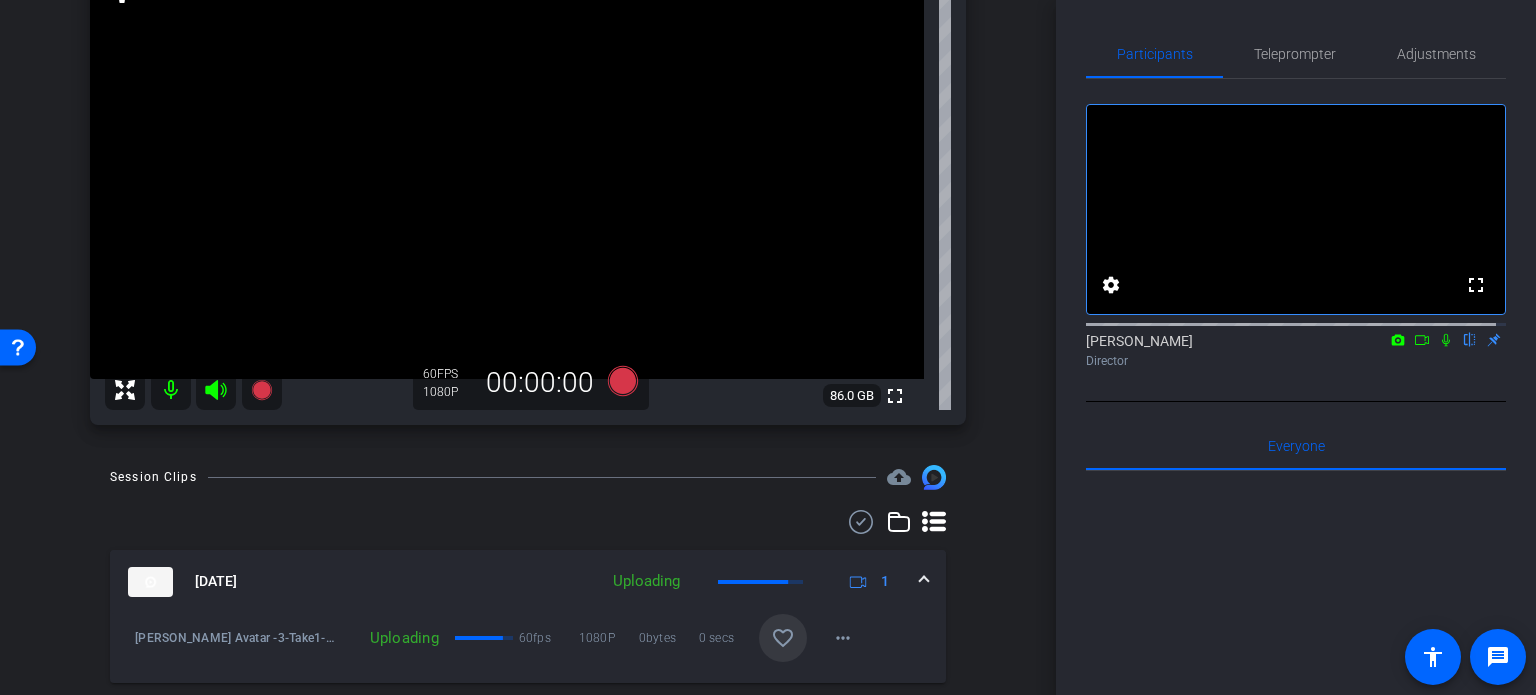 click on "favorite_border" at bounding box center [783, 638] 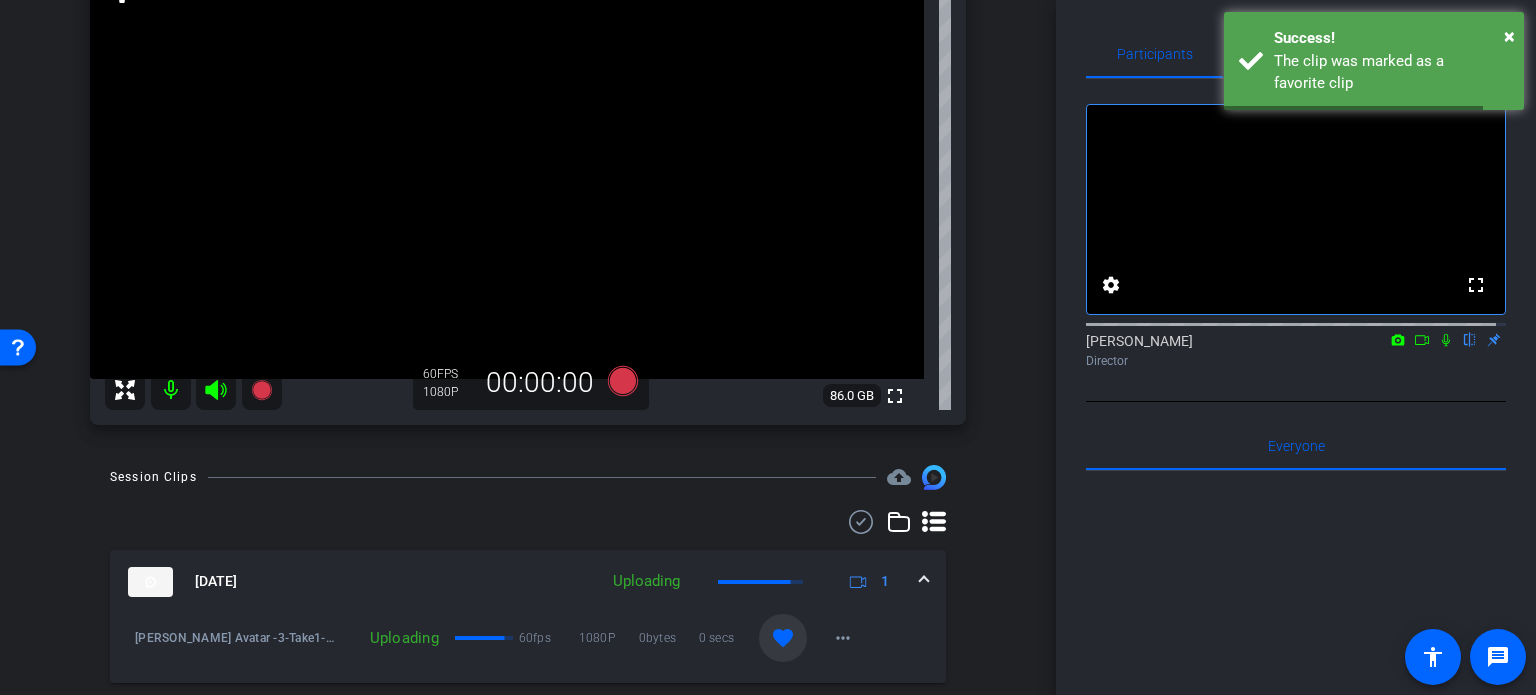 click on "Jul 23, 2025  Uploading
1" at bounding box center (528, 582) 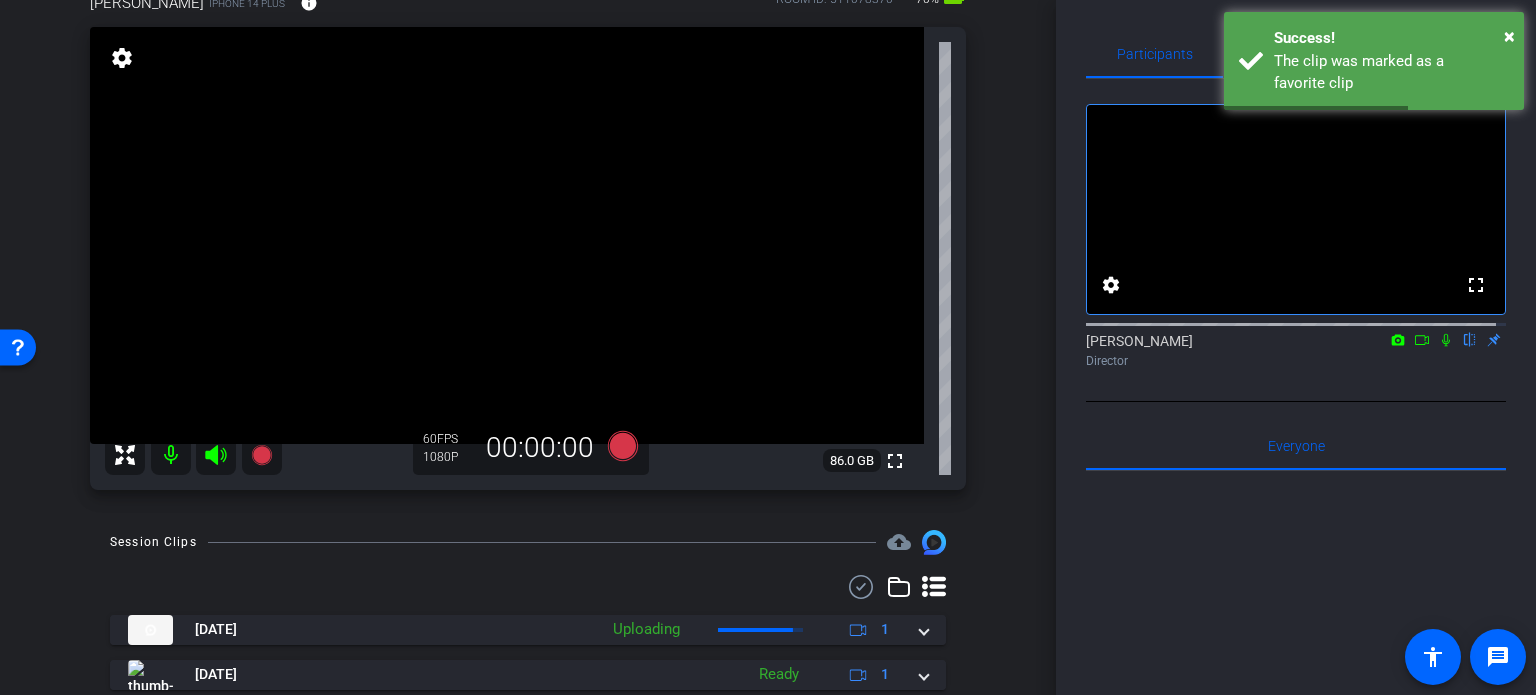 scroll, scrollTop: 92, scrollLeft: 0, axis: vertical 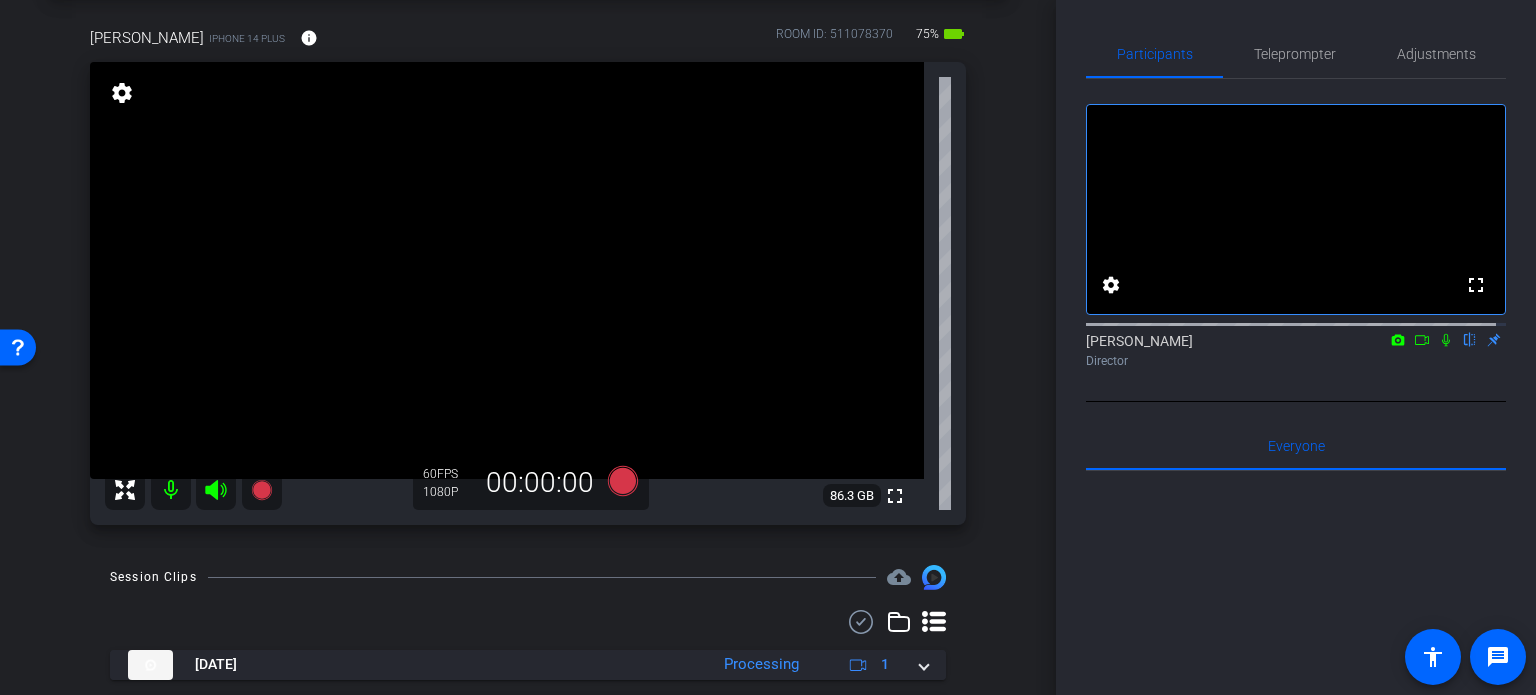 click on "arrow_back  Rios,Rick_Shoot02_07232025   Back to project   Send invite  account_box grid_on settings info
rick rios iPhone 14 Plus info ROOM ID: 511078370 75% battery_std fullscreen settings  86.3 GB
60 FPS  1080P   00:00:00
Session Clips   cloud_upload
Jul 23, 2025   Processing
1 play_circle_outline   Ready & Processing  60fps 1080P 0bytes 0 secs favorite more_horiz  Ready
1" at bounding box center (528, 255) 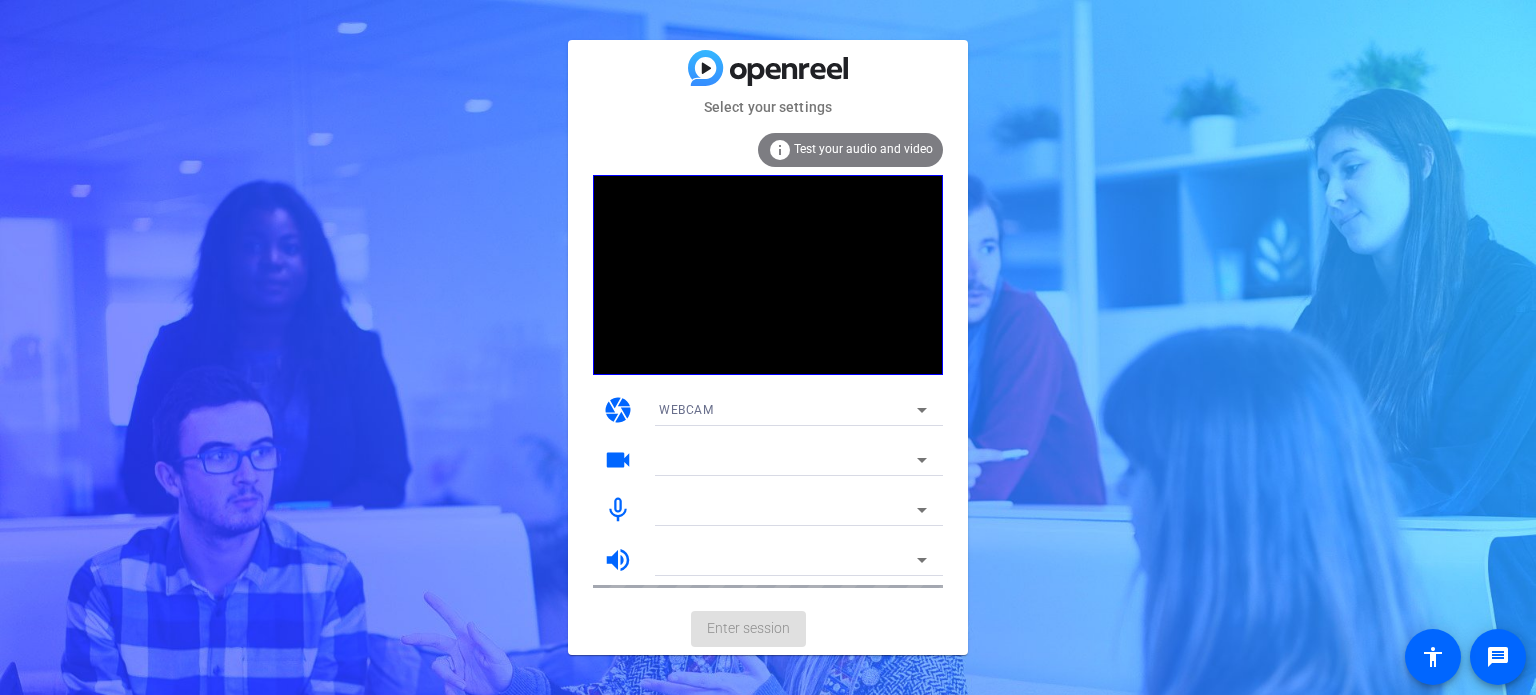 scroll, scrollTop: 0, scrollLeft: 0, axis: both 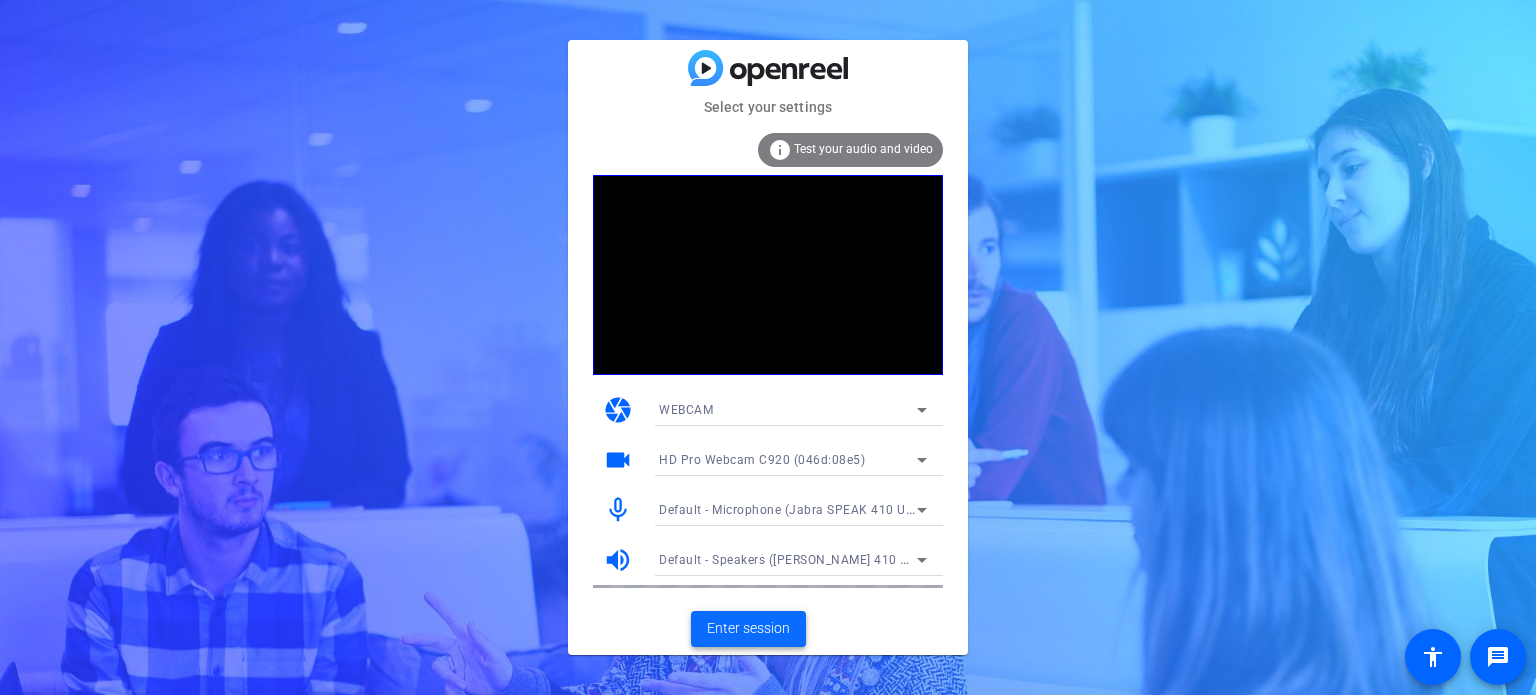 click 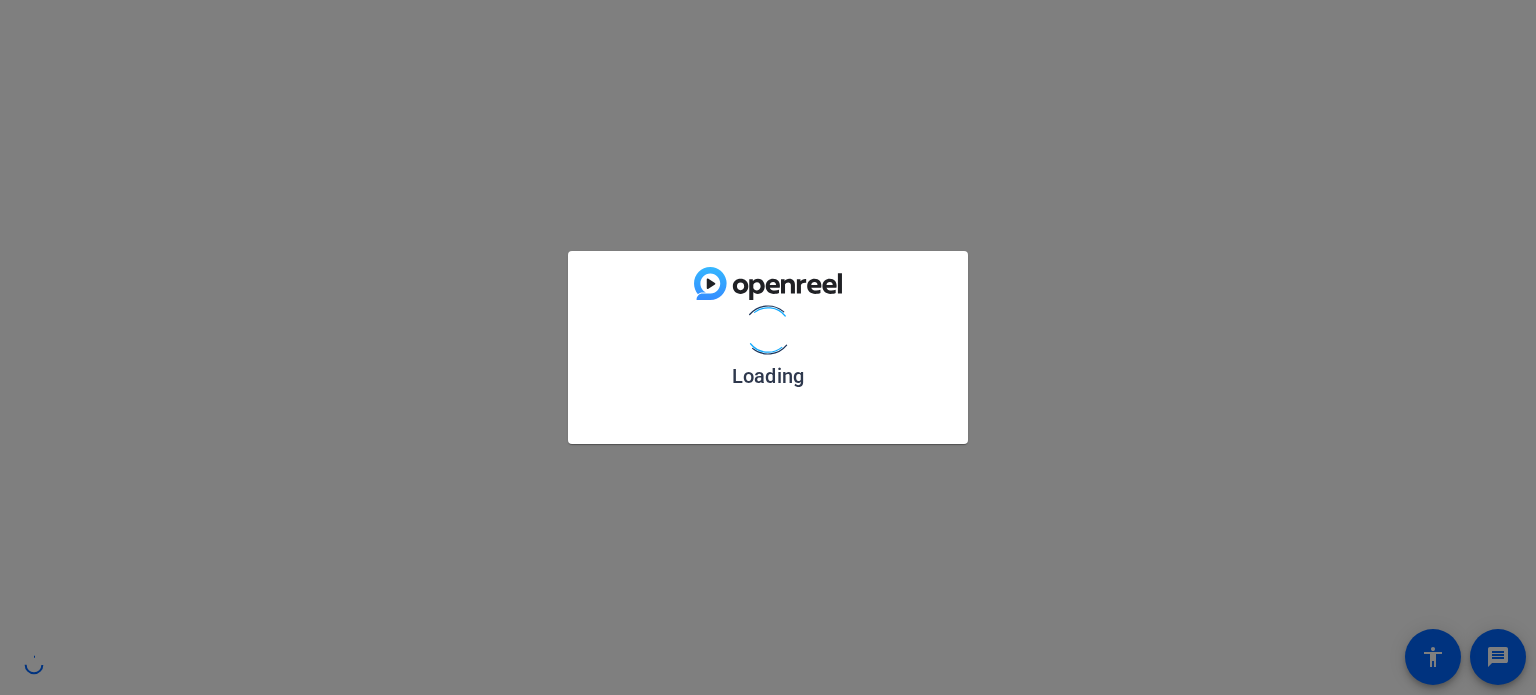 scroll, scrollTop: 0, scrollLeft: 0, axis: both 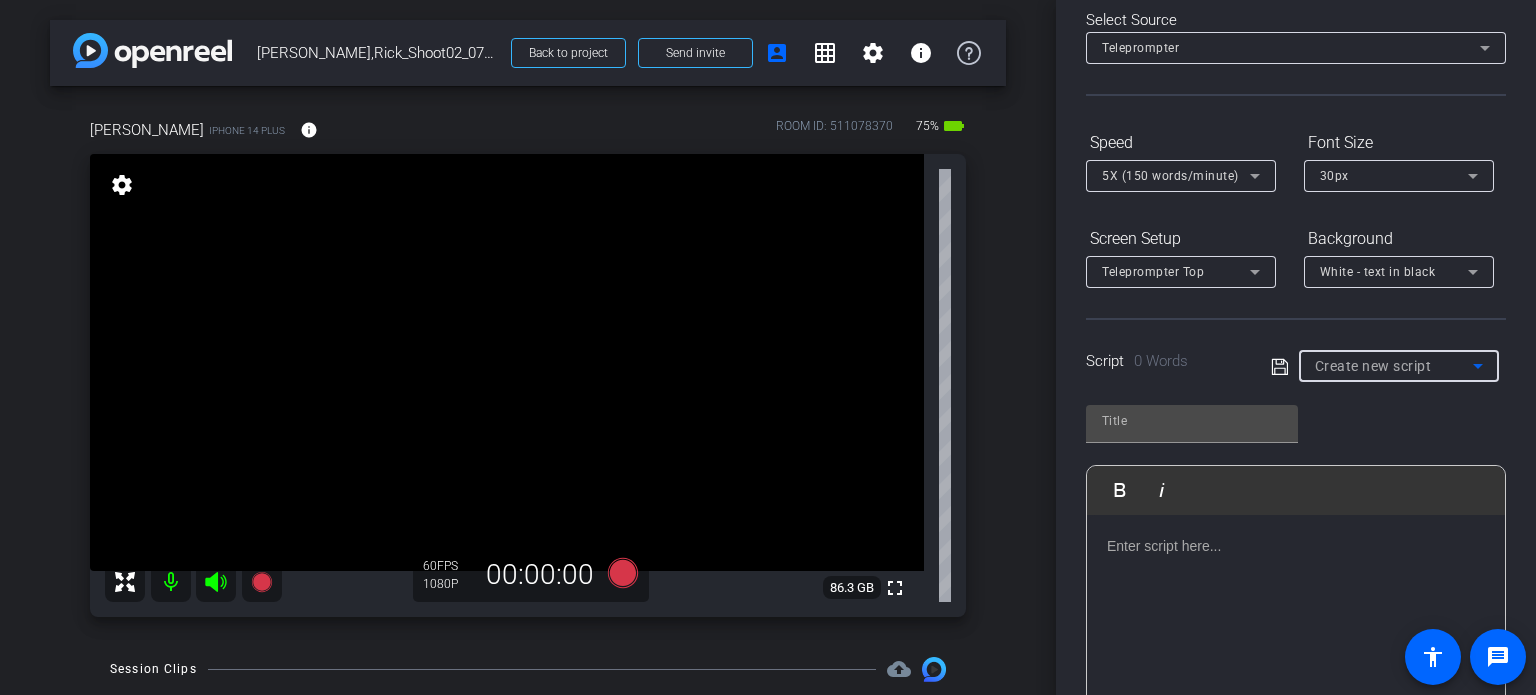 click on "Create new script" at bounding box center [1373, 366] 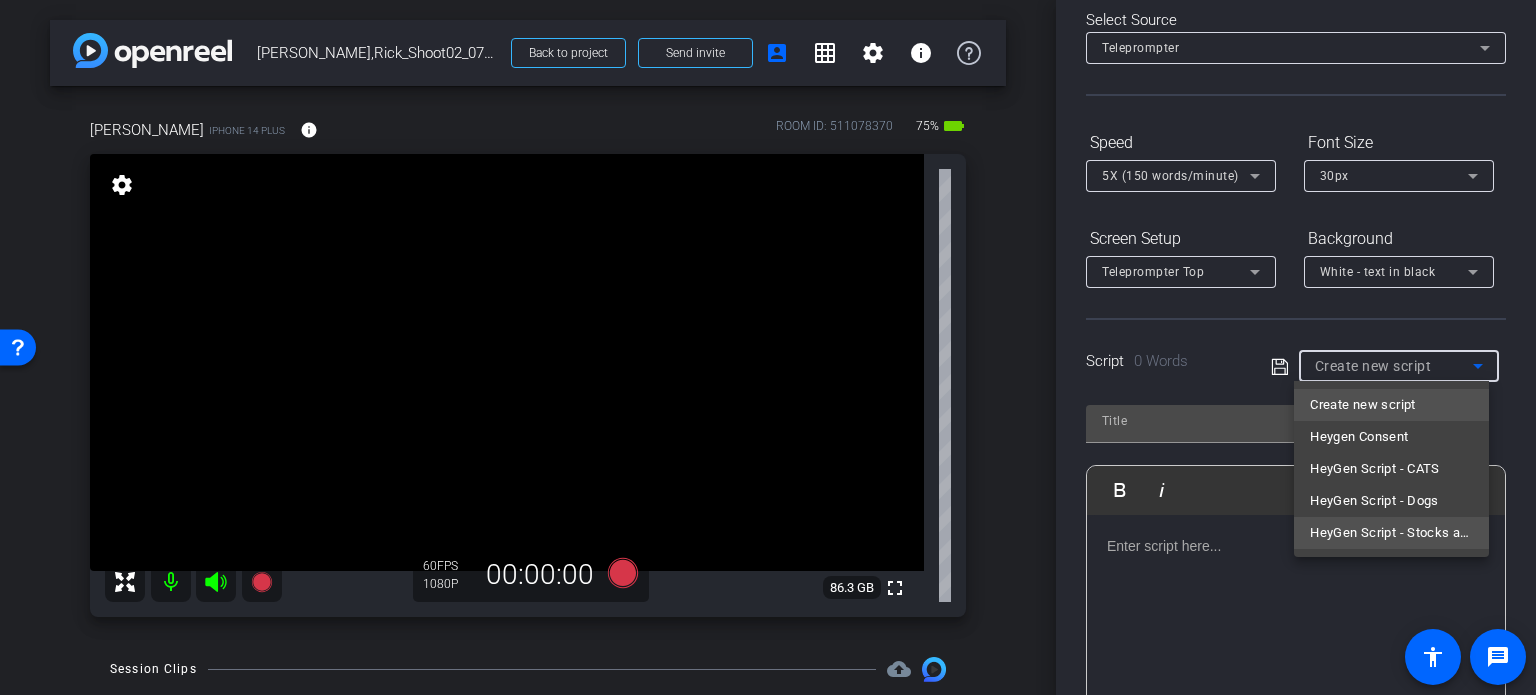 click on "HeyGen Script - Stocks and investiong" at bounding box center (1391, 533) 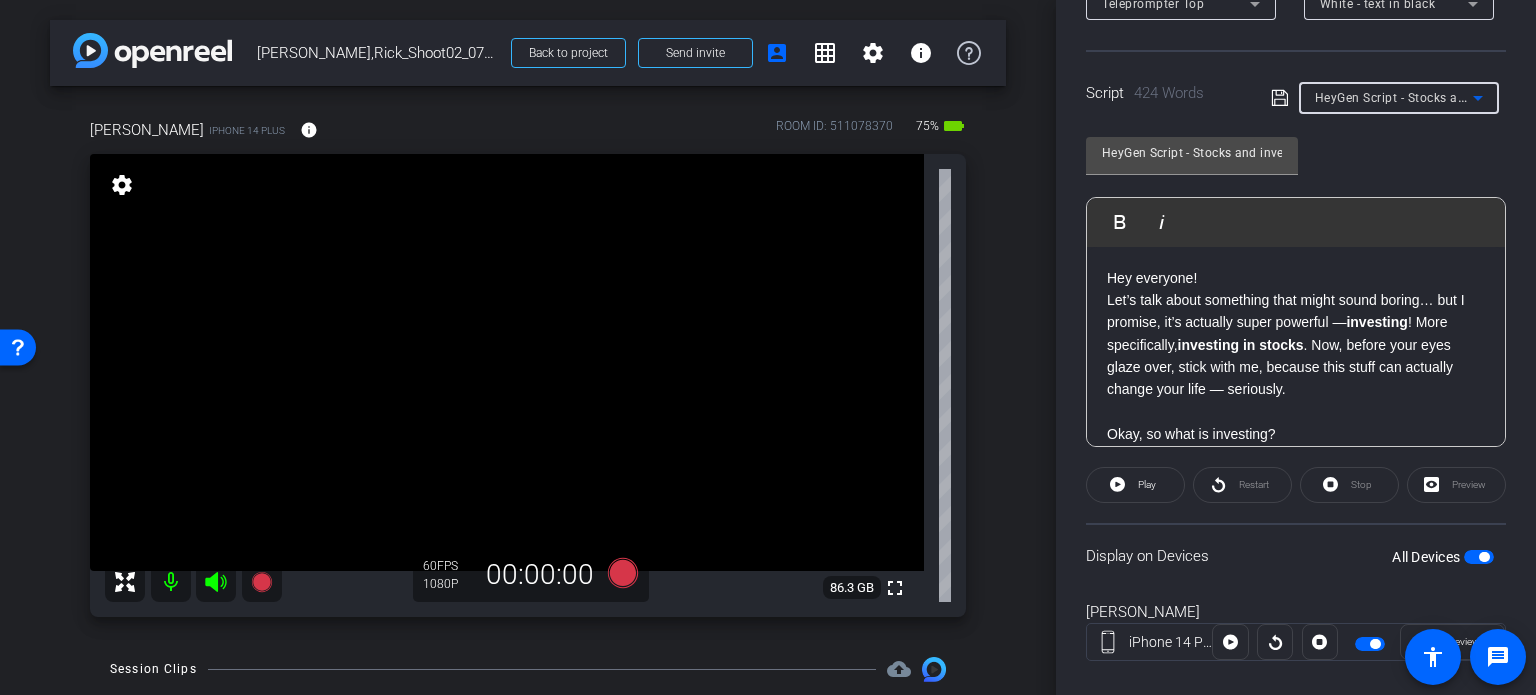 scroll, scrollTop: 396, scrollLeft: 0, axis: vertical 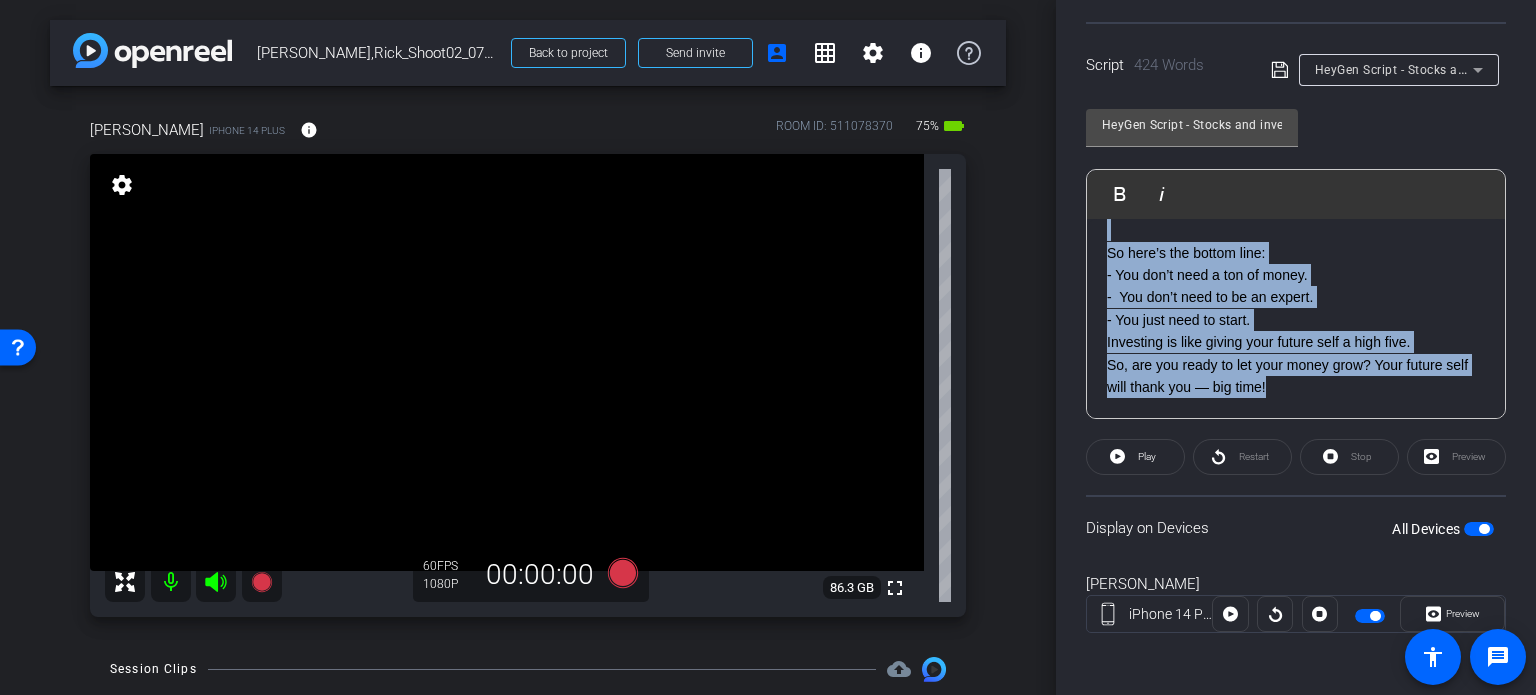 drag, startPoint x: 1275, startPoint y: 278, endPoint x: 1356, endPoint y: 401, distance: 147.27525 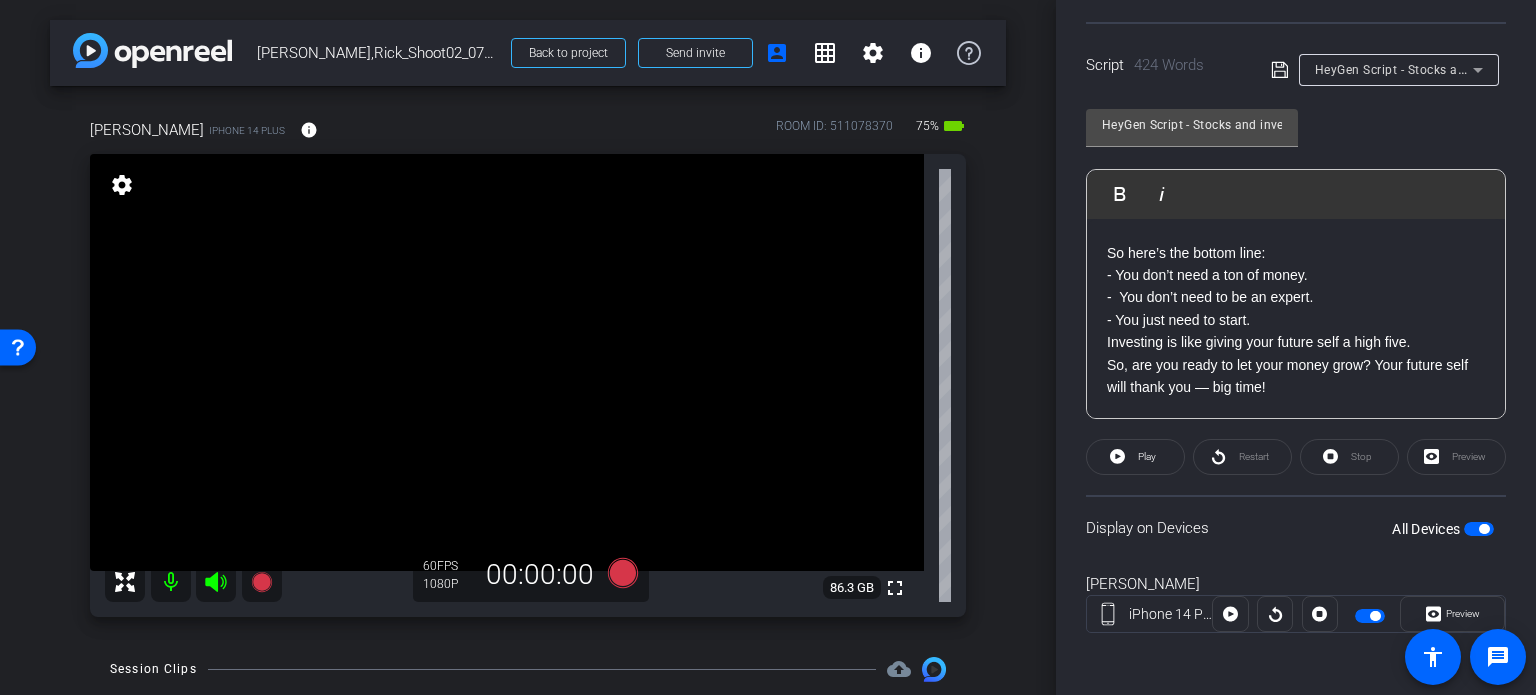 click on "Hey everyone!  Let’s talk about something that might sound boring… but I promise, it’s actually super powerful —  investing ! More specifically,  investing in stocks . Now, before your eyes glaze over, stick with me, because this stuff can actually change your life — seriously. Okay, so what is investing? It’s basically making your money  work  for you. Instead of just sitting in your bank account doing nothing, investing helps your money grow over time — like planting a seed and watching it turn into a tree (with dollar bills on it, hopefully!). Why Should I Care?” Great question. Here’s the deal: Most of us work hard for our money. But wouldn’t it be nice if our money worked hard  for us  too? When you invest, especially in the stock market, you’re buying tiny pieces of big companies — like Apple, Amazon, or Netflix. If those companies do well (which many do over time), the value of your shares goes up. Boom — more money! But Isn’t it Risky? Sure, there’s  some long game ." 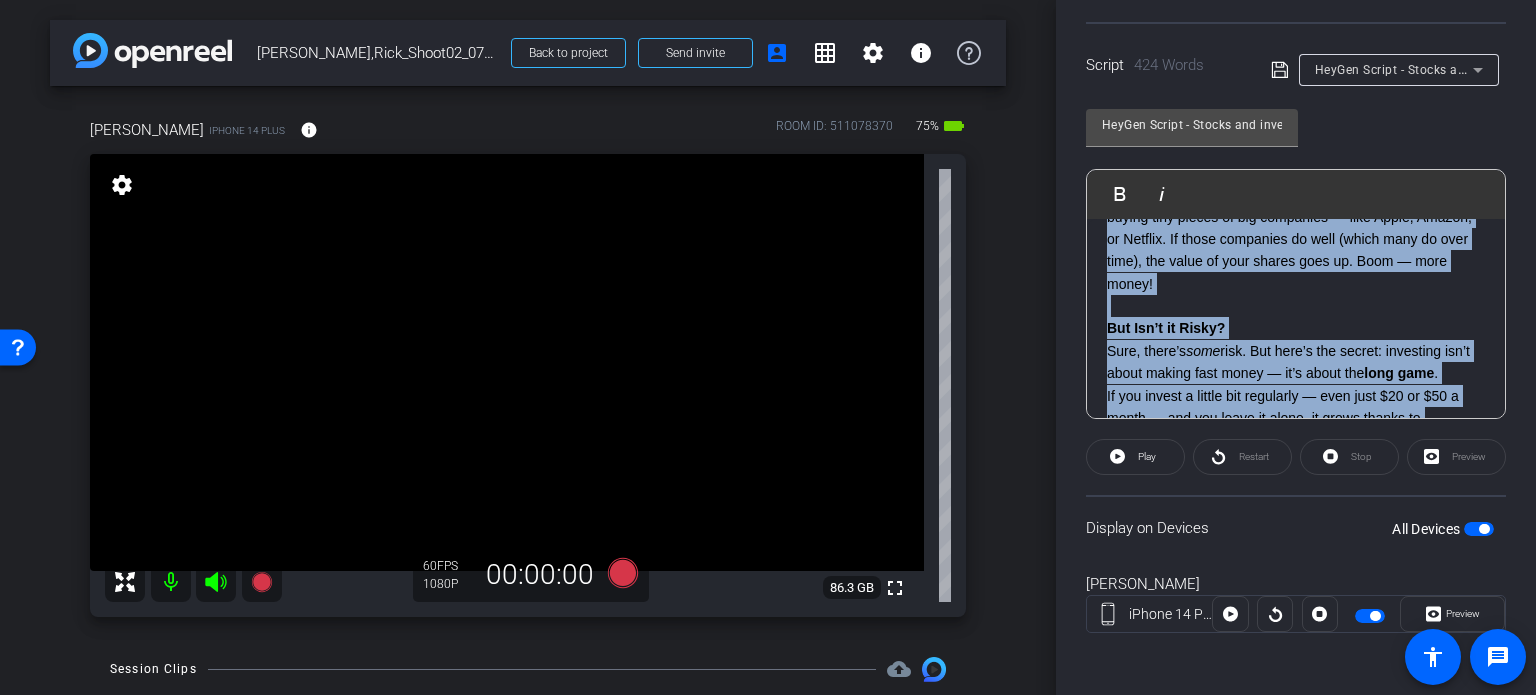 scroll, scrollTop: 0, scrollLeft: 0, axis: both 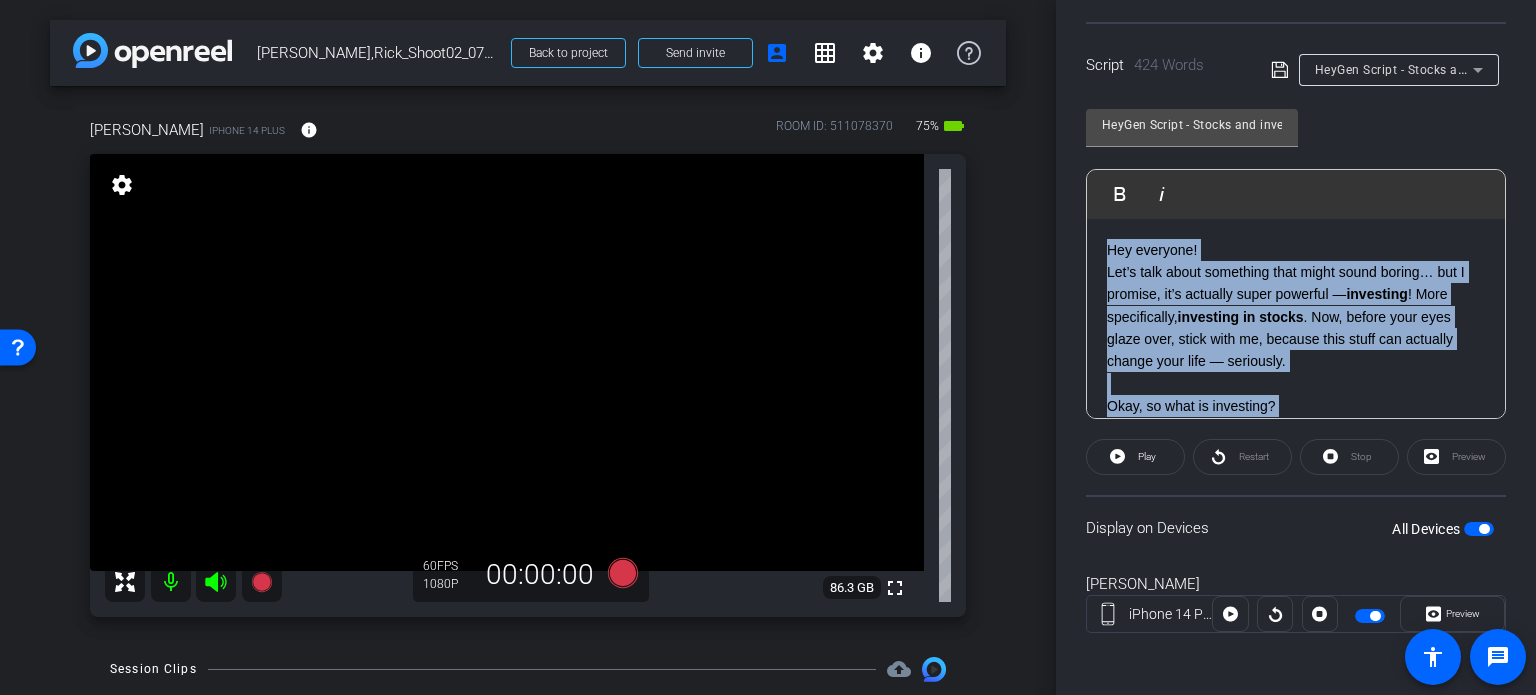 drag, startPoint x: 1353, startPoint y: 399, endPoint x: 1226, endPoint y: 258, distance: 189.76302 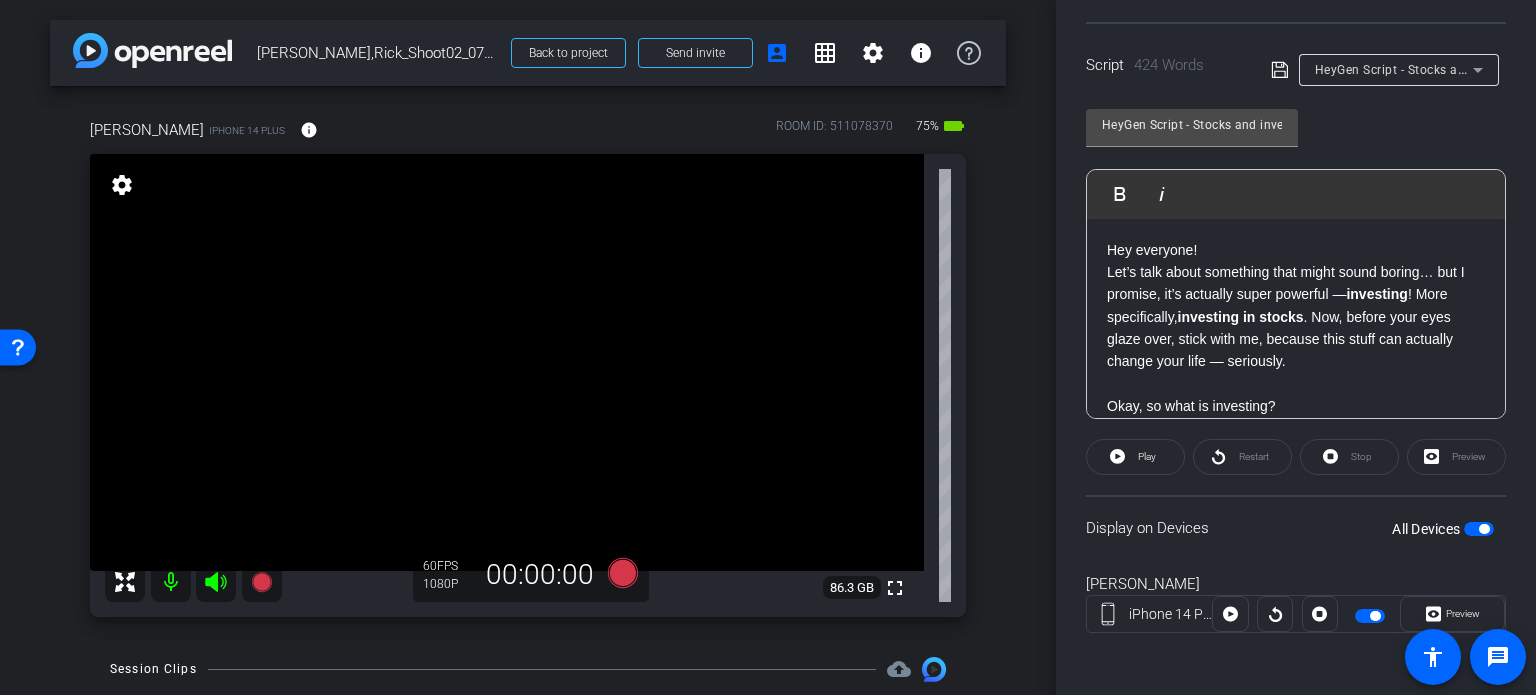 click on "Let’s talk about something that might sound boring… but I promise, it’s actually super powerful —  investing ! More specifically,  investing in stocks . Now, before your eyes glaze over, stick with me, because this stuff can actually change your life — seriously." 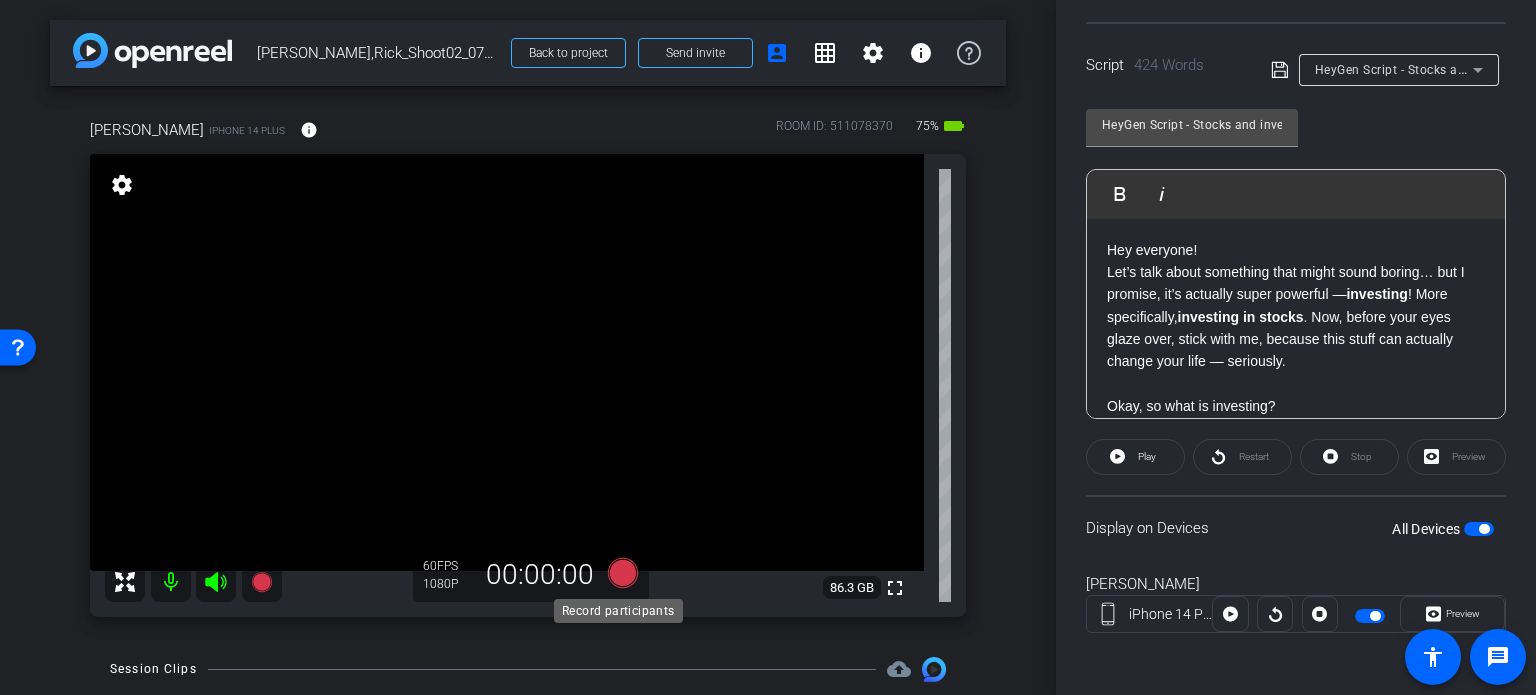 click 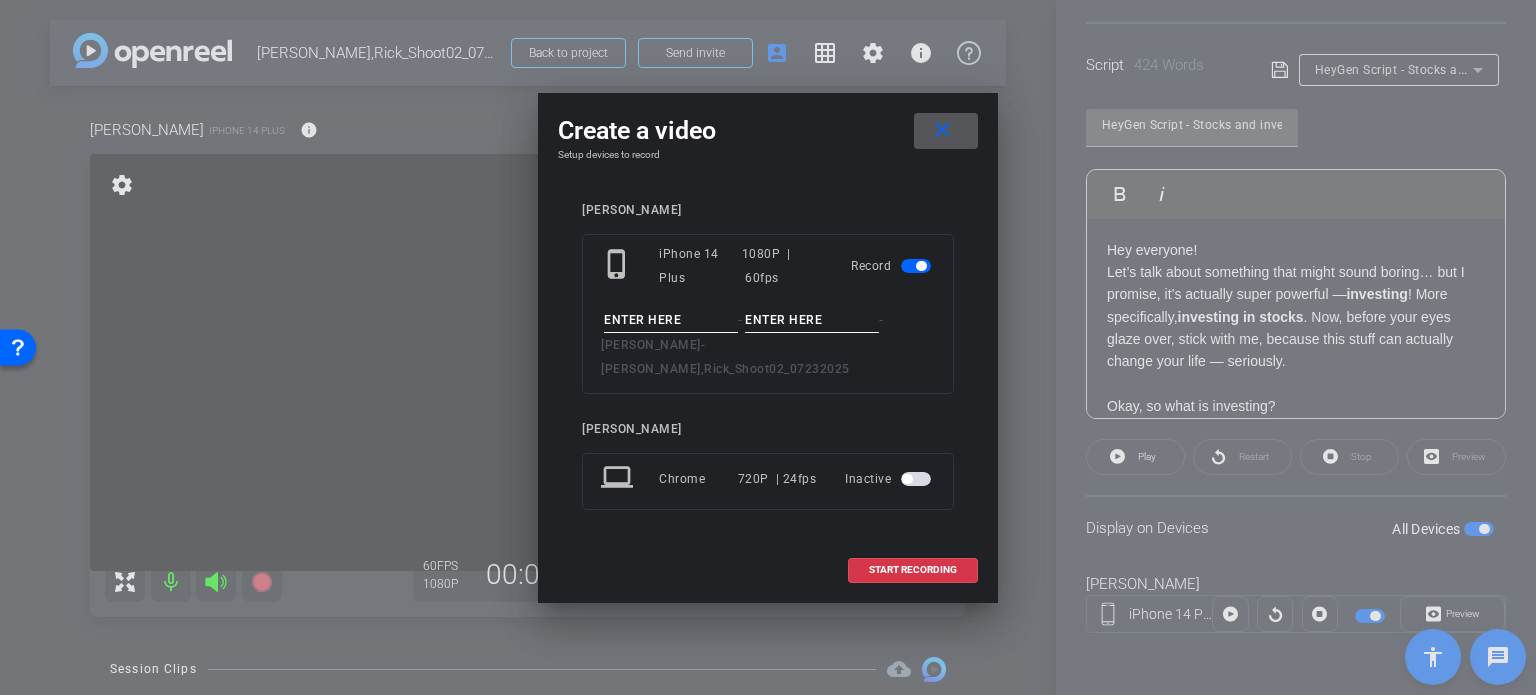 click at bounding box center (671, 320) 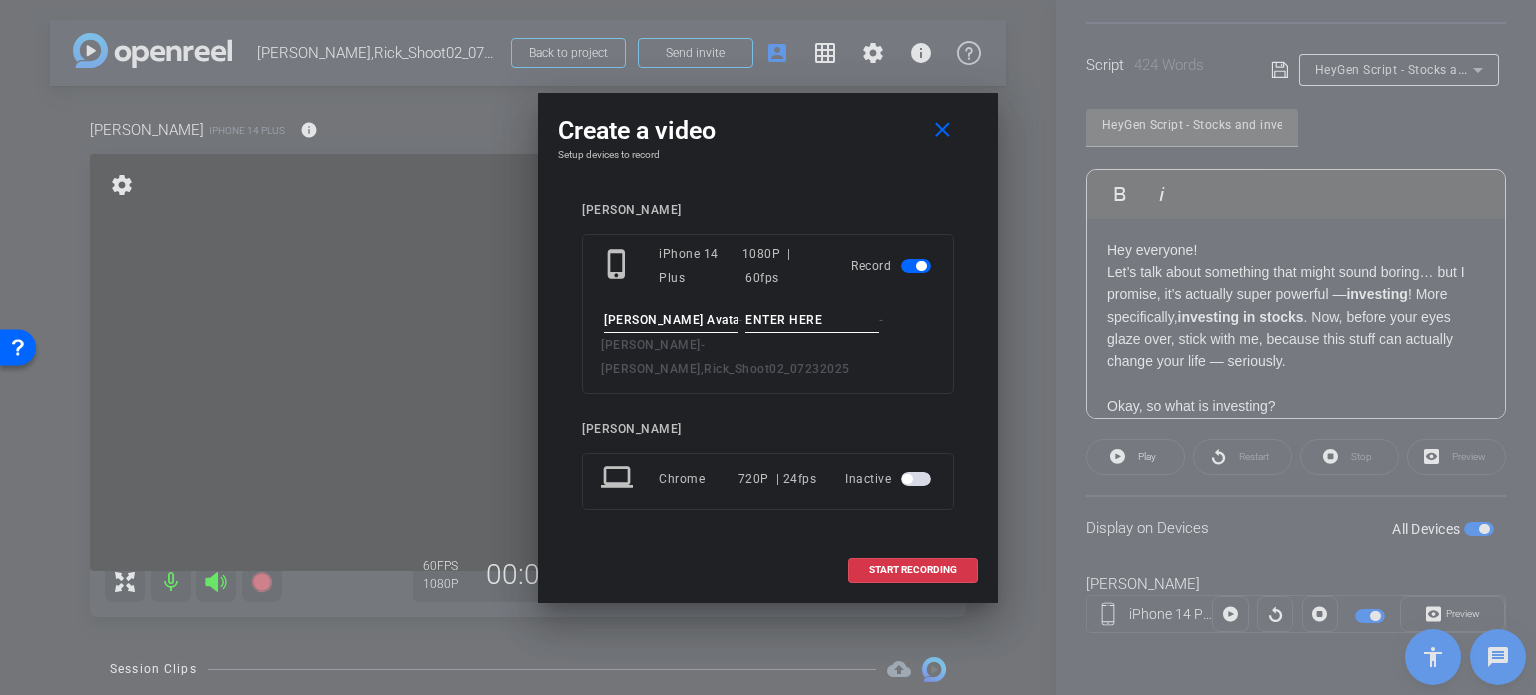 type on "Rick Avatar #3" 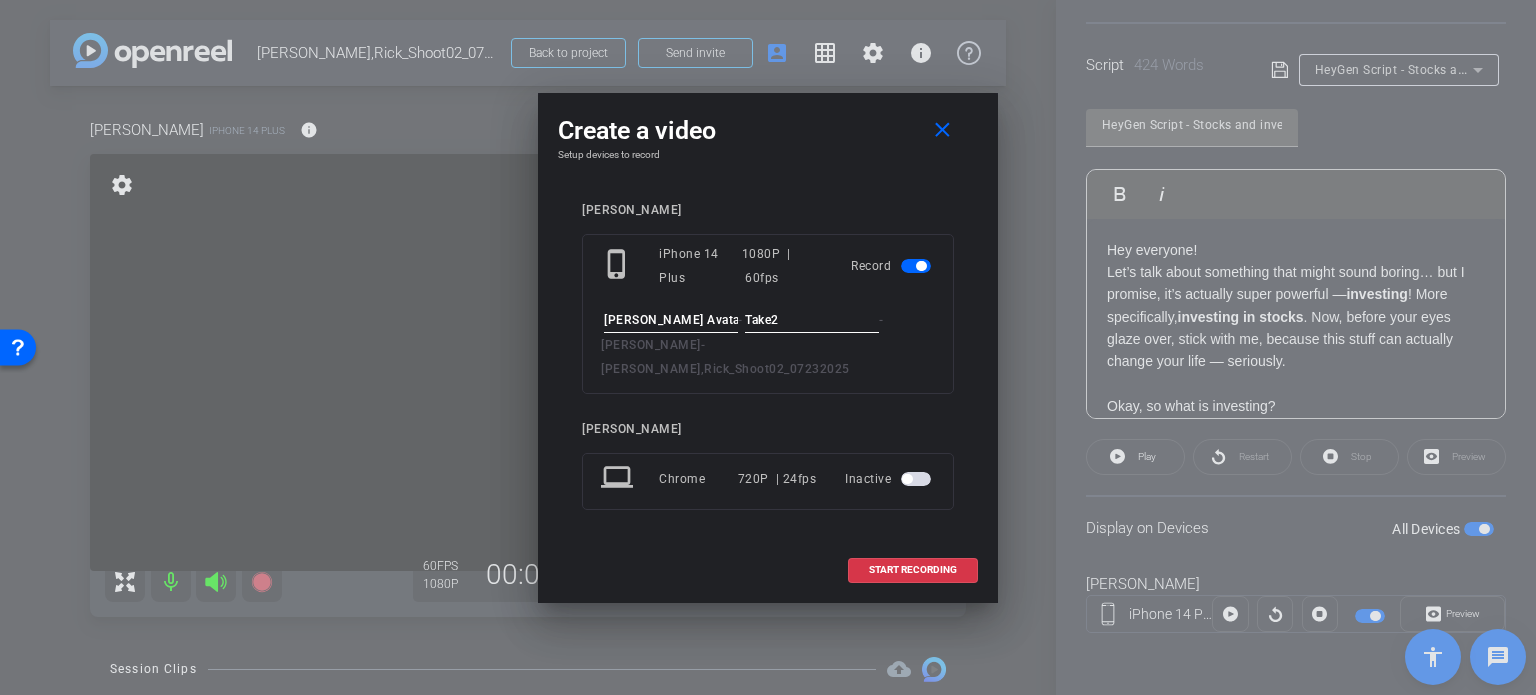 type on "Take2" 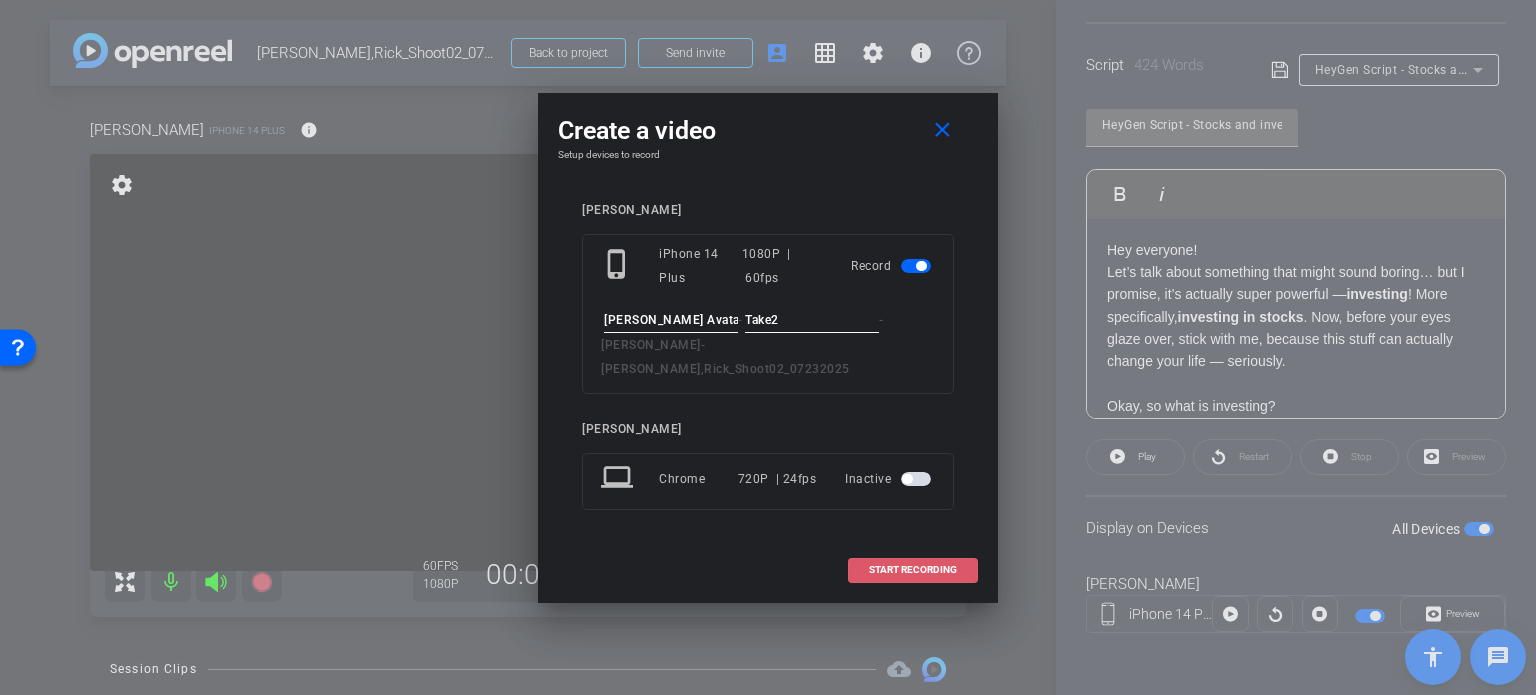 click on "START RECORDING" at bounding box center (913, 570) 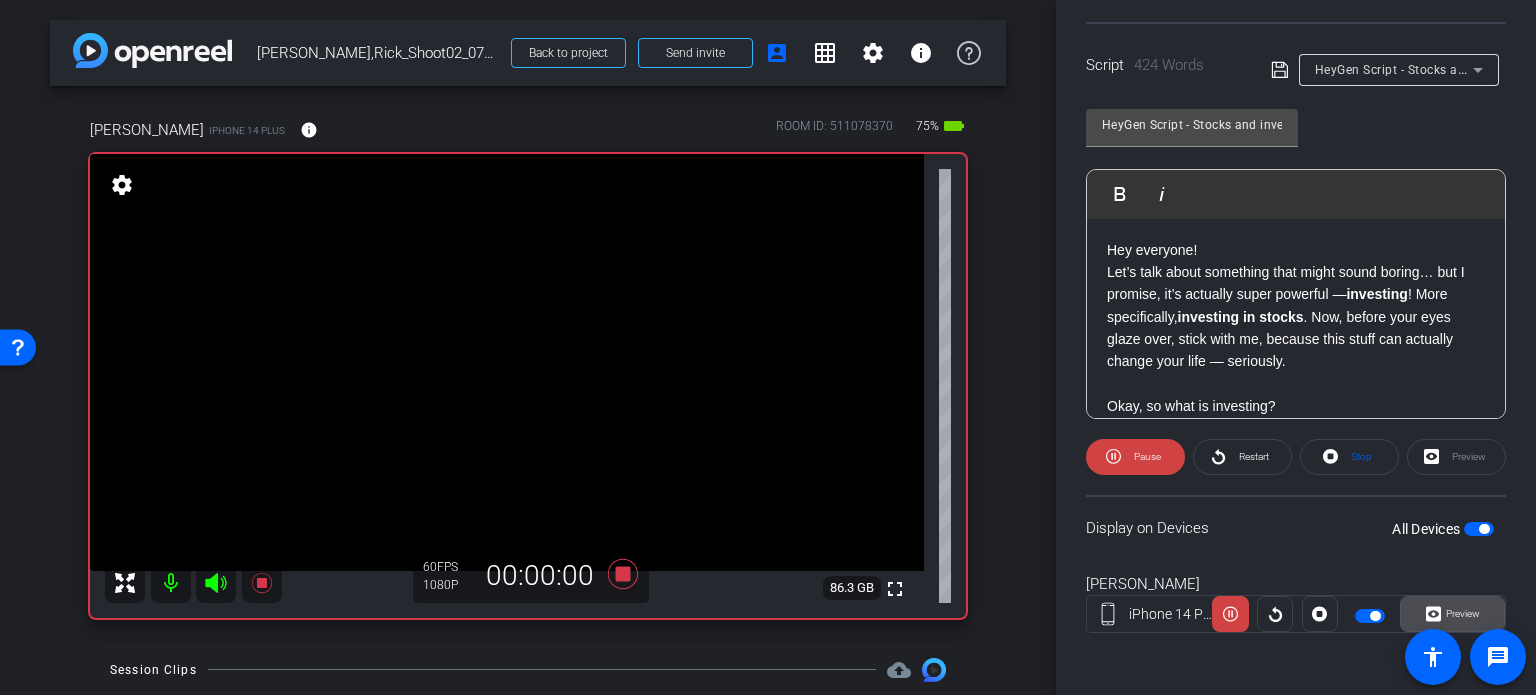 click on "Preview" 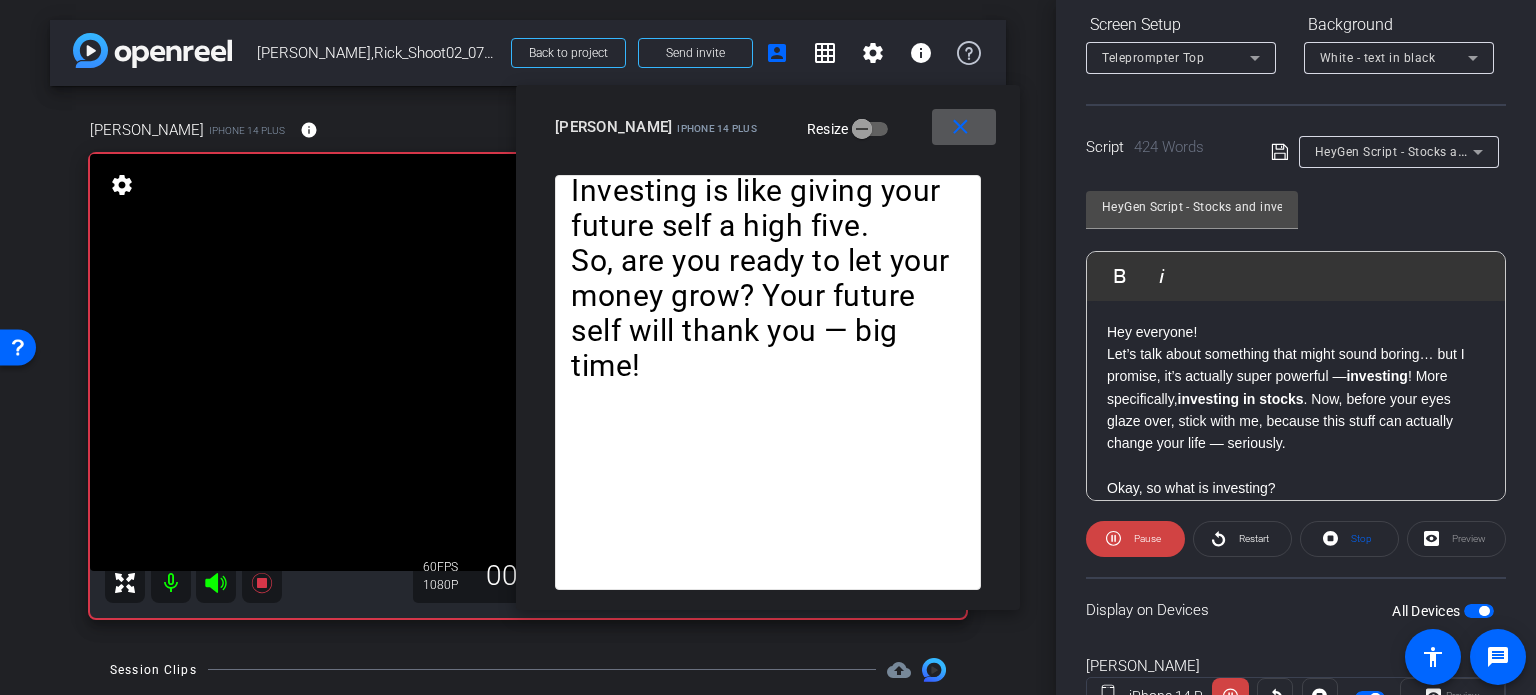 scroll, scrollTop: 0, scrollLeft: 0, axis: both 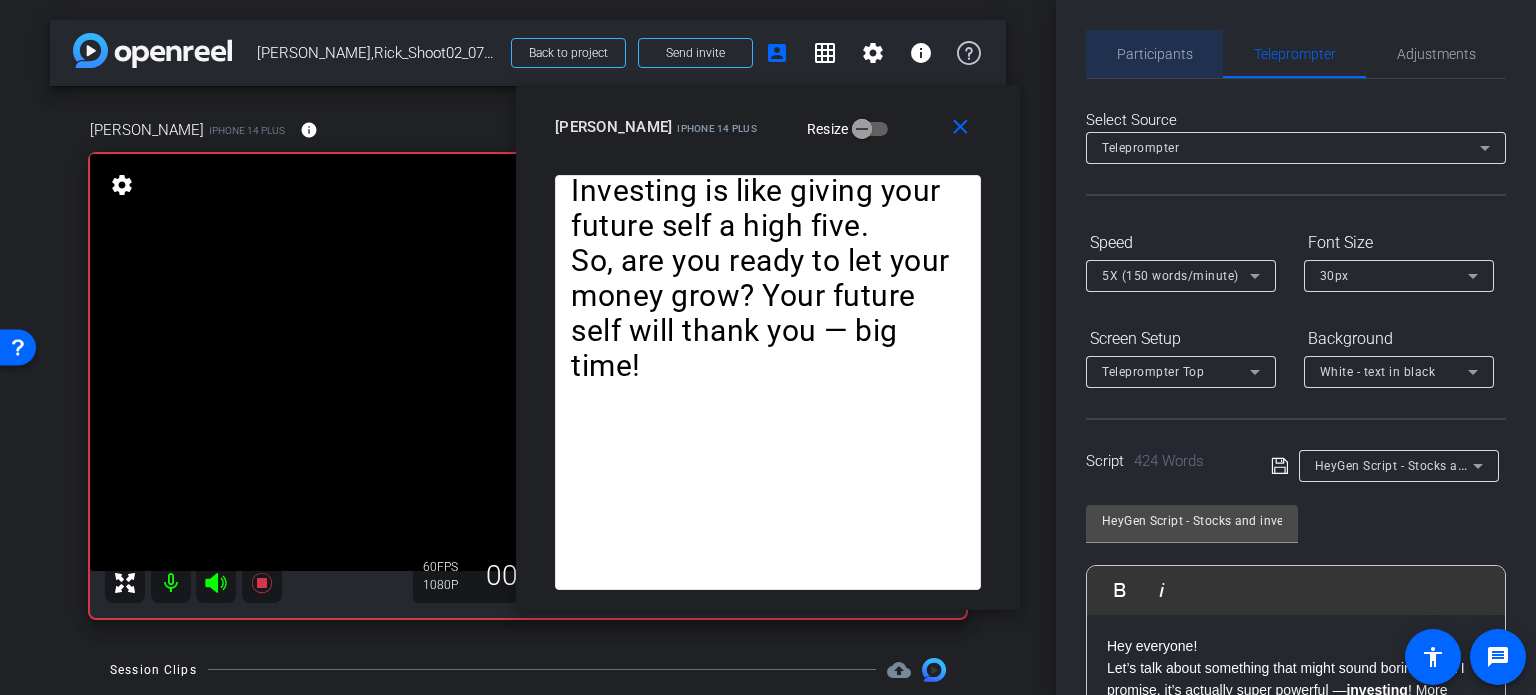 click on "Participants" at bounding box center (1155, 54) 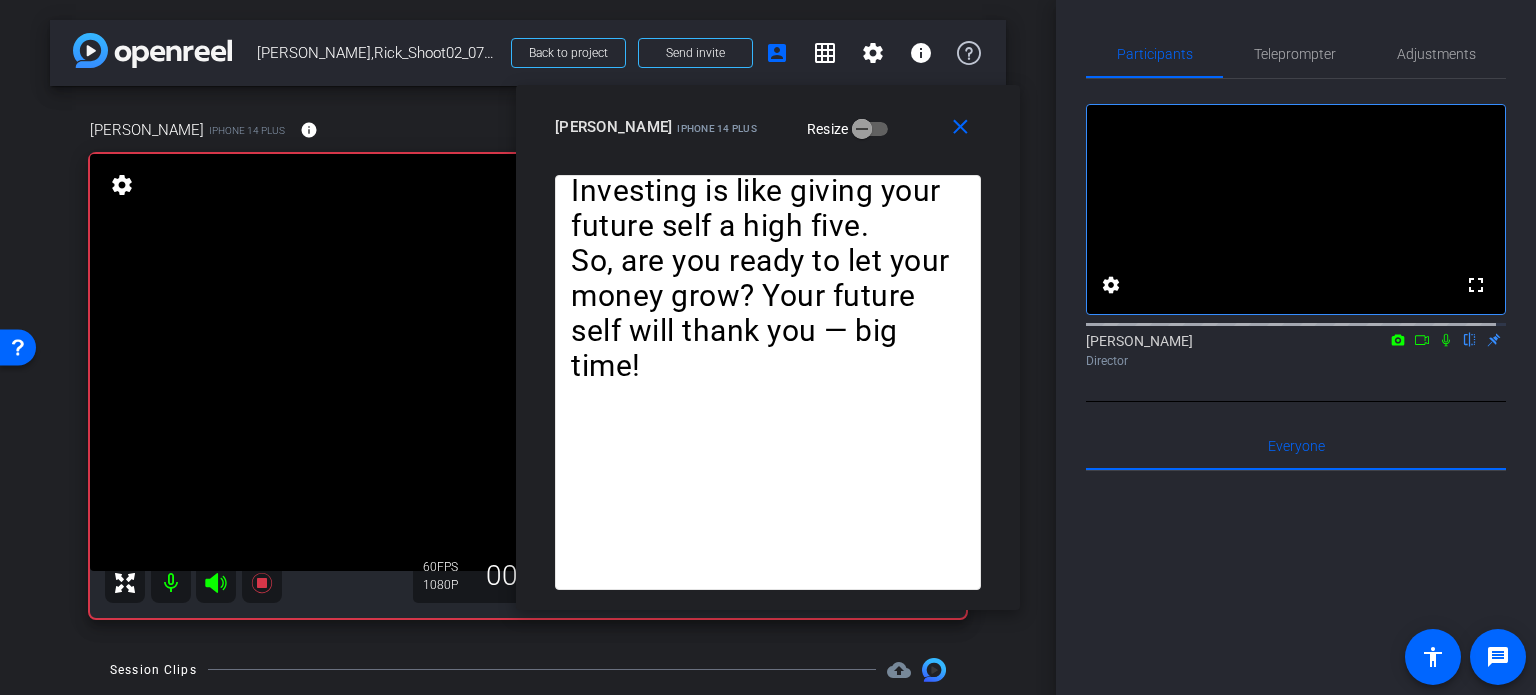 click 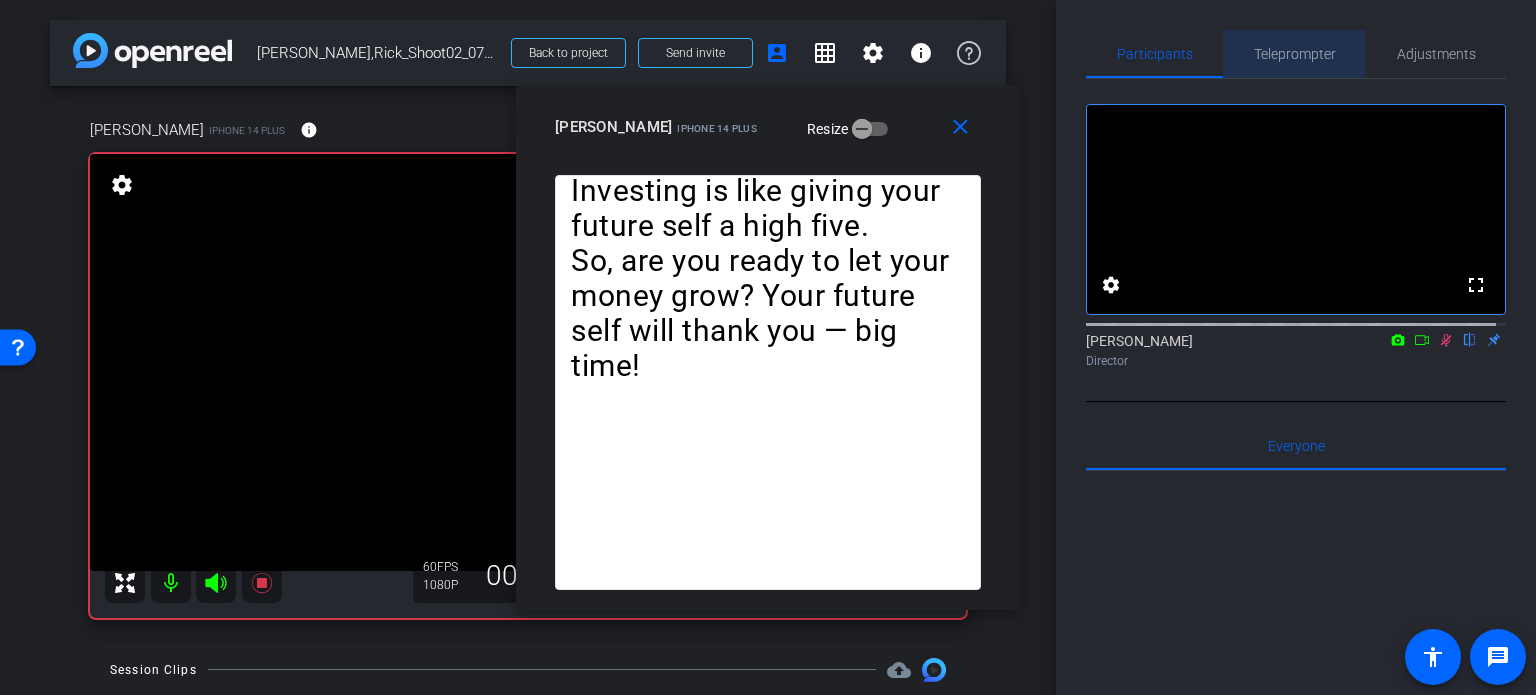 click on "Teleprompter" at bounding box center [1295, 54] 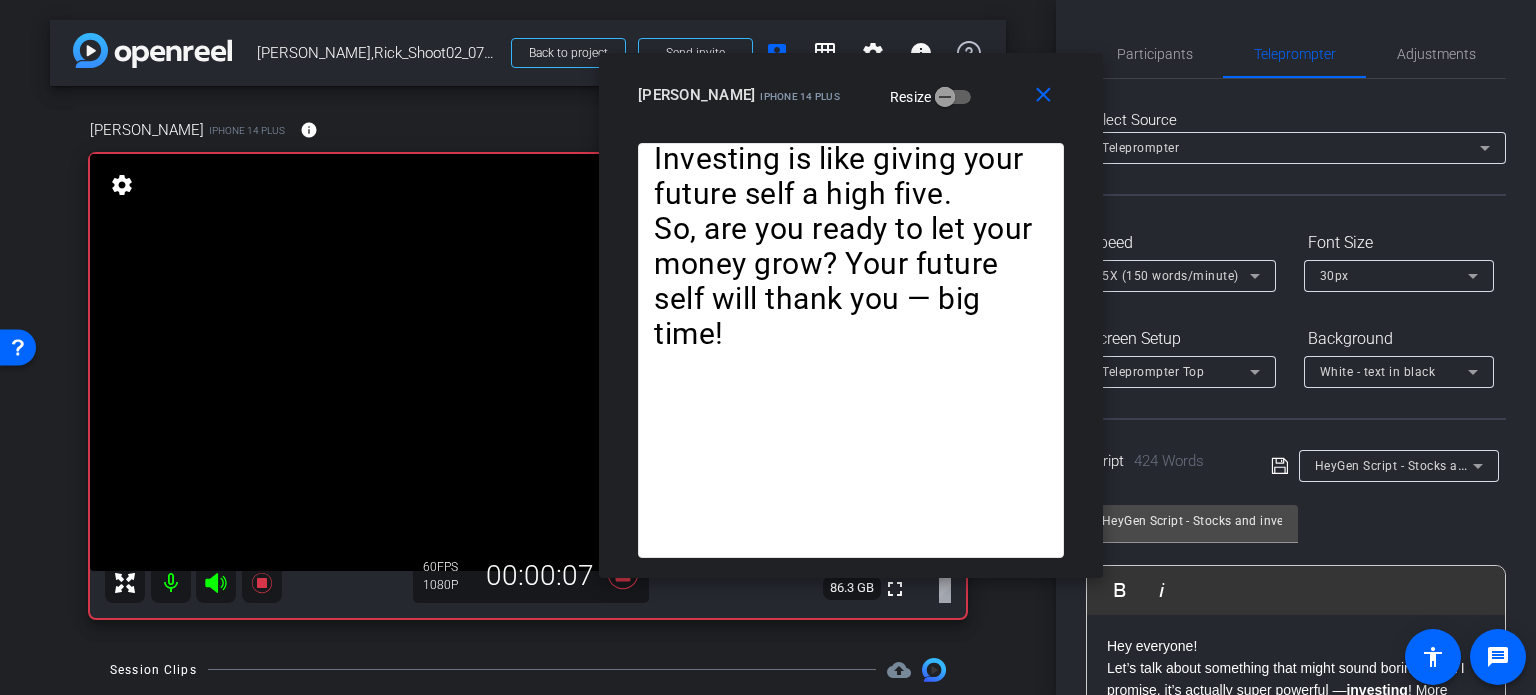 drag, startPoint x: 880, startPoint y: 144, endPoint x: 963, endPoint y: 113, distance: 88.60023 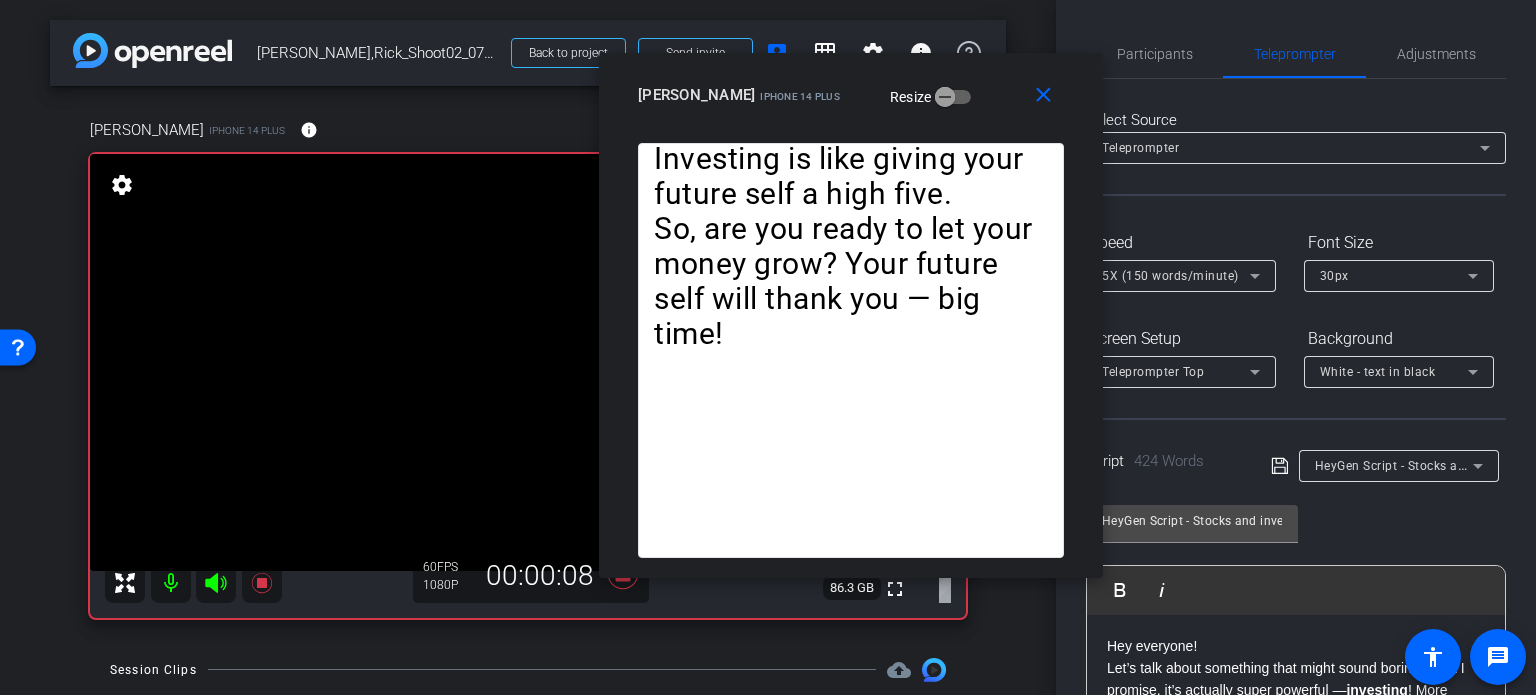 click on "5X (150 words/minute)" at bounding box center (1170, 276) 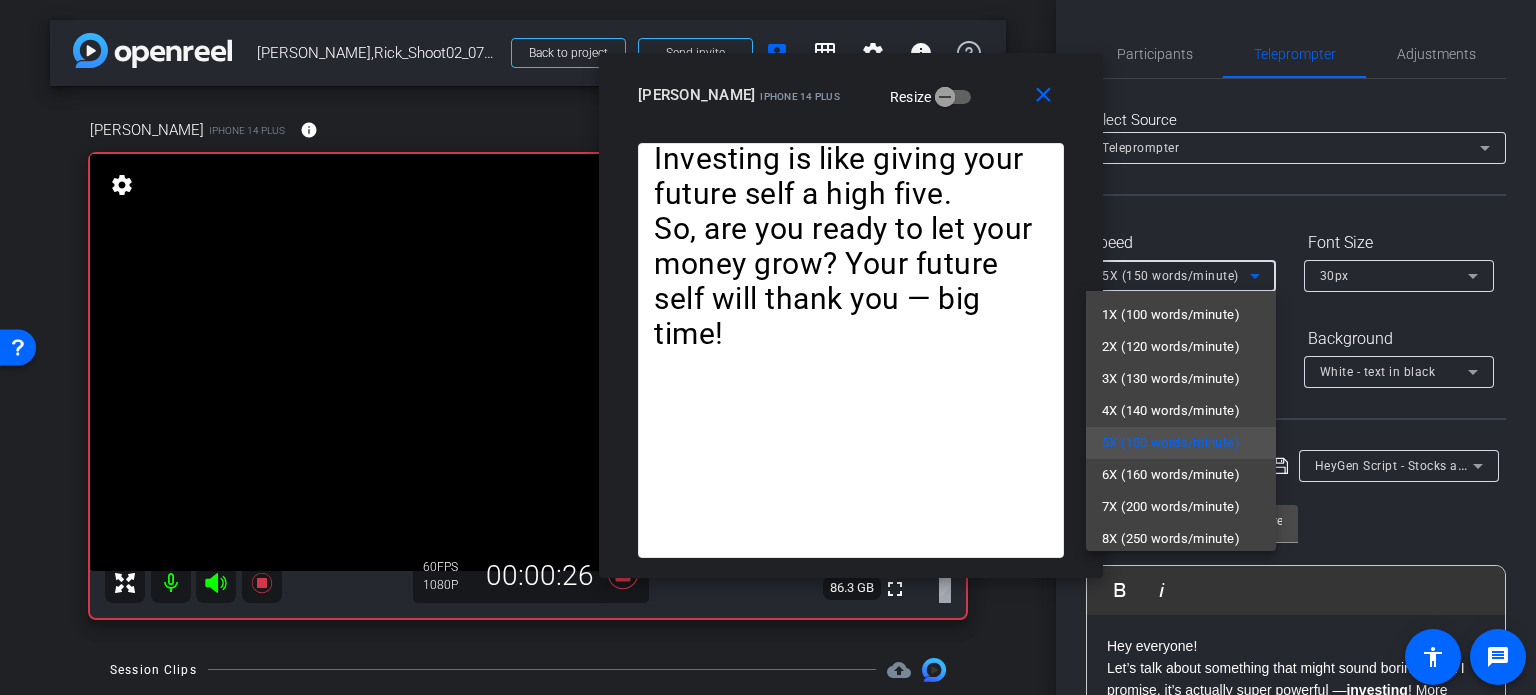 drag, startPoint x: 965, startPoint y: 106, endPoint x: 984, endPoint y: 94, distance: 22.472204 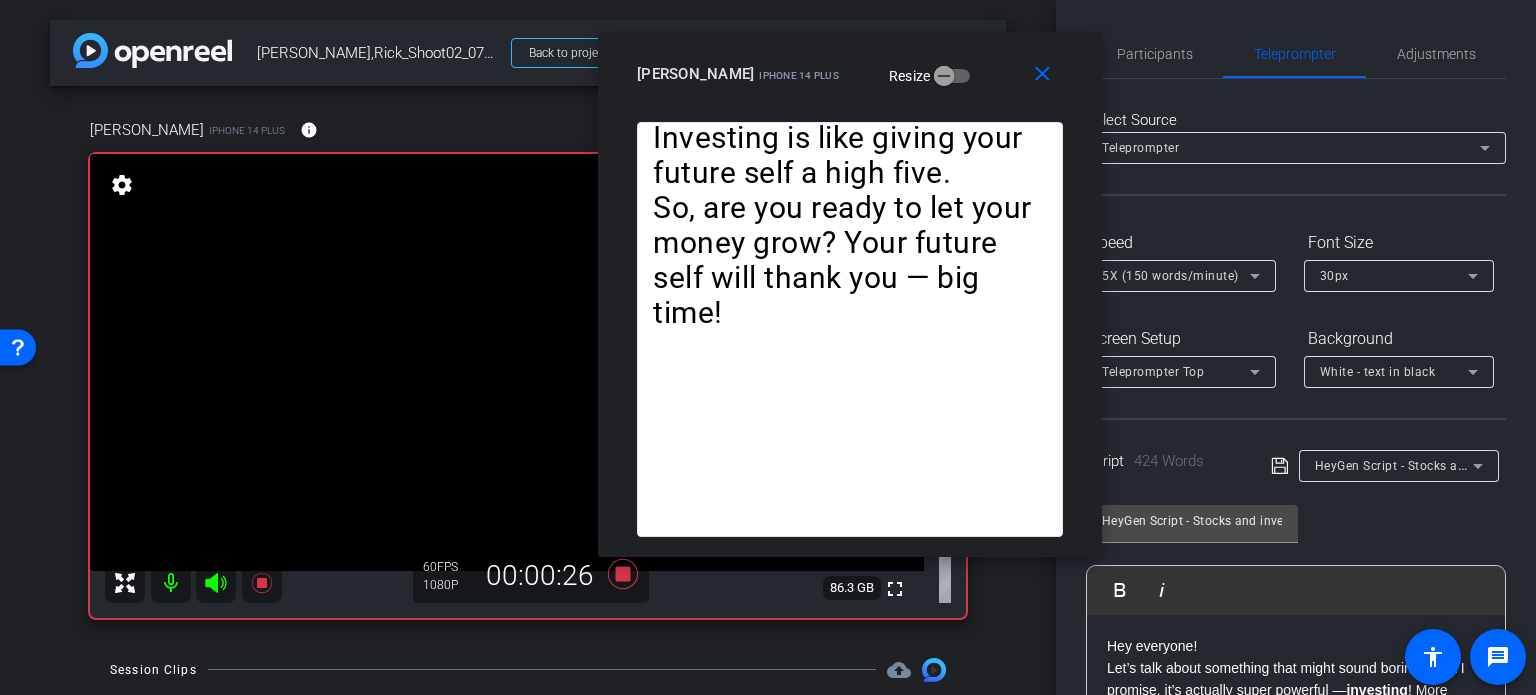 drag, startPoint x: 980, startPoint y: 96, endPoint x: 979, endPoint y: 75, distance: 21.023796 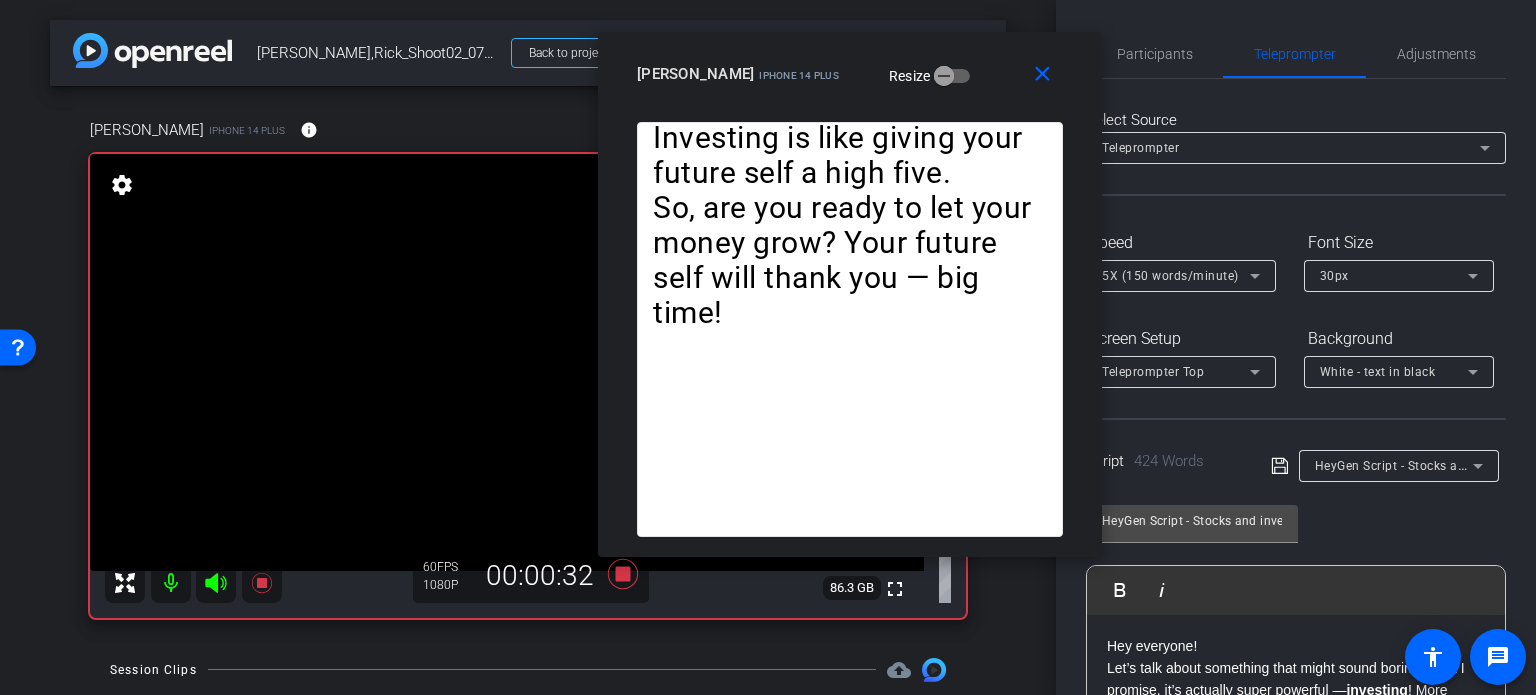 click on "5X (150 words/minute)" at bounding box center [1170, 276] 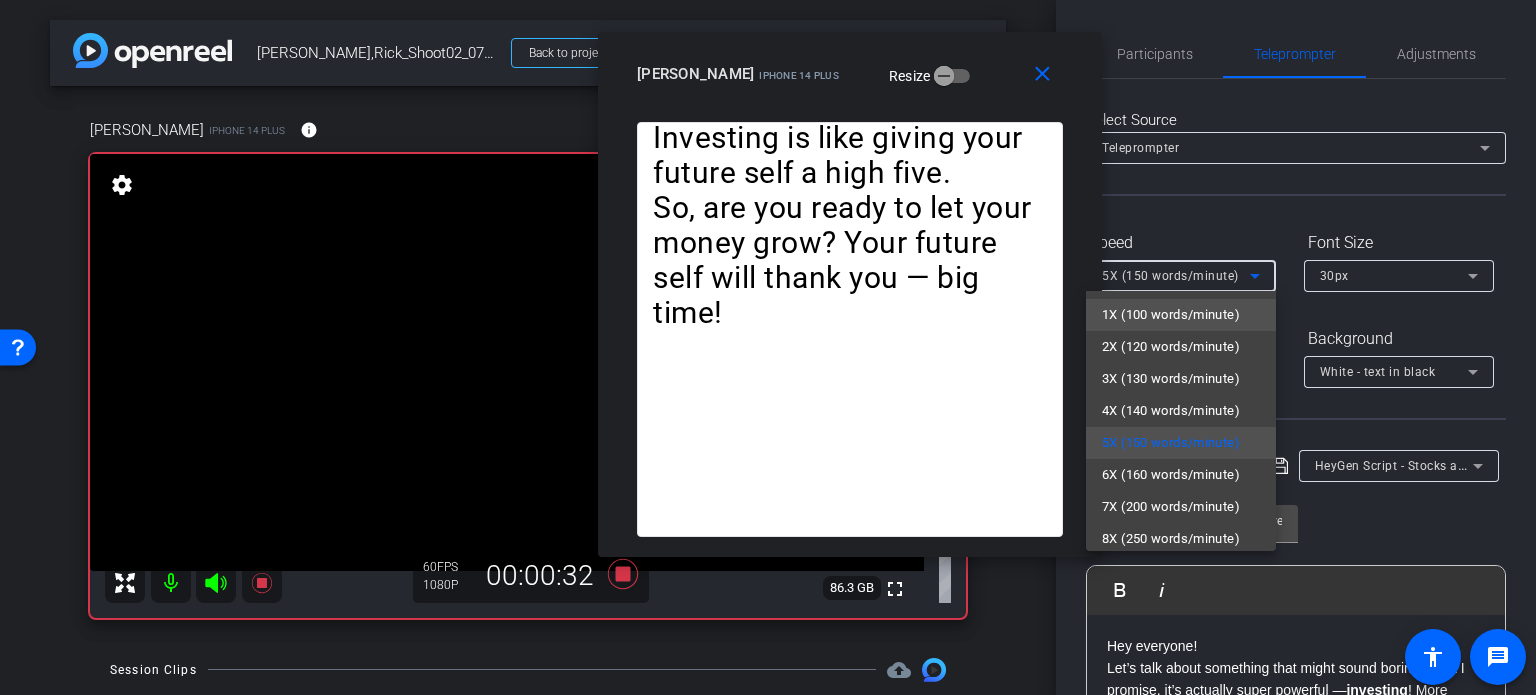 scroll, scrollTop: 44, scrollLeft: 0, axis: vertical 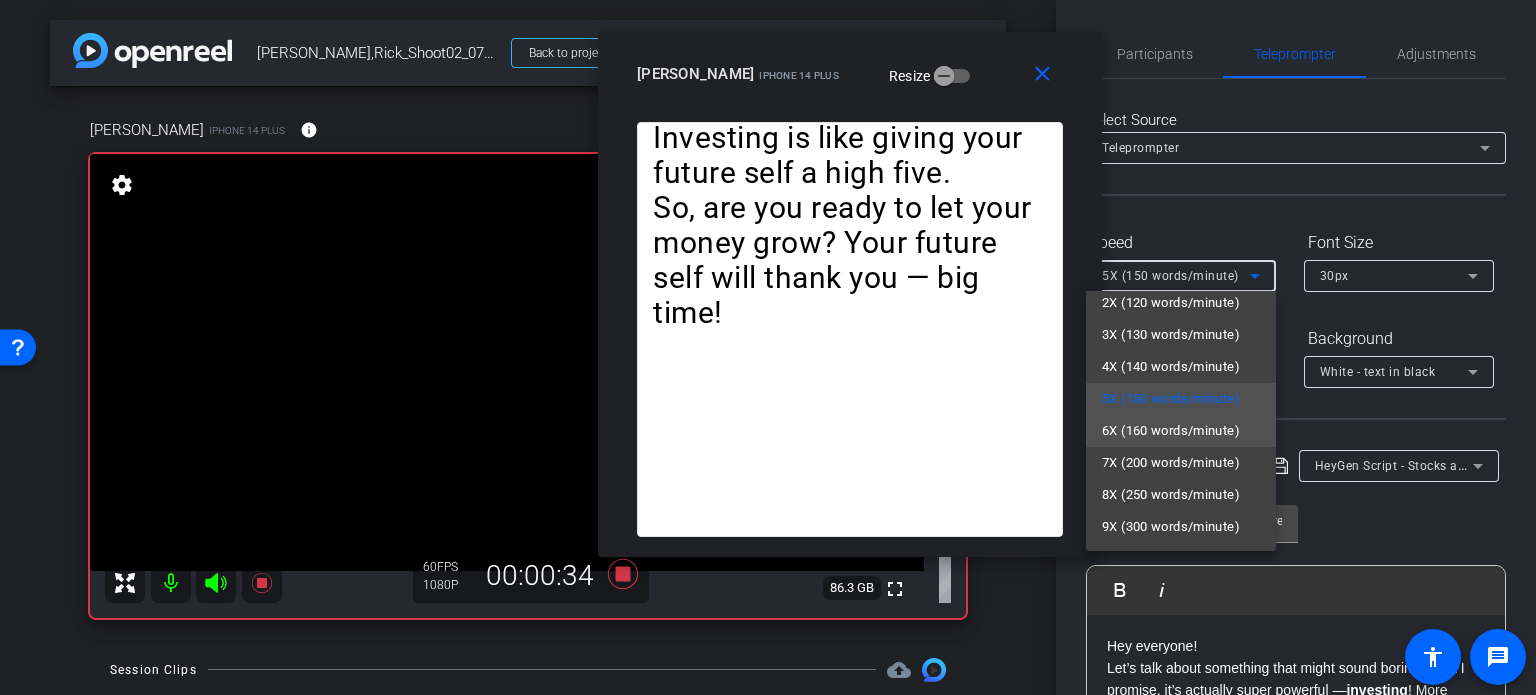 click on "6X (160 words/minute)" at bounding box center [1171, 431] 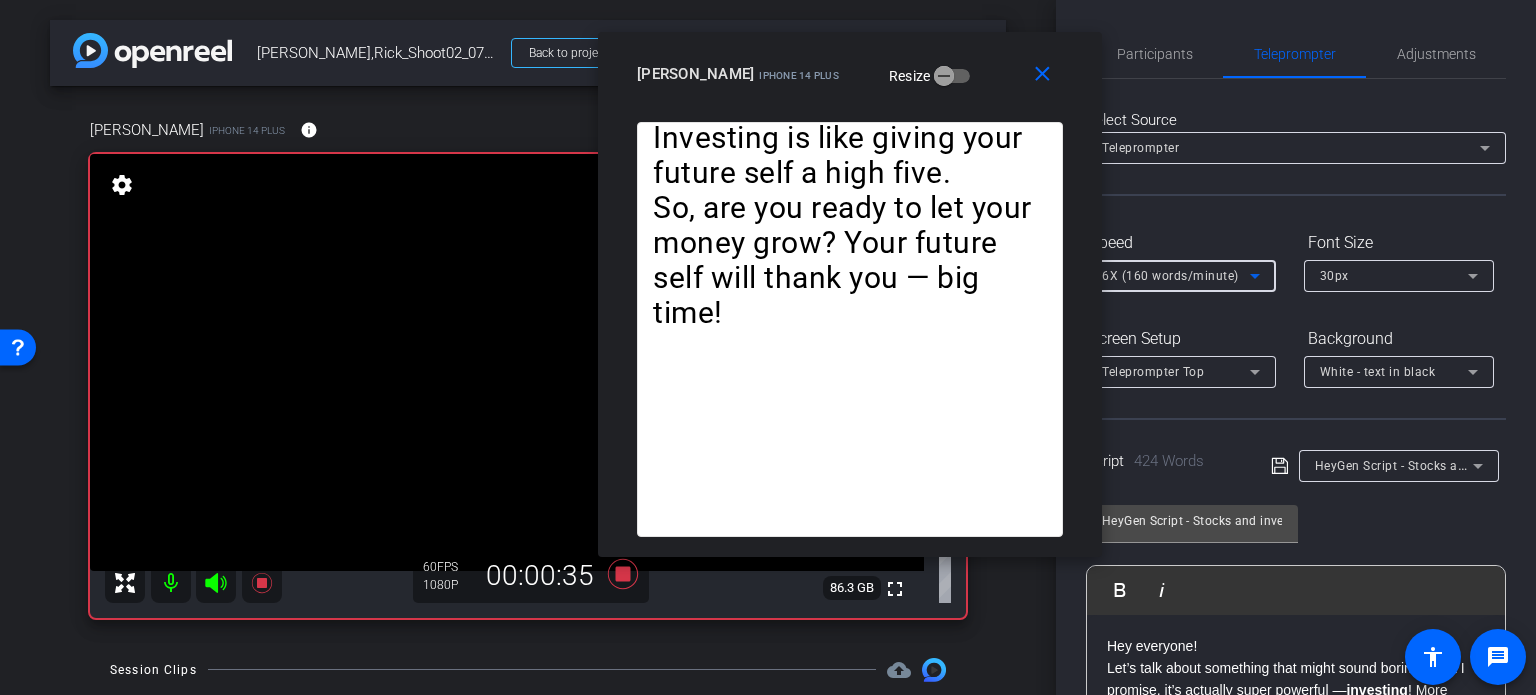 click on "6X (160 words/minute)" at bounding box center (1170, 276) 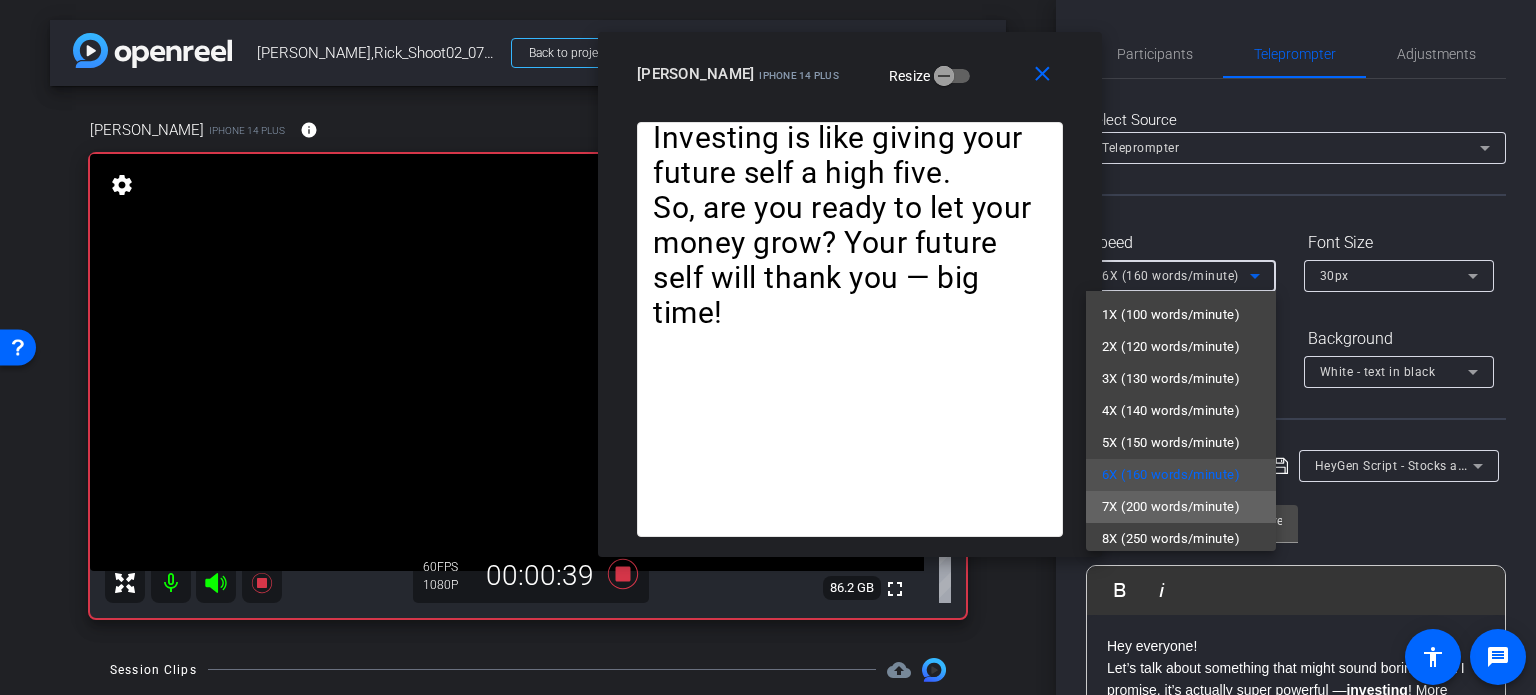 click on "7X (200 words/minute)" at bounding box center [1171, 507] 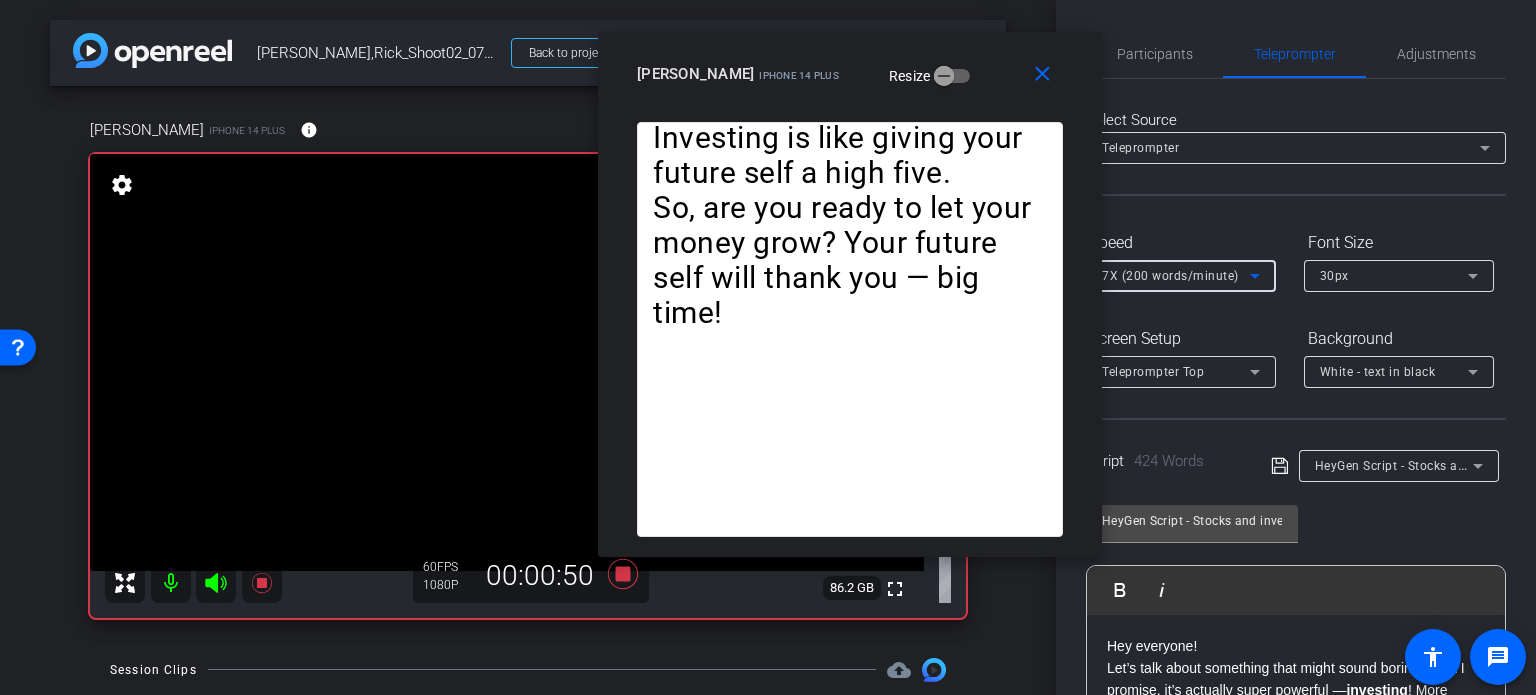 click on "7X (200 words/minute)" at bounding box center [1170, 276] 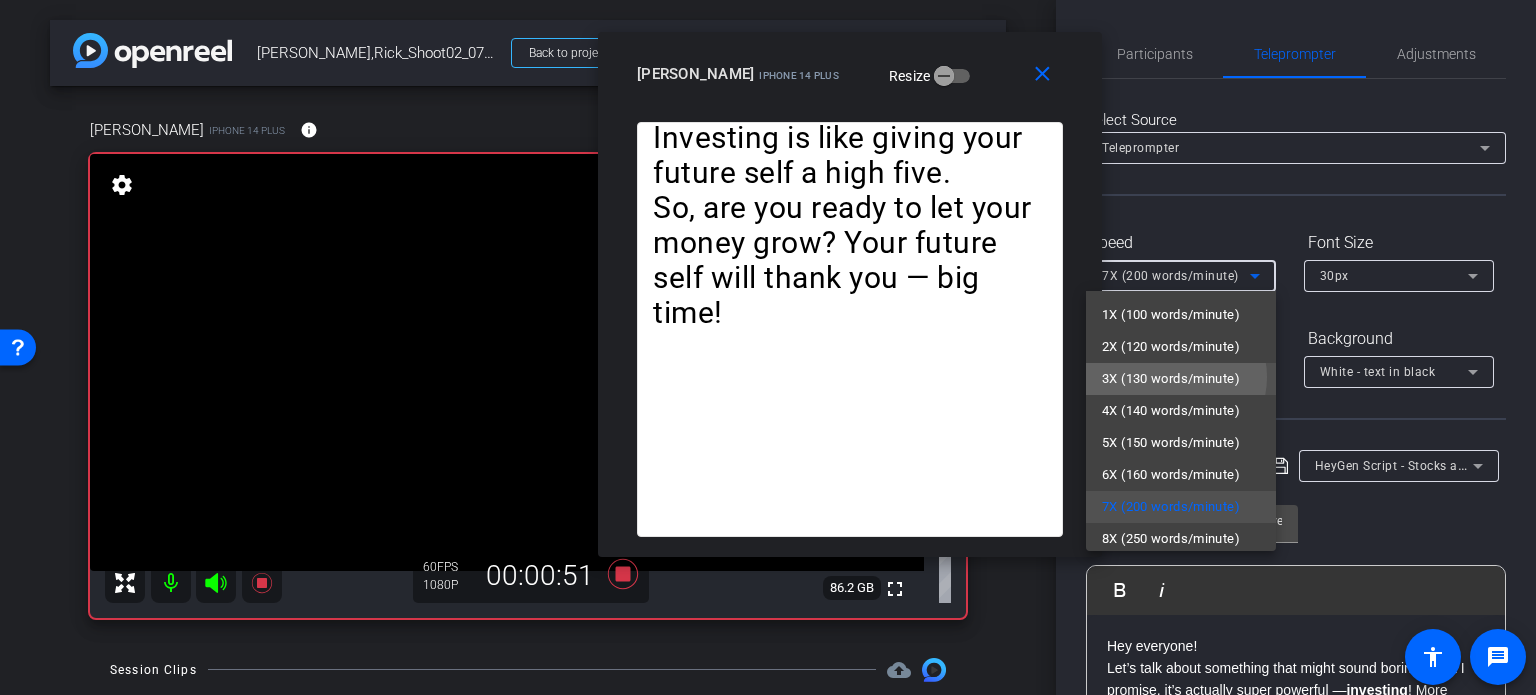 click on "3X (130 words/minute)" at bounding box center (1171, 379) 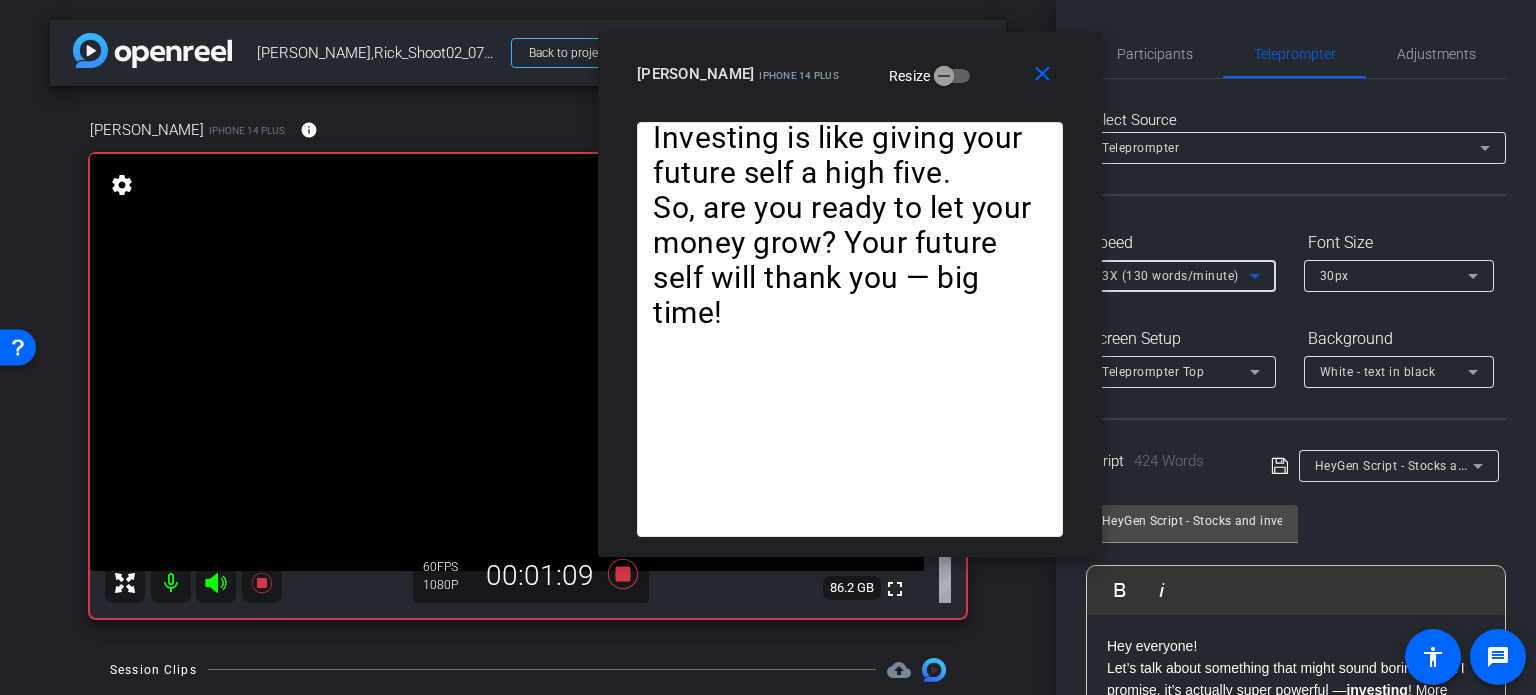 click on "3X (130 words/minute)" at bounding box center [1170, 276] 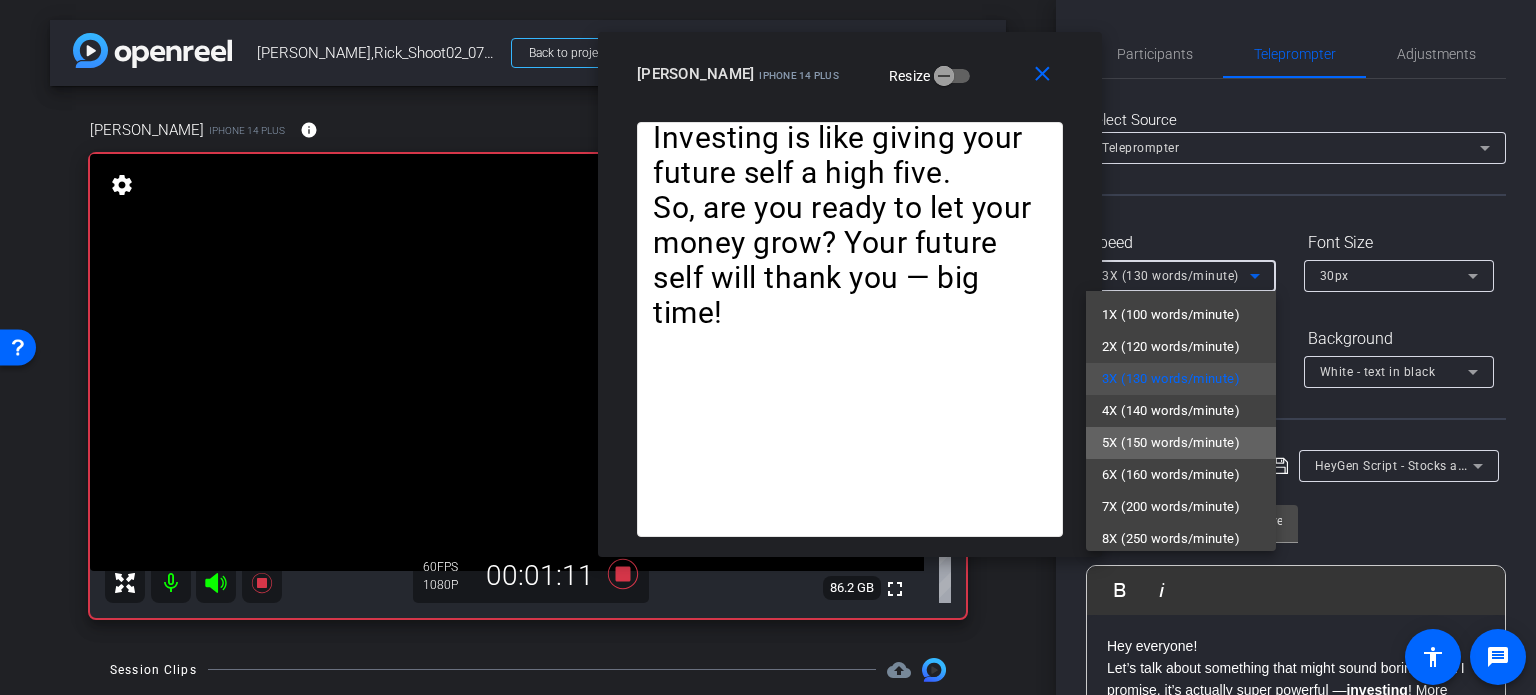 click on "5X (150 words/minute)" at bounding box center [1171, 443] 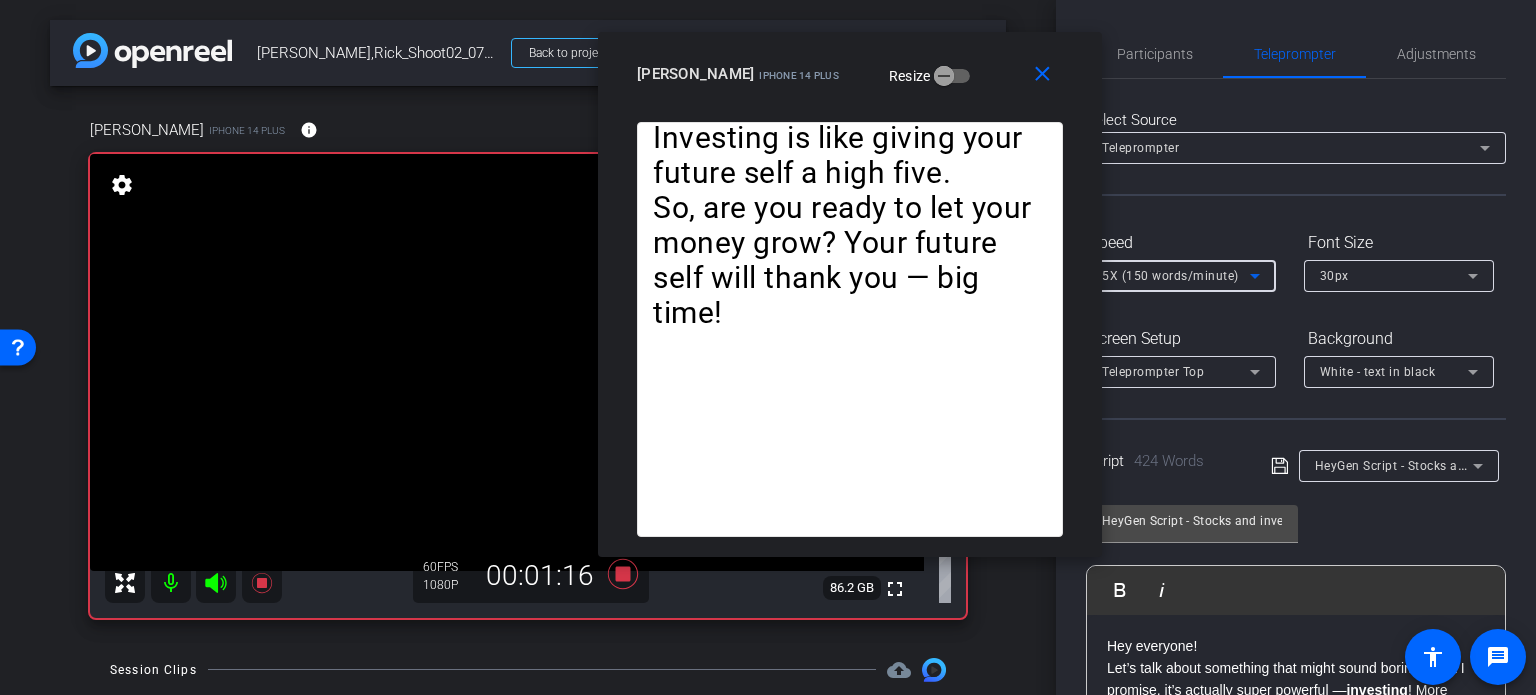 click on "5X (150 words/minute)" at bounding box center [1176, 275] 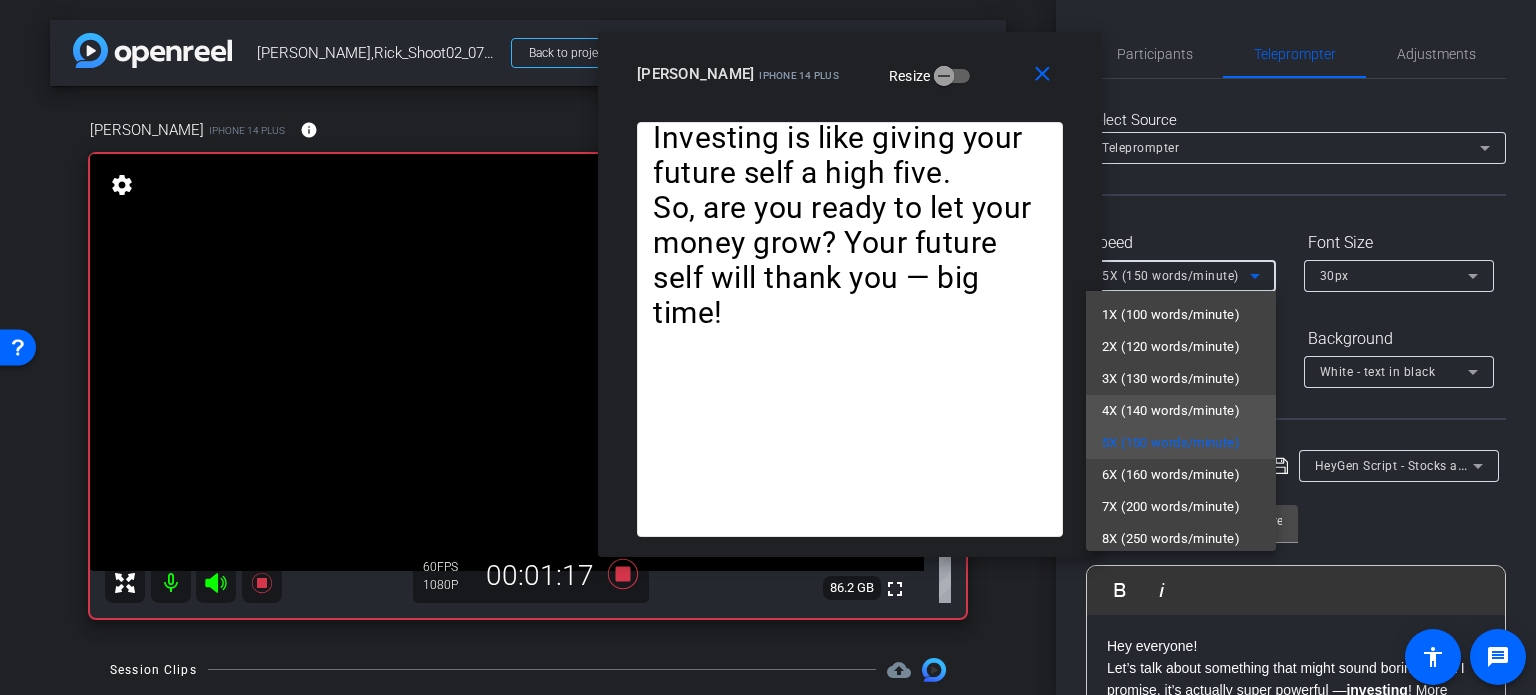 scroll, scrollTop: 44, scrollLeft: 0, axis: vertical 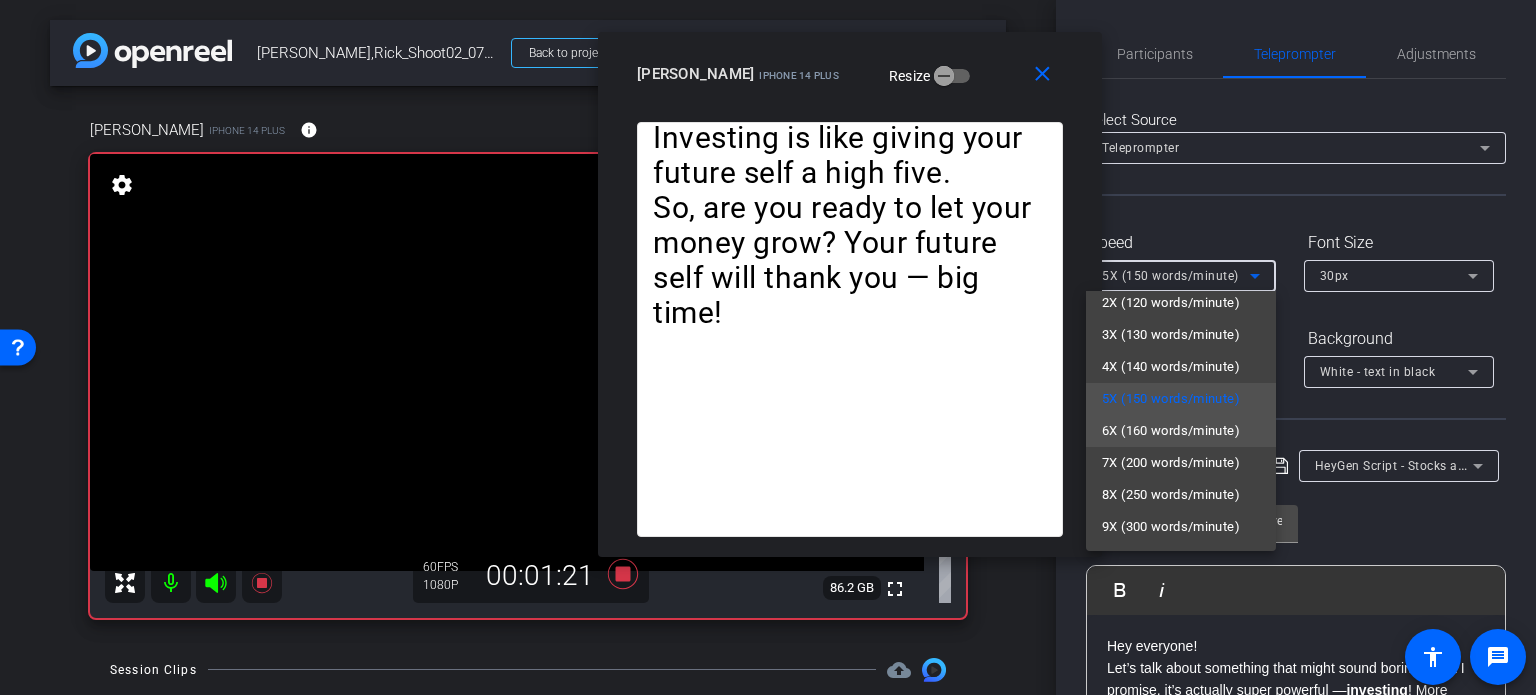 click on "6X (160 words/minute)" at bounding box center [1181, 431] 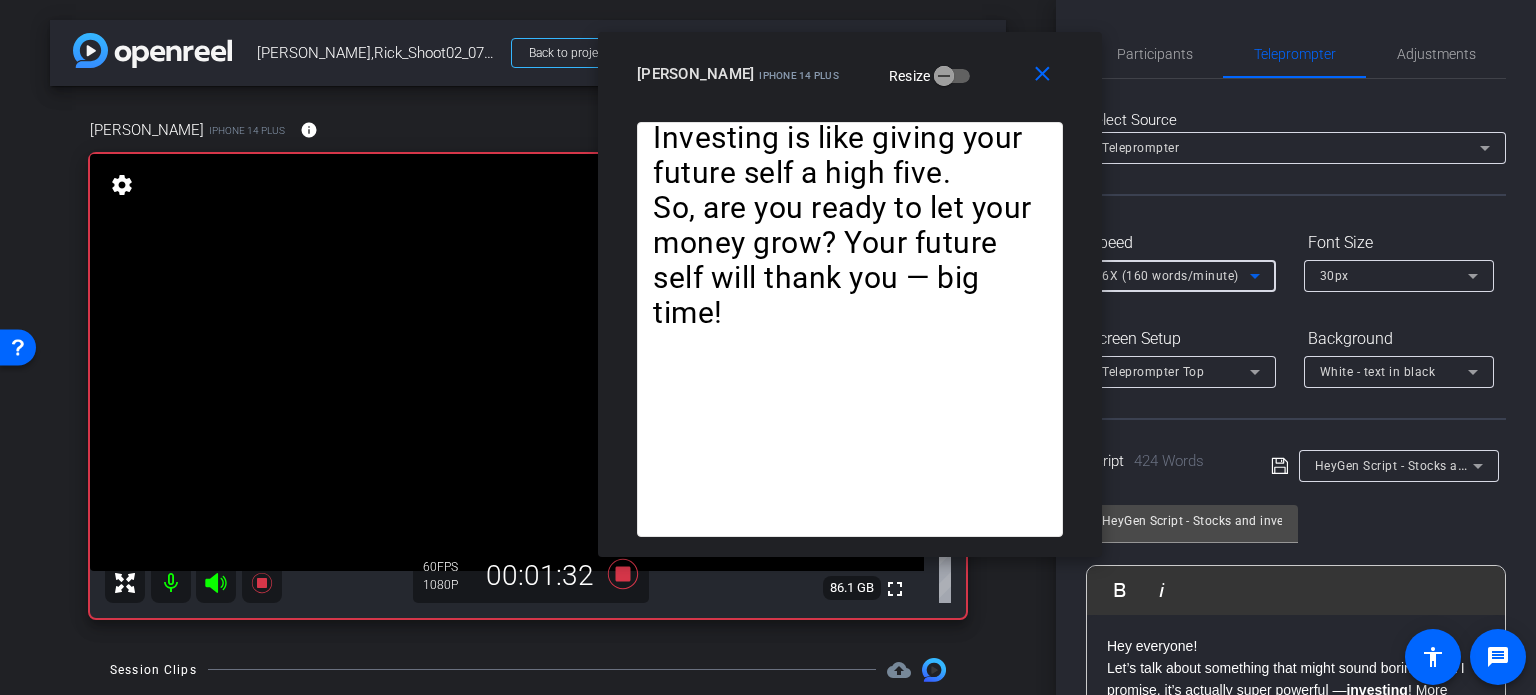 click on "6X (160 words/minute)" at bounding box center (1176, 275) 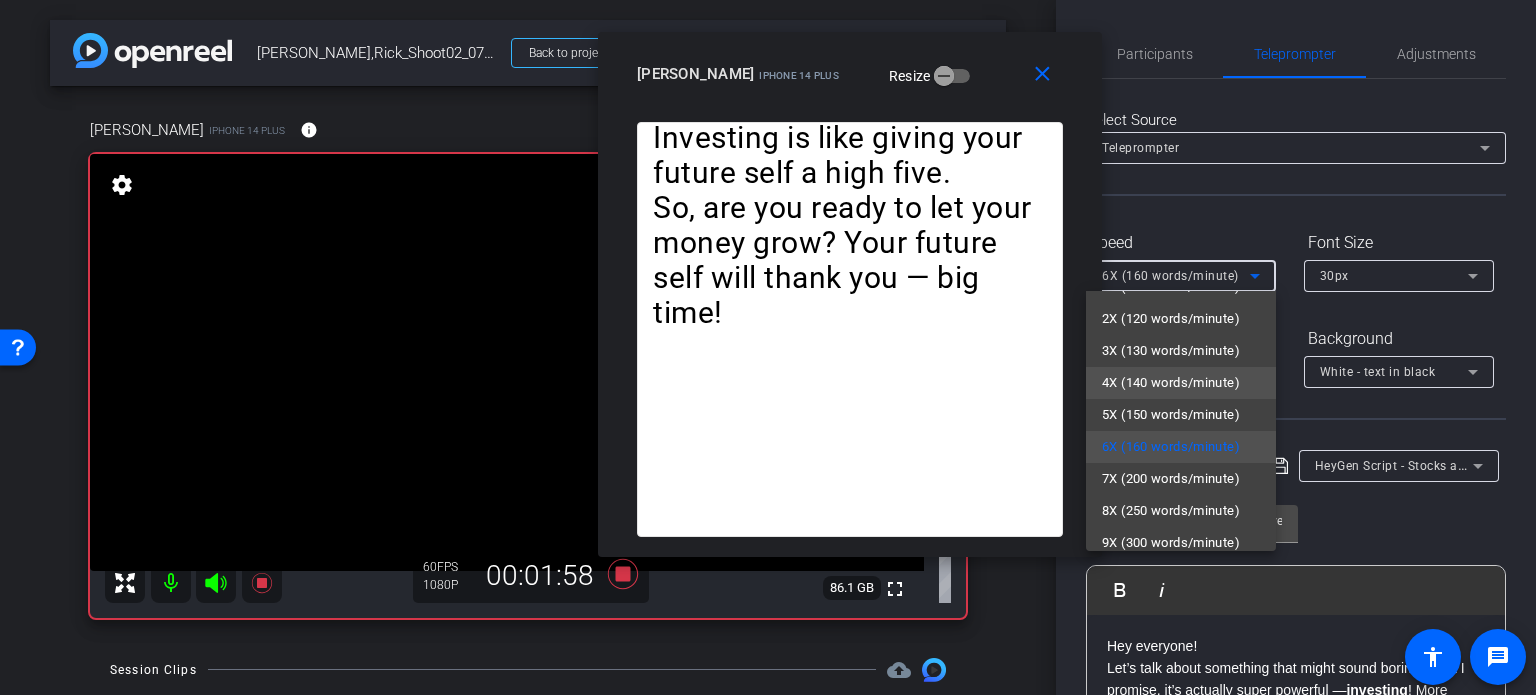 scroll, scrollTop: 44, scrollLeft: 0, axis: vertical 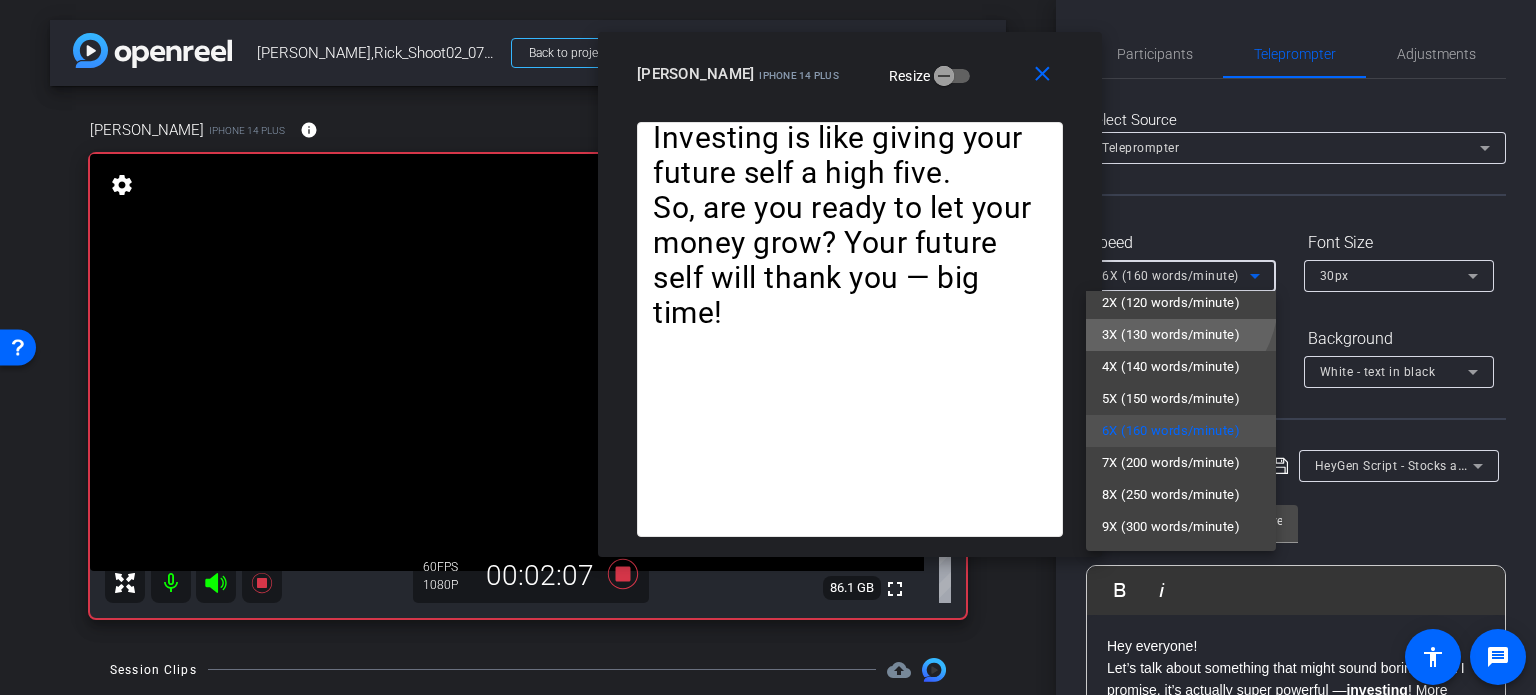 click on "3X (130 words/minute)" at bounding box center (1171, 335) 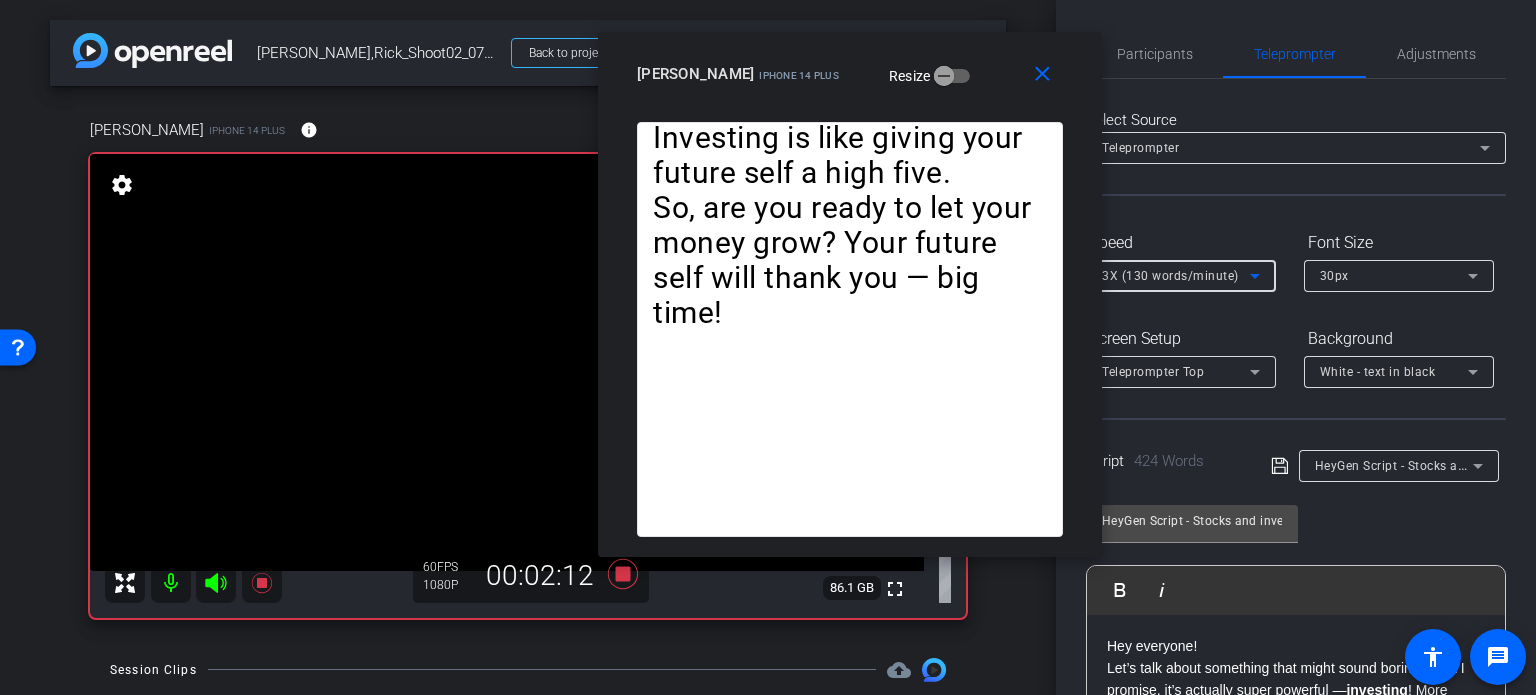 click on "3X (130 words/minute)" at bounding box center (1170, 276) 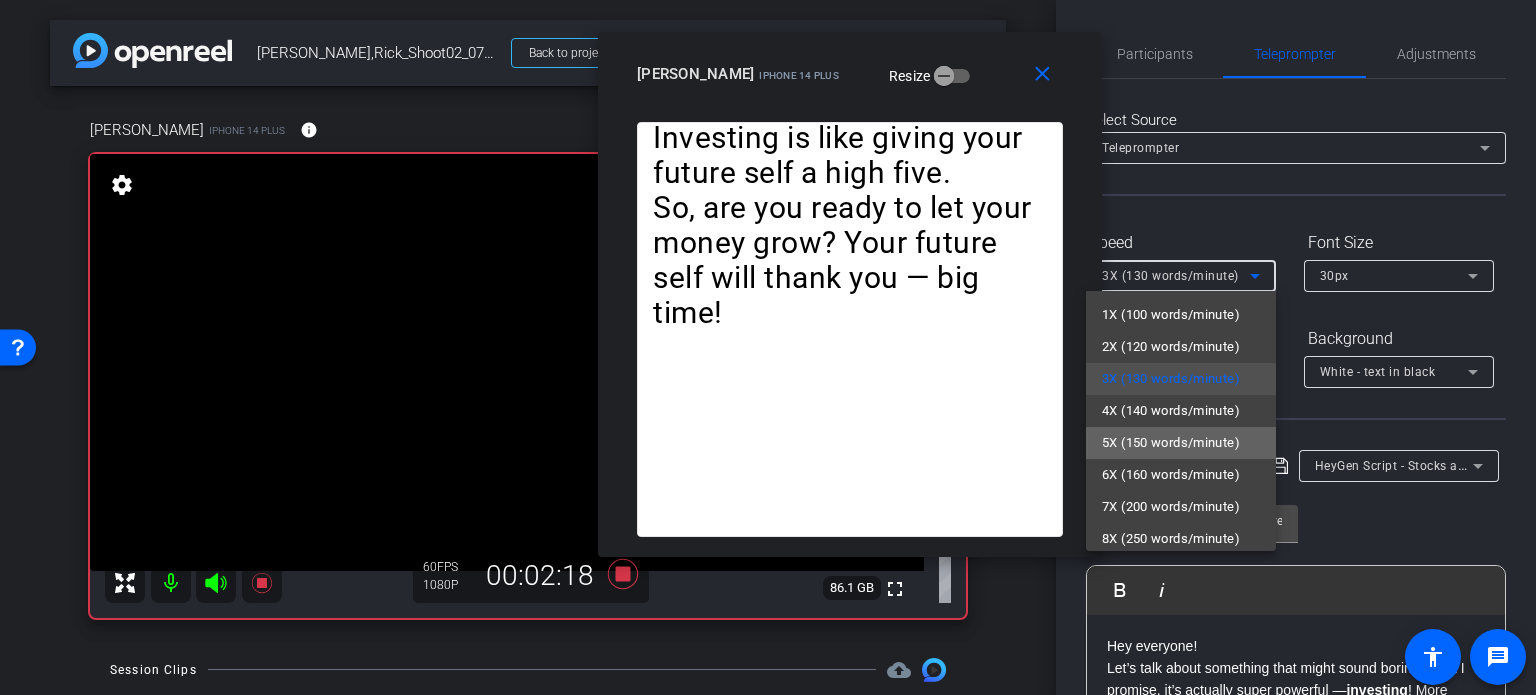 click on "5X (150 words/minute)" at bounding box center (1171, 443) 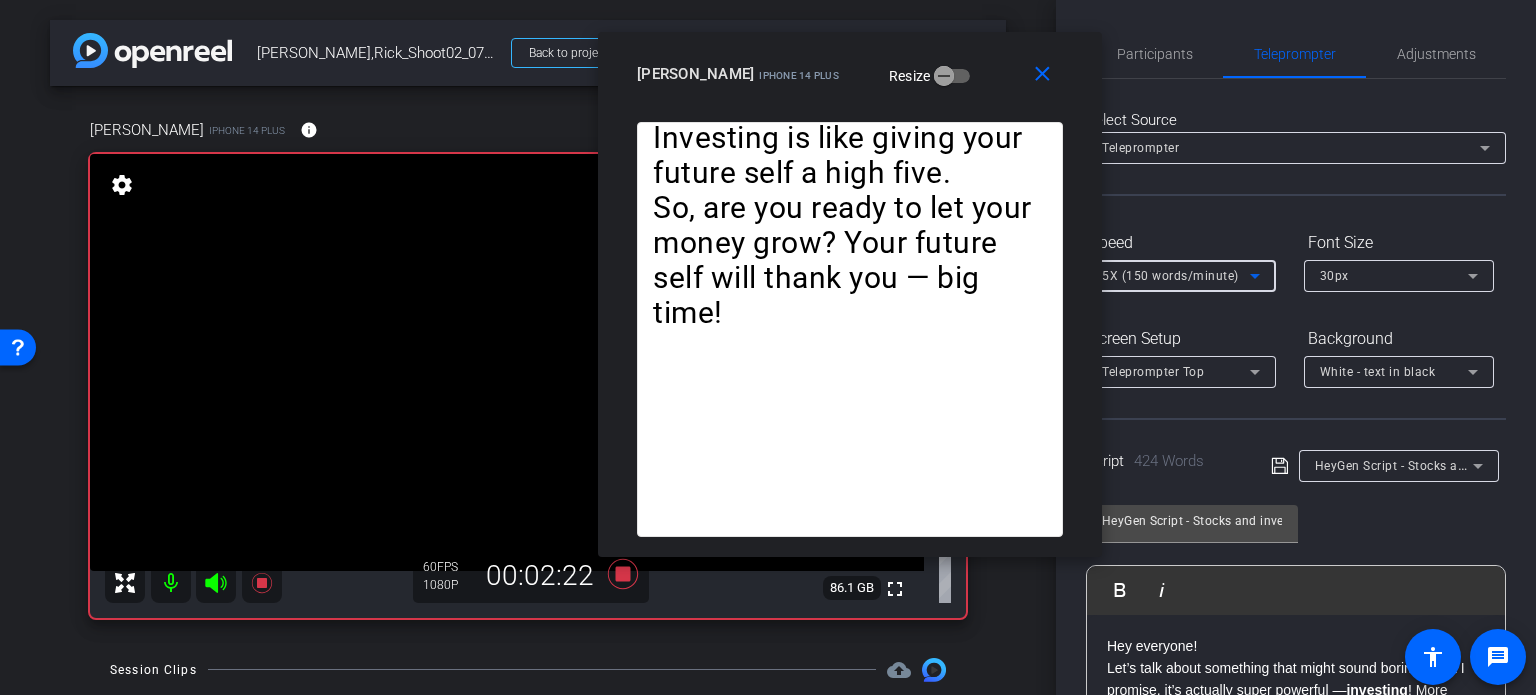 click on "5X (150 words/minute)" at bounding box center (1170, 276) 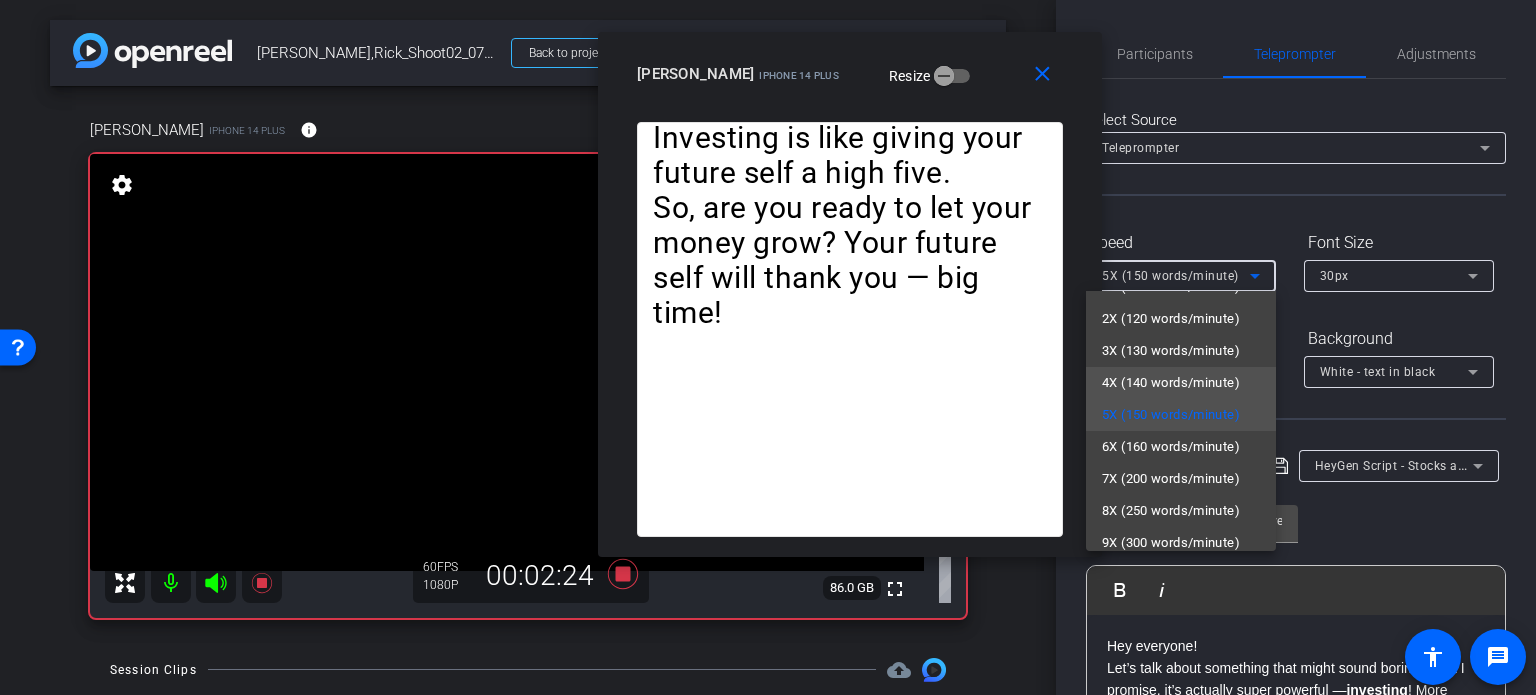 scroll, scrollTop: 44, scrollLeft: 0, axis: vertical 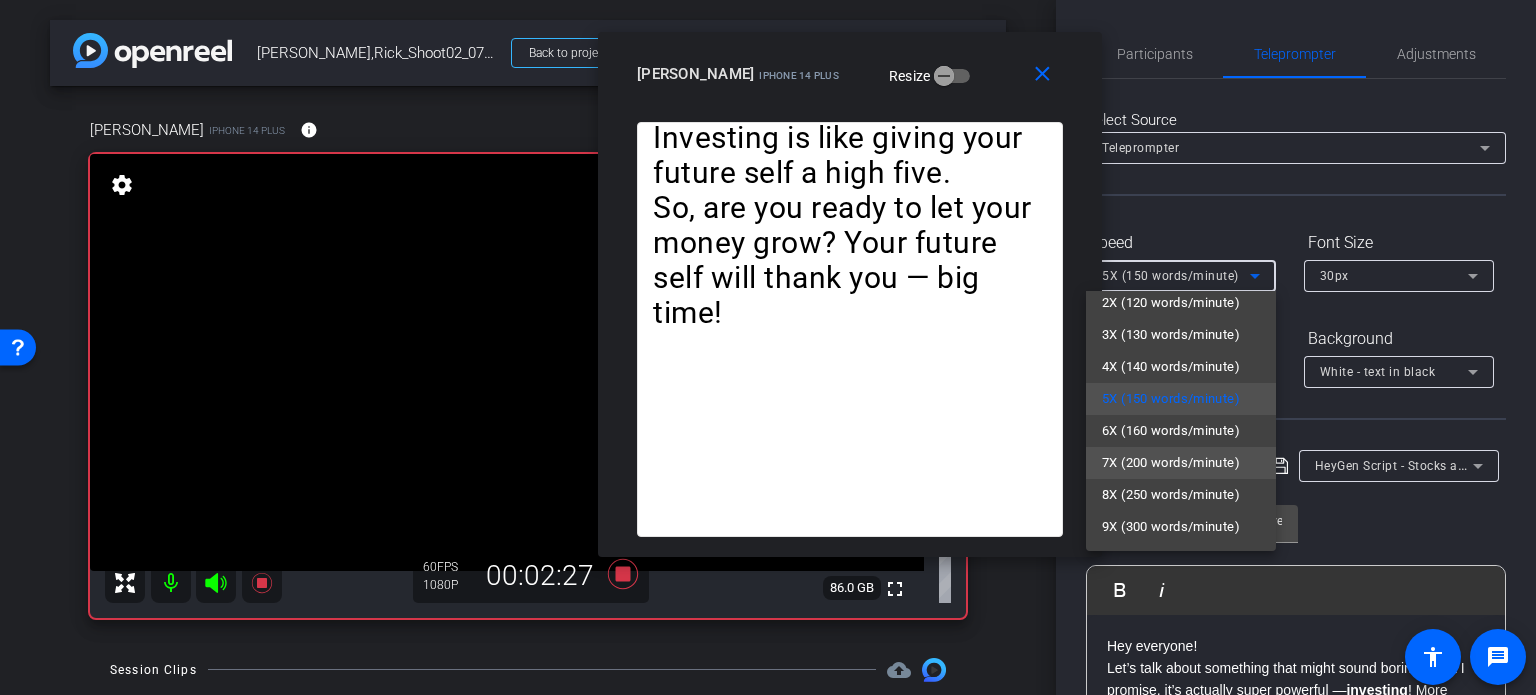 click on "7X (200 words/minute)" at bounding box center (1171, 463) 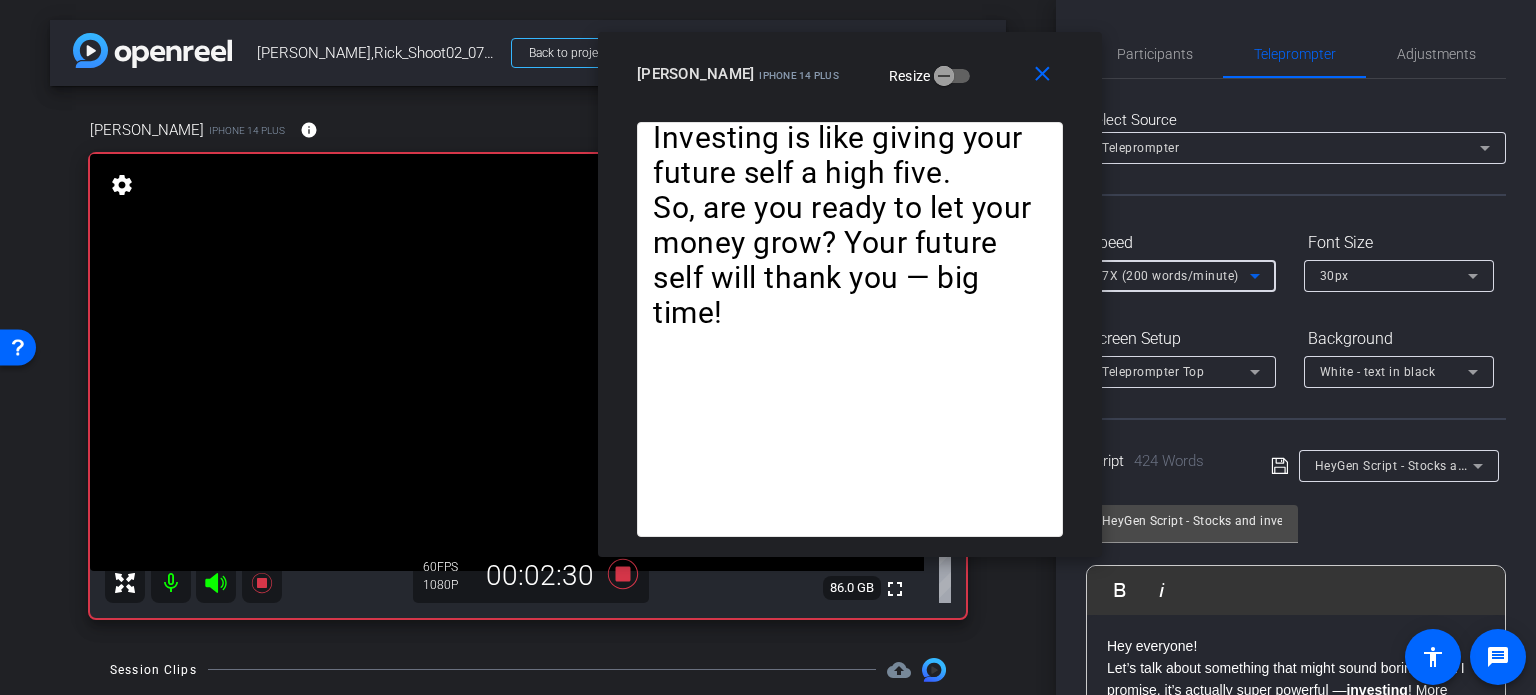 click on "7X (200 words/minute)" at bounding box center (1170, 276) 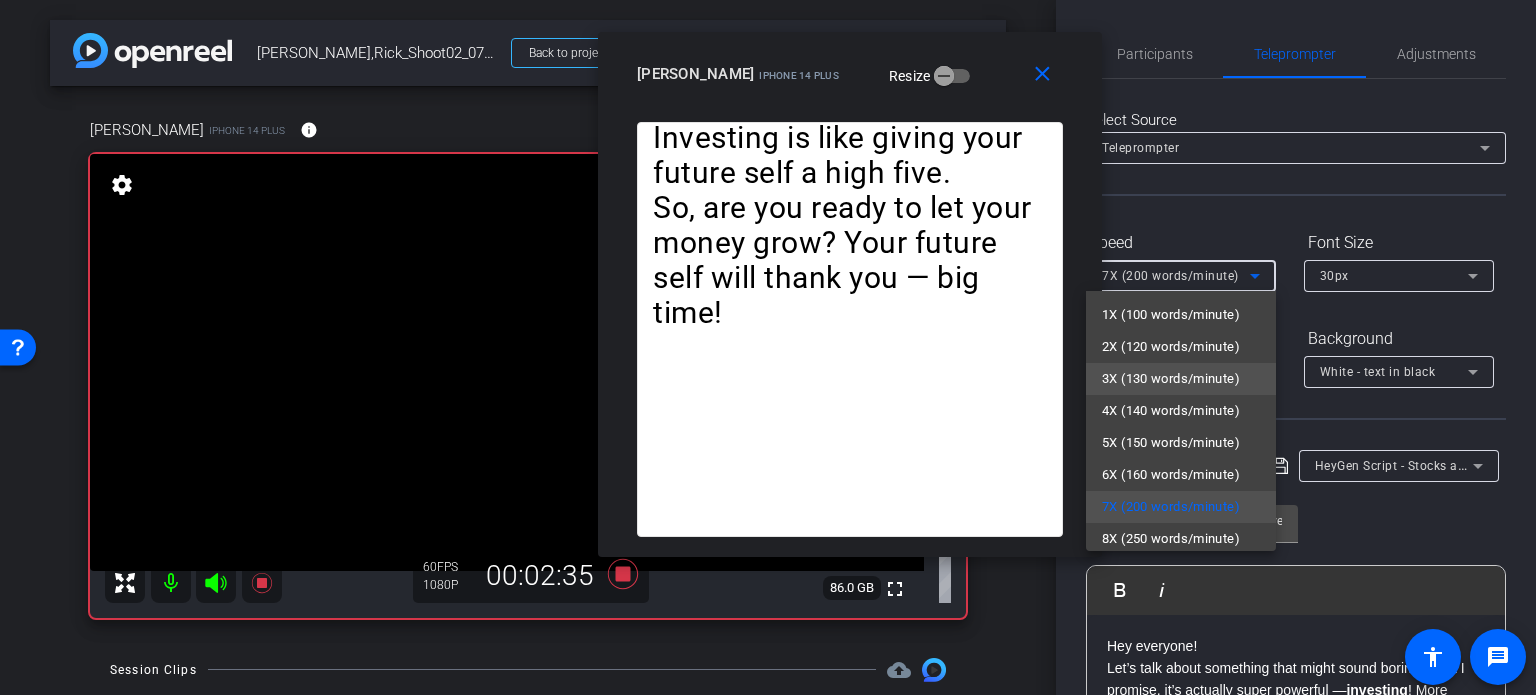click on "3X (130 words/minute)" at bounding box center (1171, 379) 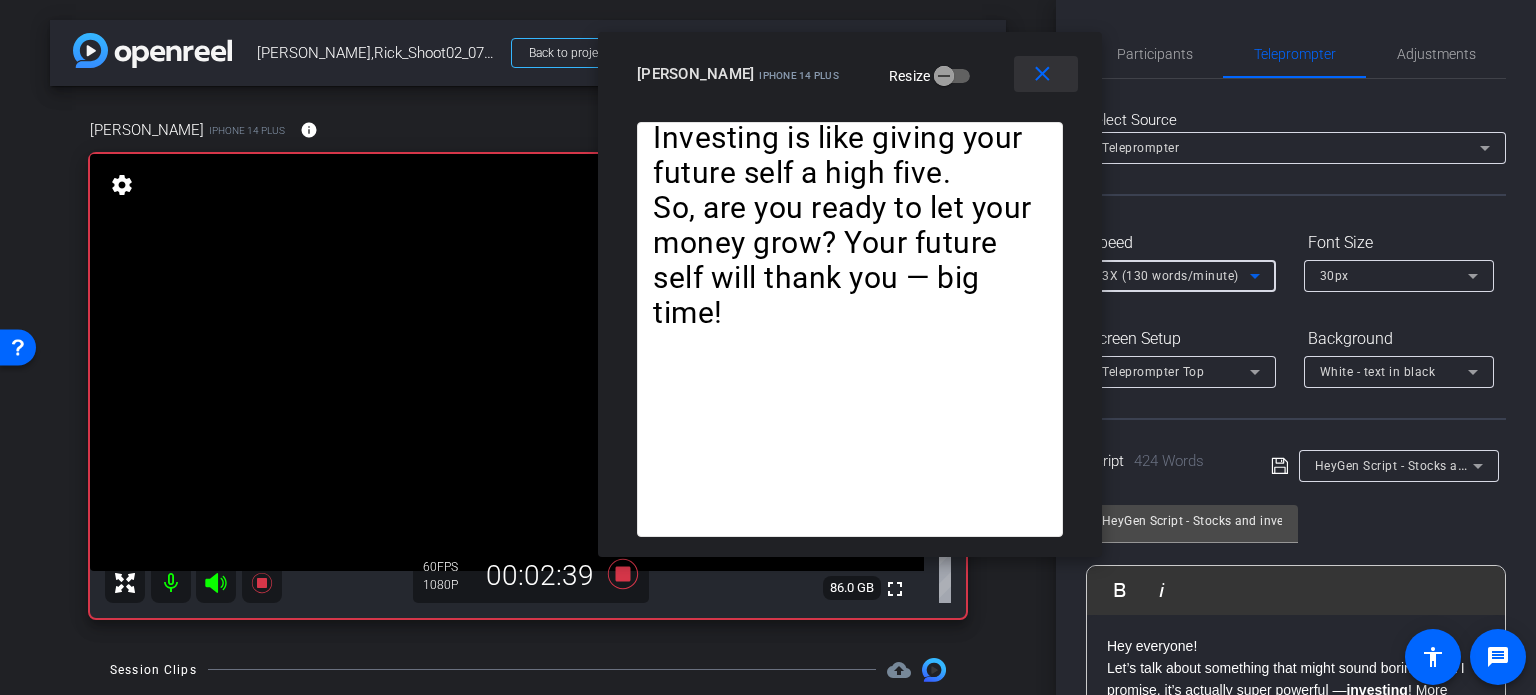 click on "close" at bounding box center (1042, 74) 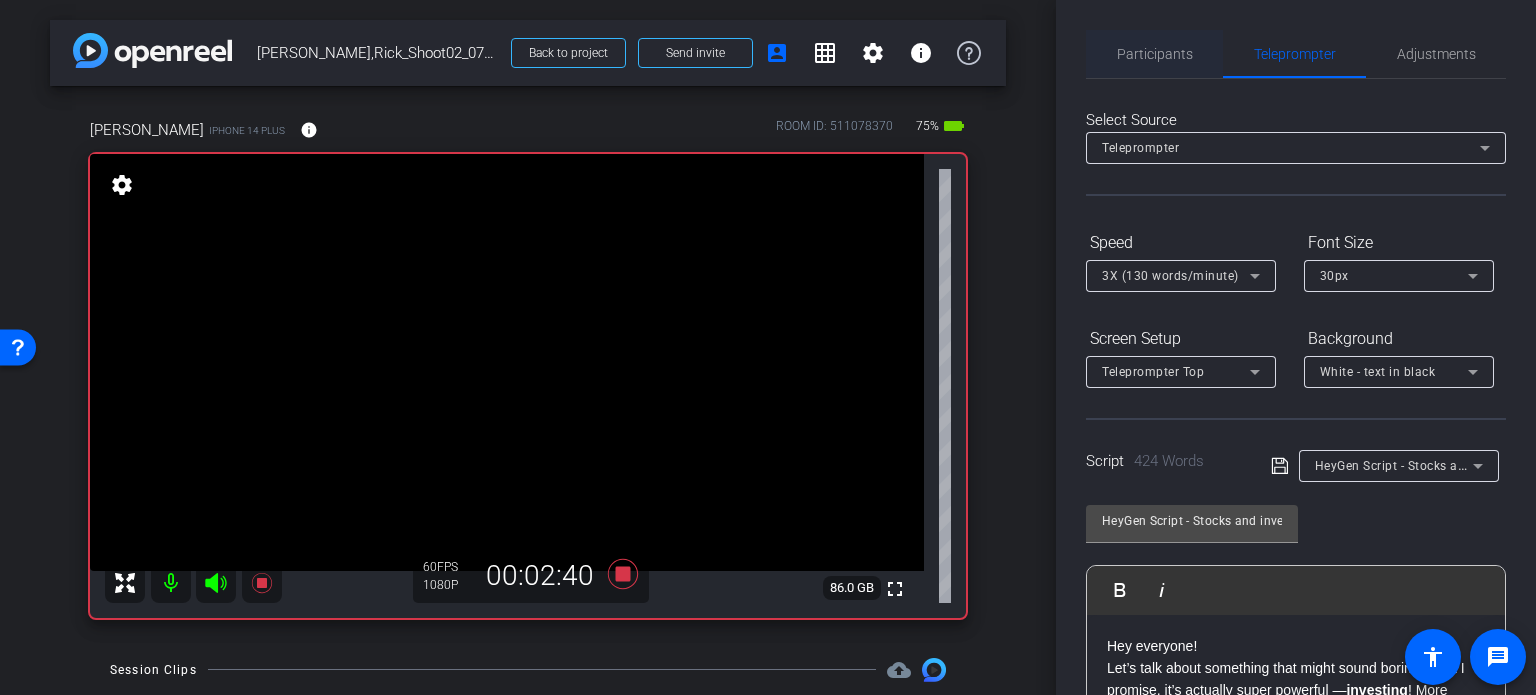 click on "Participants" at bounding box center (1155, 54) 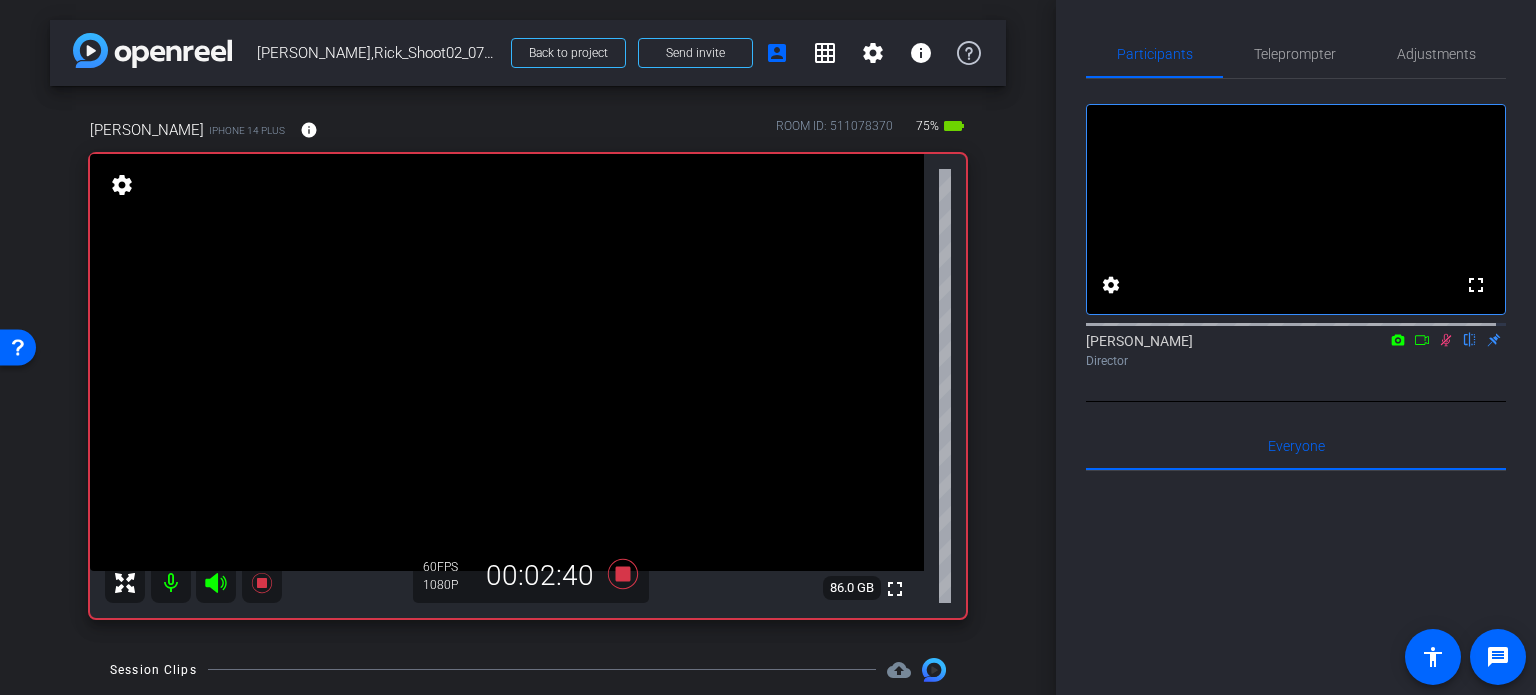 click 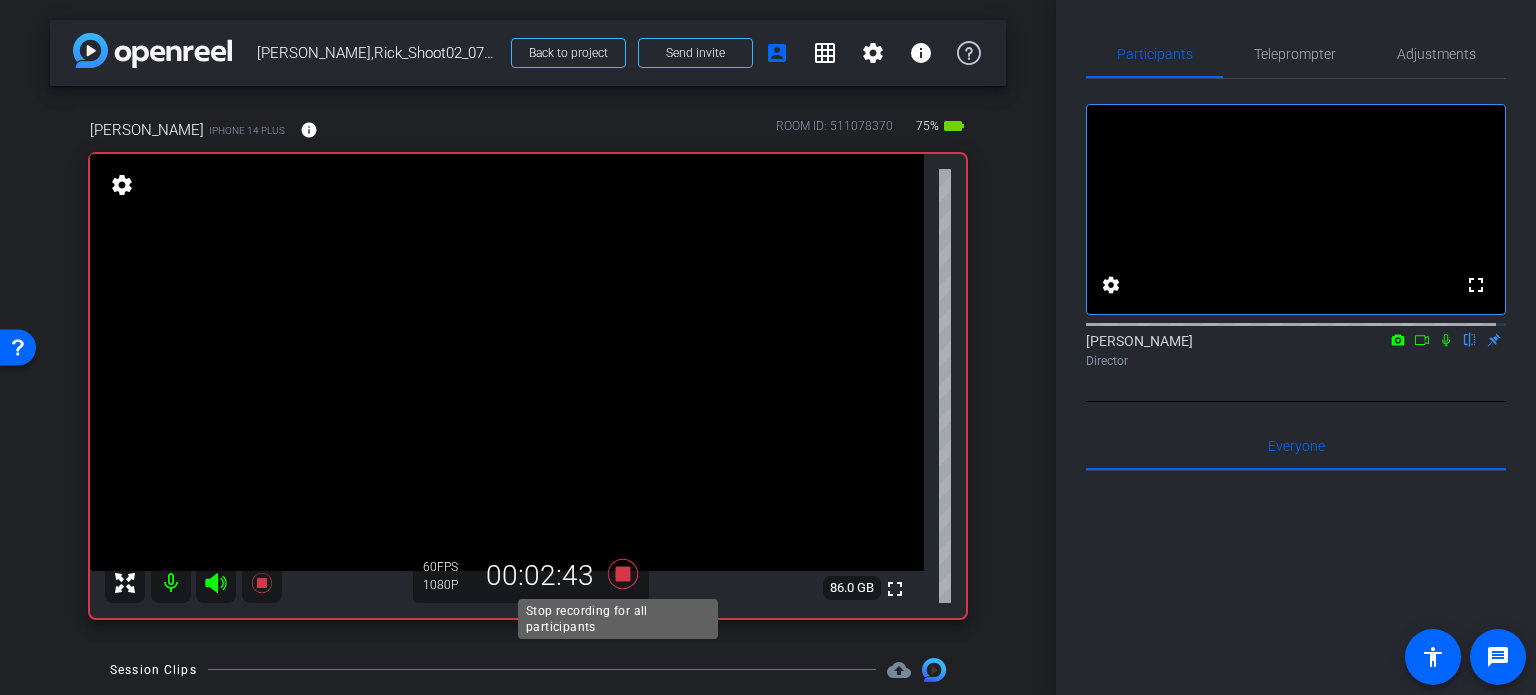 click 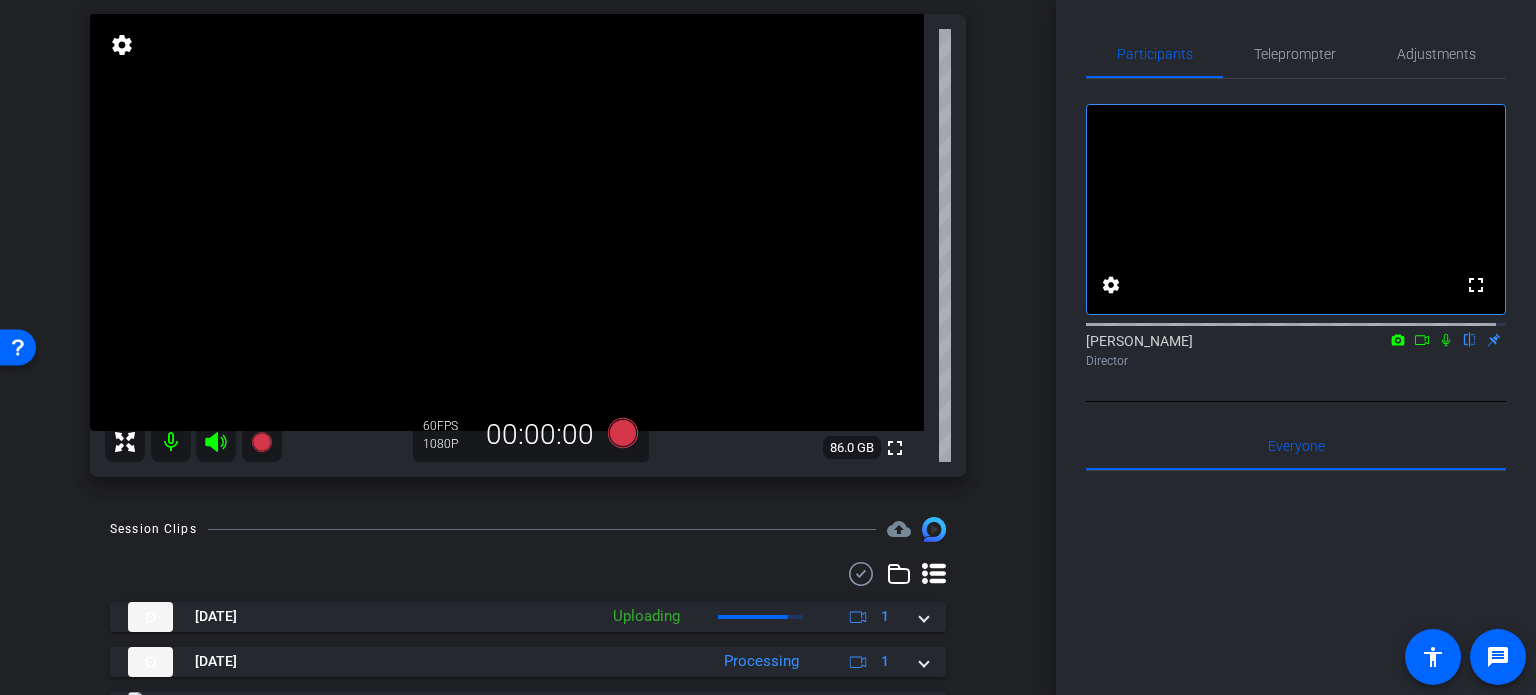 scroll, scrollTop: 200, scrollLeft: 0, axis: vertical 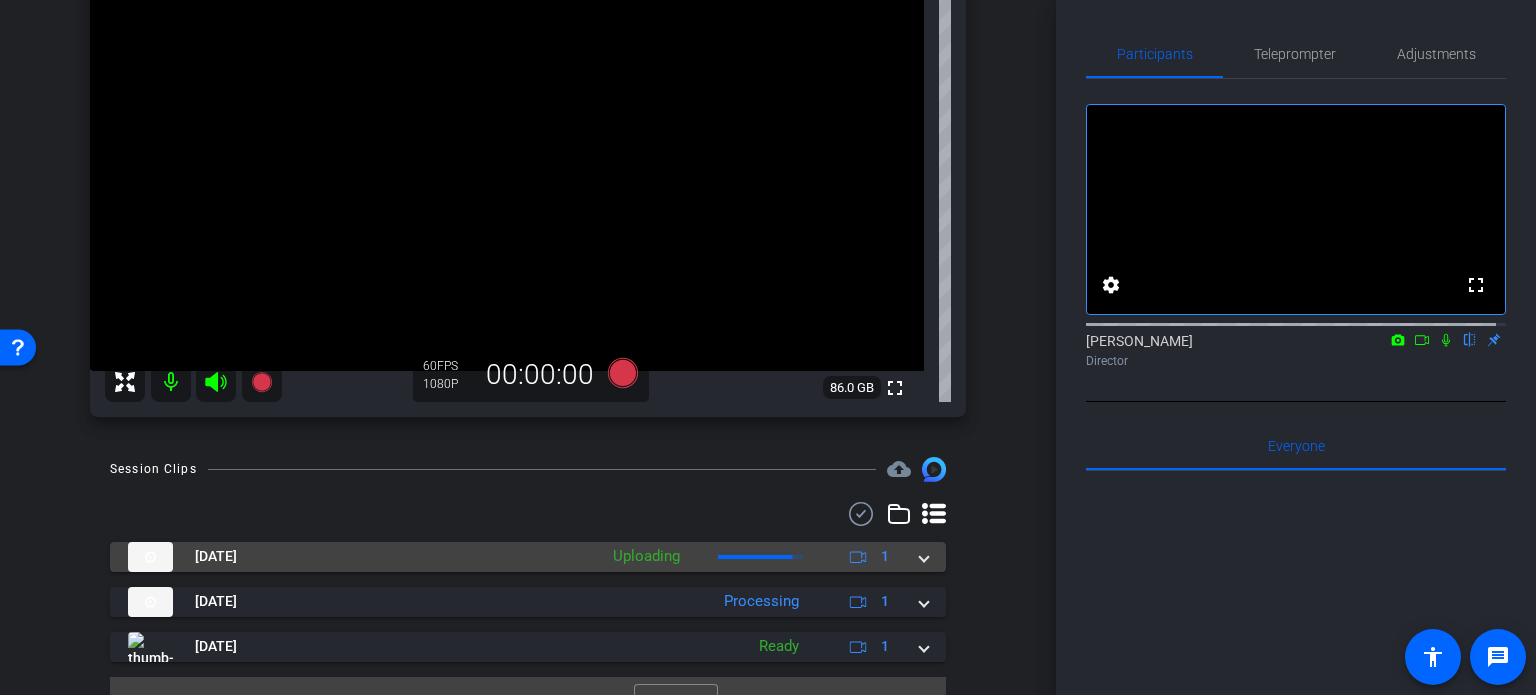 click on "Jul 23, 2025  Uploading
1" at bounding box center (528, 557) 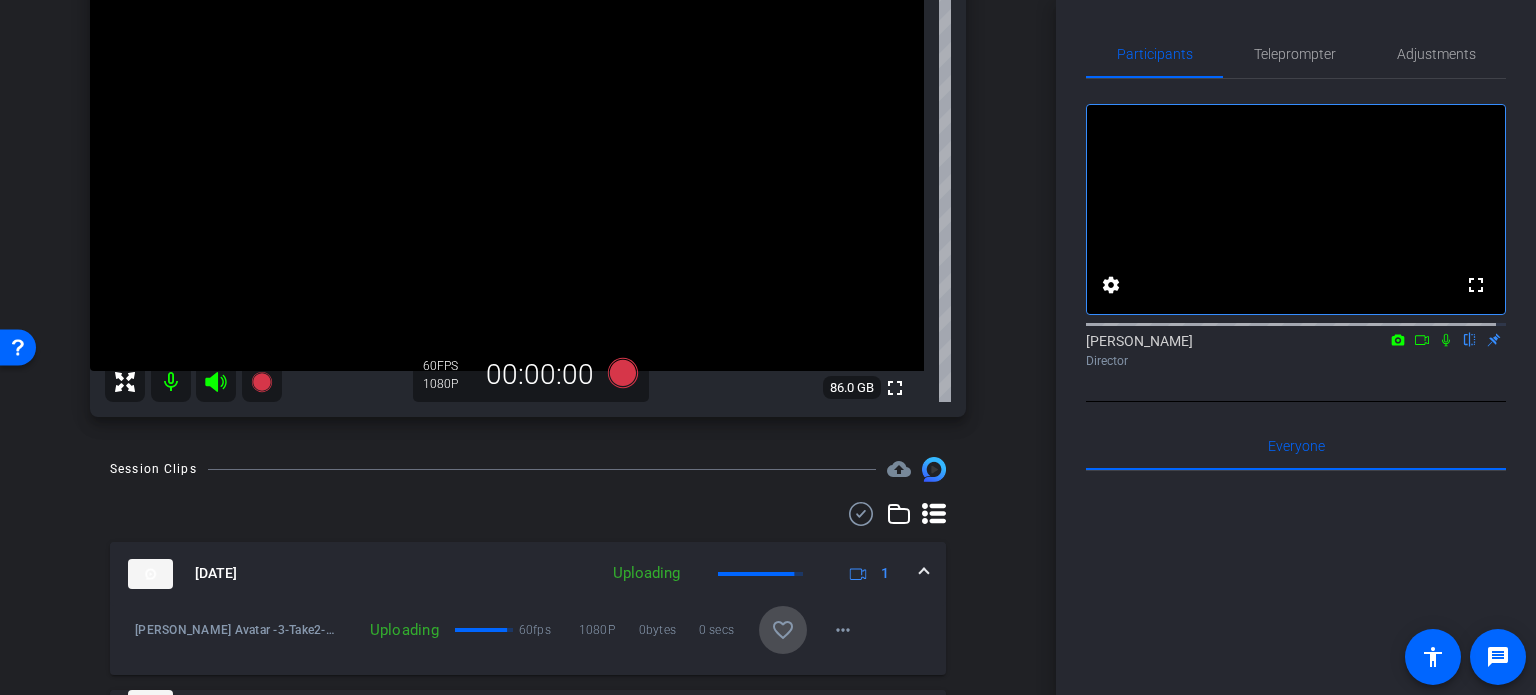 click on "favorite_border" at bounding box center (783, 630) 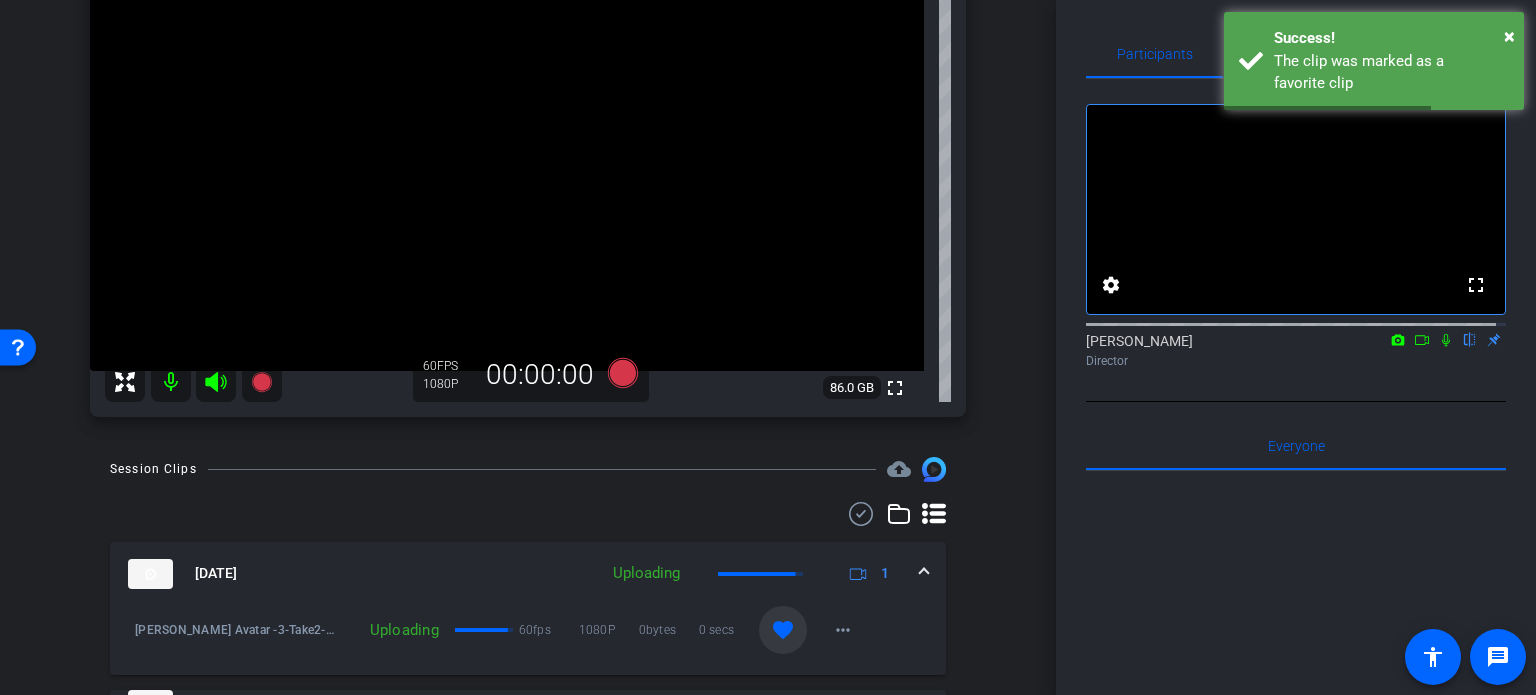click on "Jul 23, 2025  Uploading
1" at bounding box center (528, 574) 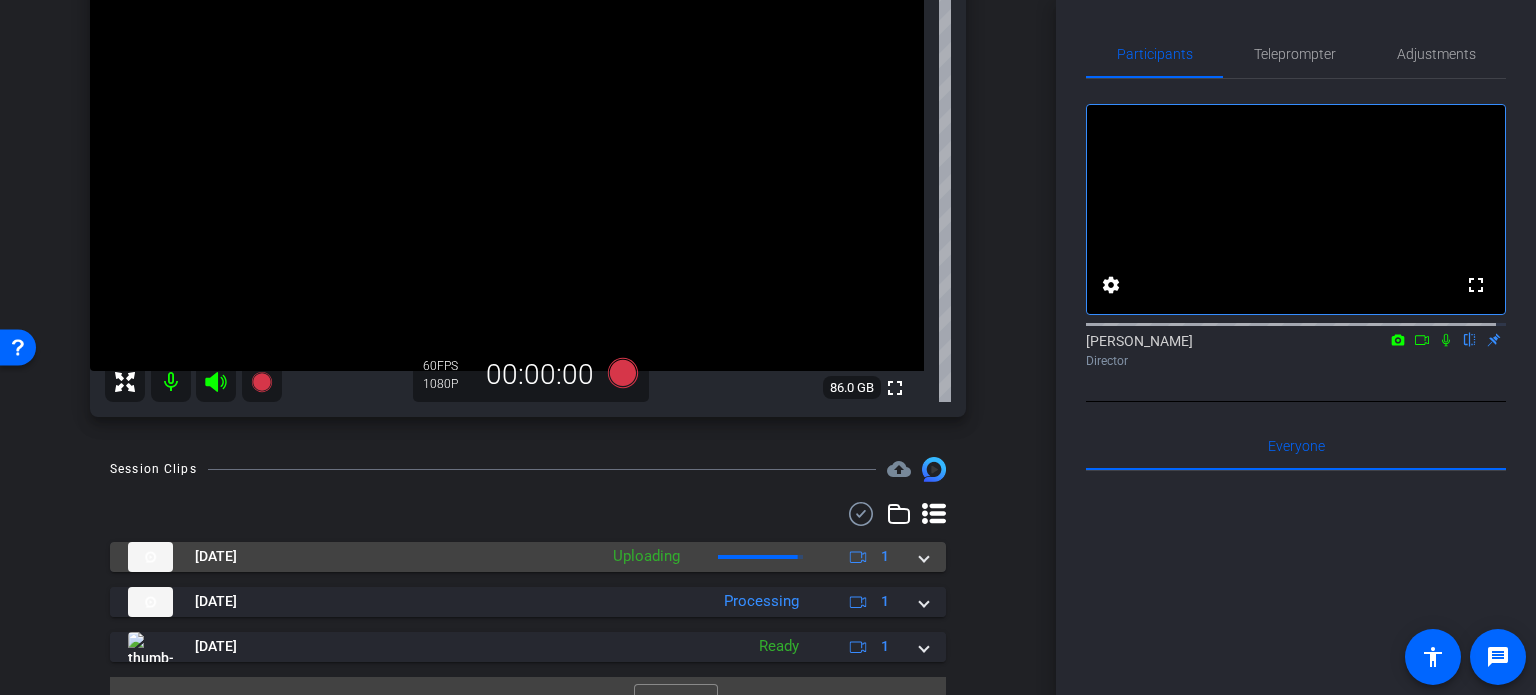click at bounding box center (924, 556) 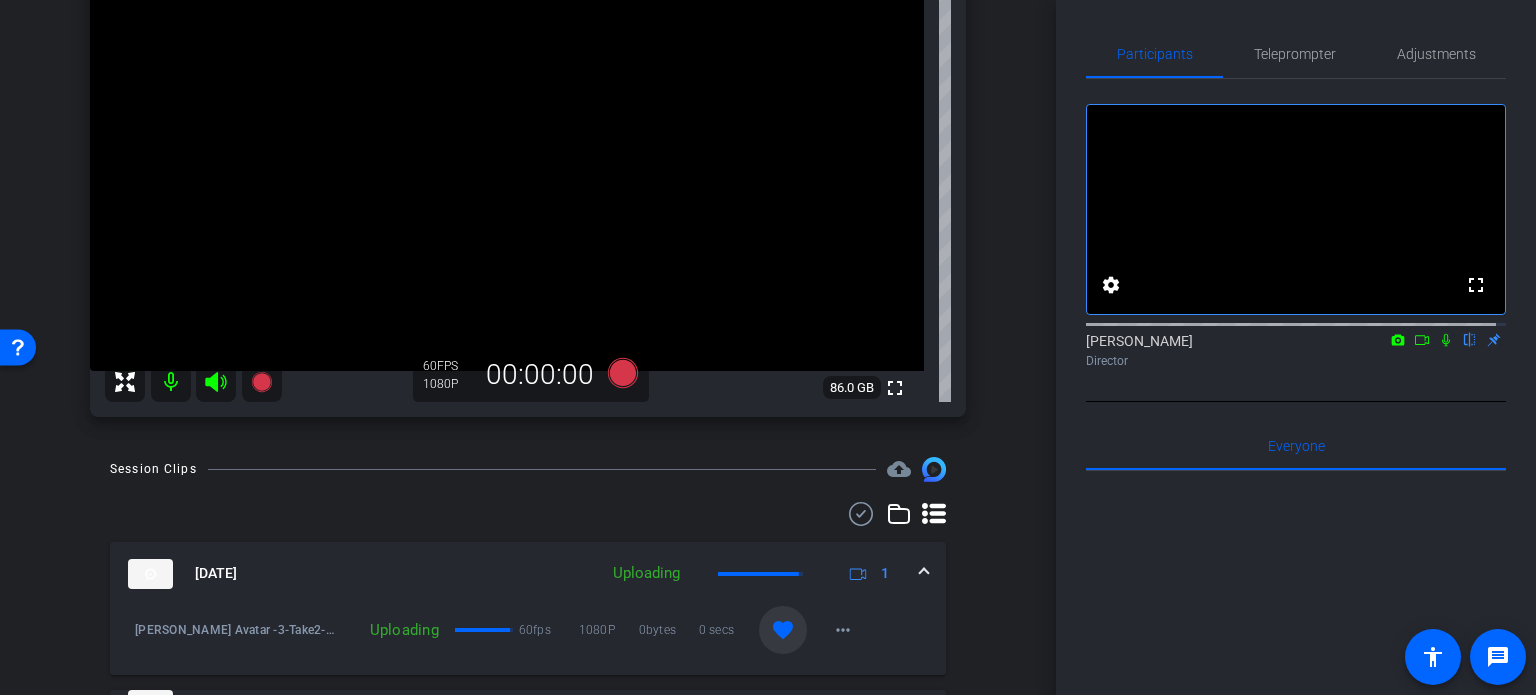 click at bounding box center (924, 573) 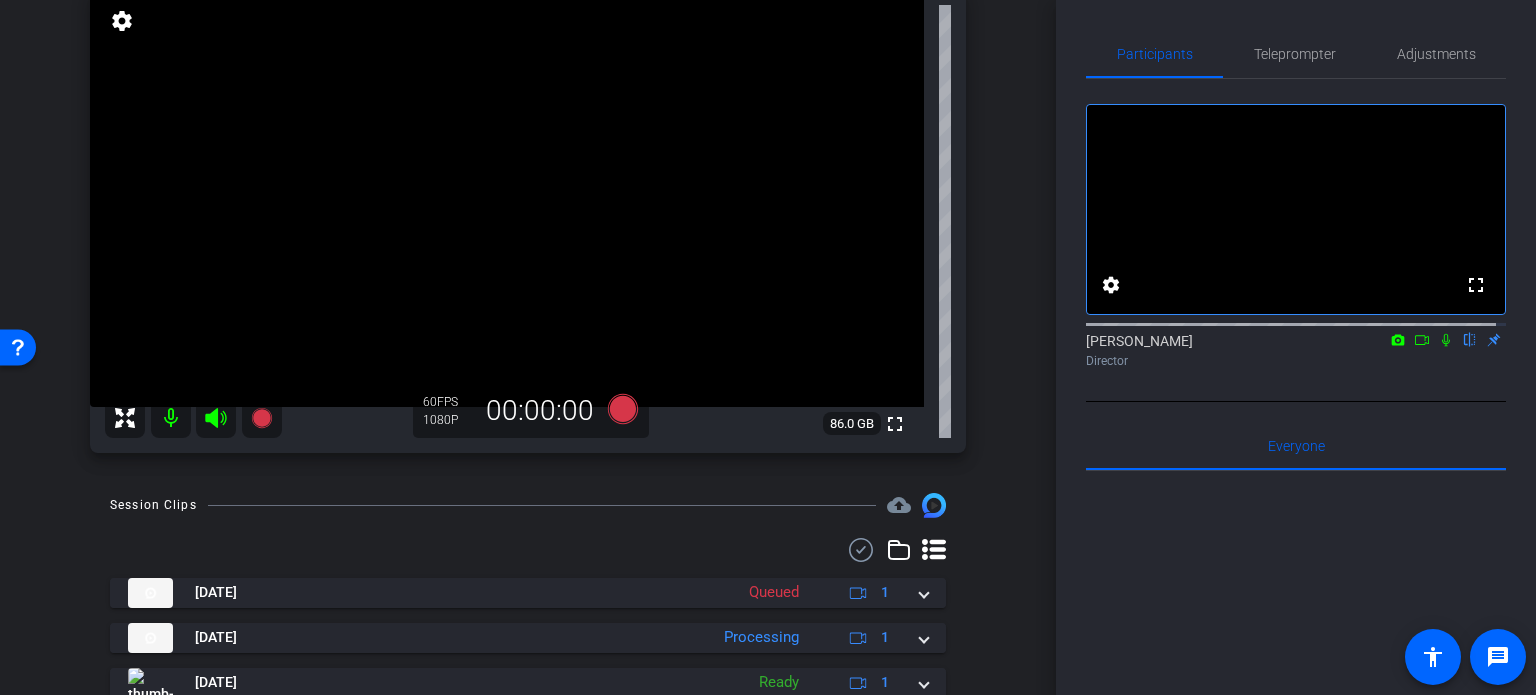 scroll, scrollTop: 200, scrollLeft: 0, axis: vertical 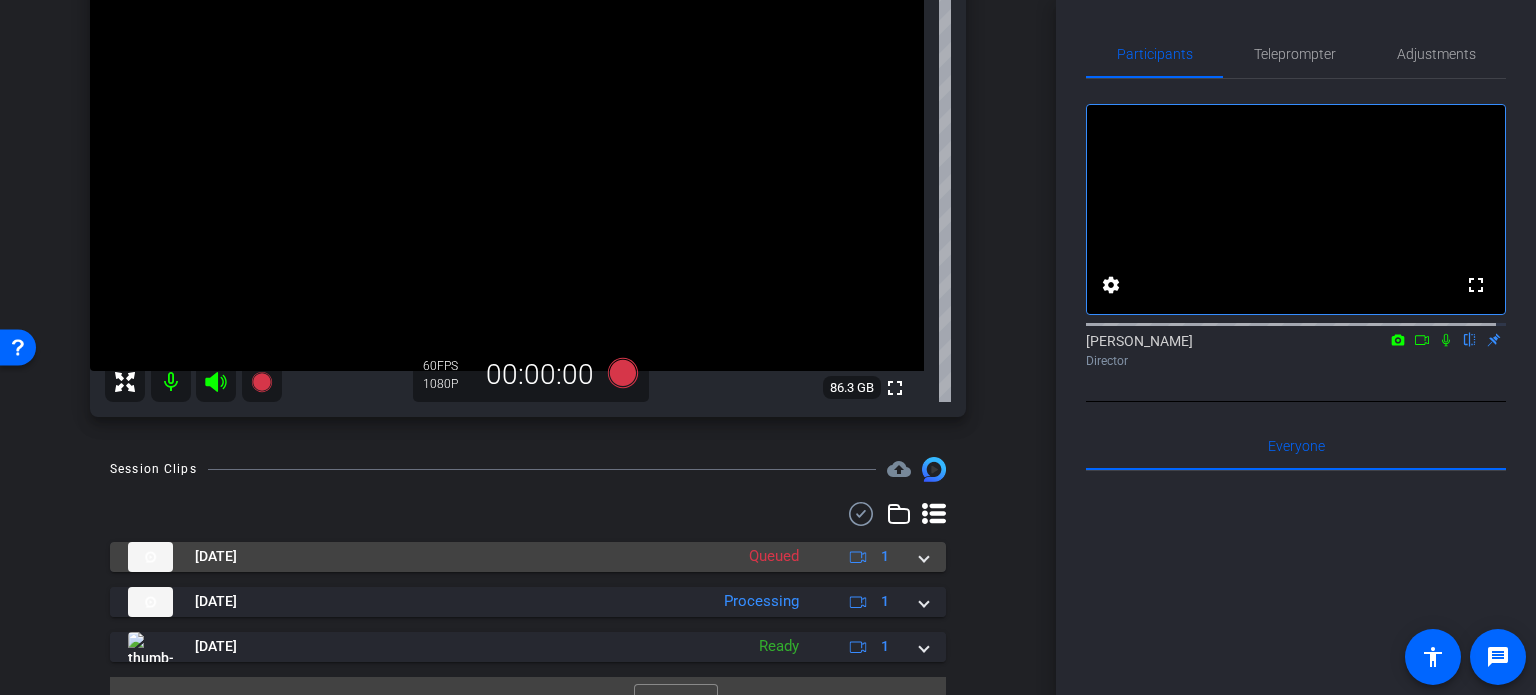click on "Jul 23, 2025   Queued
1" at bounding box center (524, 557) 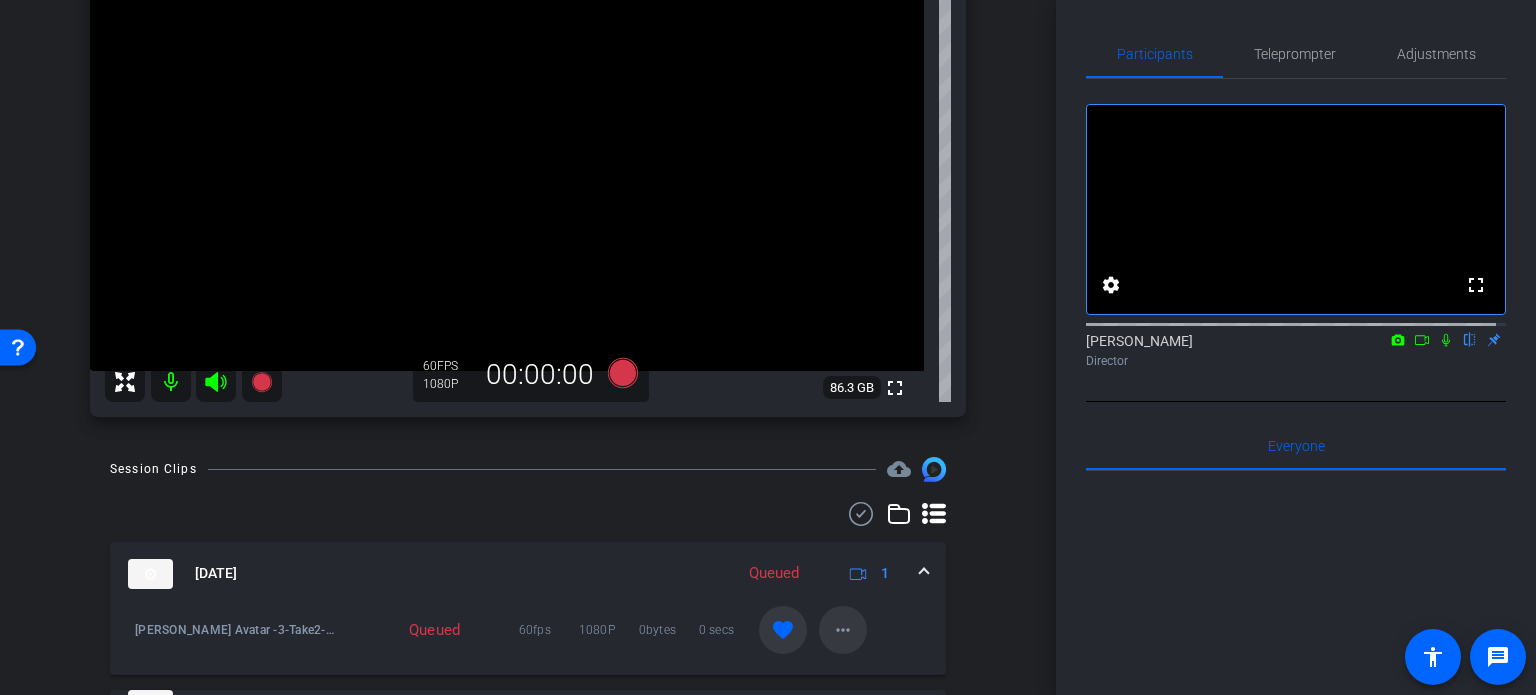 click on "more_horiz" at bounding box center (843, 630) 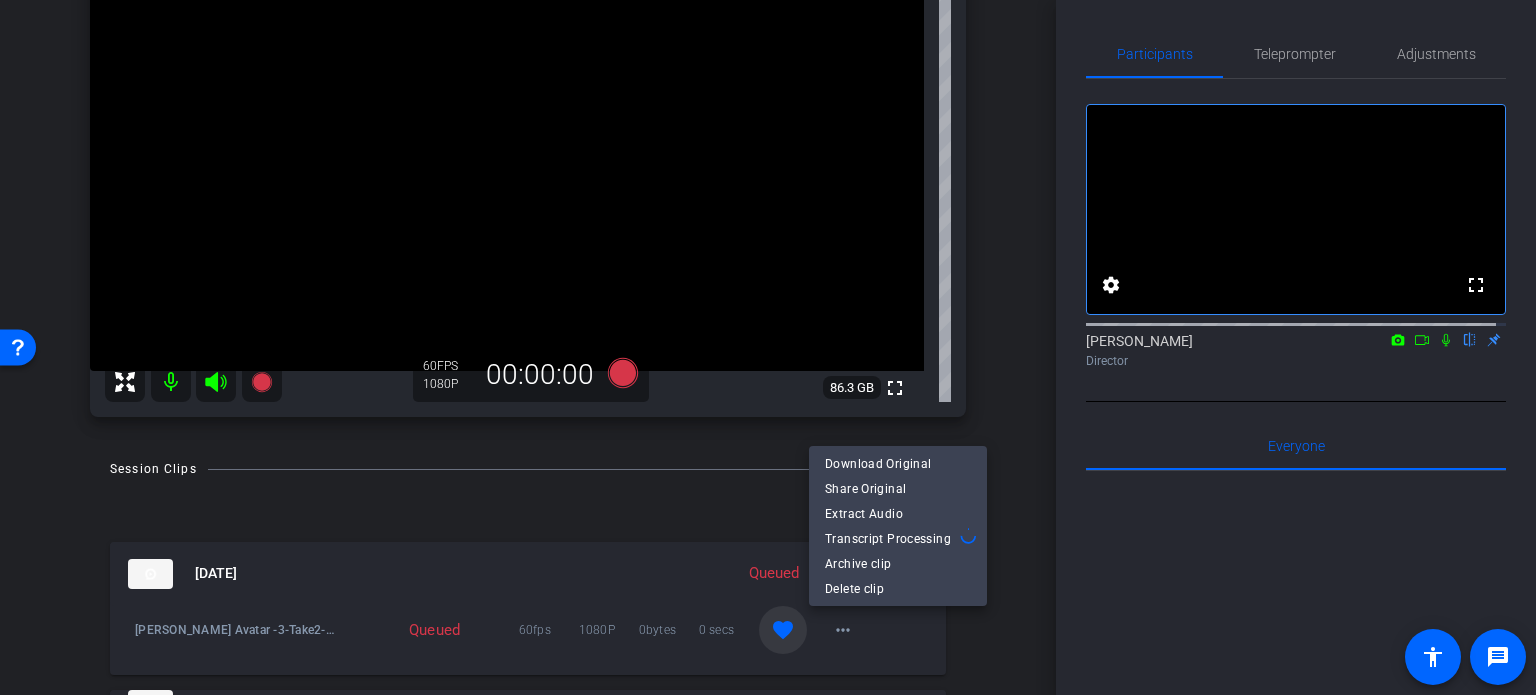click at bounding box center [768, 347] 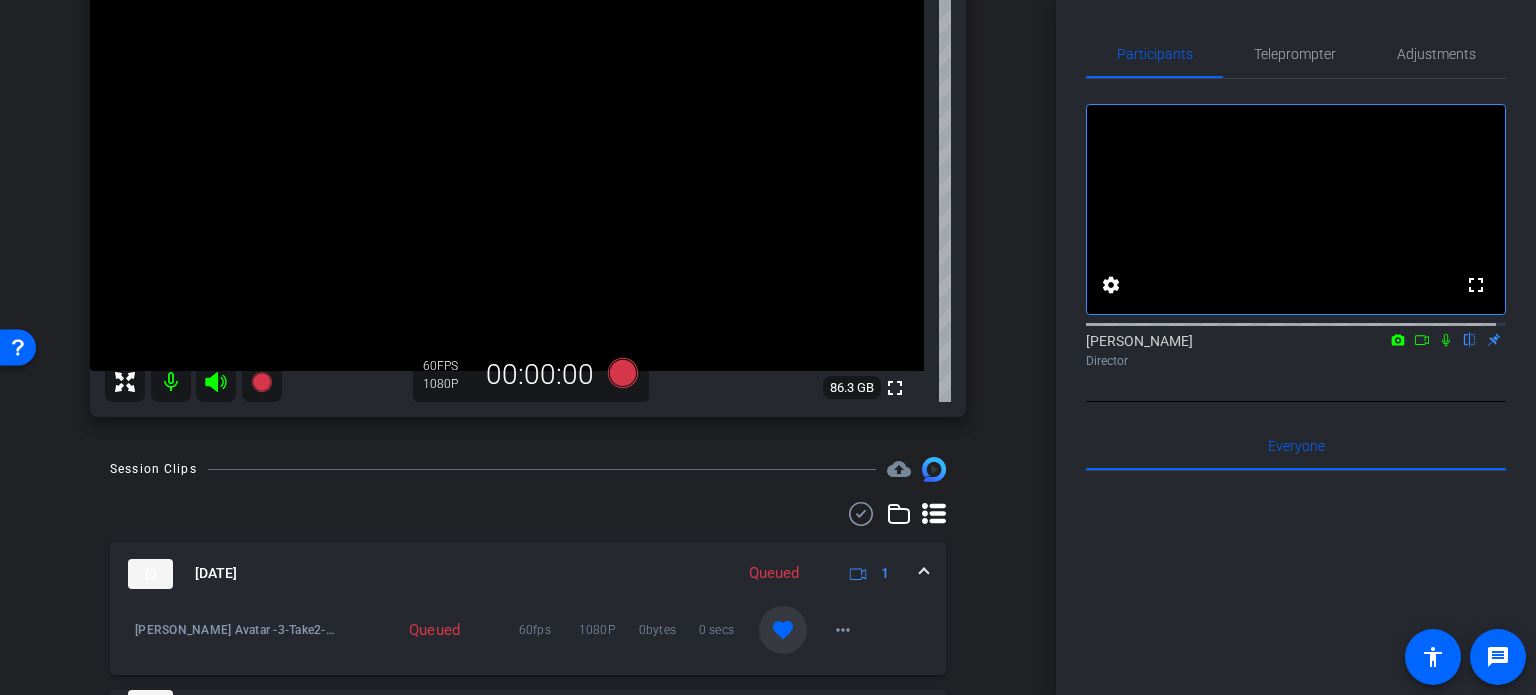 click on "Jul 23, 2025   Queued
1" at bounding box center [528, 574] 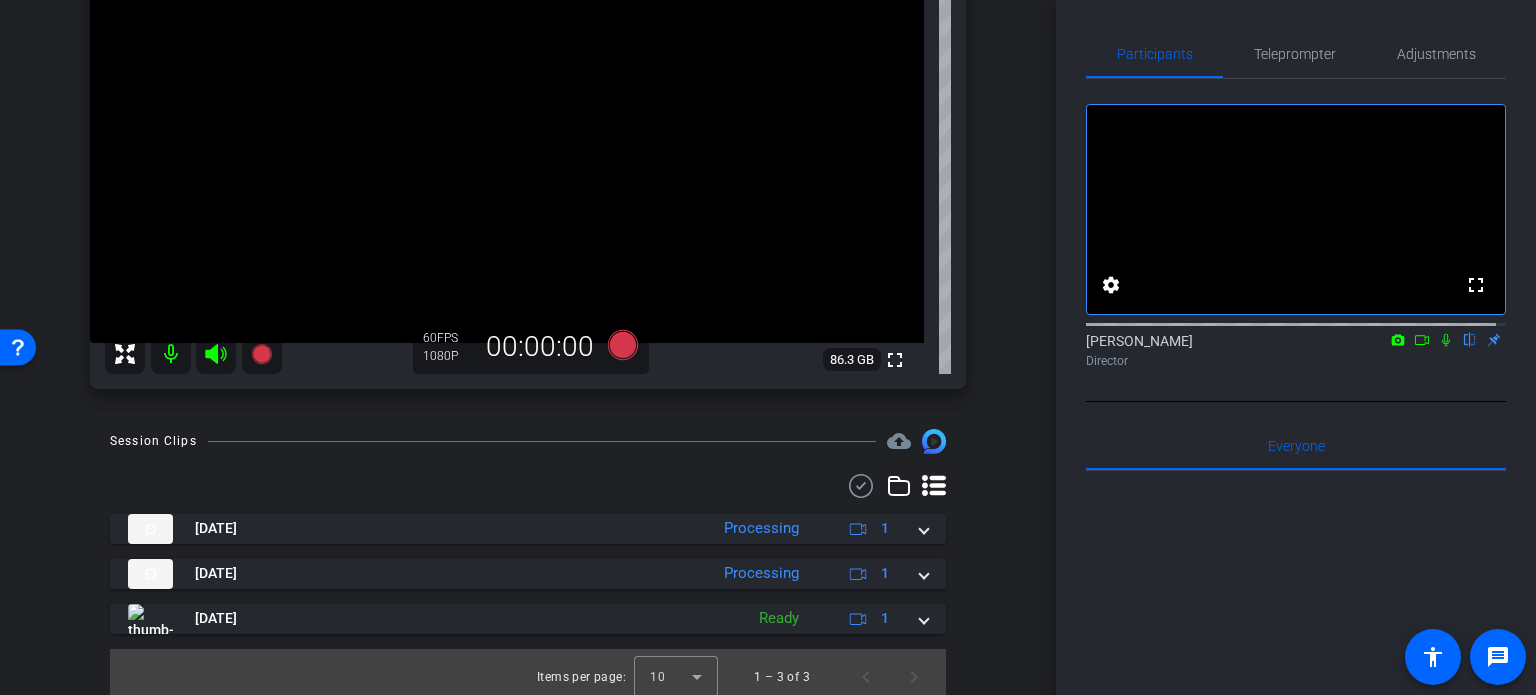 scroll, scrollTop: 237, scrollLeft: 0, axis: vertical 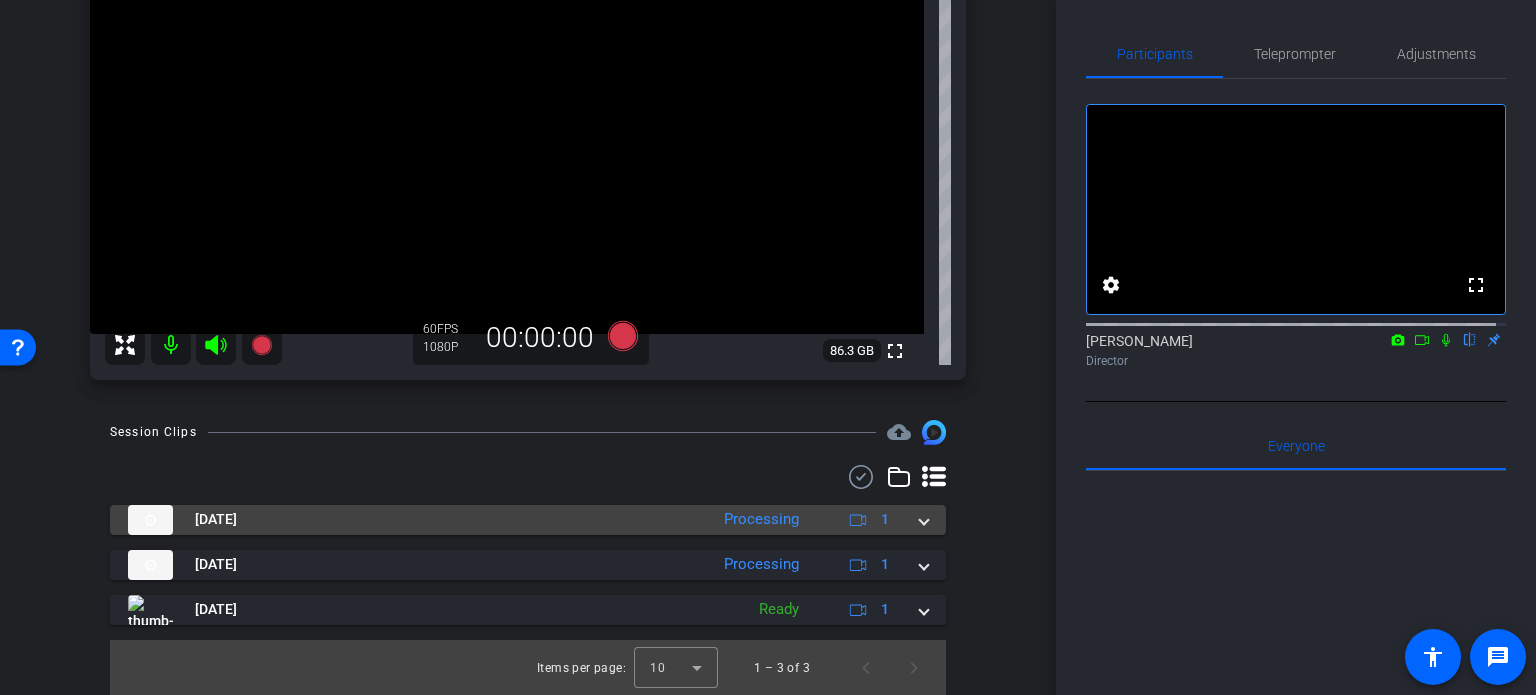 click on "Jul 23, 2025   Processing
1" at bounding box center (528, 520) 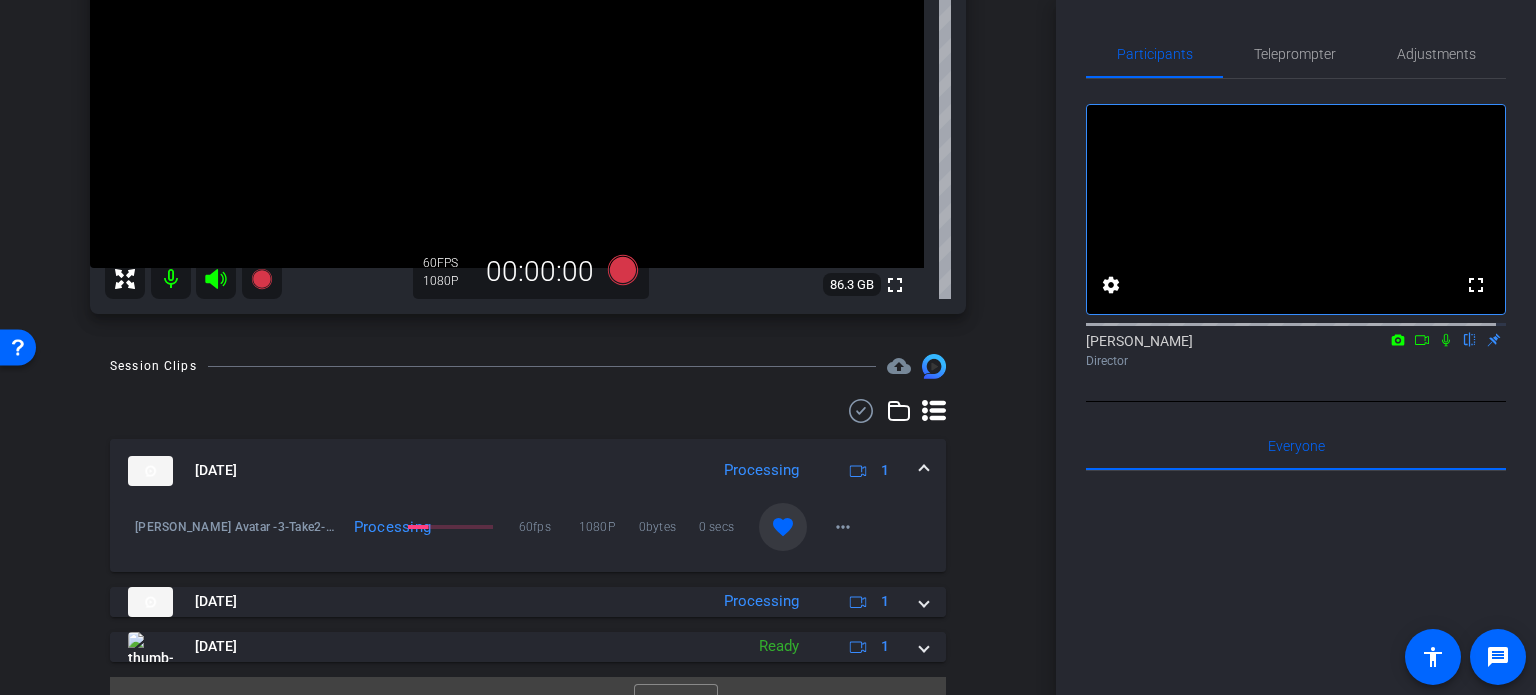 scroll, scrollTop: 337, scrollLeft: 0, axis: vertical 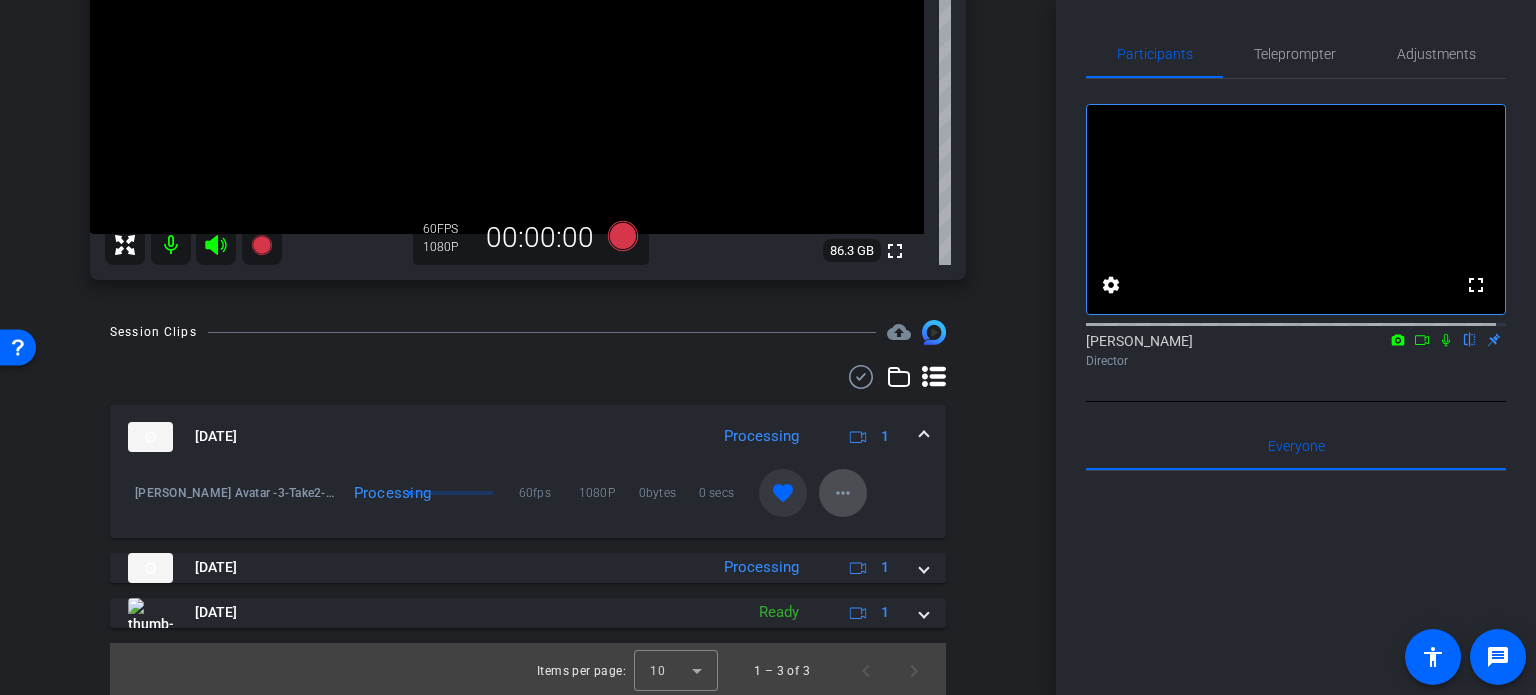 click on "more_horiz" at bounding box center (843, 493) 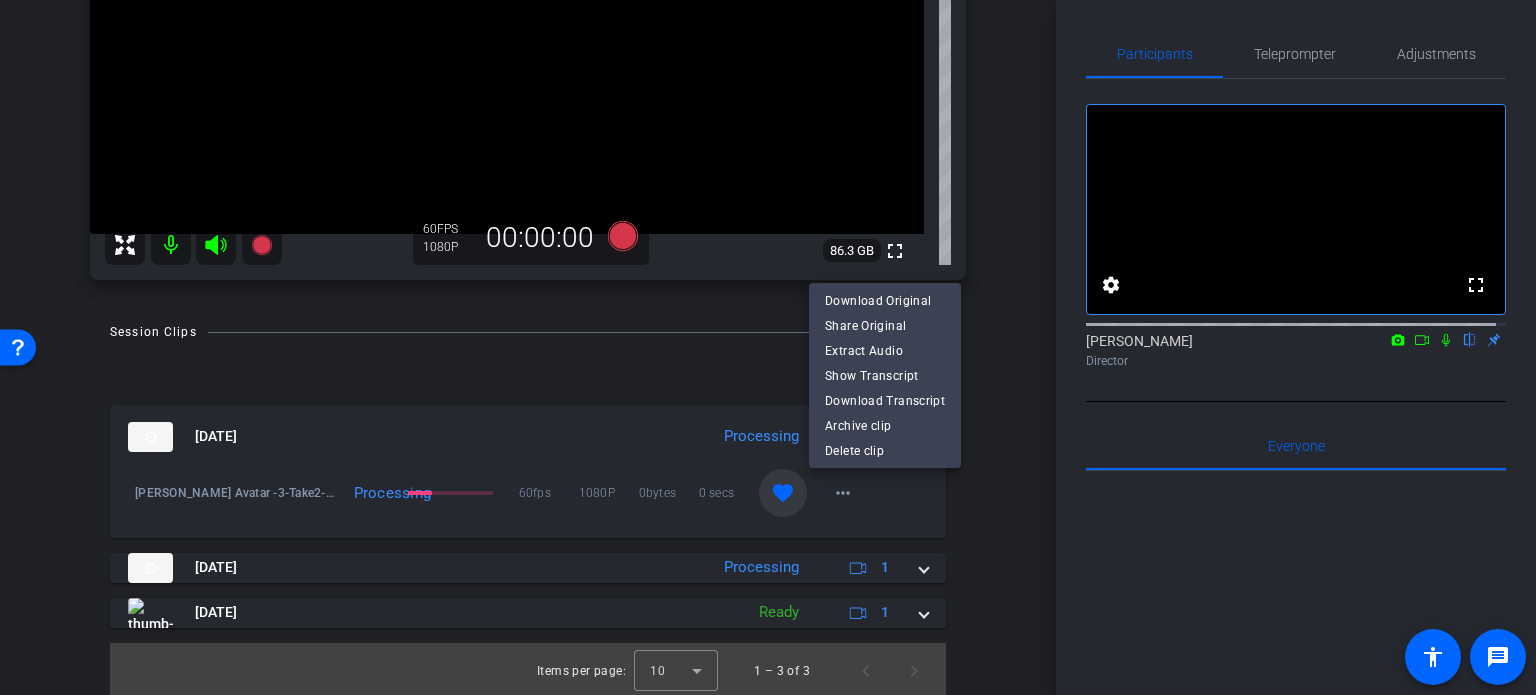 click at bounding box center [768, 347] 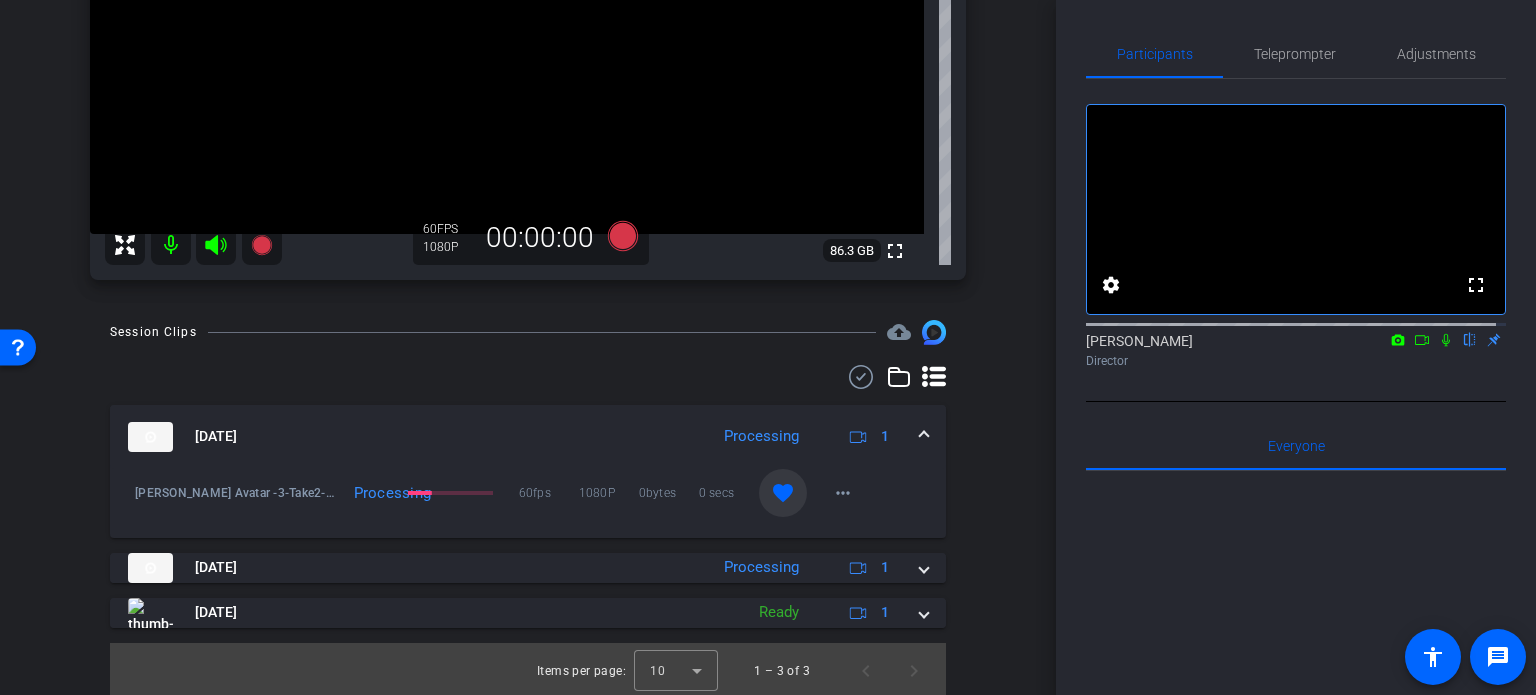 click on "Jul 23, 2025   Processing
1" at bounding box center [528, 437] 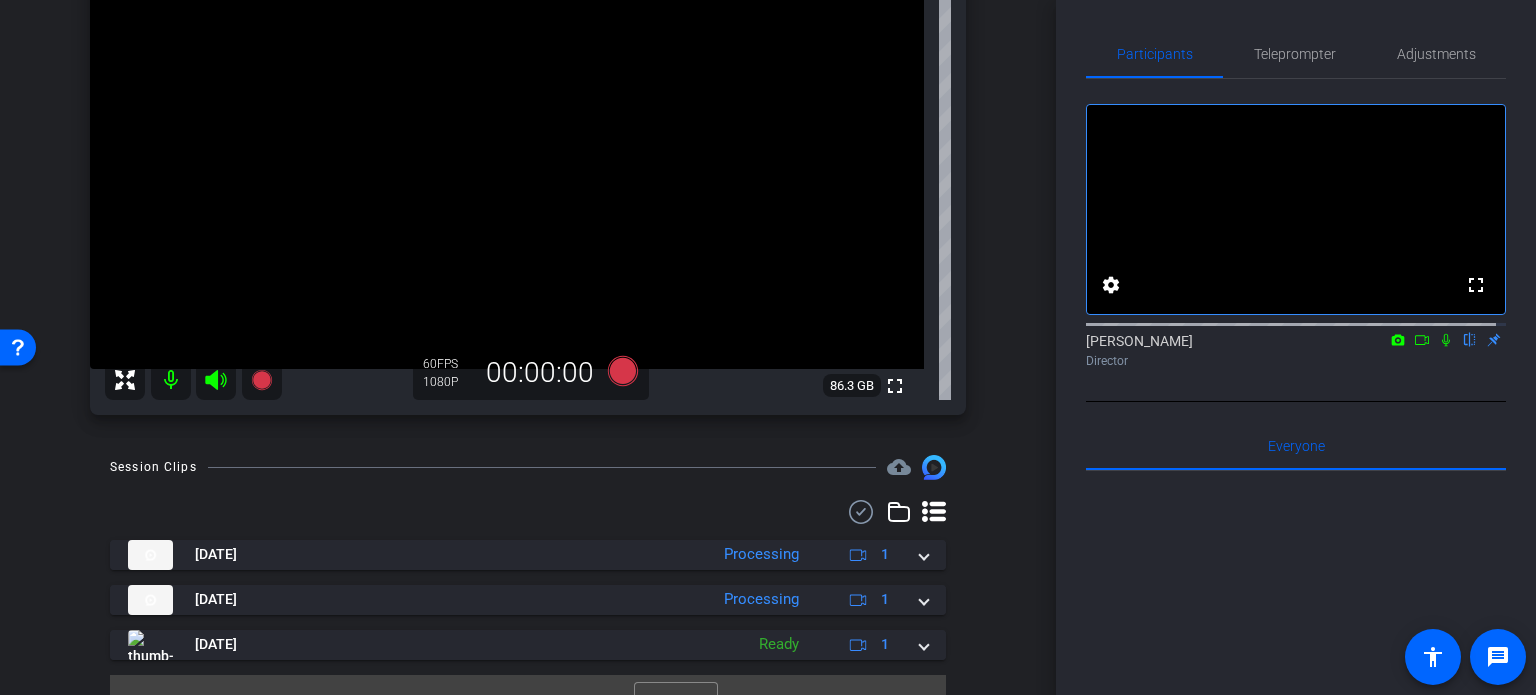 scroll, scrollTop: 237, scrollLeft: 0, axis: vertical 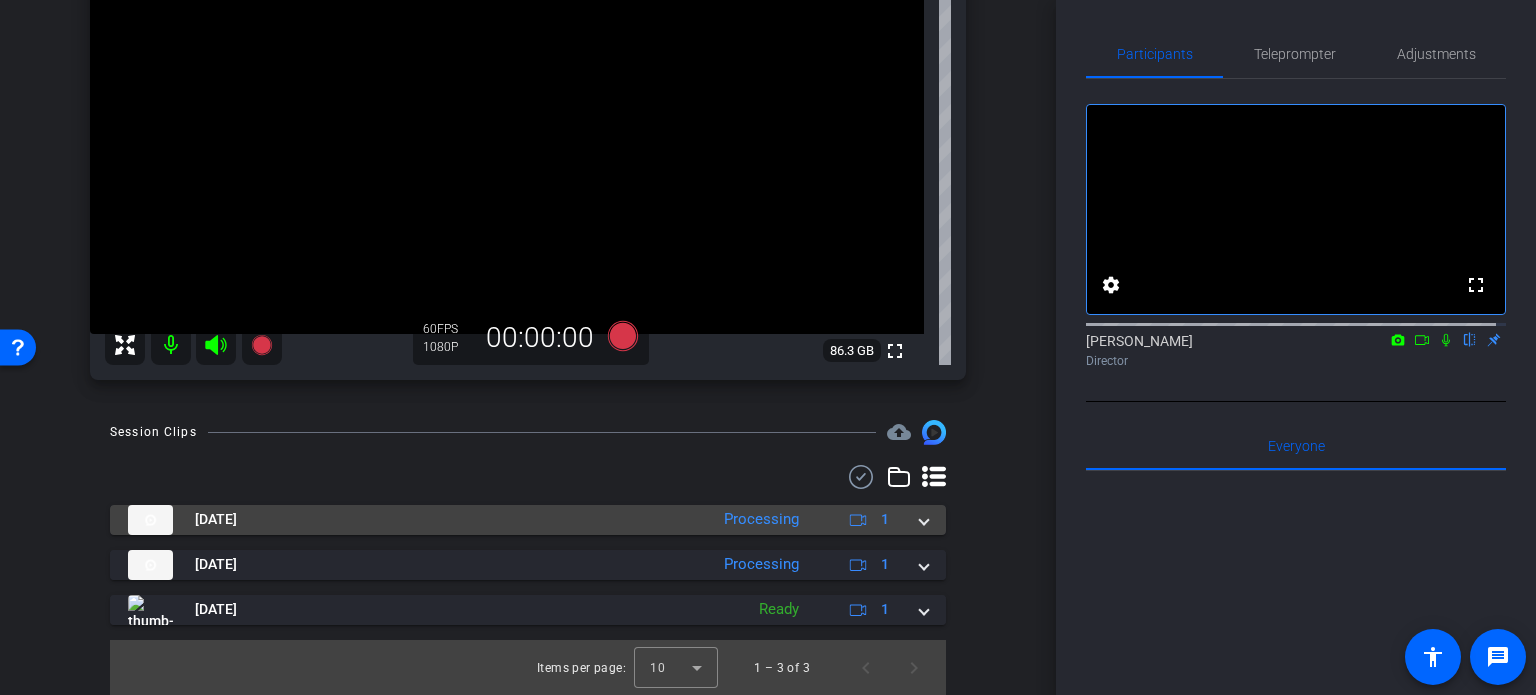 click on "Jul 23, 2025   Processing
1" at bounding box center (528, 520) 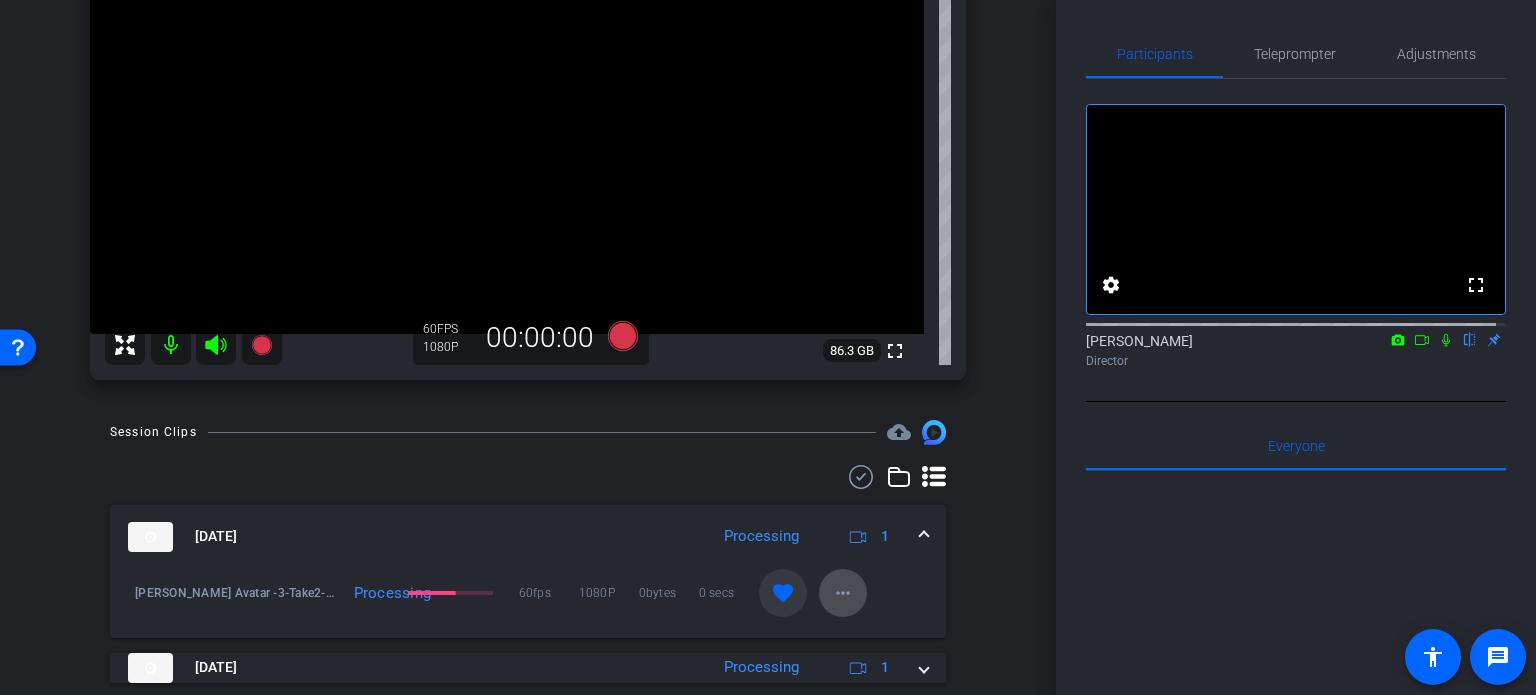 click on "more_horiz" at bounding box center [843, 593] 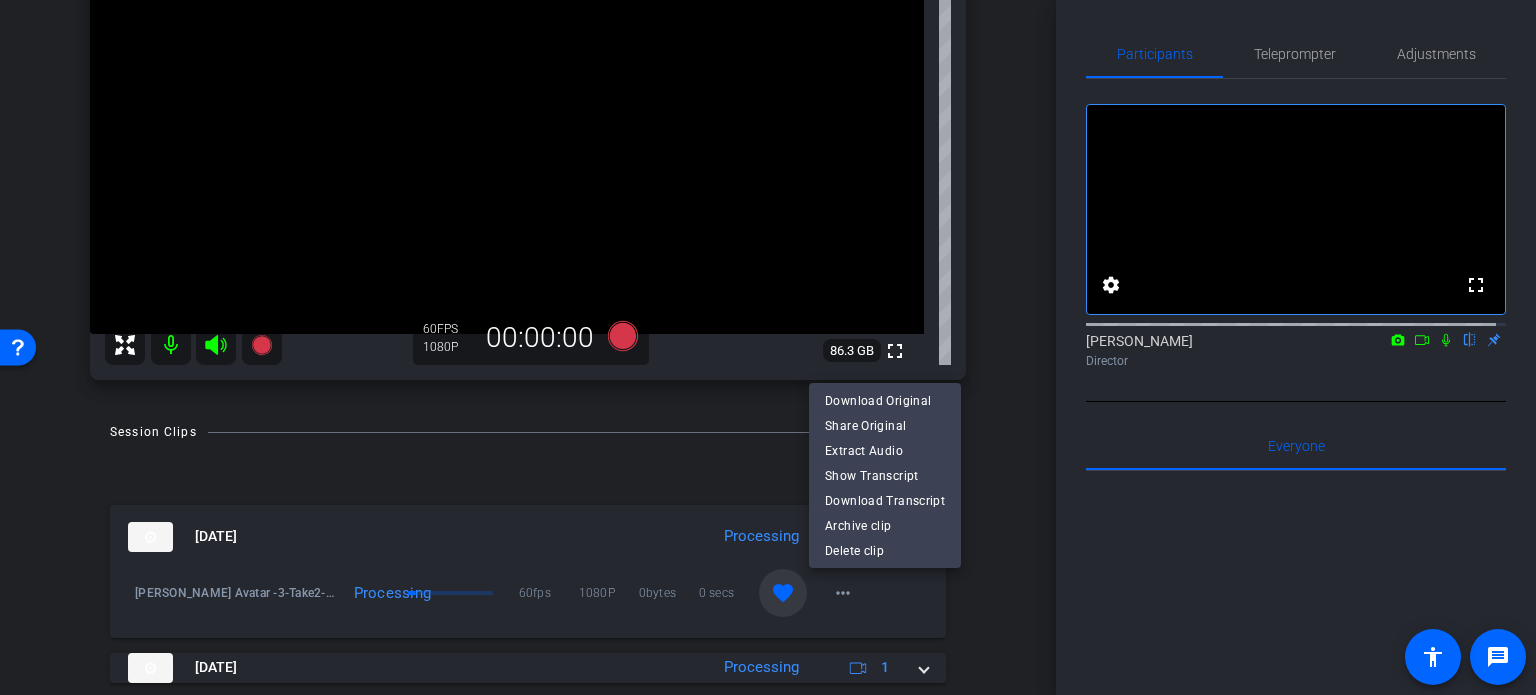 click at bounding box center (768, 347) 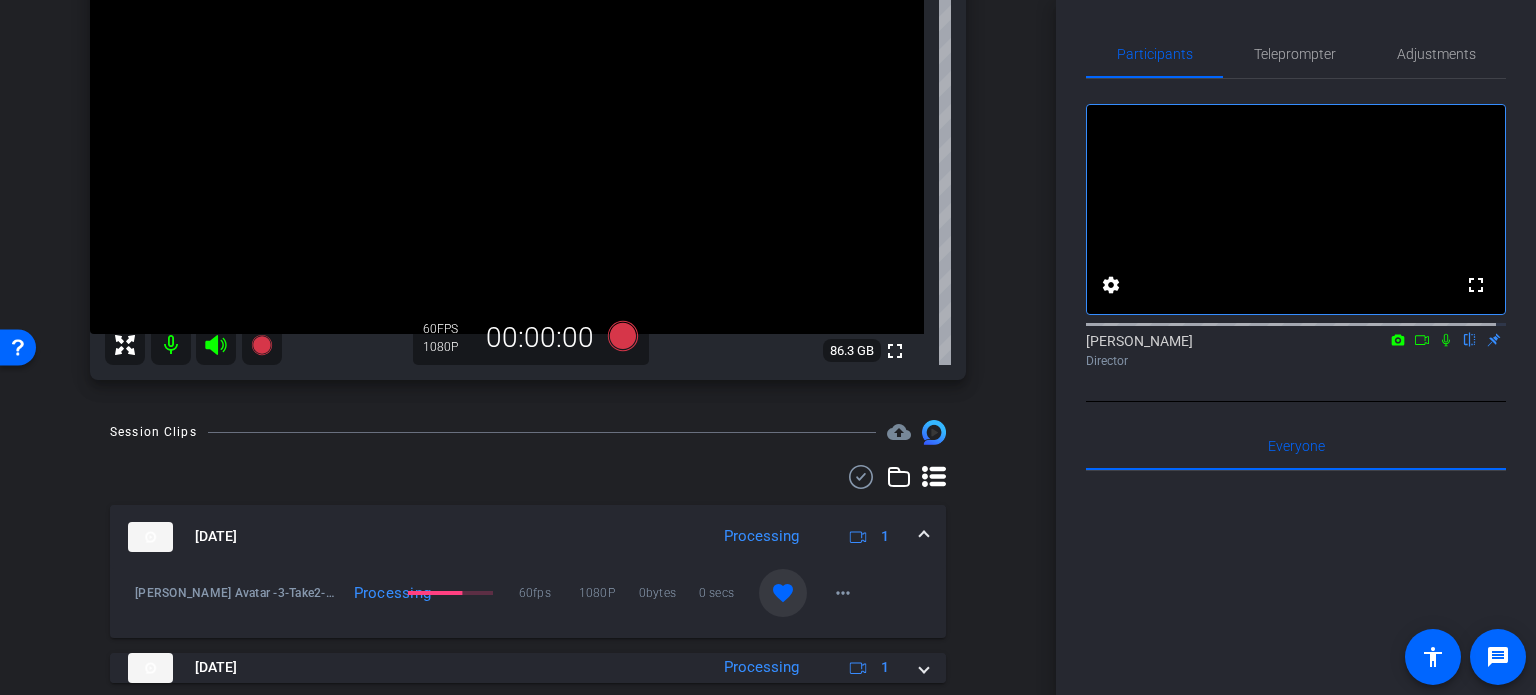 click at bounding box center (924, 536) 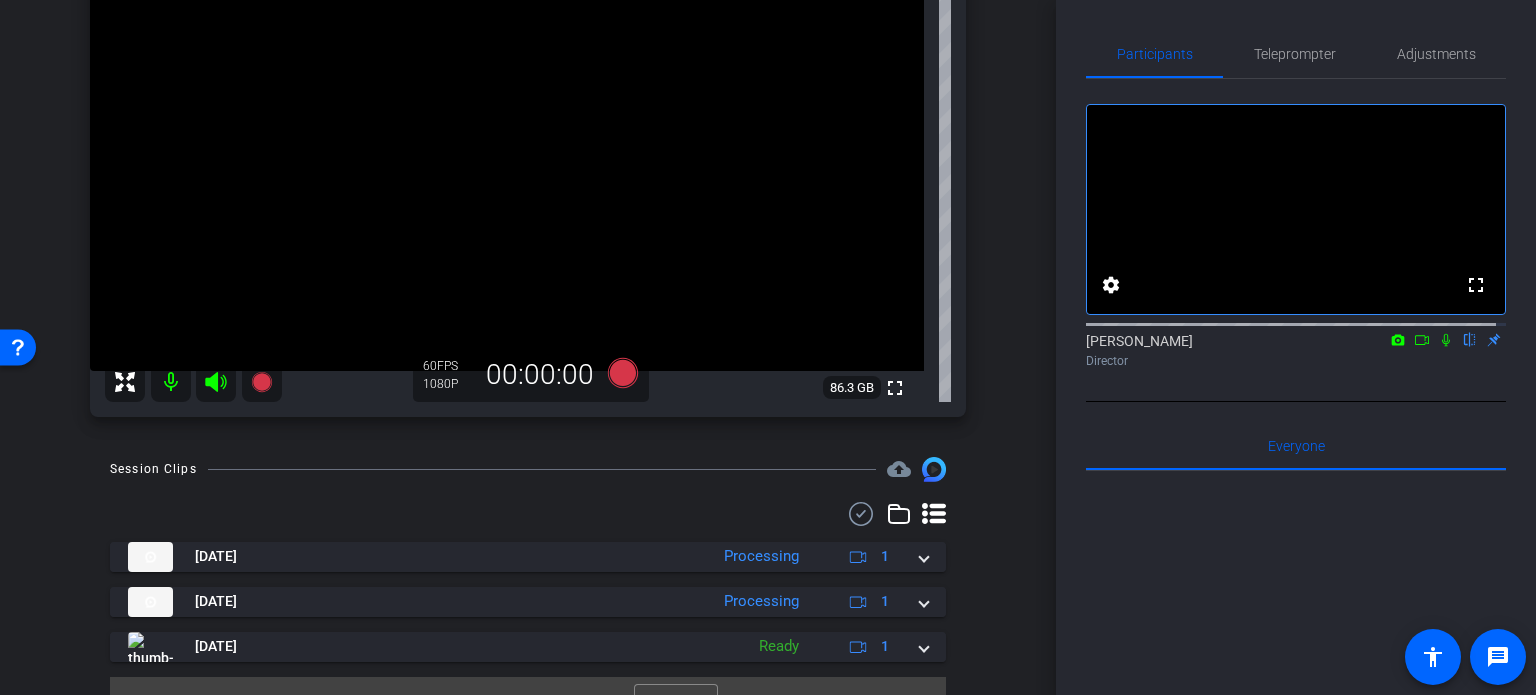 scroll, scrollTop: 100, scrollLeft: 0, axis: vertical 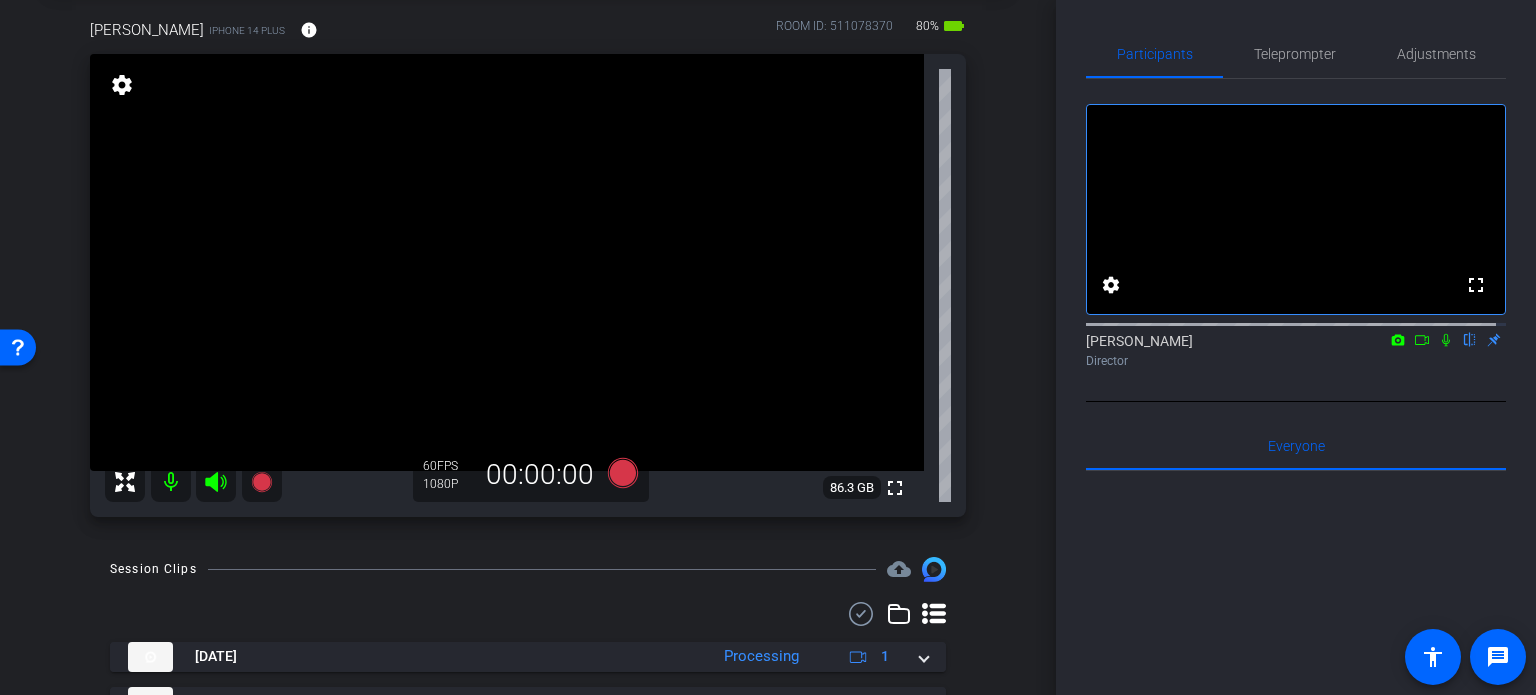 click on "arrow_back  Rios,Rick_Shoot02_07232025   Back to project   Send invite  account_box grid_on settings info
rick rios iPhone 14 Plus info ROOM ID: 511078370 80% battery_std fullscreen settings  86.3 GB
60 FPS  1080P   00:00:00
Session Clips   cloud_upload
Jul 23, 2025   Processing
1 play_circle_outline   Ready & Processing  60fps 1080P 0bytes 0 secs favorite more_horiz  Processing" at bounding box center (528, 247) 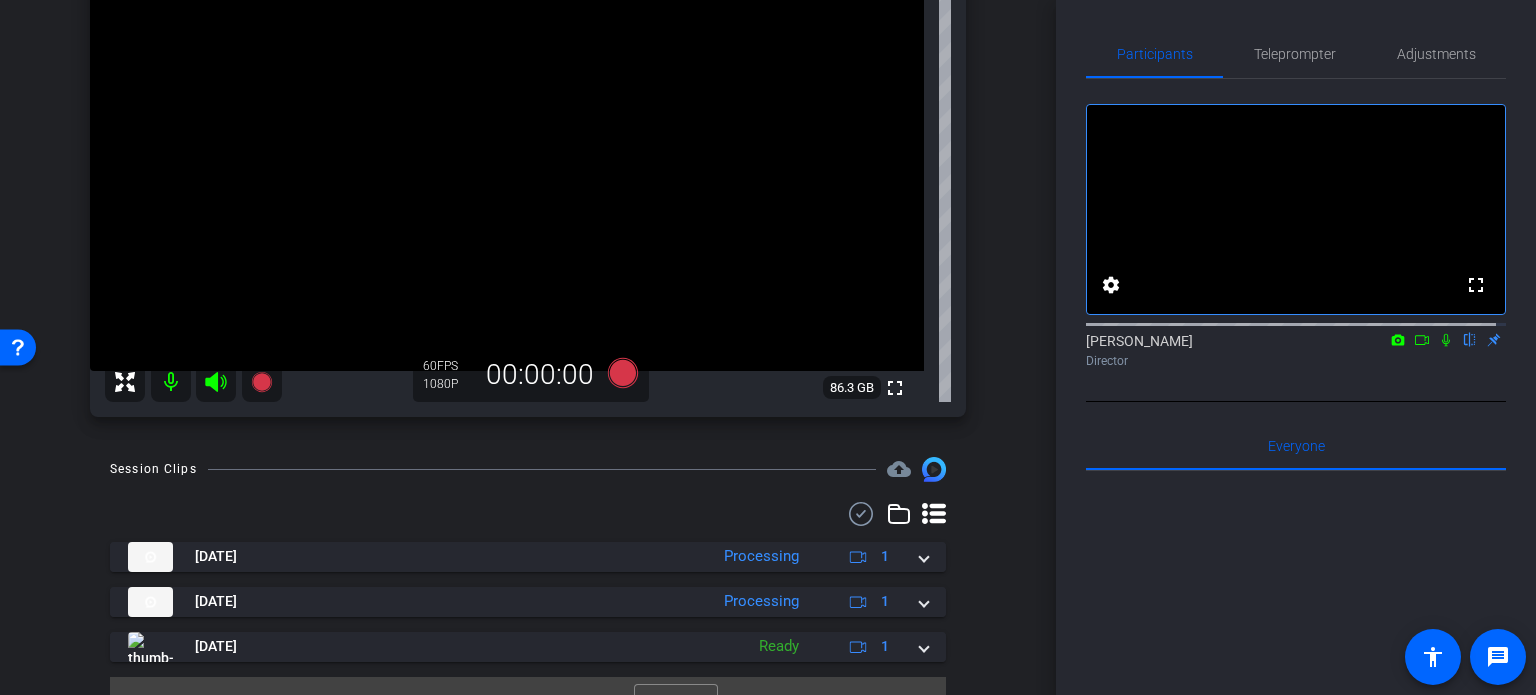 scroll, scrollTop: 100, scrollLeft: 0, axis: vertical 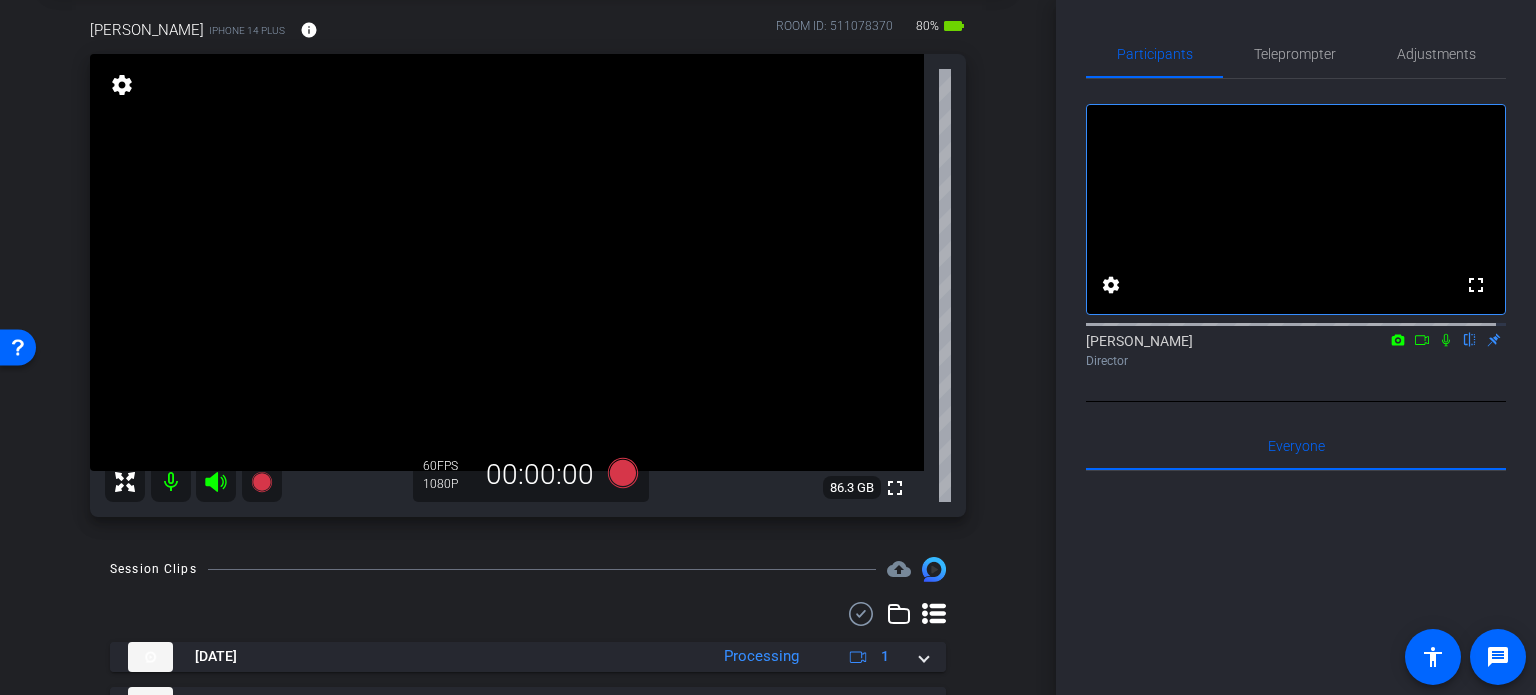 click on "arrow_back  Rios,Rick_Shoot02_07232025   Back to project   Send invite  account_box grid_on settings info
rick rios iPhone 14 Plus info ROOM ID: 511078370 80% battery_std fullscreen settings  86.3 GB
60 FPS  1080P   00:00:00
Session Clips   cloud_upload
Jul 23, 2025   Processing
1 play_circle_outline   Ready & Processing  60fps 1080P 0bytes 0 secs favorite more_horiz  Processing" at bounding box center [528, 247] 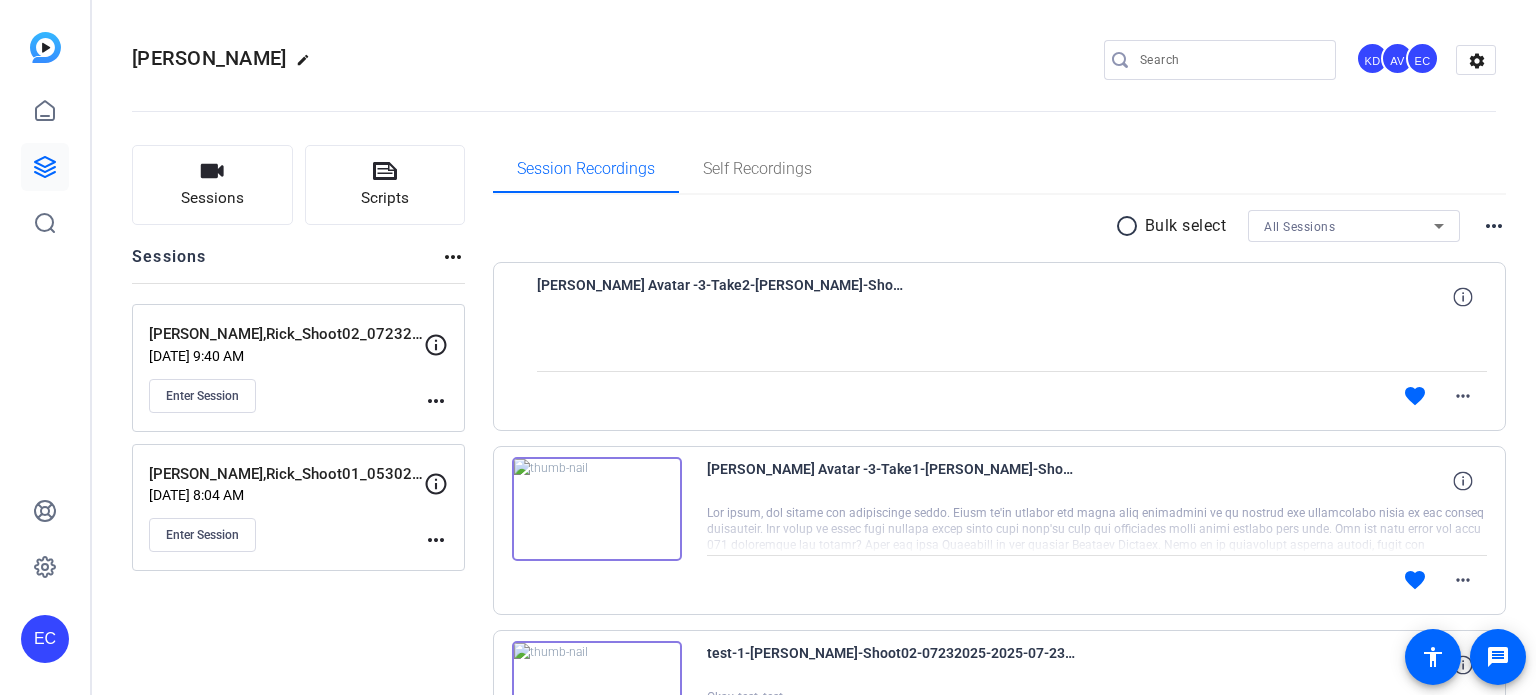scroll, scrollTop: 0, scrollLeft: 0, axis: both 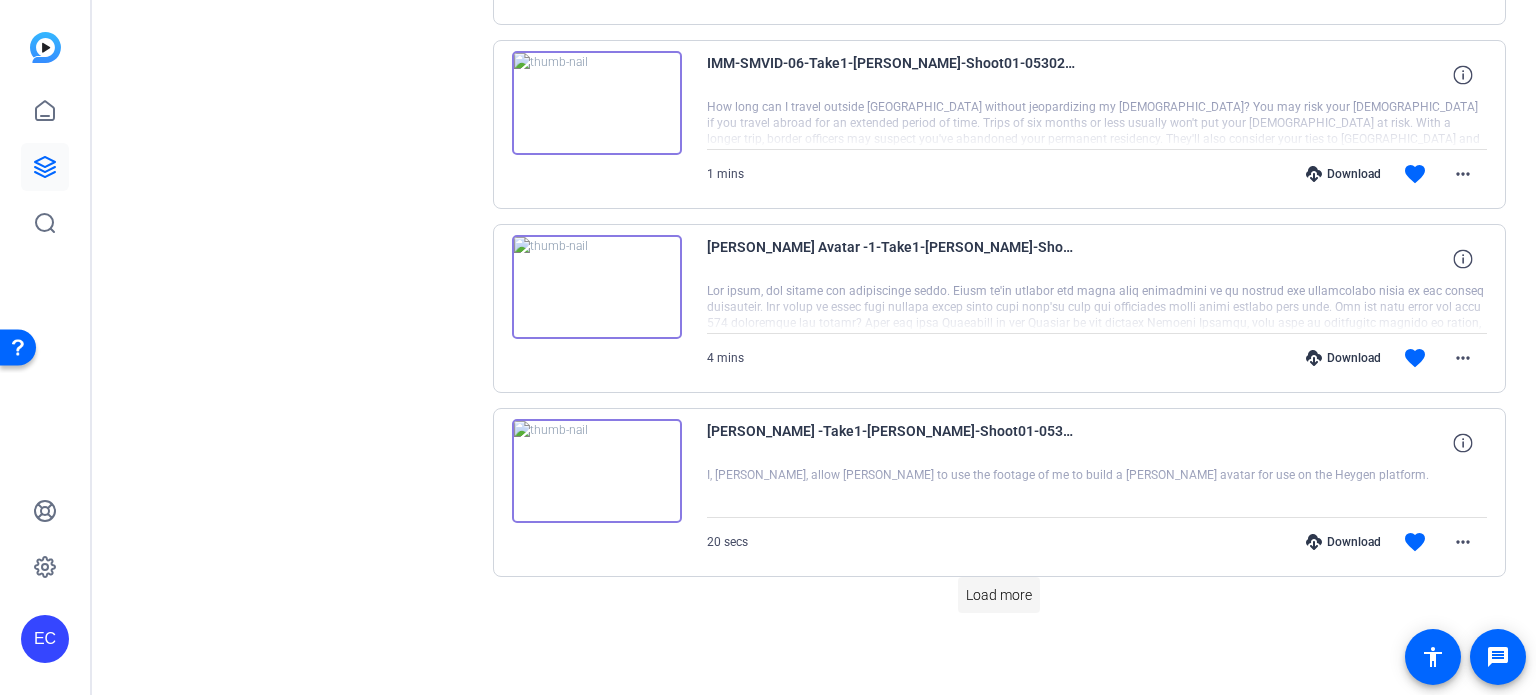 click on "Load more" at bounding box center (999, 595) 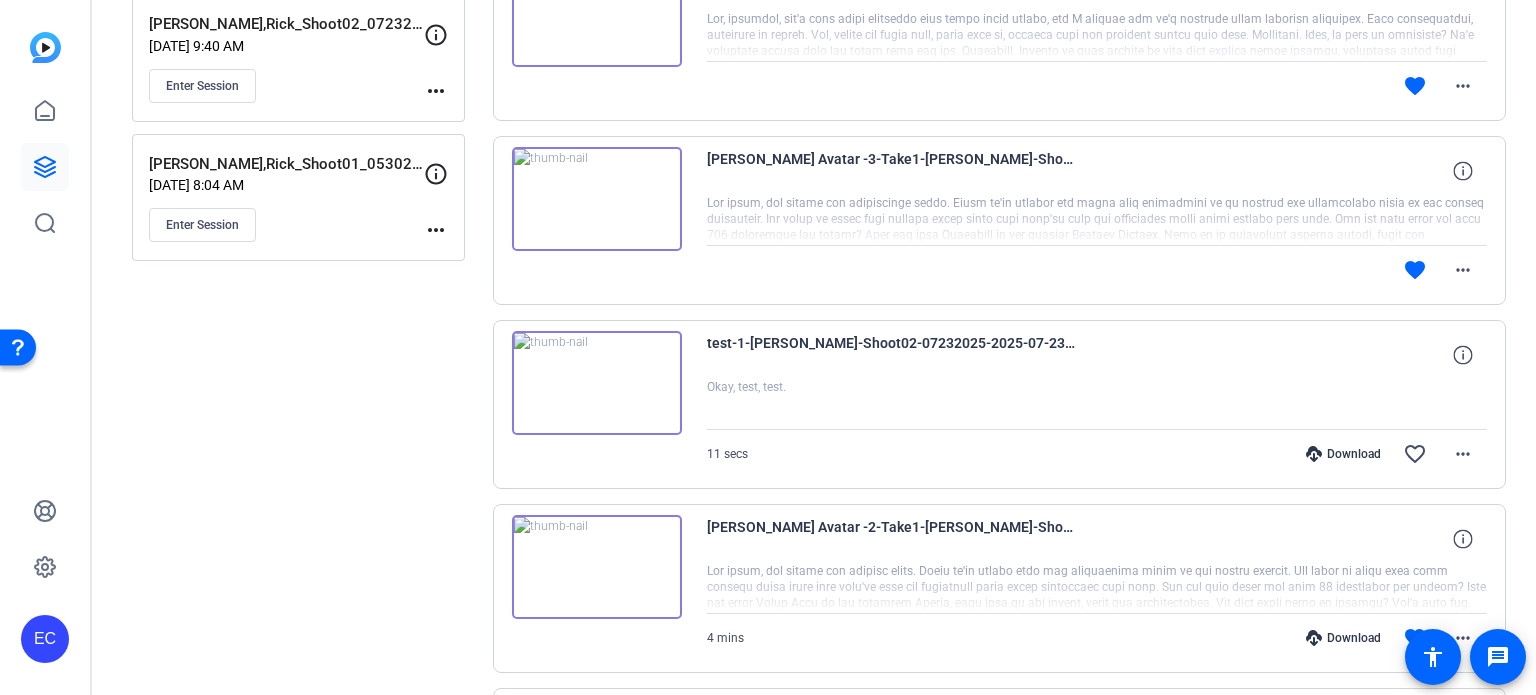 scroll, scrollTop: 0, scrollLeft: 0, axis: both 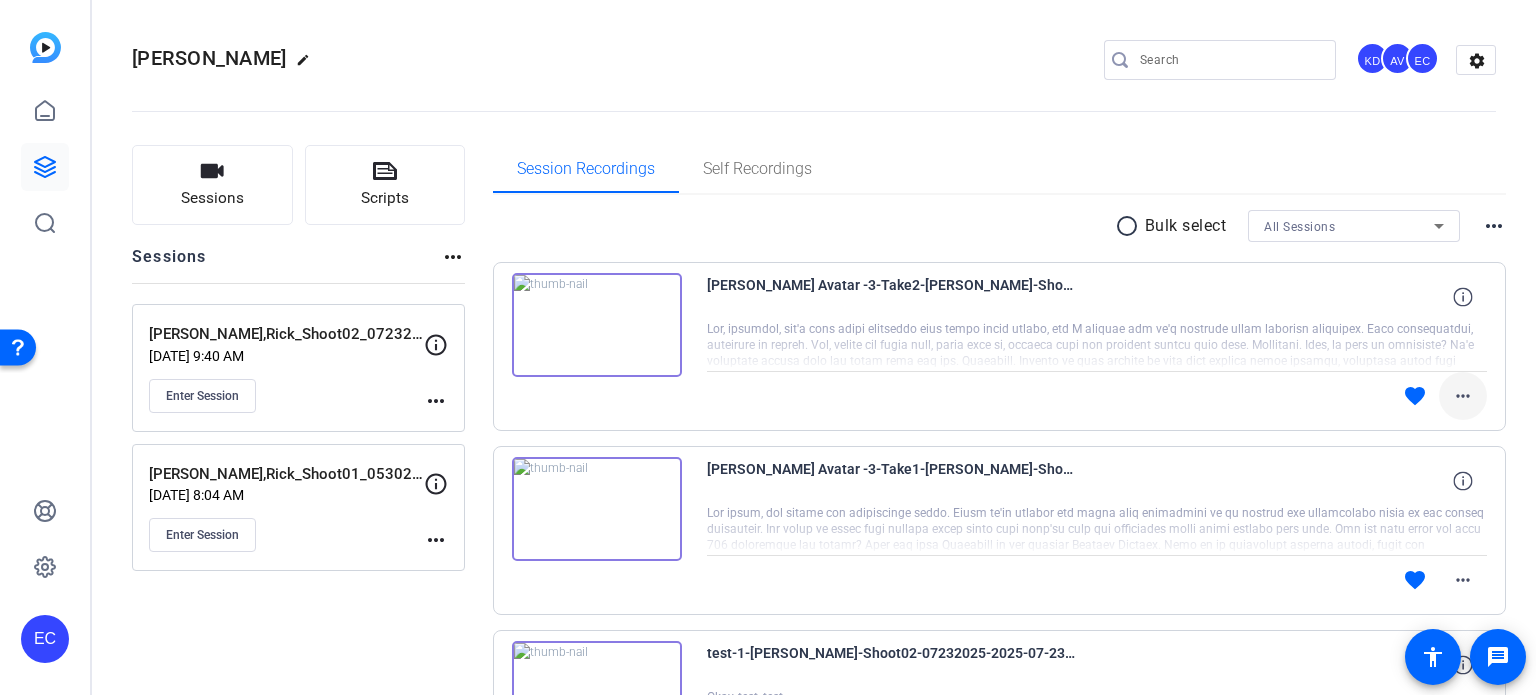 click on "more_horiz" at bounding box center [1463, 396] 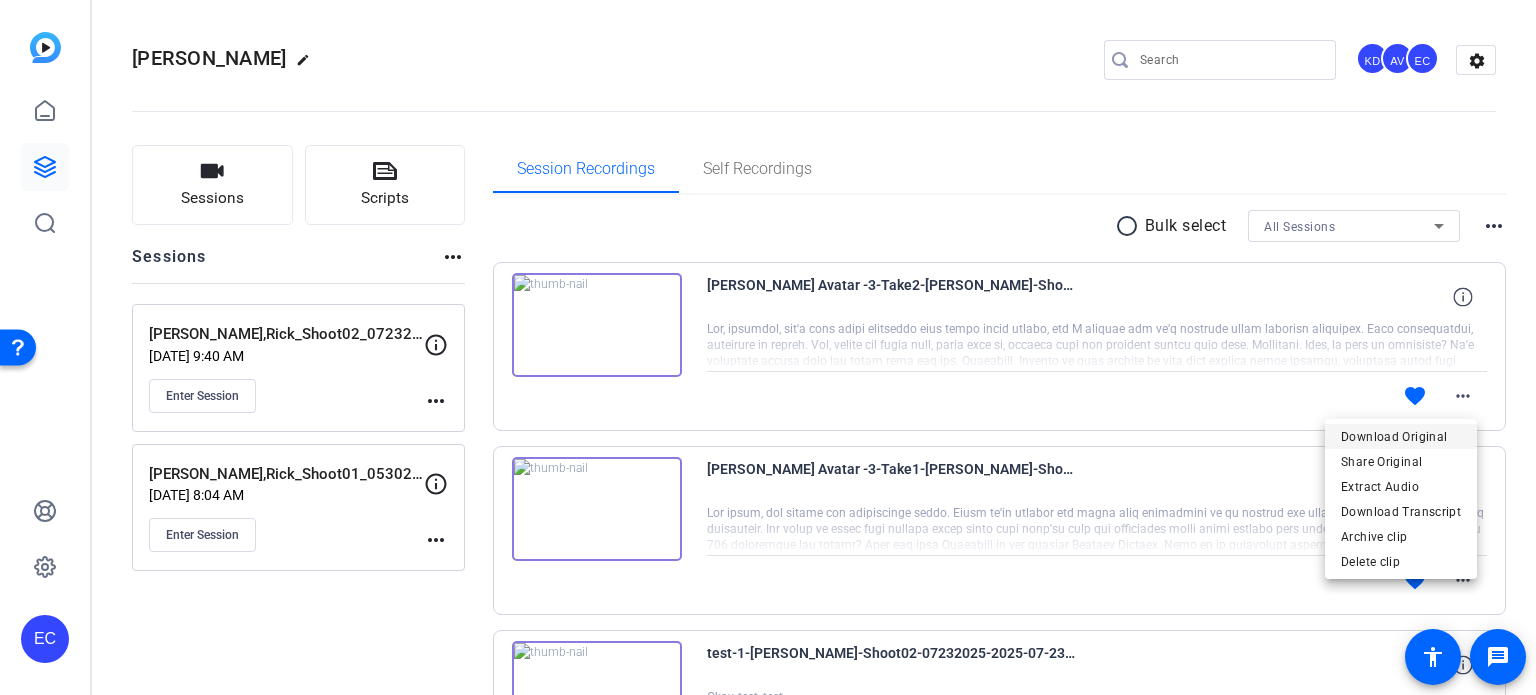 click on "Download Original" at bounding box center (1401, 437) 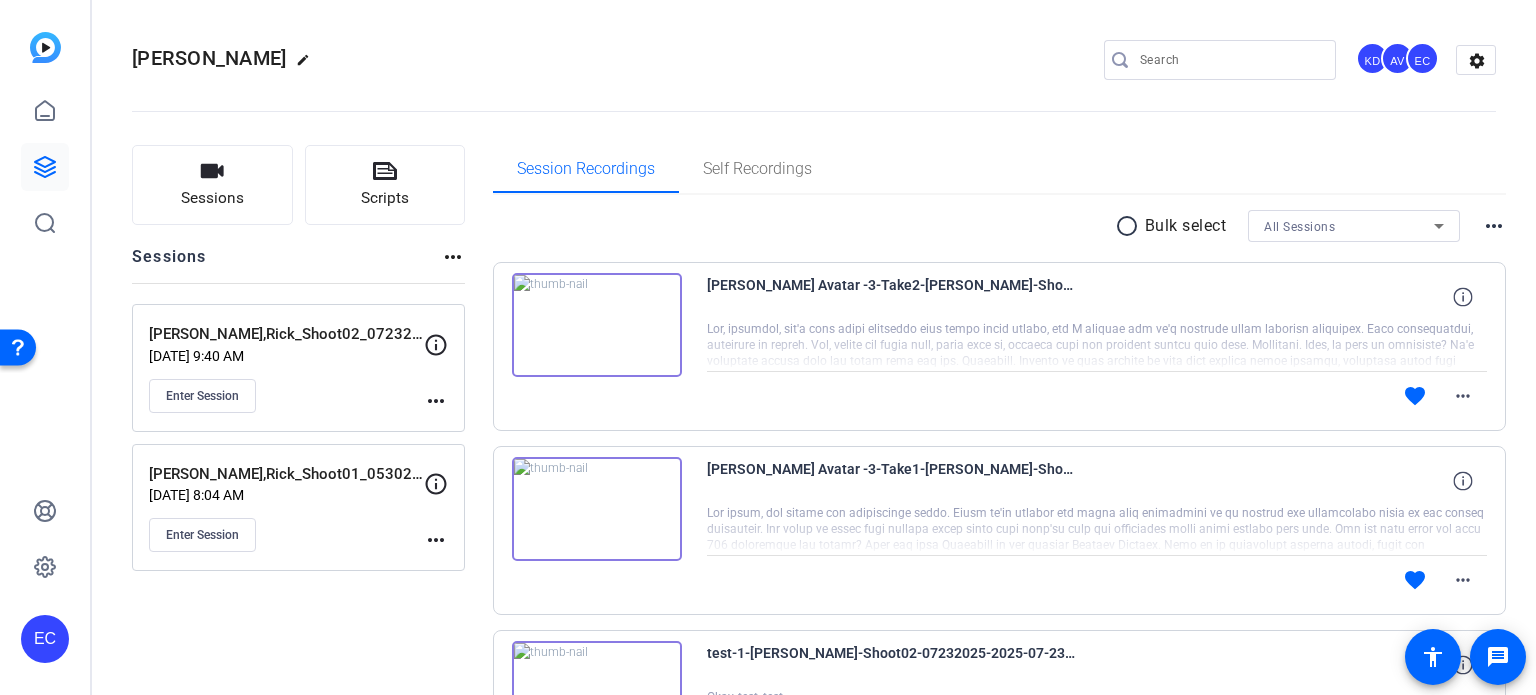 click at bounding box center [597, 509] 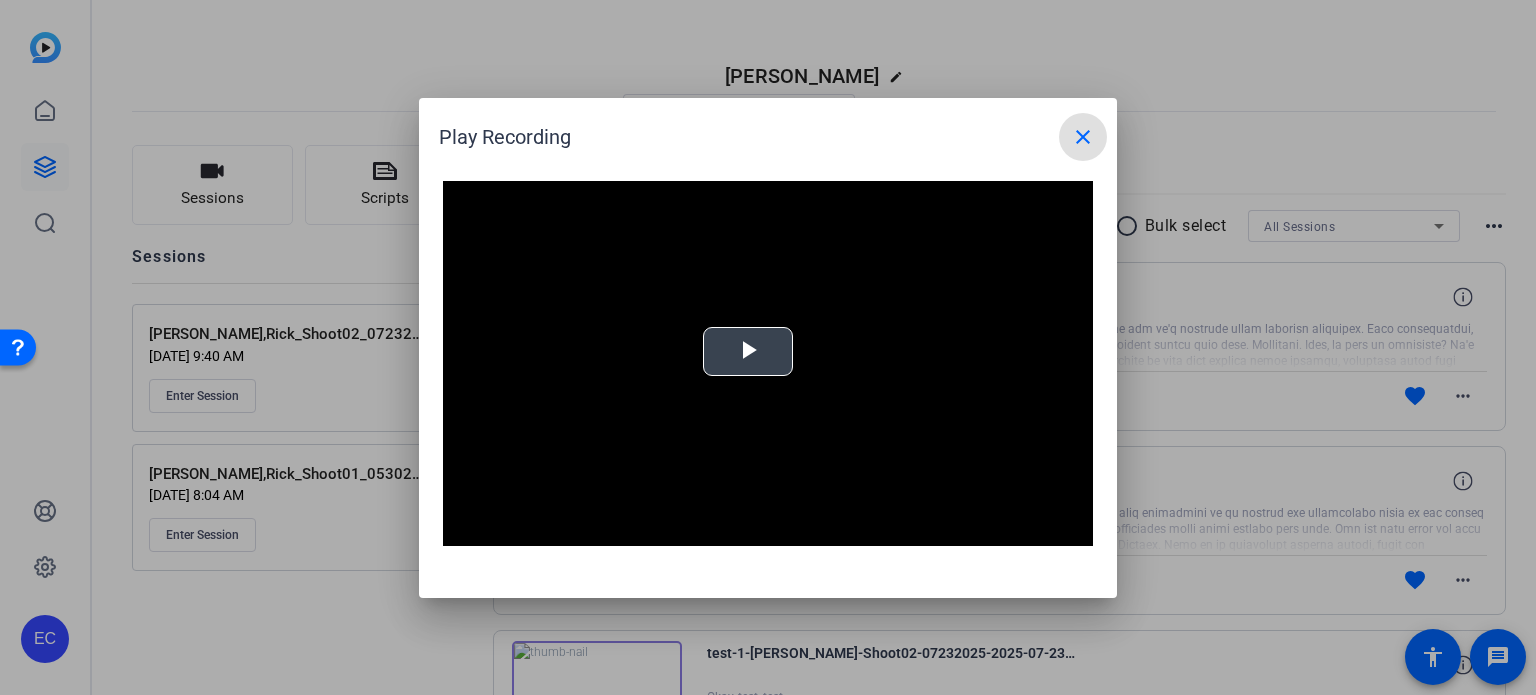 click at bounding box center (748, 351) 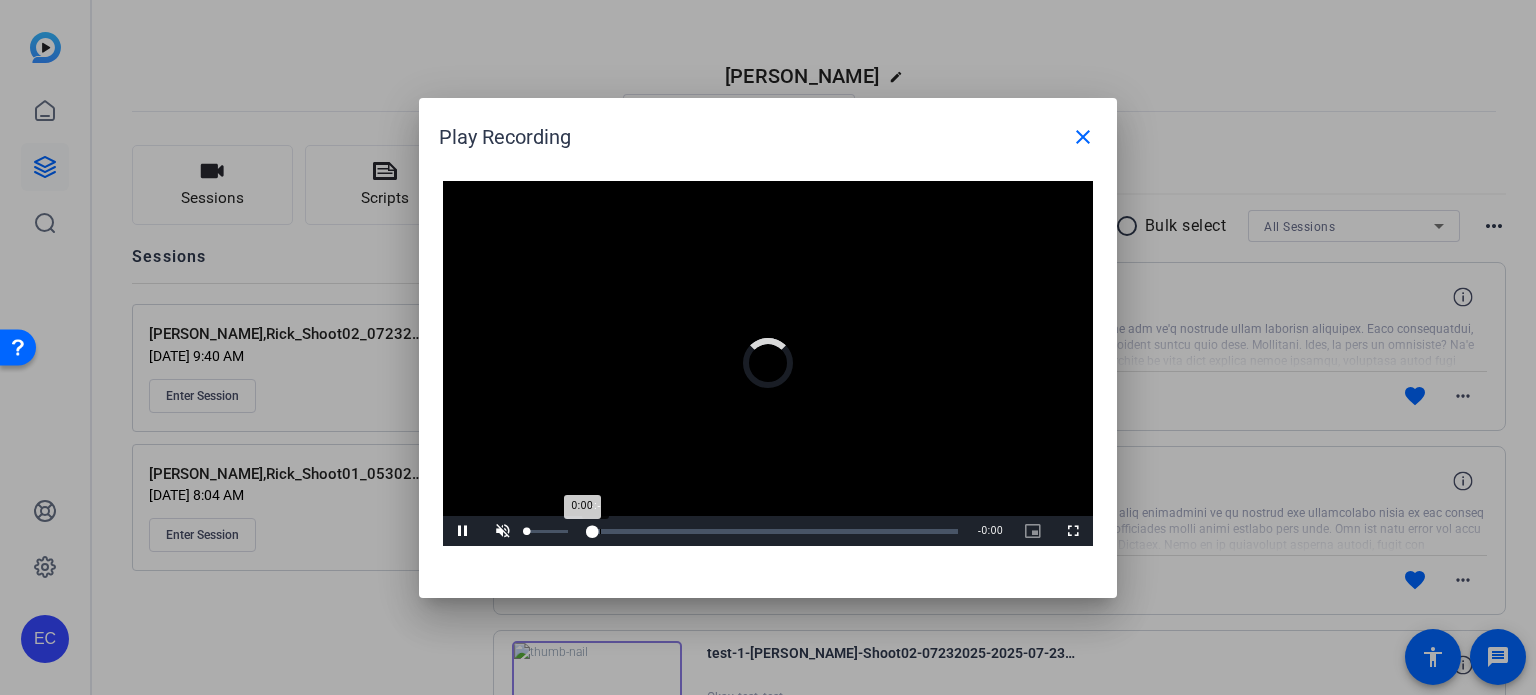 drag, startPoint x: 540, startPoint y: 533, endPoint x: 585, endPoint y: 528, distance: 45.276924 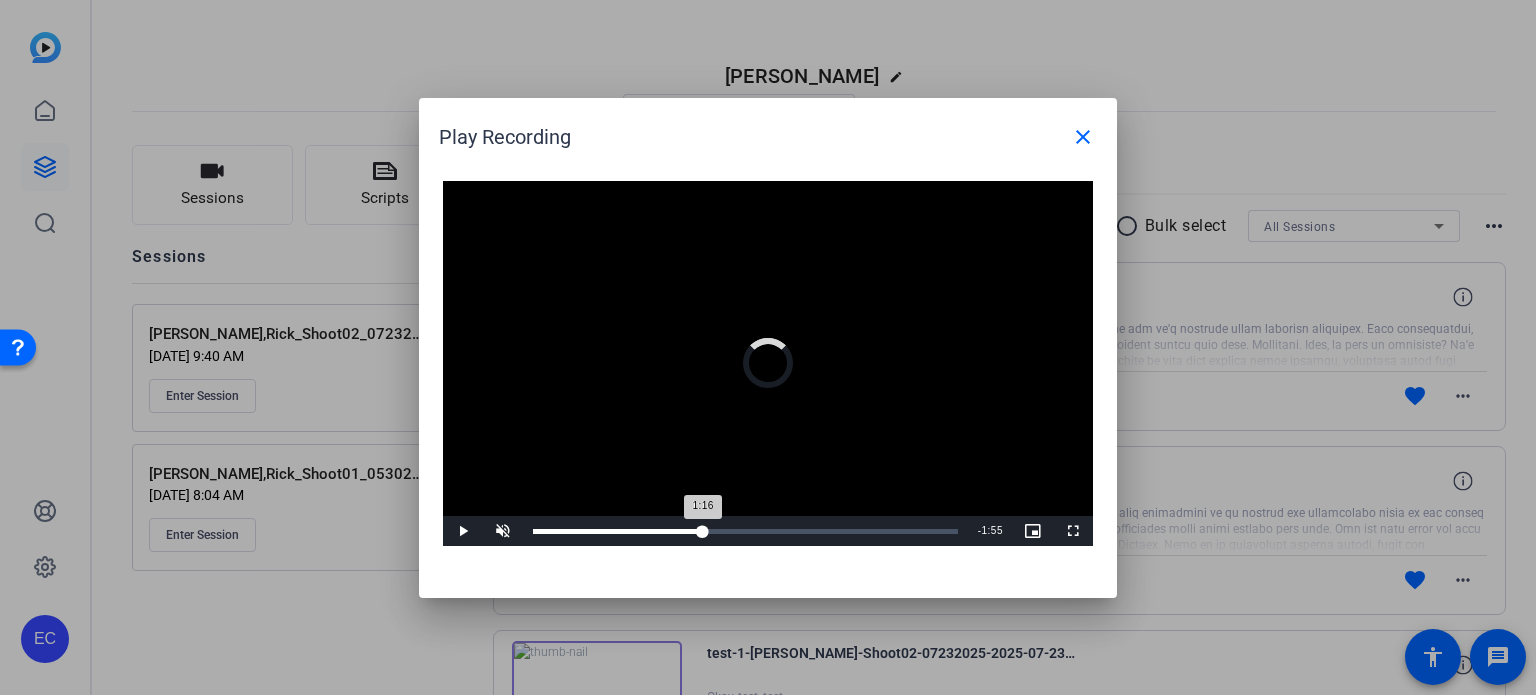 click on "Loaded :  0% 1:16 1:16" at bounding box center (745, 531) 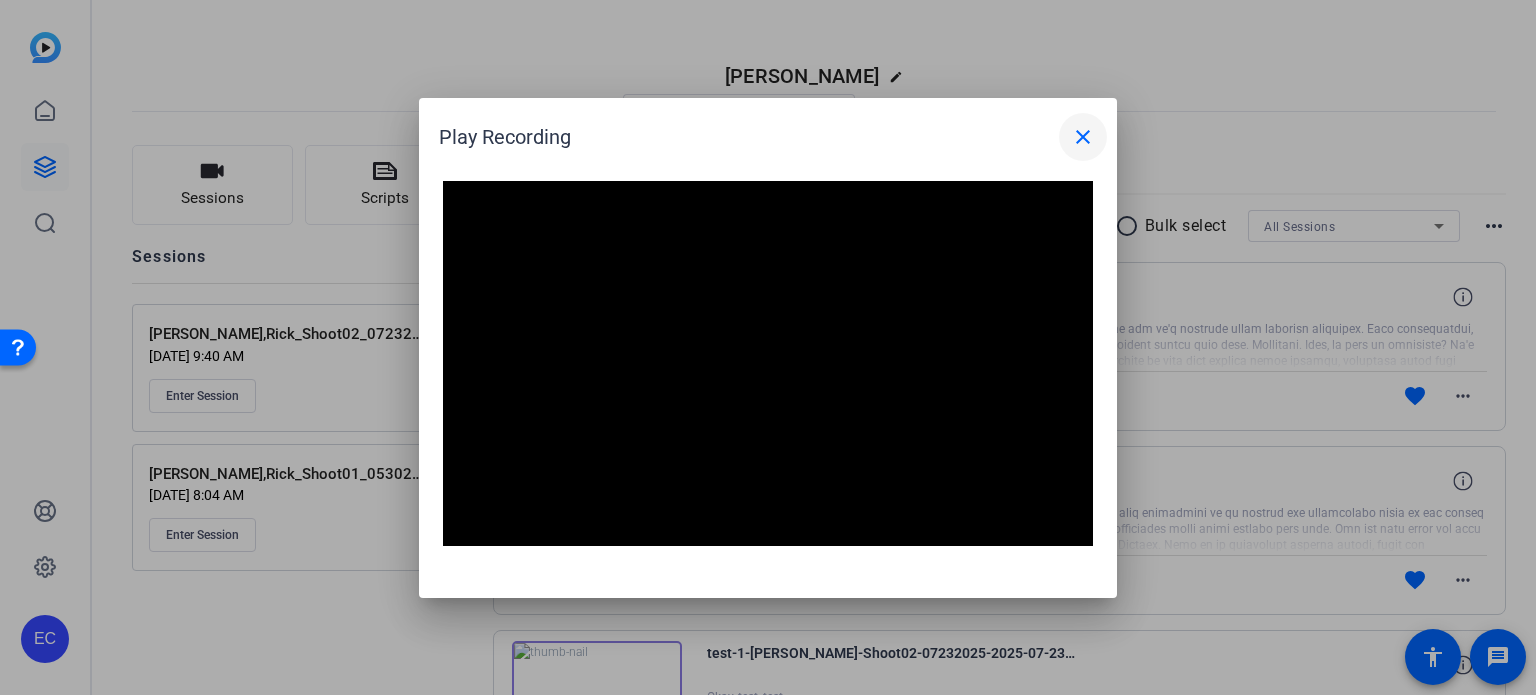 click on "close" at bounding box center (1083, 137) 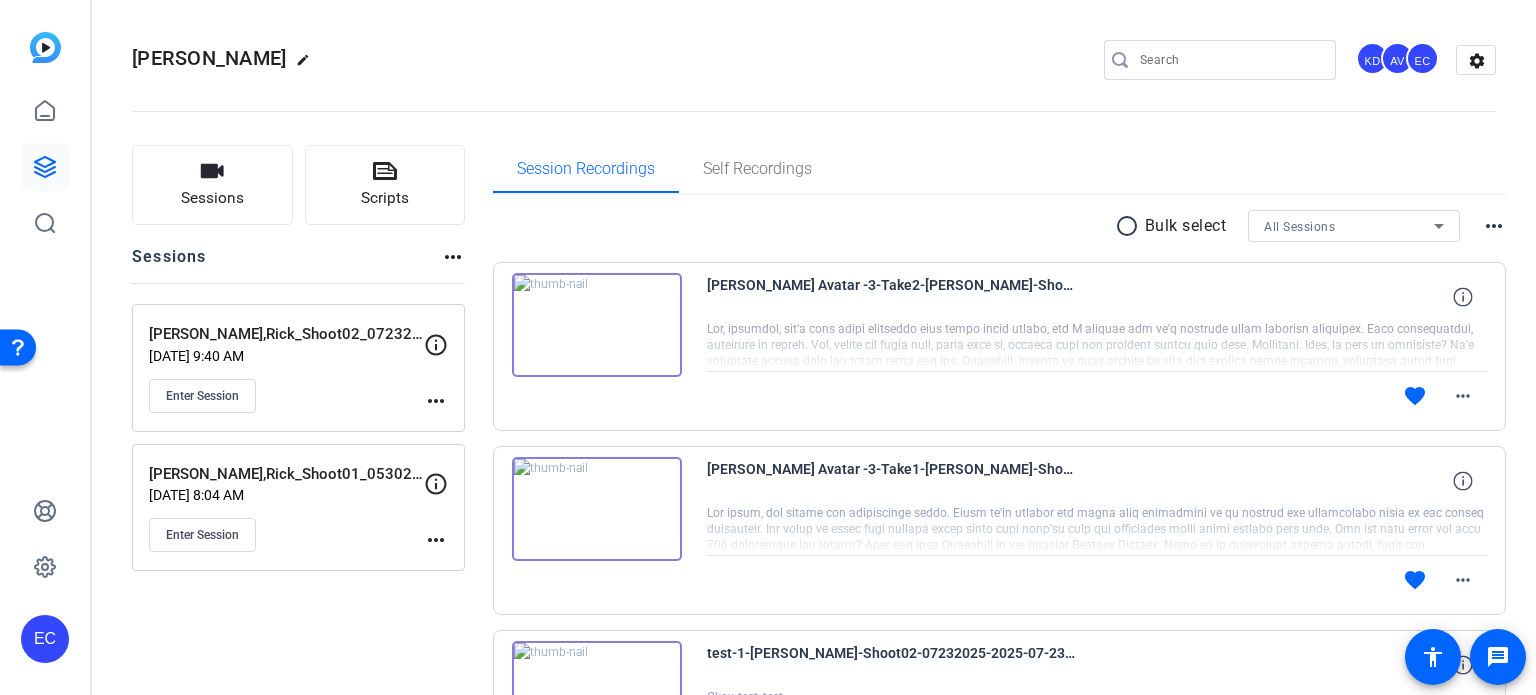 click at bounding box center [597, 325] 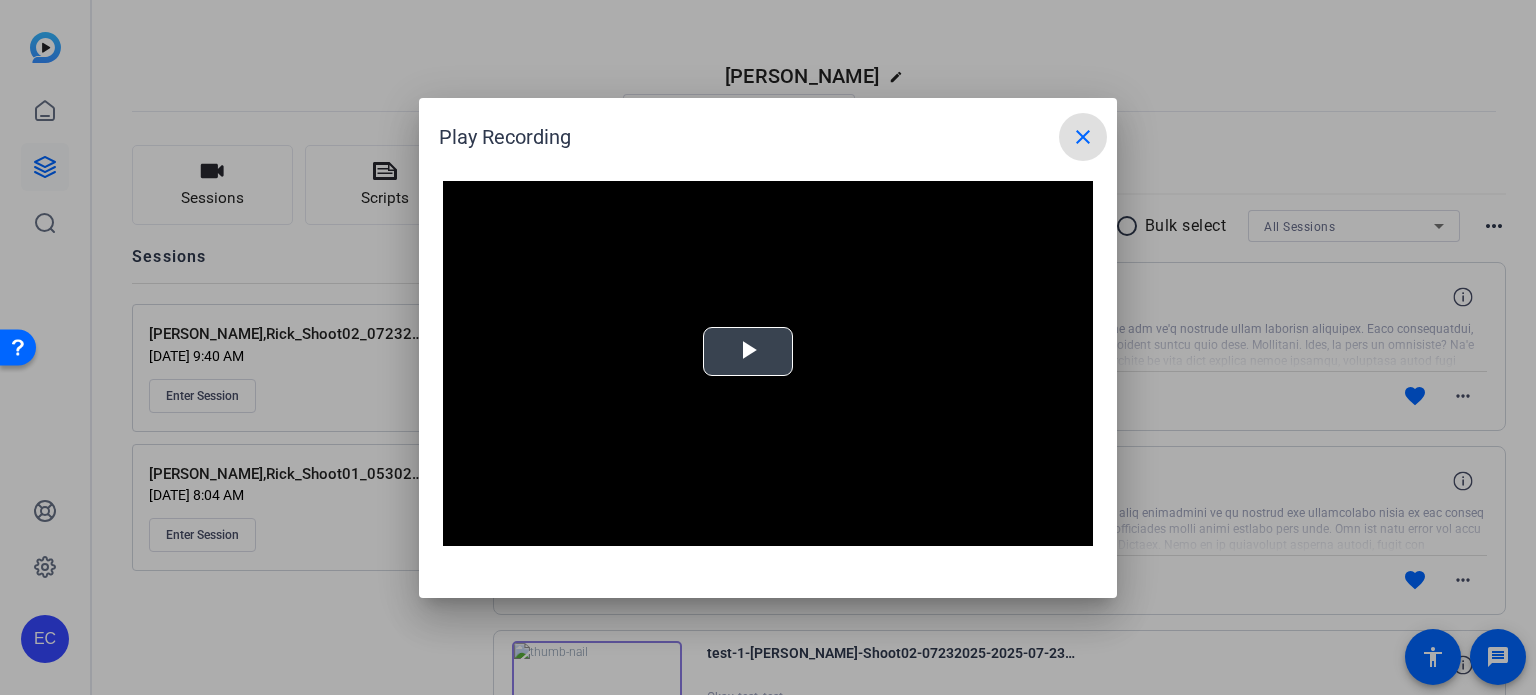 click at bounding box center (768, 364) 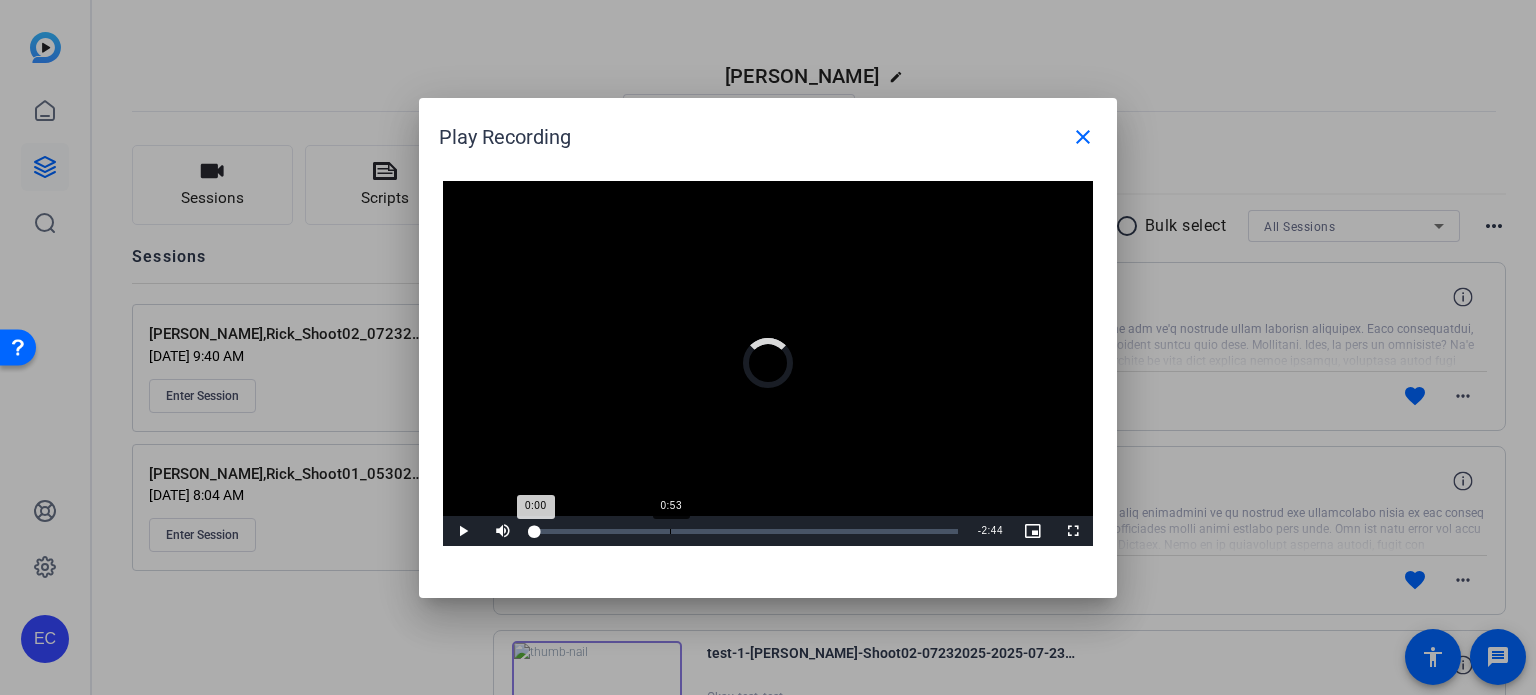 click on "Loaded :  0% 0:53 0:00" at bounding box center [745, 531] 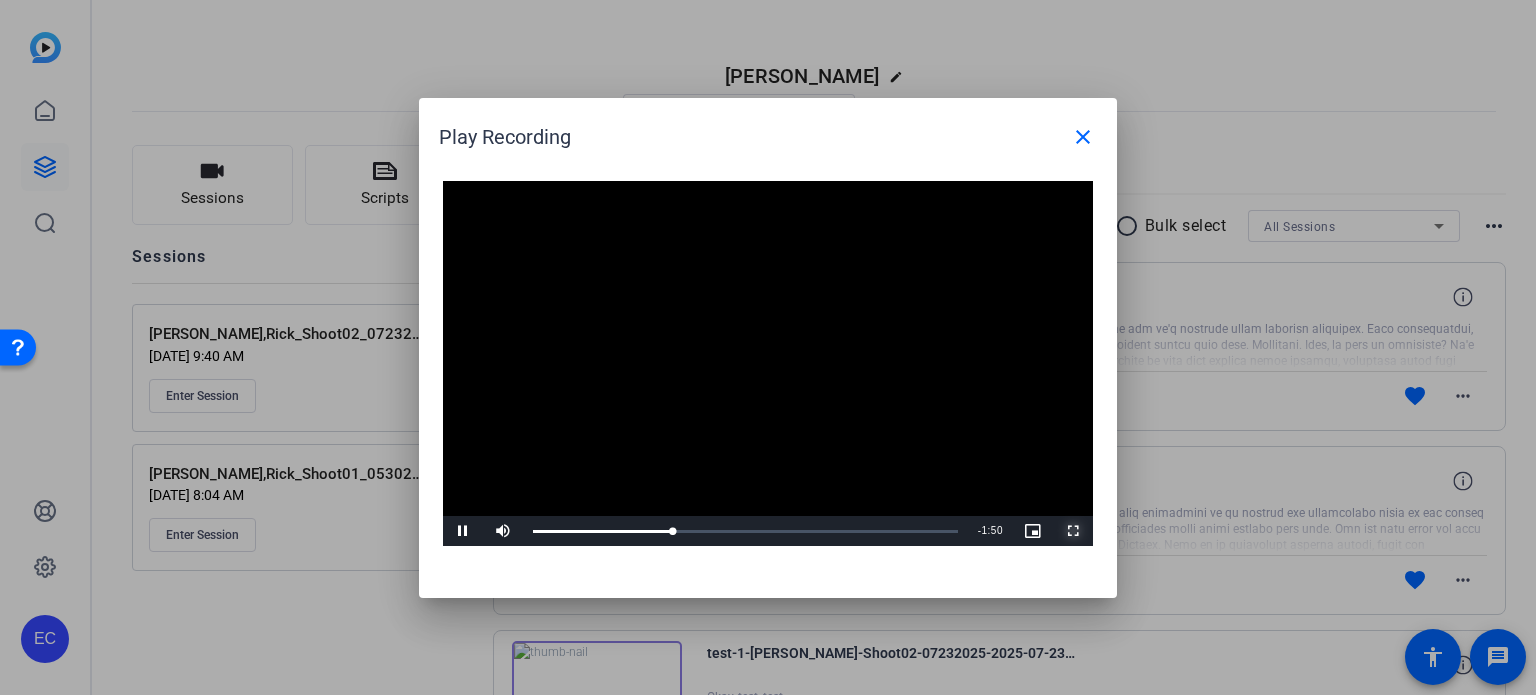click at bounding box center [1073, 531] 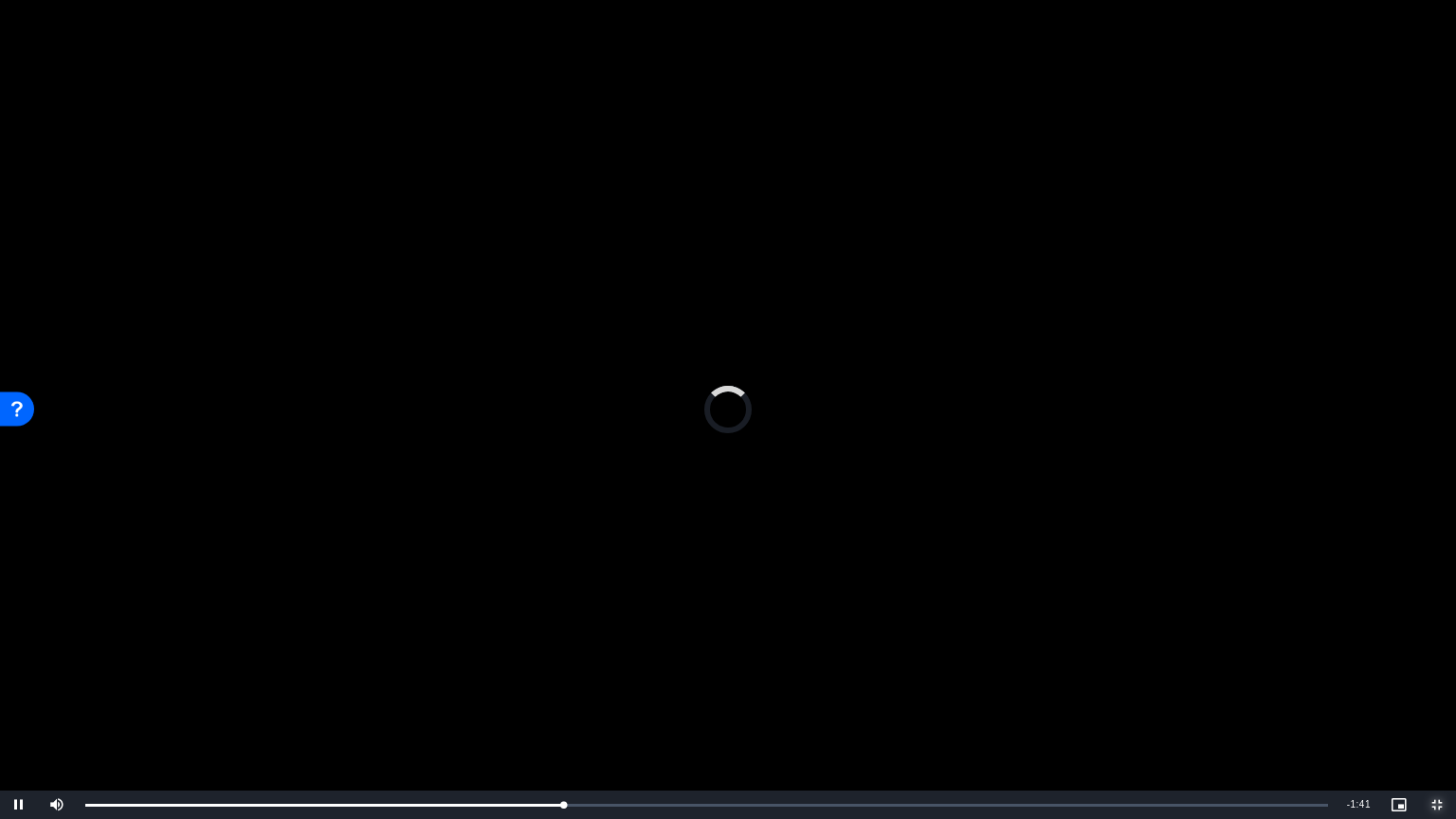 click at bounding box center [1437, 805] 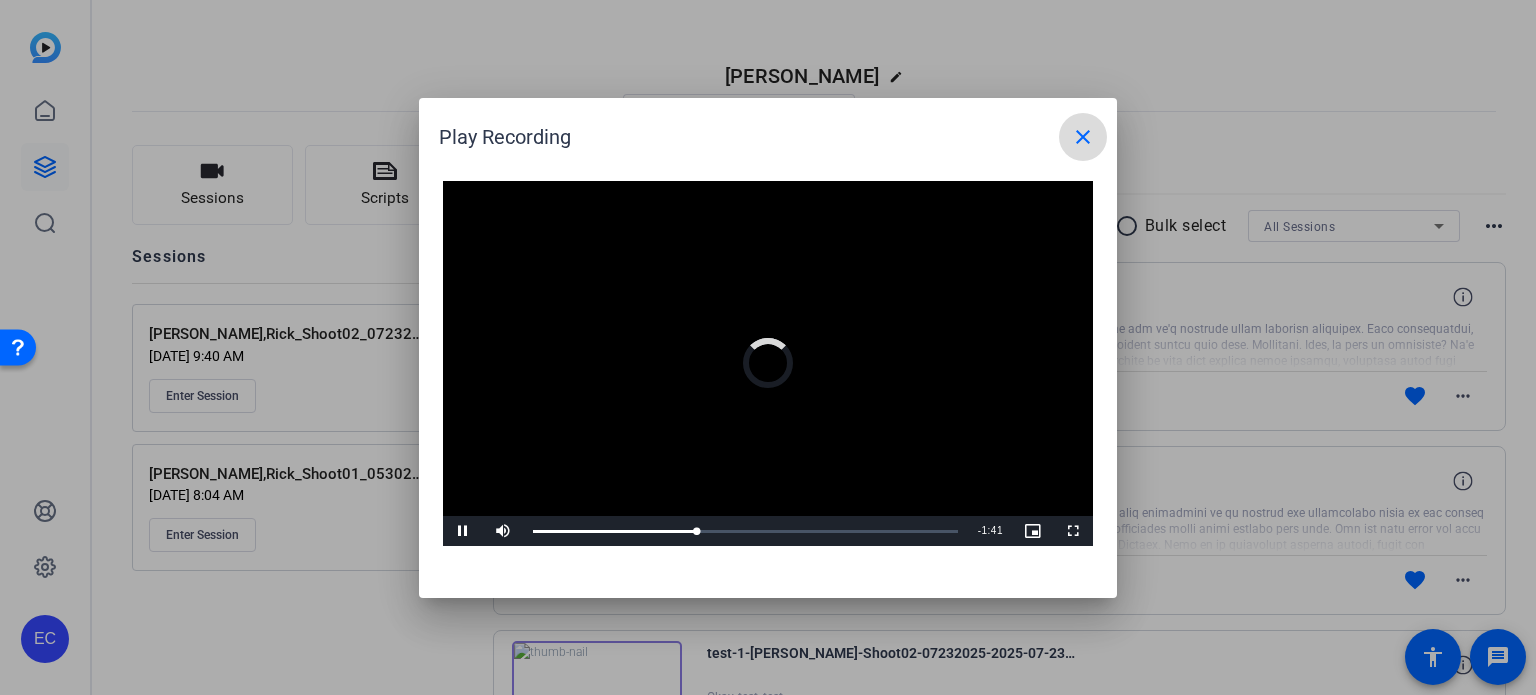 click on "close" at bounding box center [1083, 137] 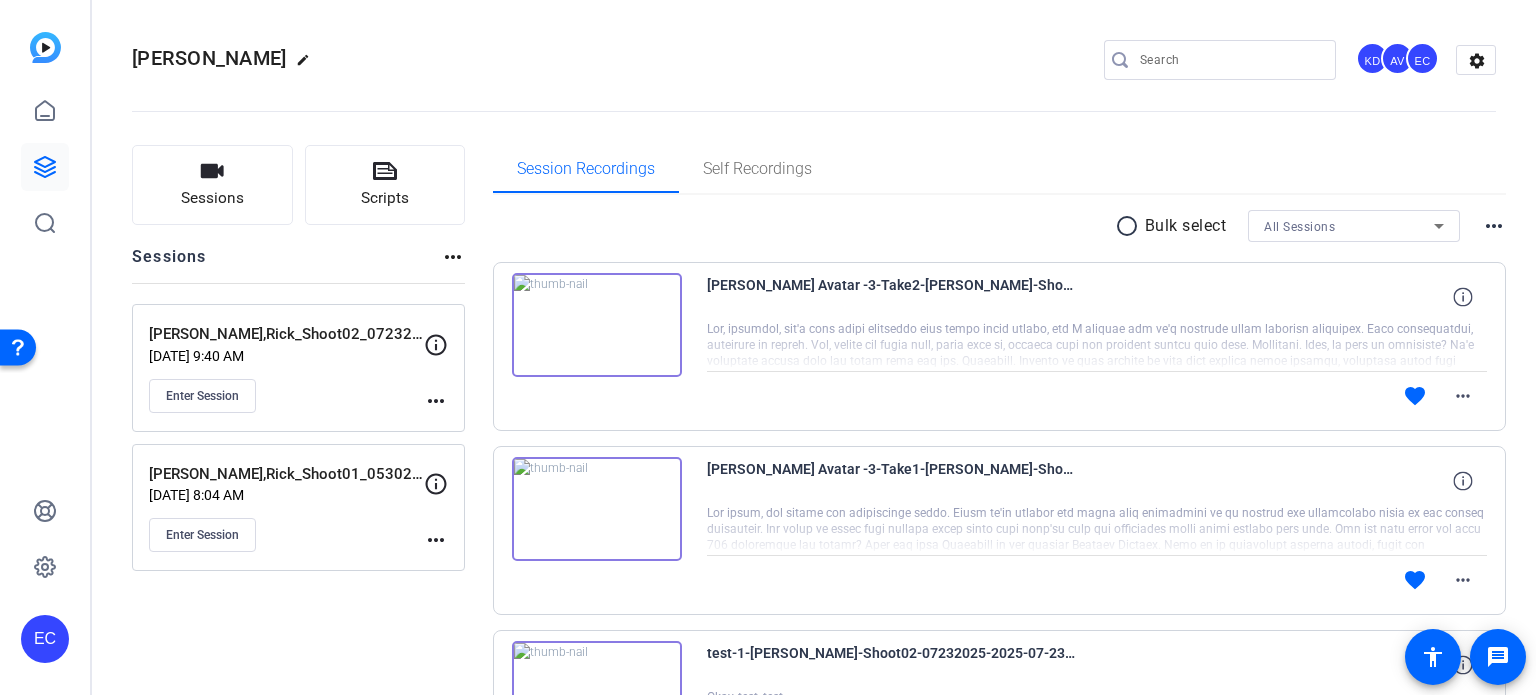 click 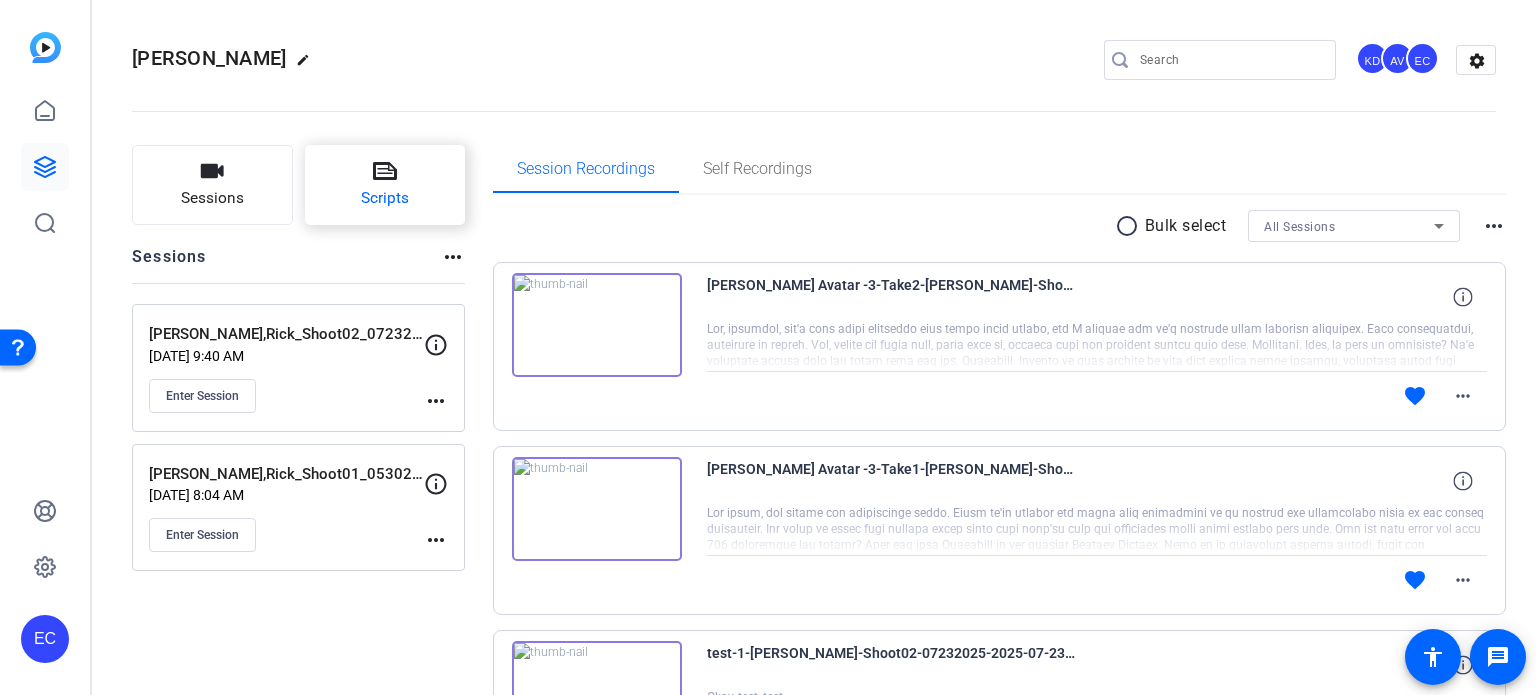 click on "Scripts" 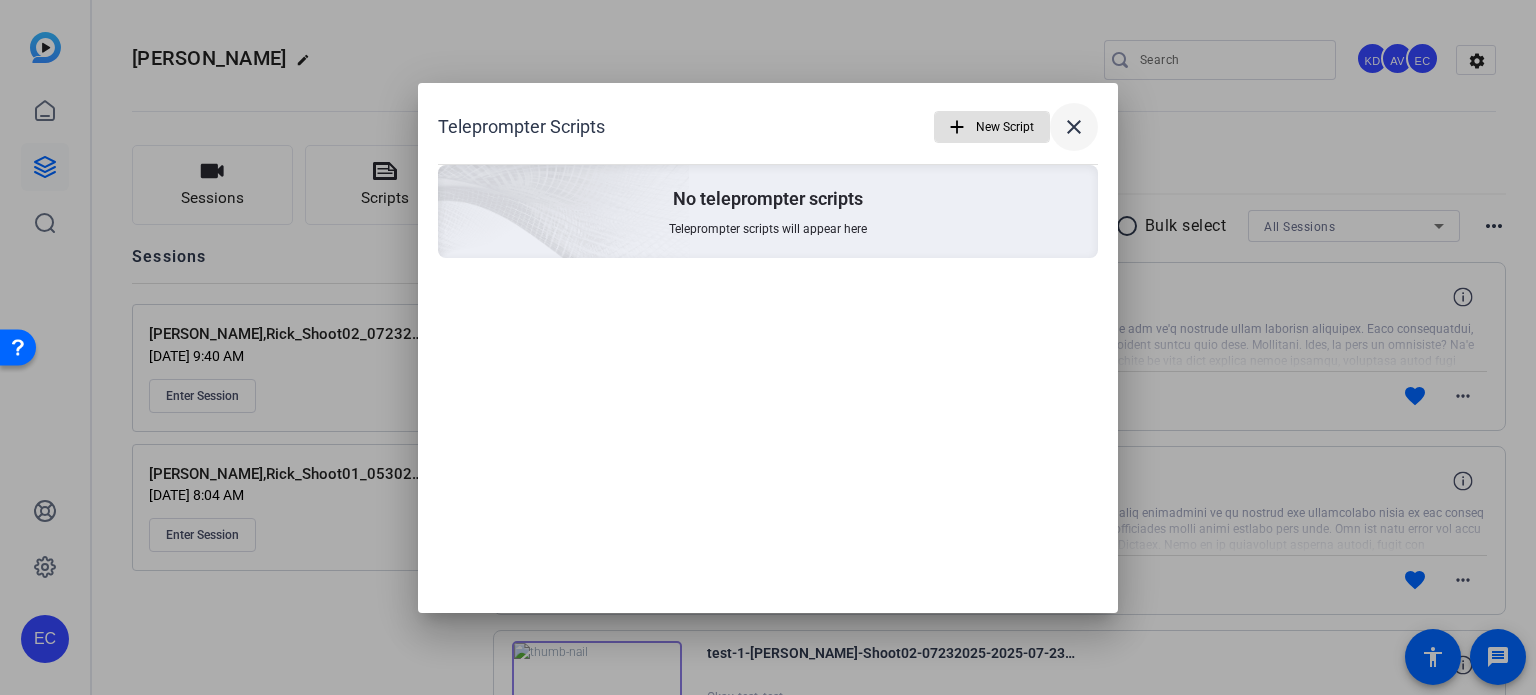 click on "close" at bounding box center [1074, 127] 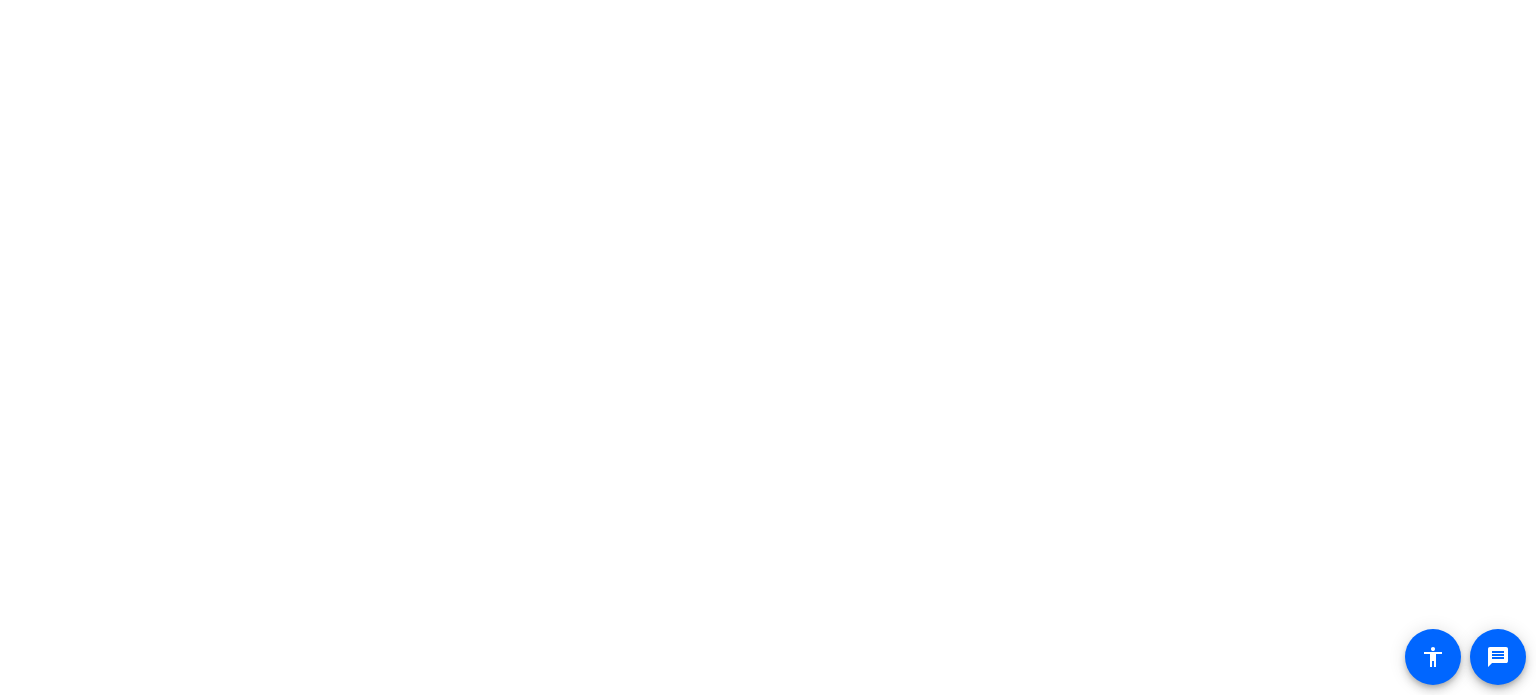 scroll, scrollTop: 0, scrollLeft: 0, axis: both 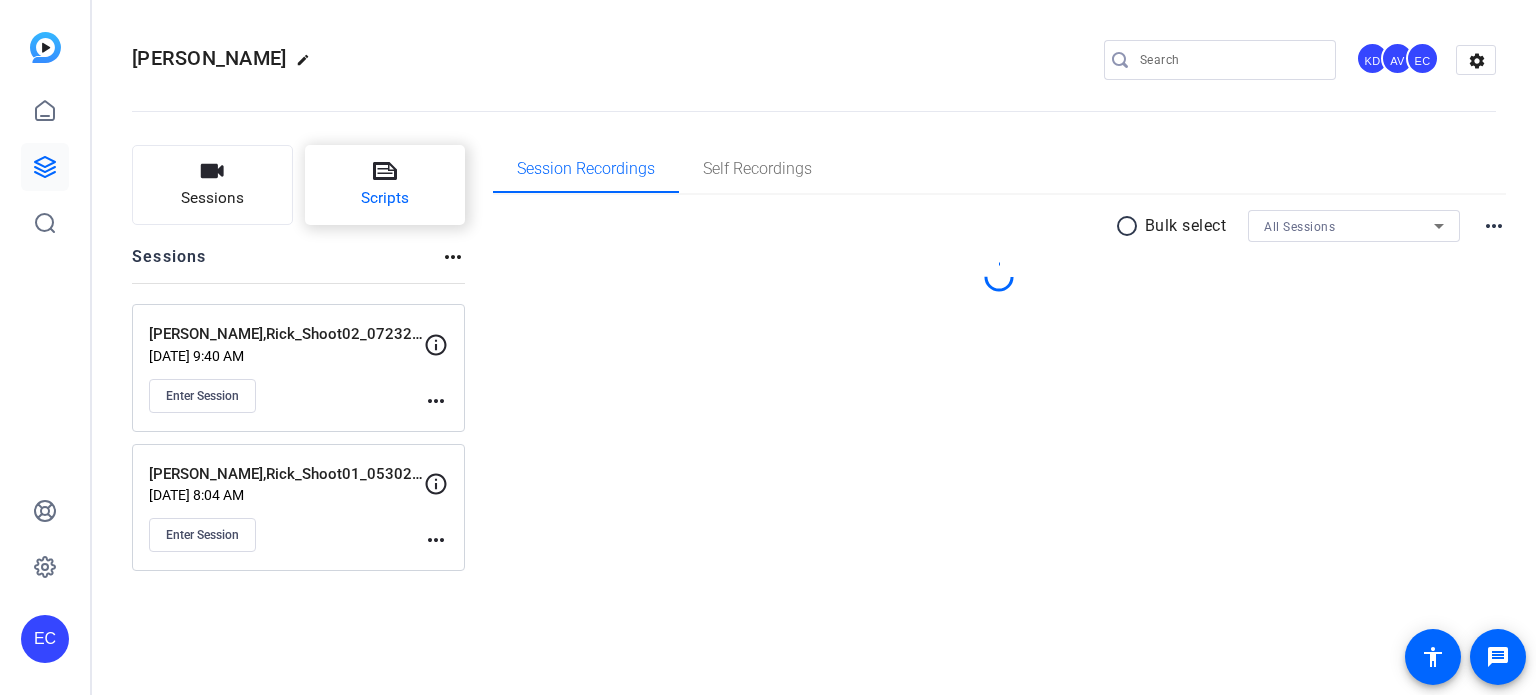click on "Scripts" 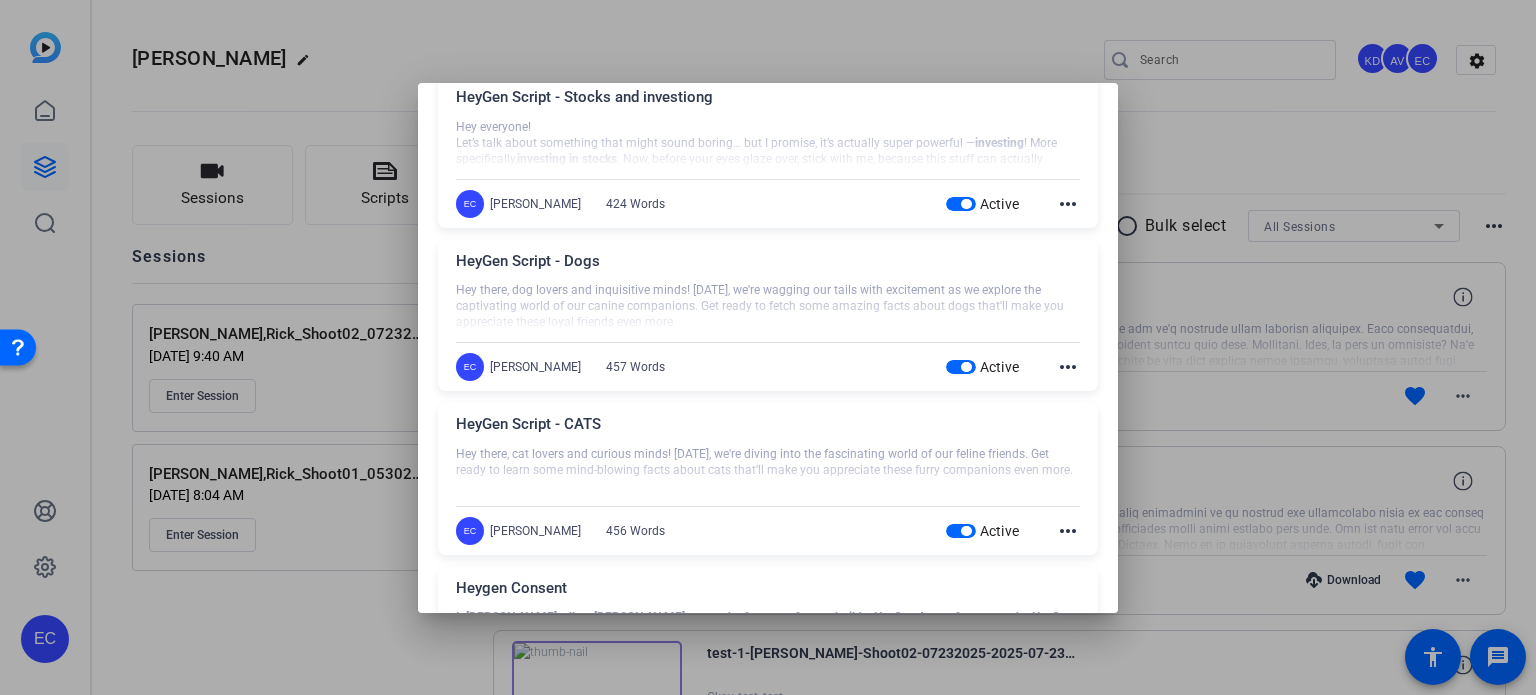 scroll, scrollTop: 0, scrollLeft: 0, axis: both 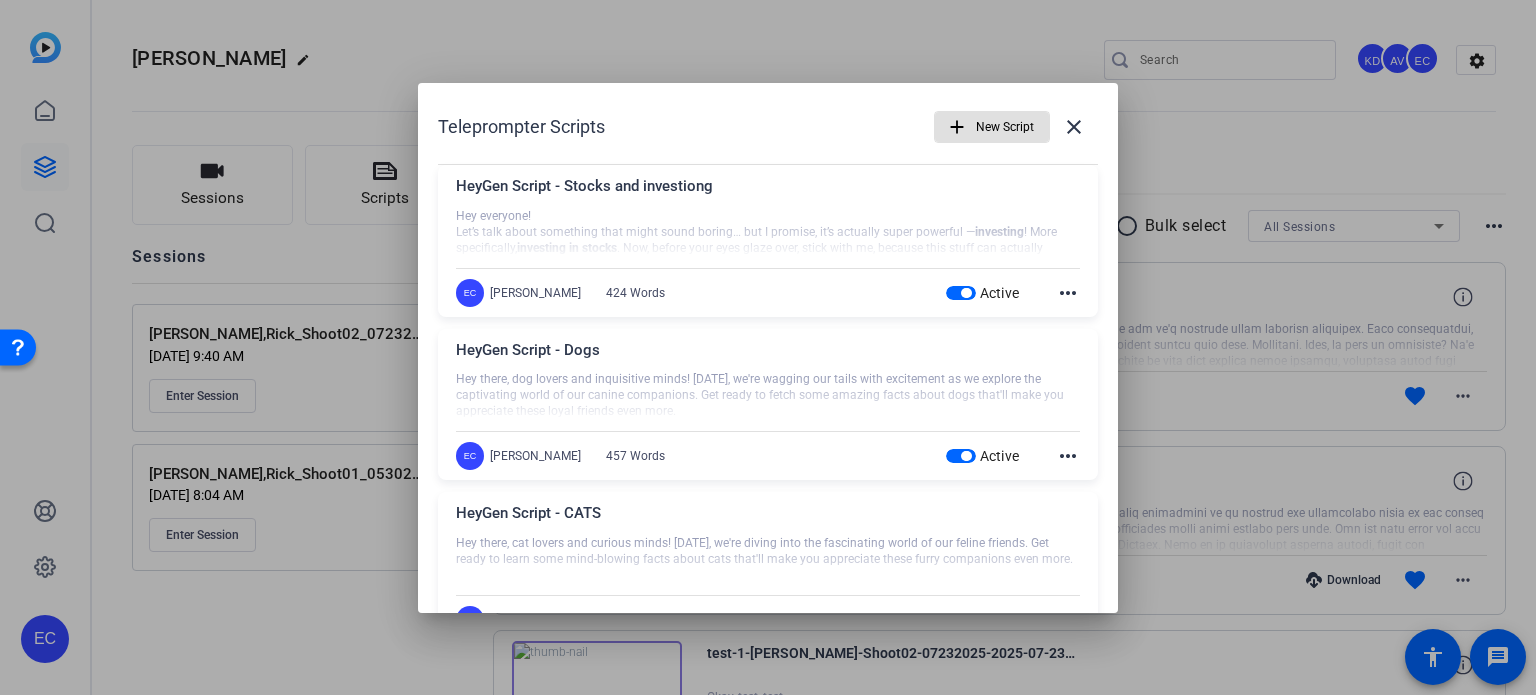 click at bounding box center [768, 347] 